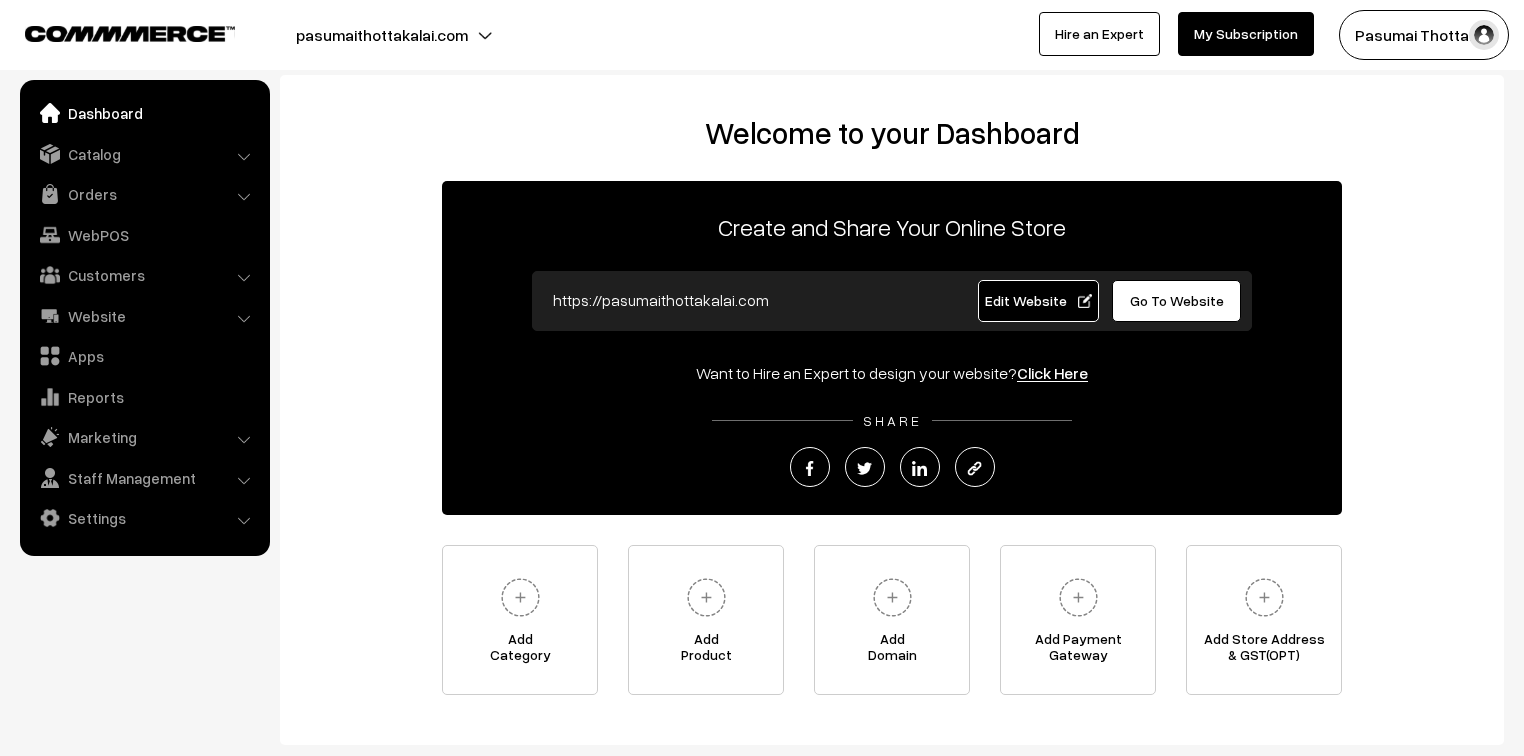 scroll, scrollTop: 0, scrollLeft: 0, axis: both 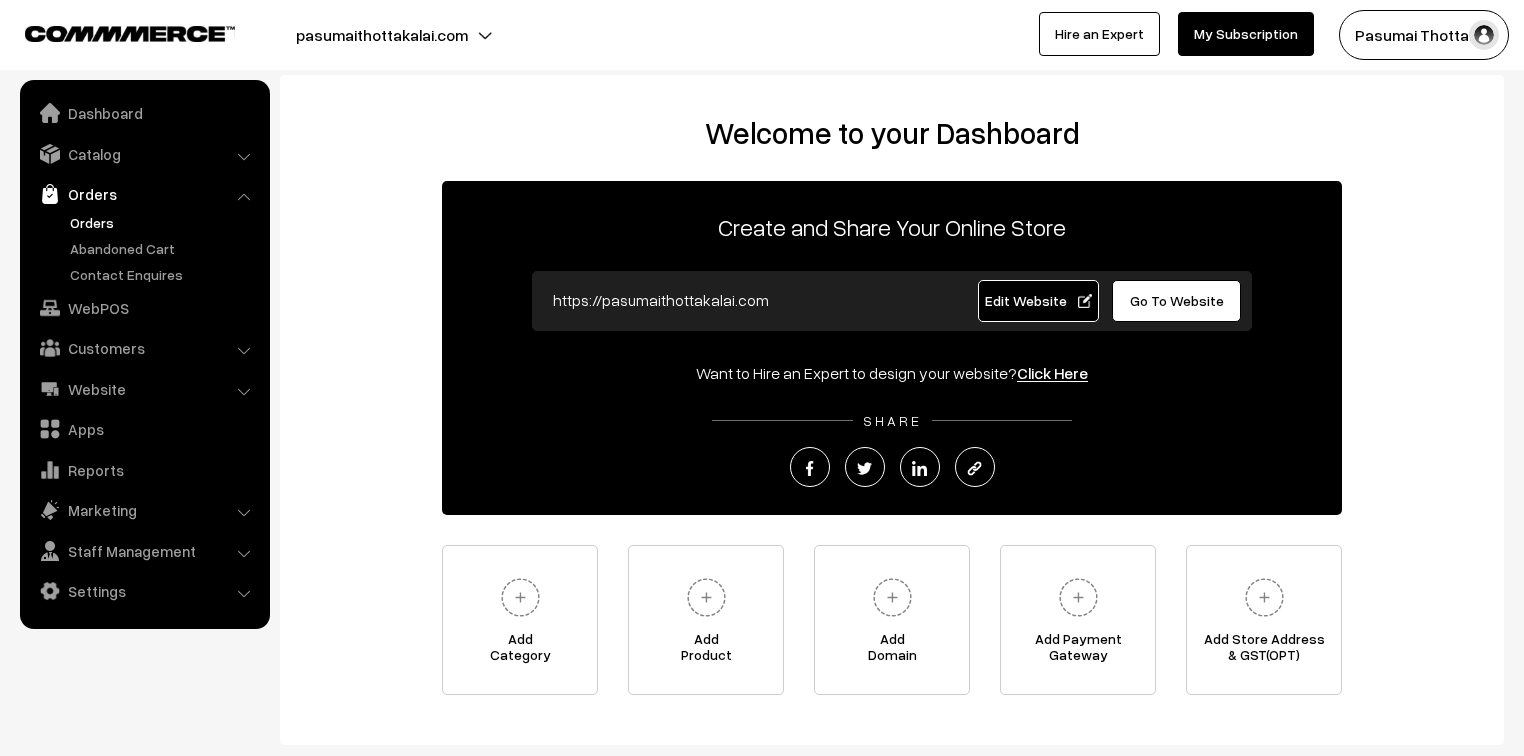 click on "Orders" at bounding box center (164, 222) 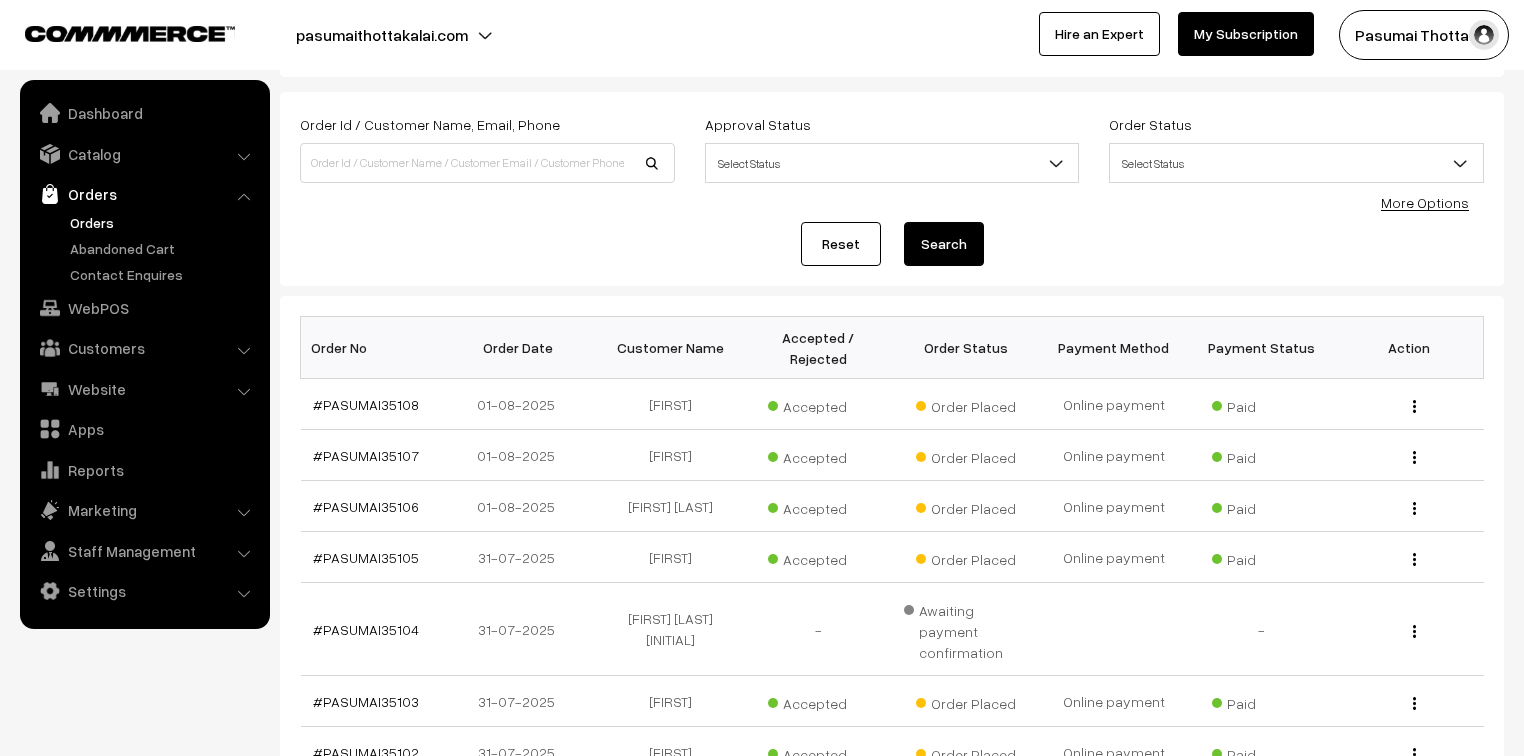 scroll, scrollTop: 0, scrollLeft: 0, axis: both 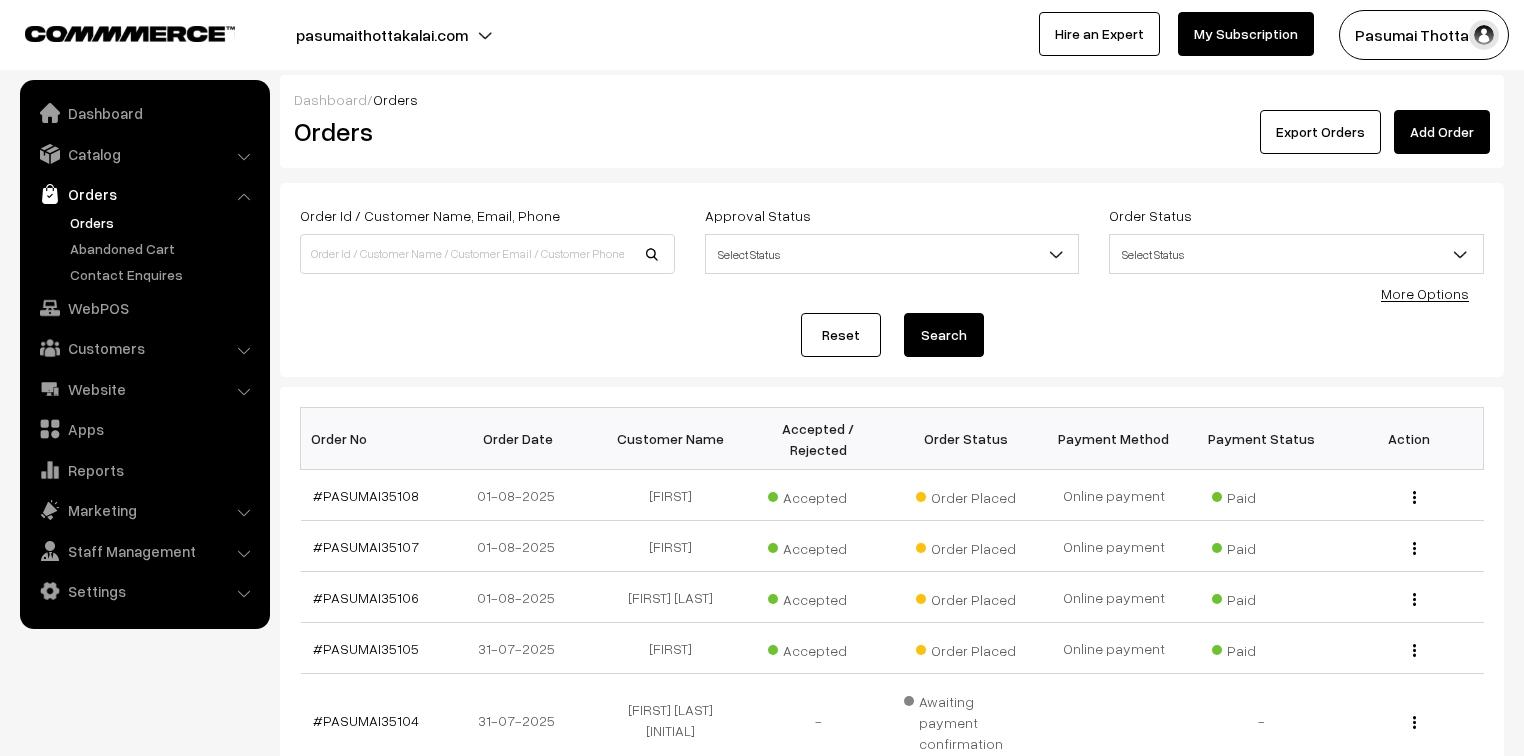 click on "More Options" at bounding box center [1425, 293] 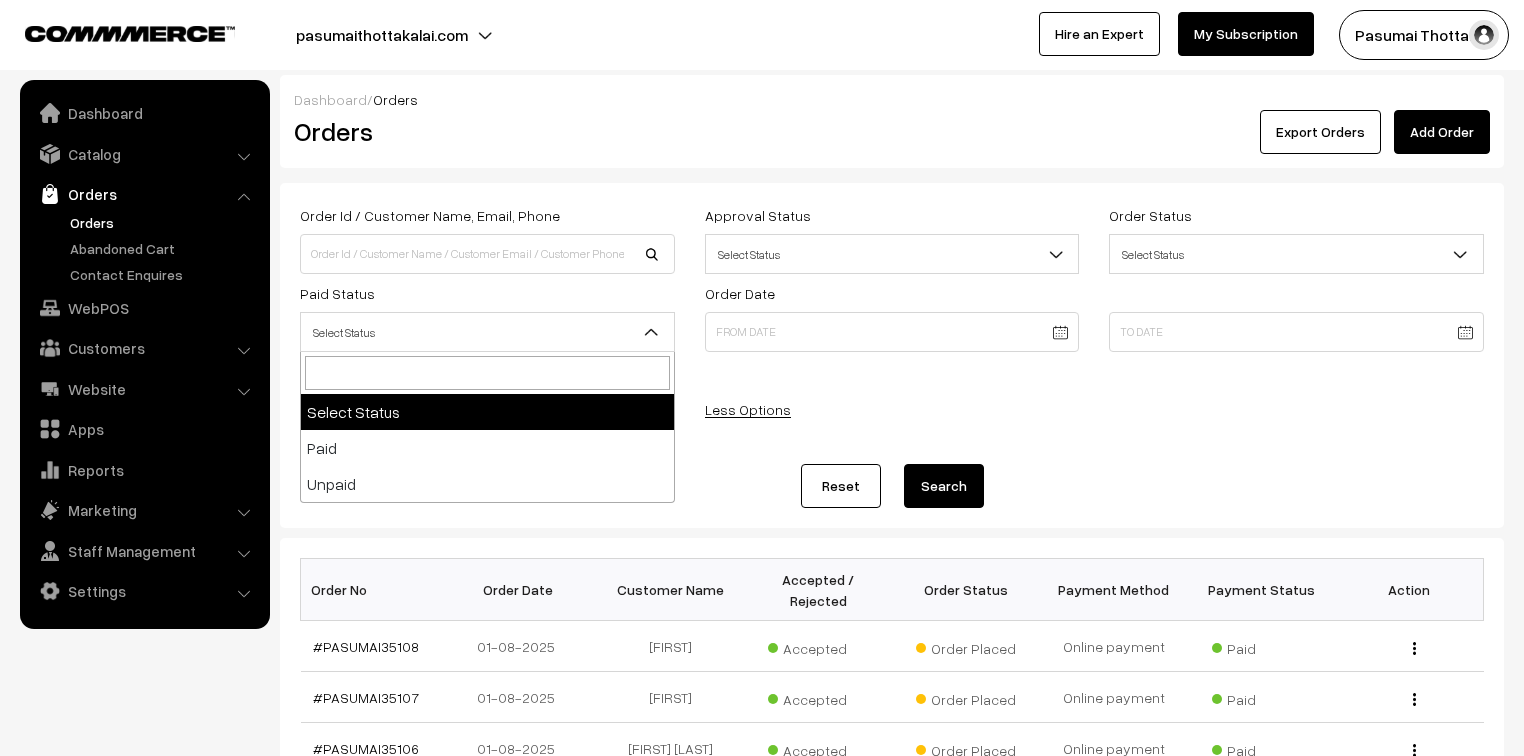 click on "Select Status" at bounding box center (487, 332) 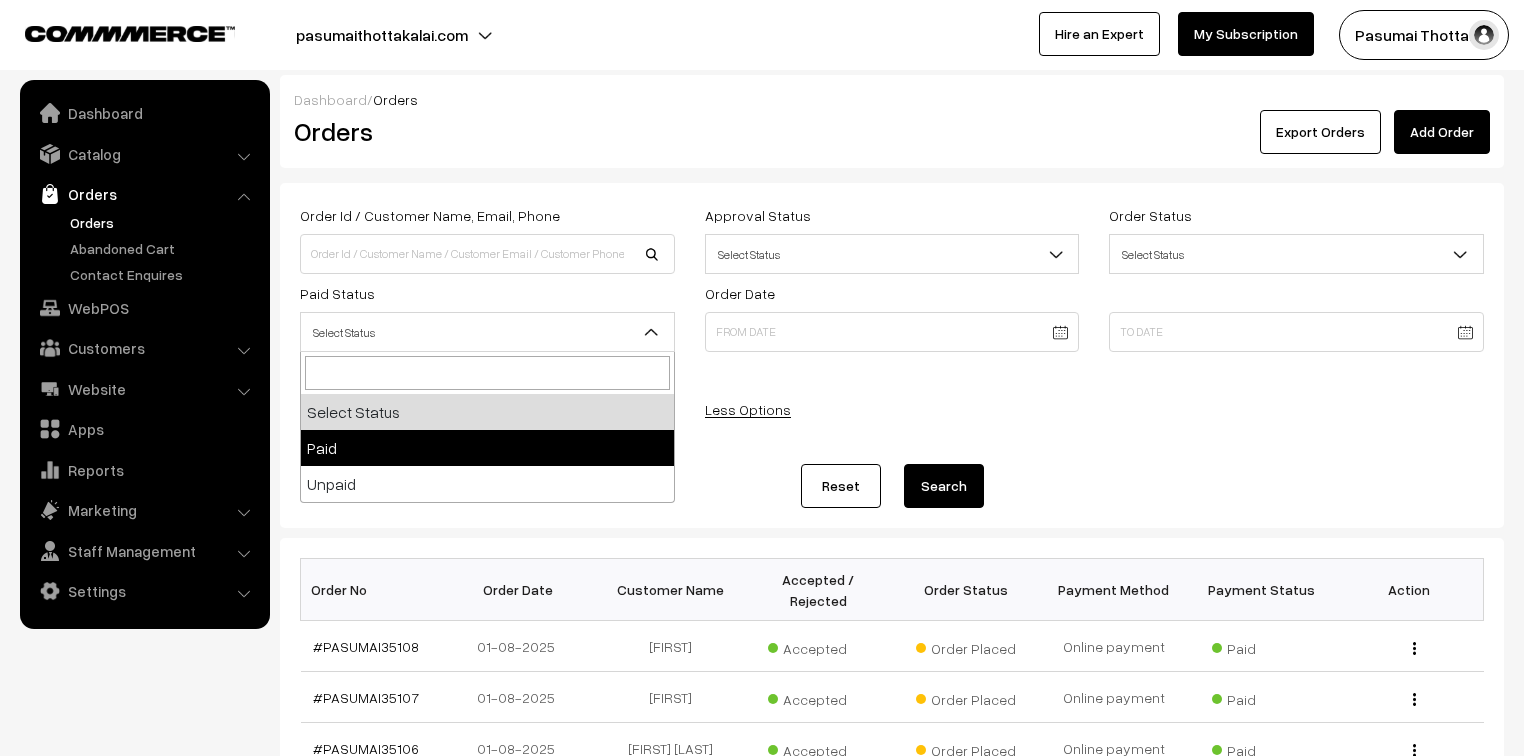 select on "1" 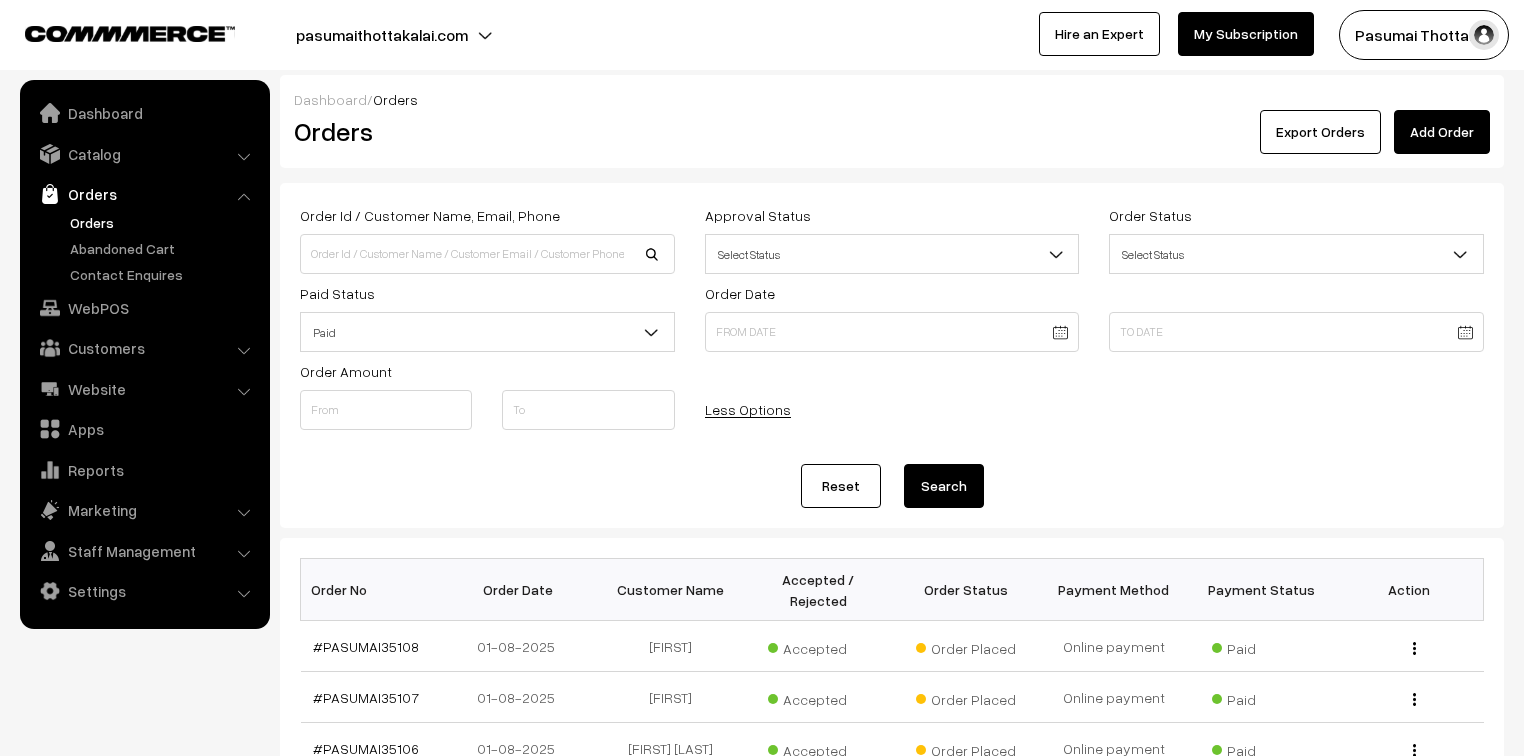 click on "Search" at bounding box center (944, 486) 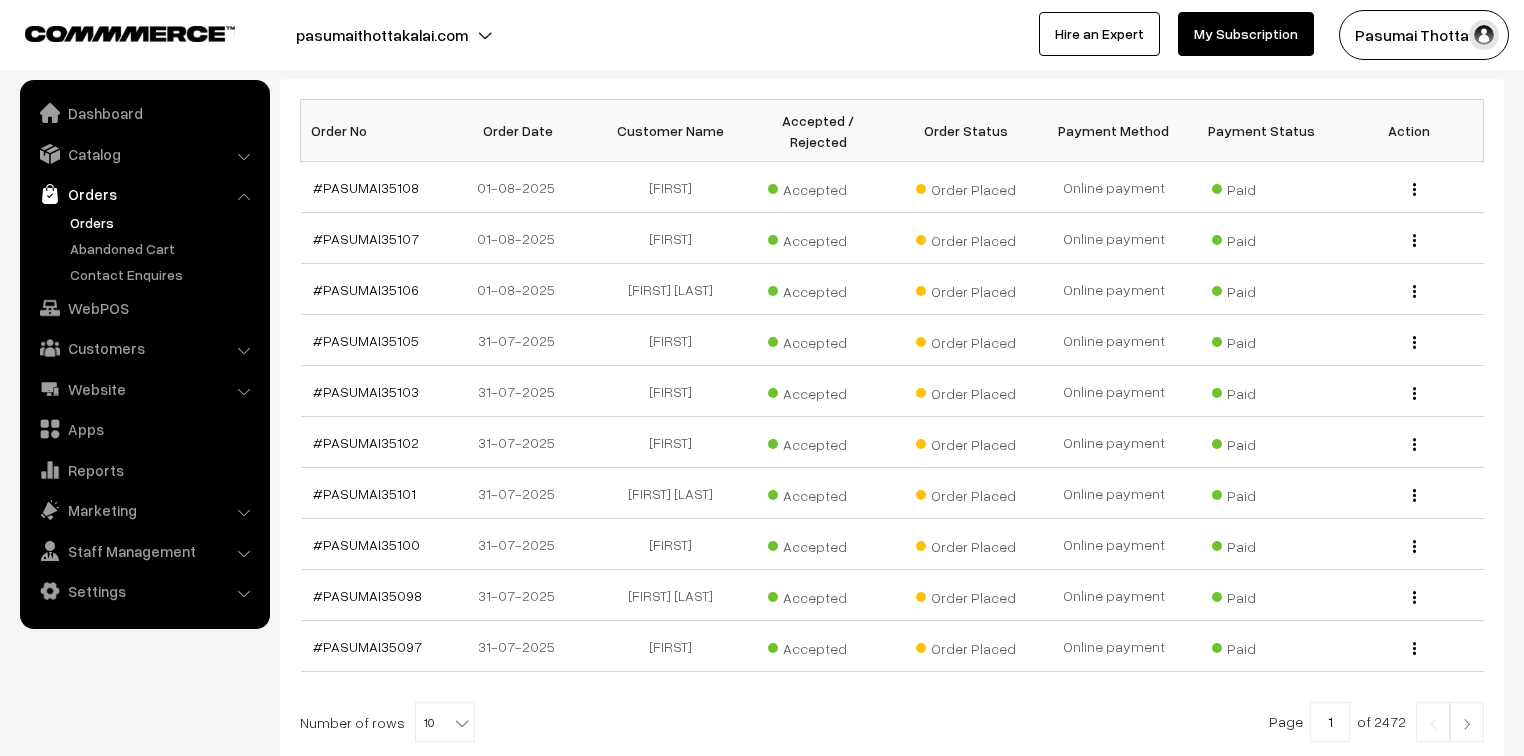 scroll, scrollTop: 560, scrollLeft: 0, axis: vertical 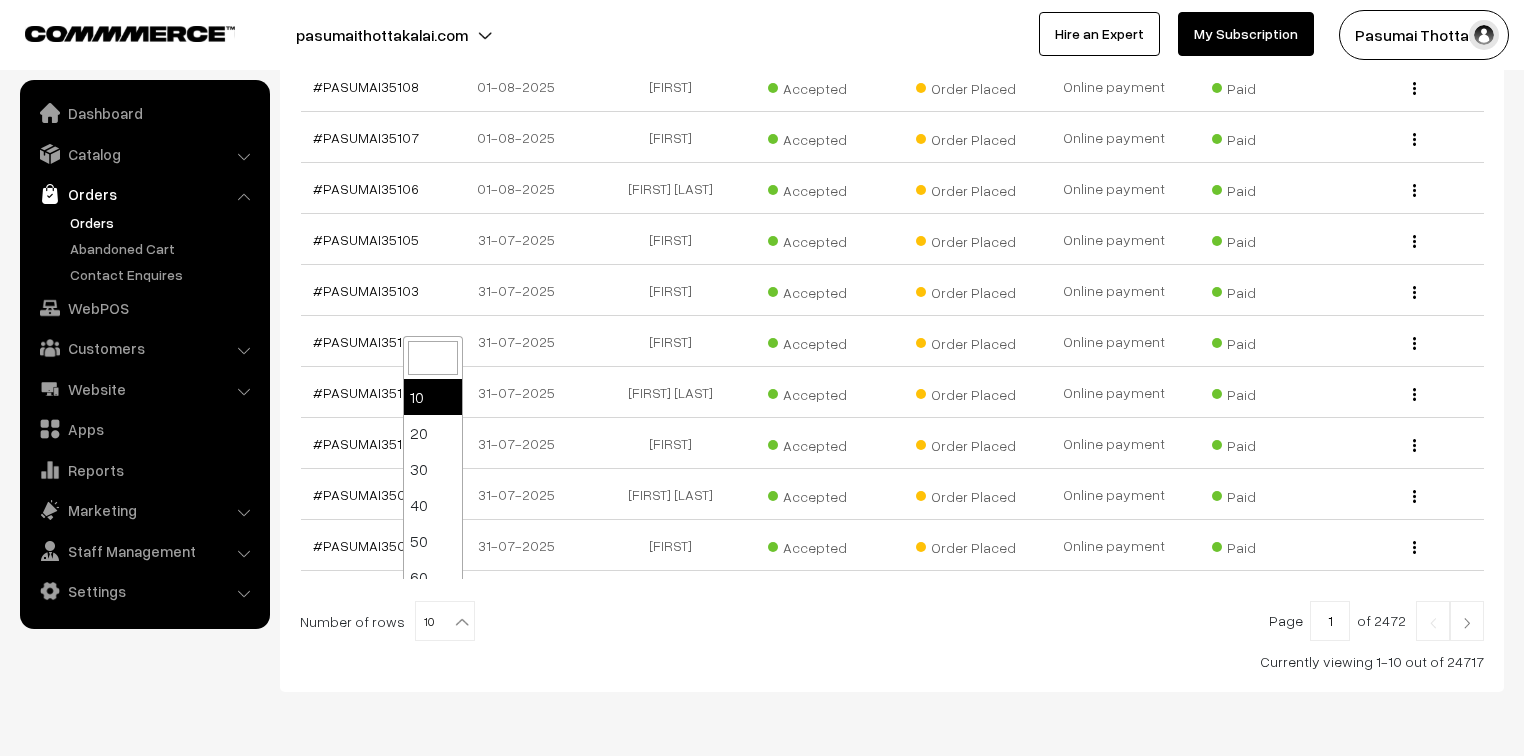 click at bounding box center (462, 622) 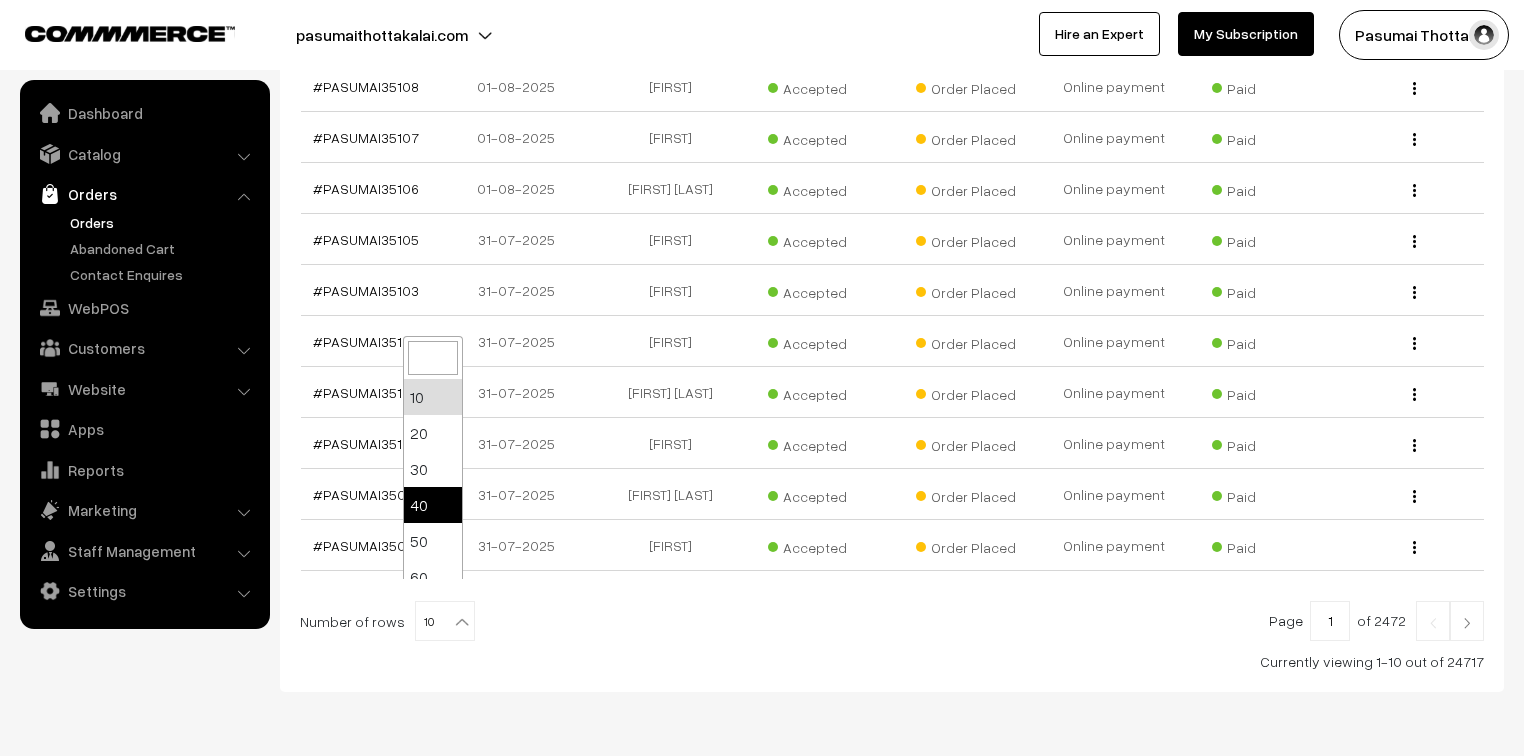 scroll, scrollTop: 160, scrollLeft: 0, axis: vertical 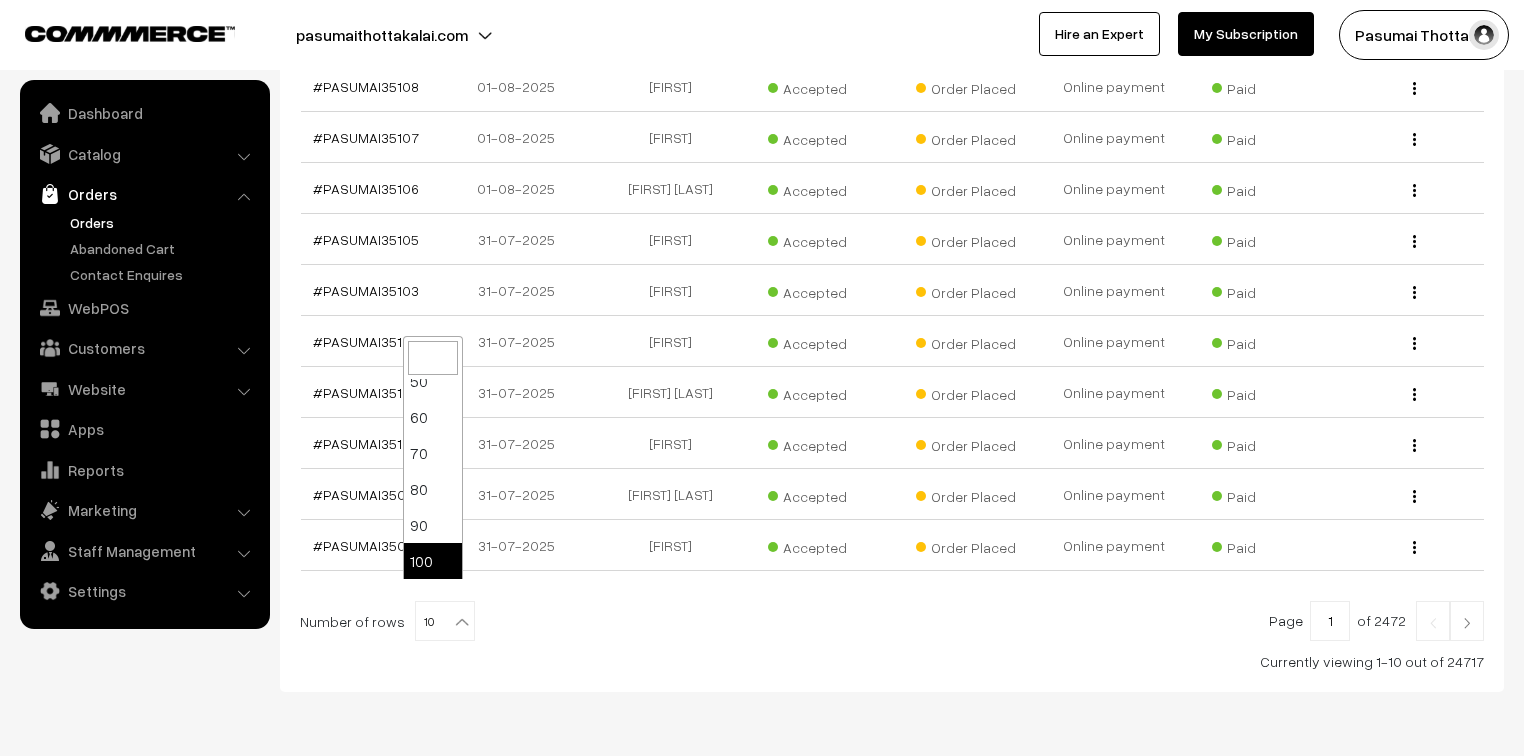 select on "100" 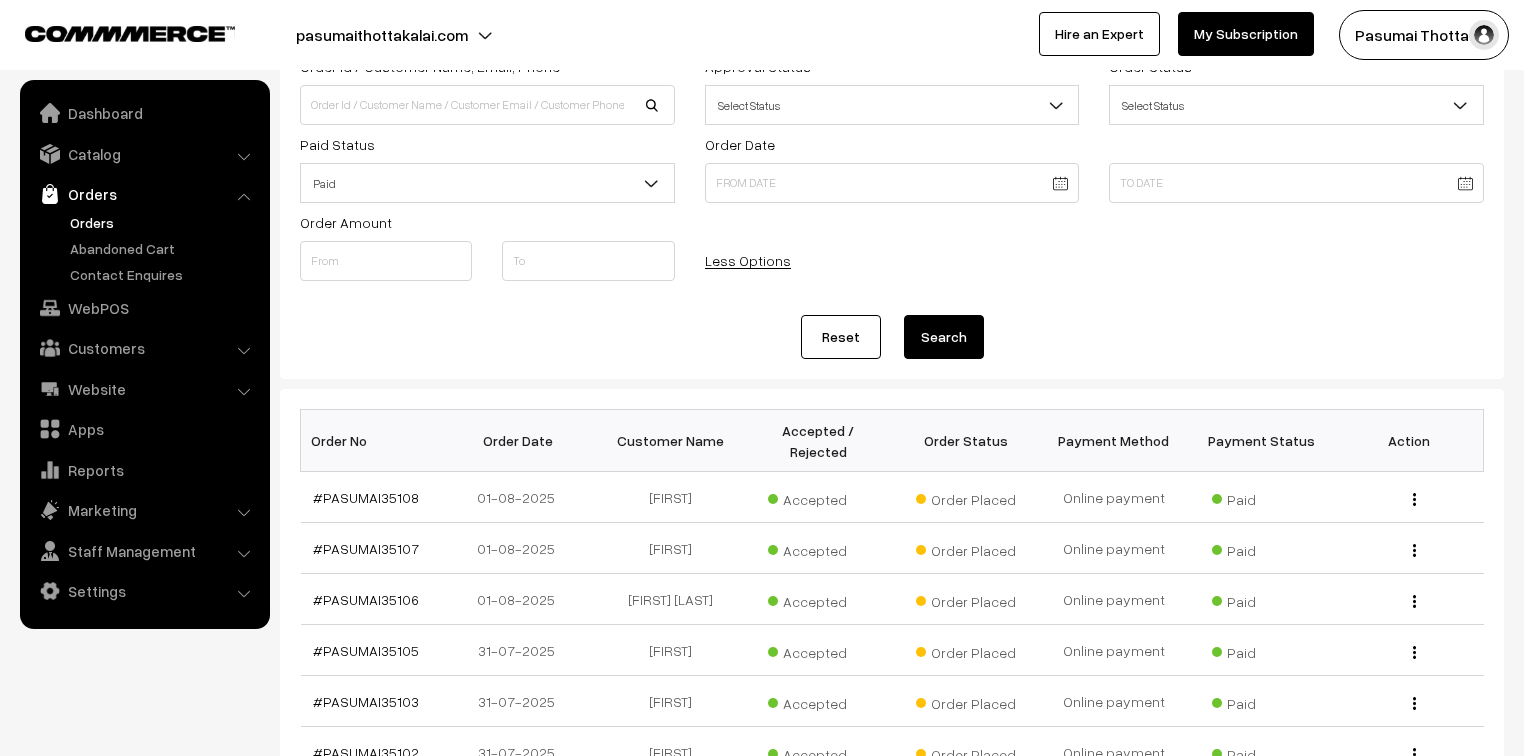 scroll, scrollTop: 0, scrollLeft: 0, axis: both 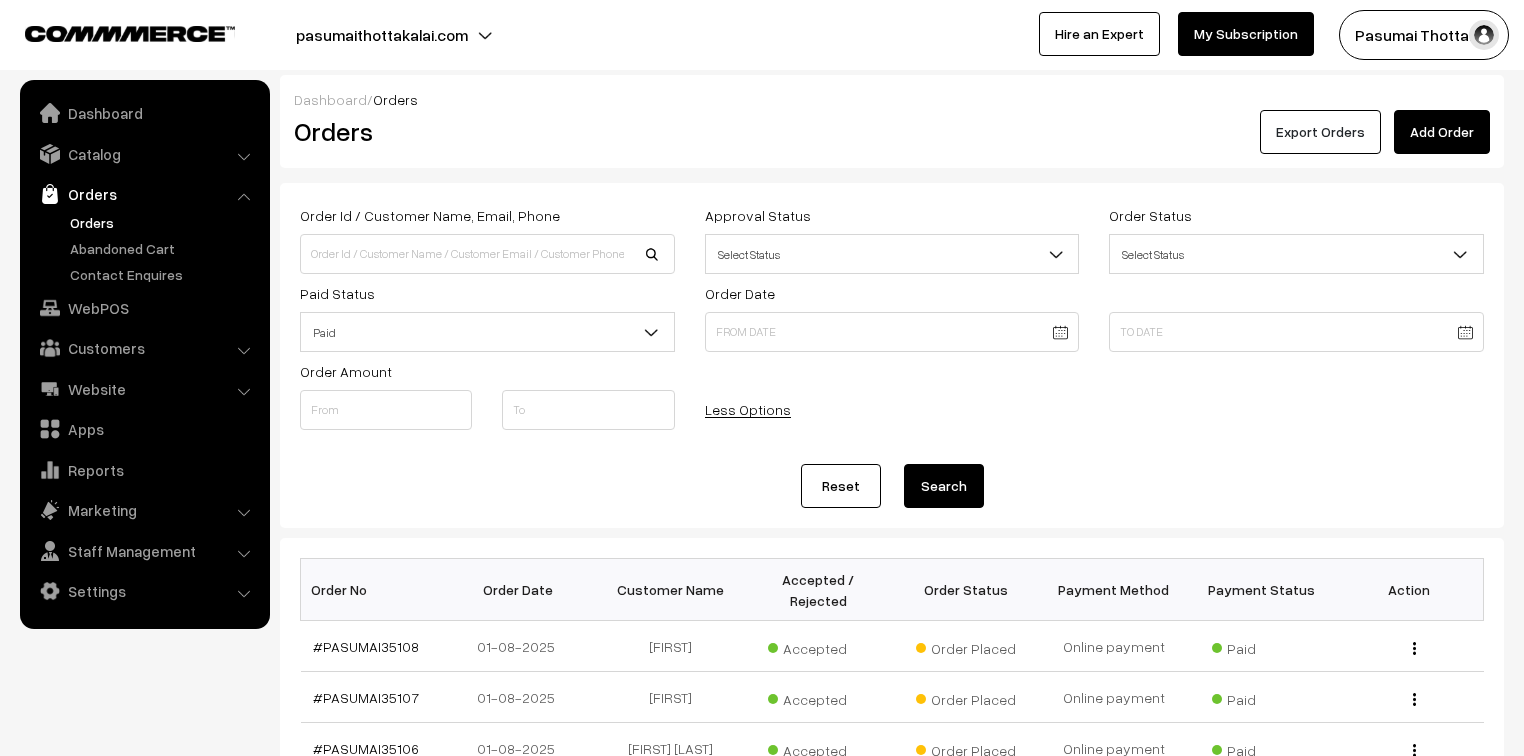 click on "Export Orders" at bounding box center (1320, 132) 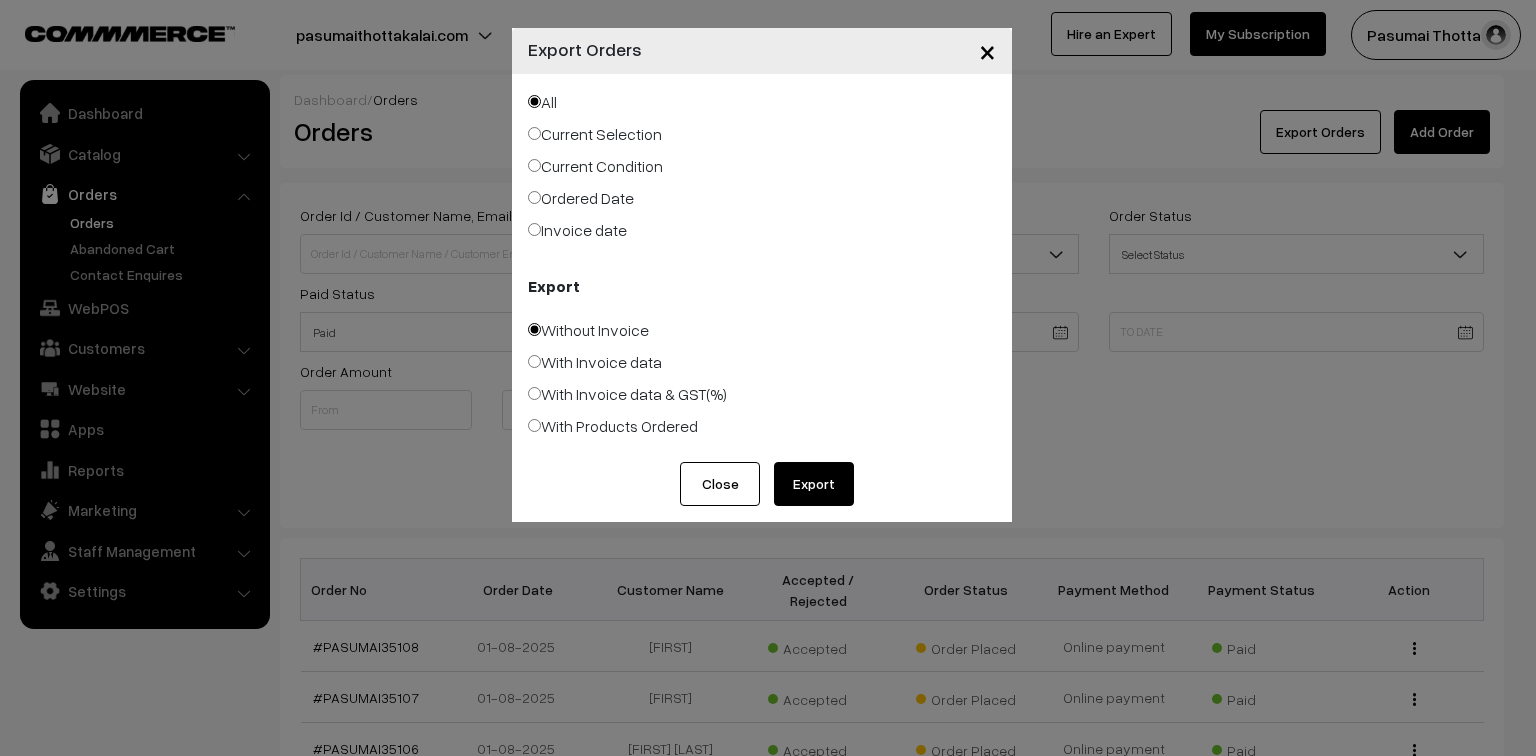 click on "Ordered Date" at bounding box center [581, 198] 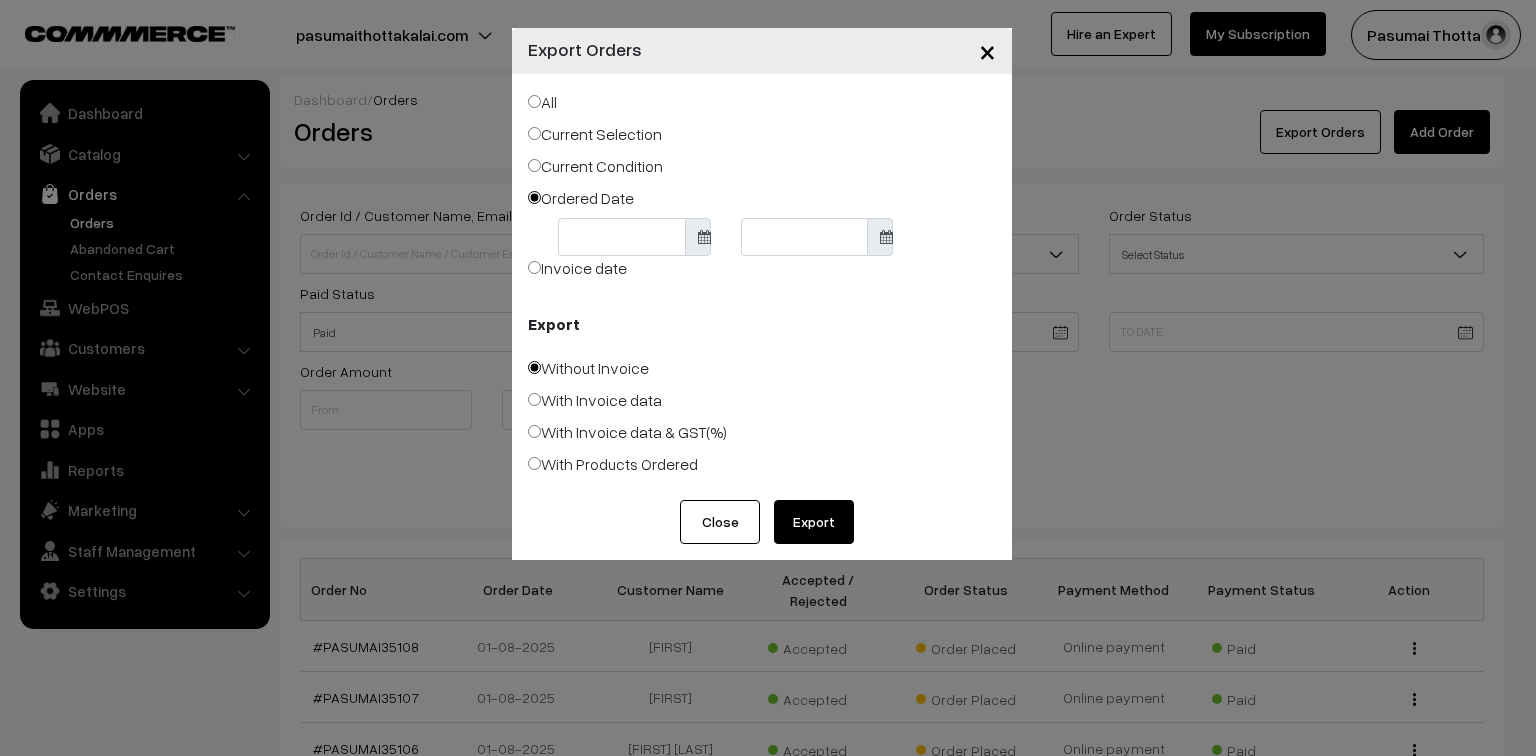 click on "Thank you for showing interest. Our team will call you shortly.
Close
pasumaithottakalai.com
Go to Website
Create New Store
My Profile Support" at bounding box center [768, 2986] 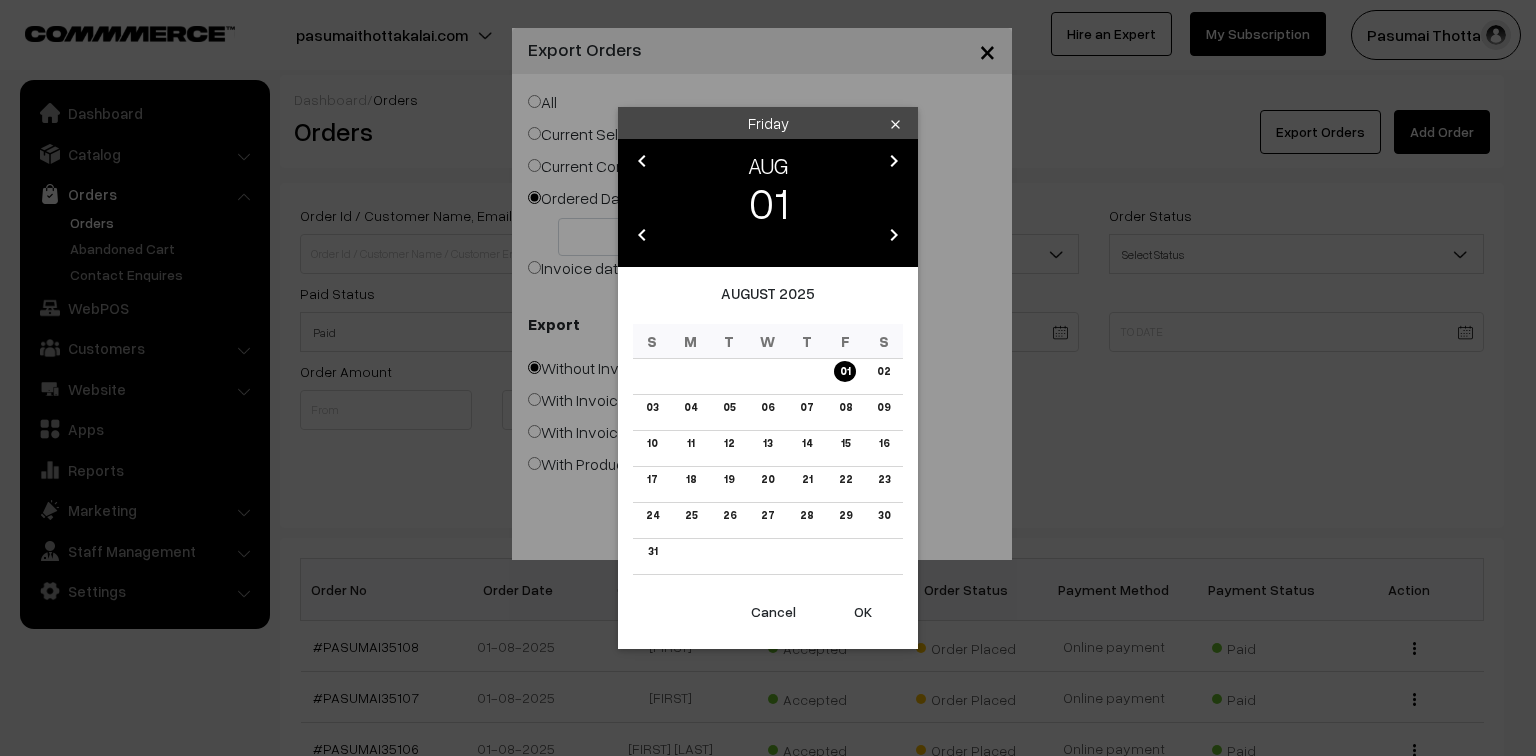 click on "chevron_left" at bounding box center [642, 235] 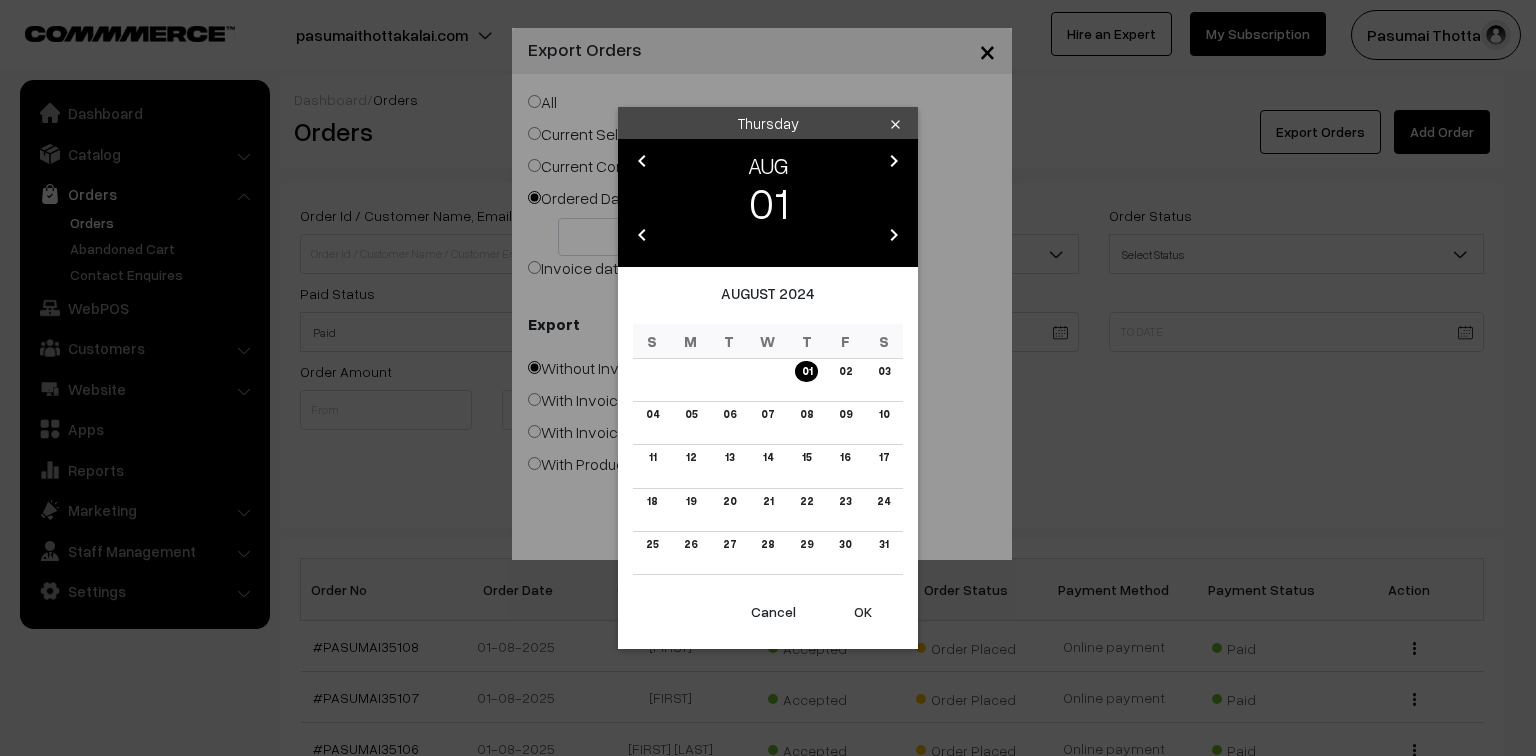 click on "chevron_left" at bounding box center (642, 235) 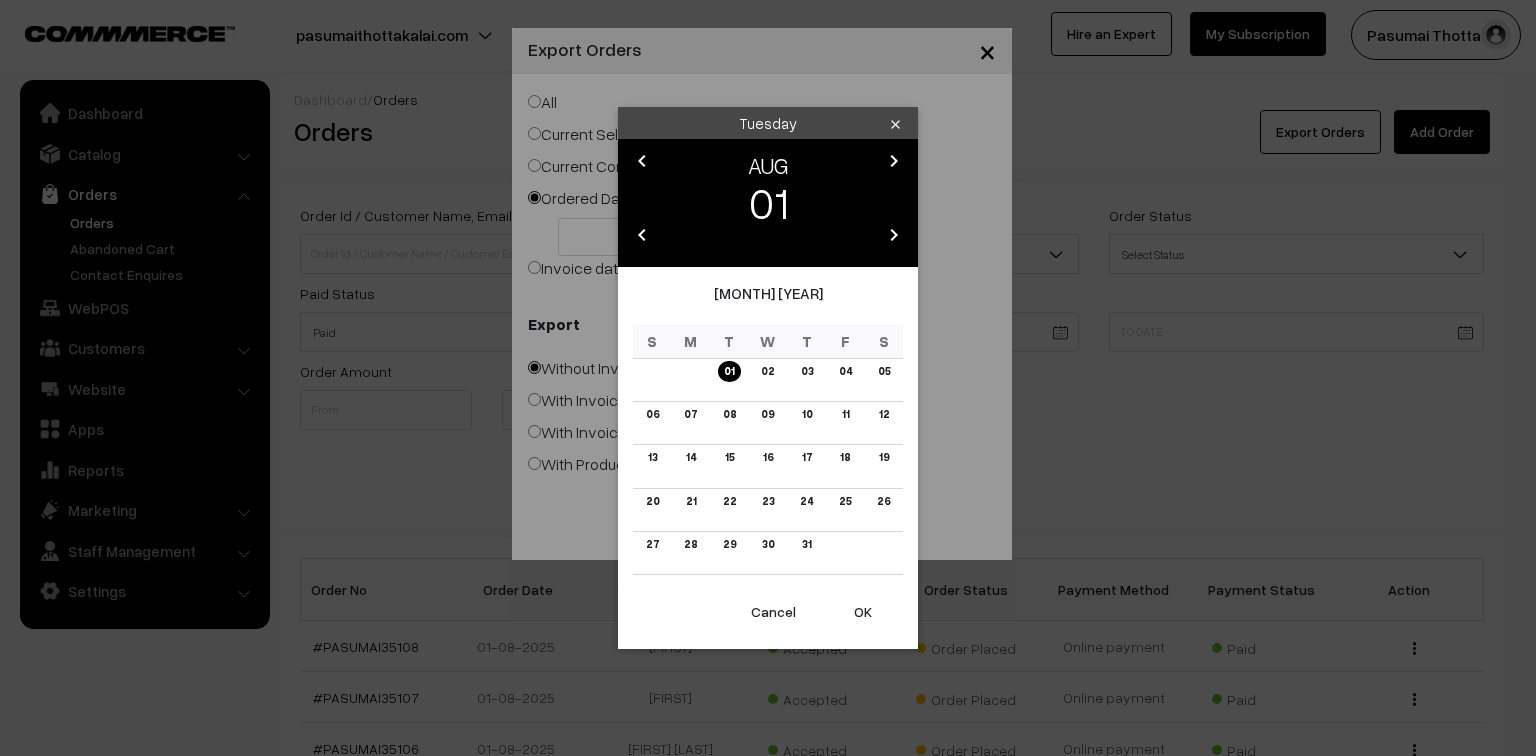 click on "chevron_right" at bounding box center [894, 235] 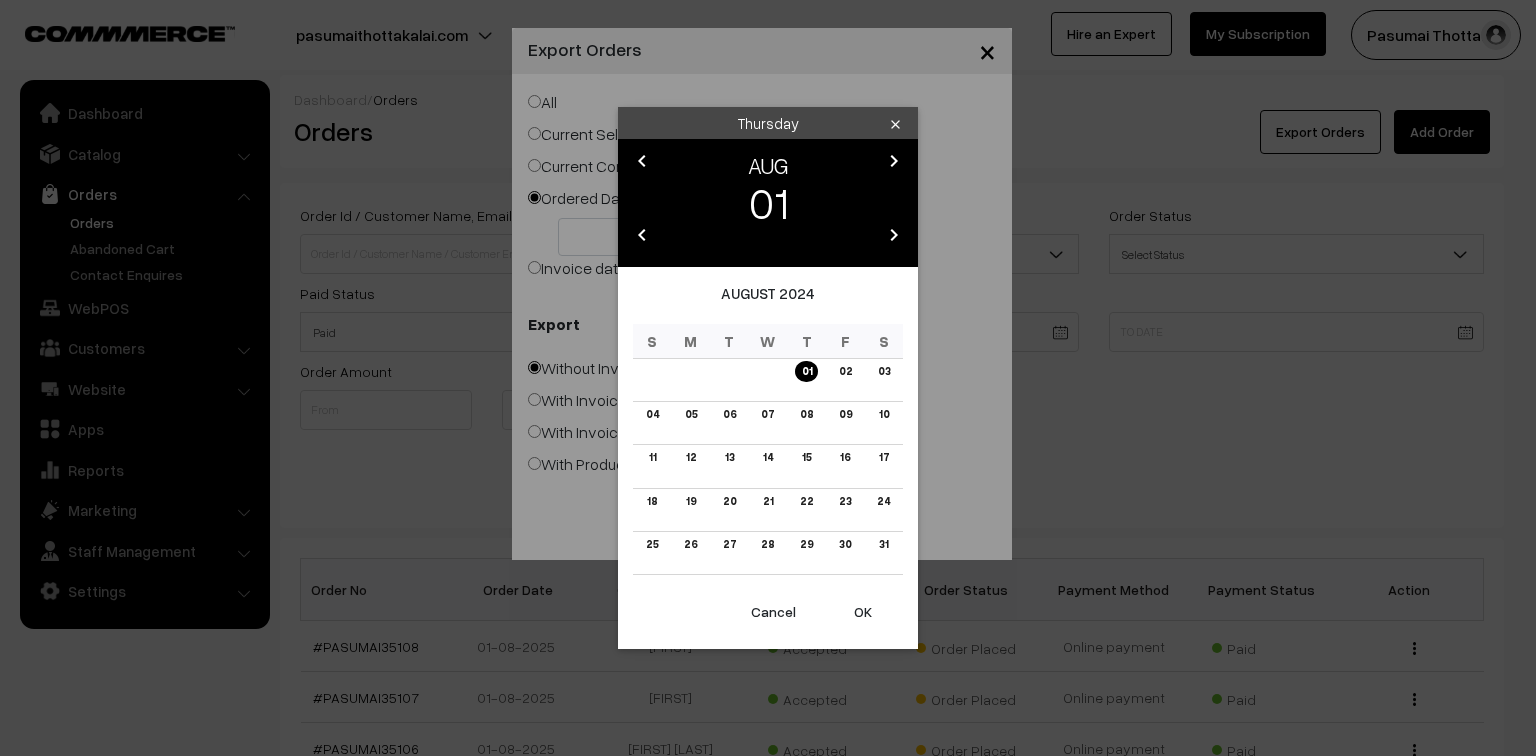 click on "chevron_right" at bounding box center [894, 235] 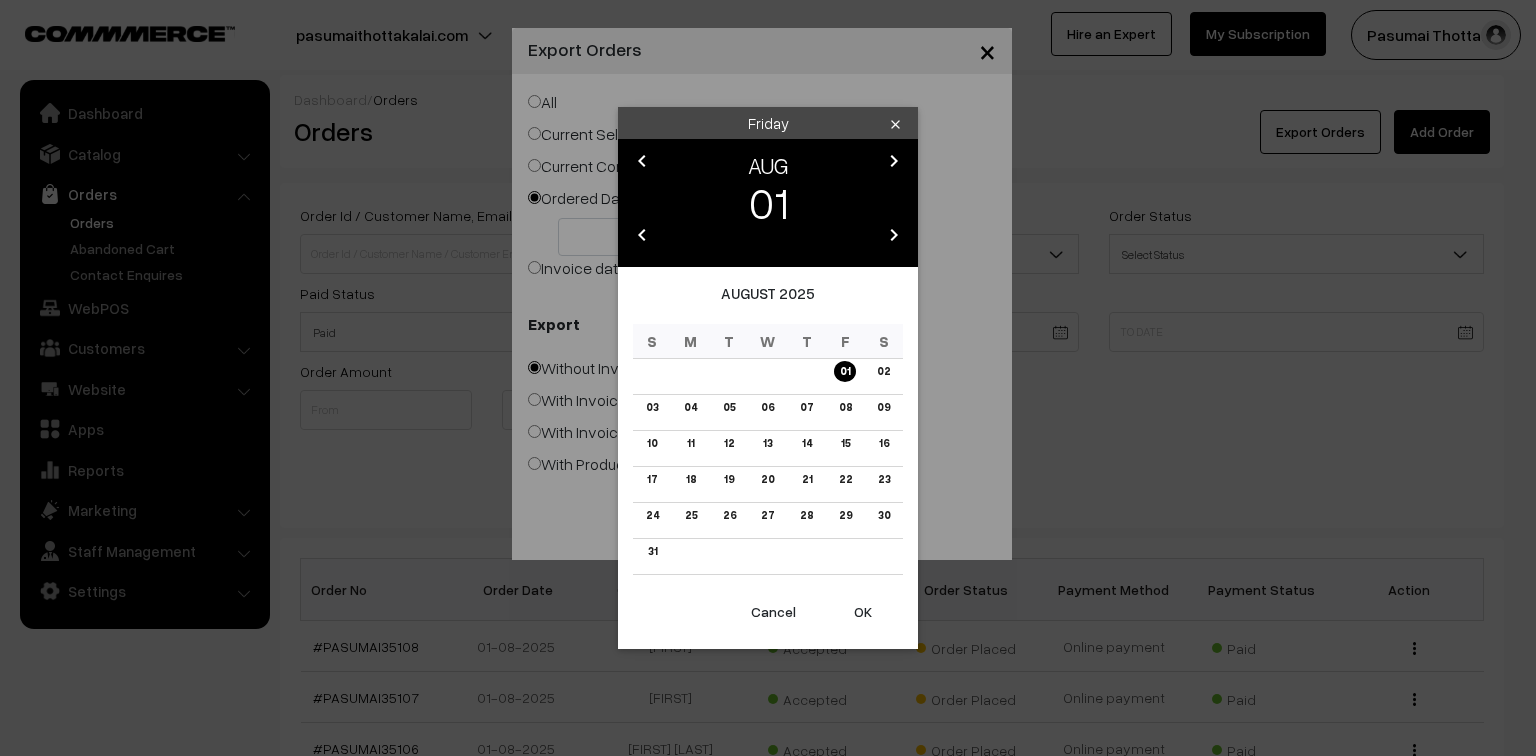 click on "chevron_left" at bounding box center (642, 161) 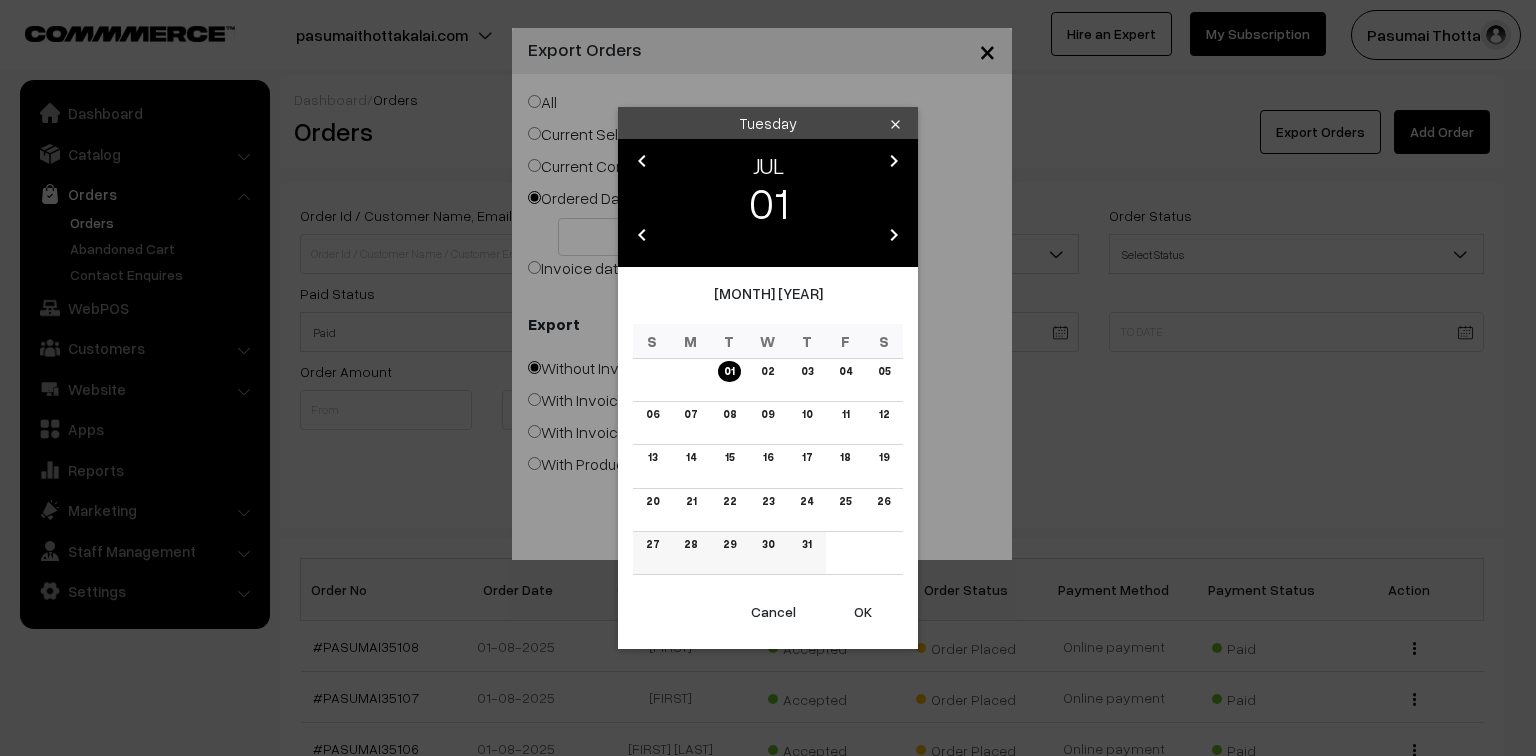click on "31" at bounding box center (806, 544) 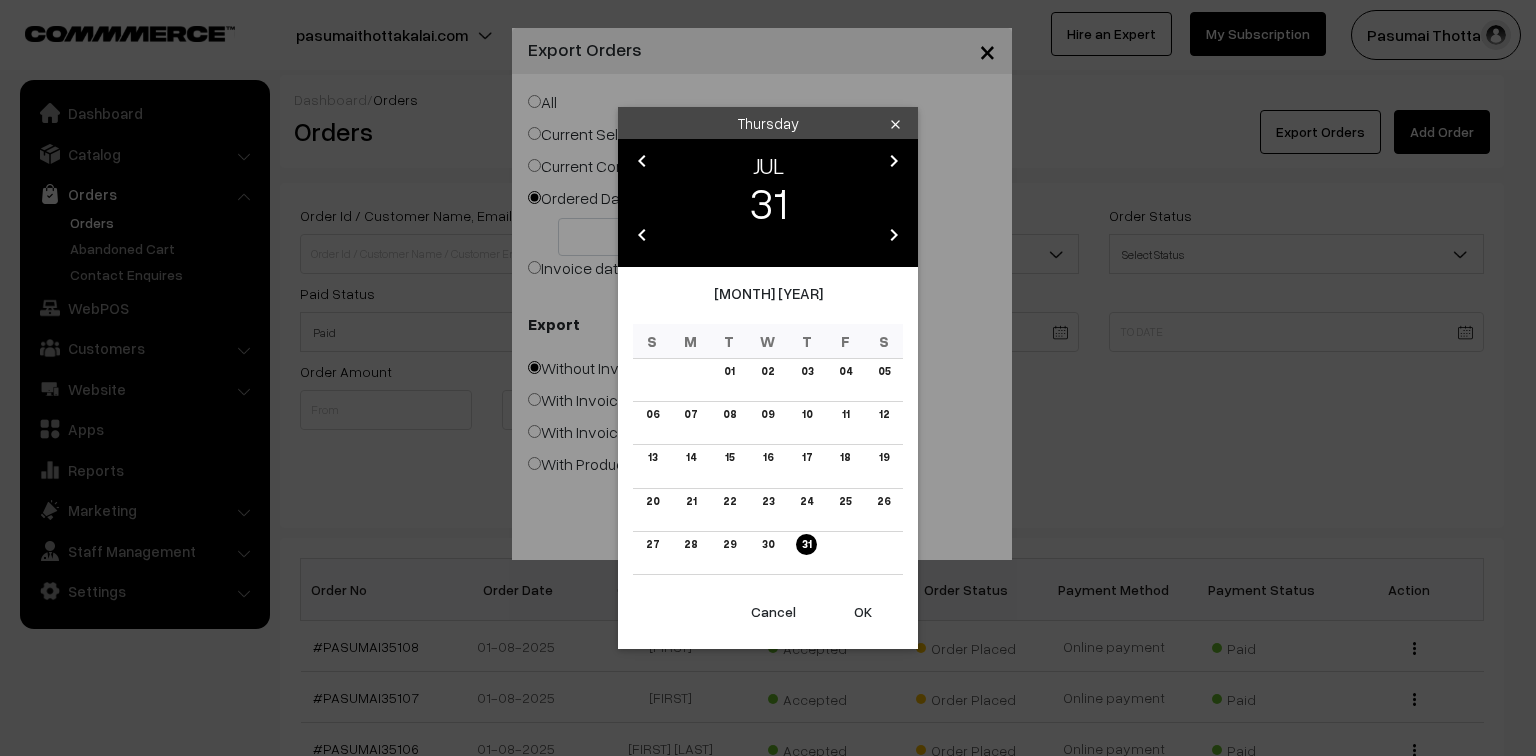 click on "OK" at bounding box center [863, 612] 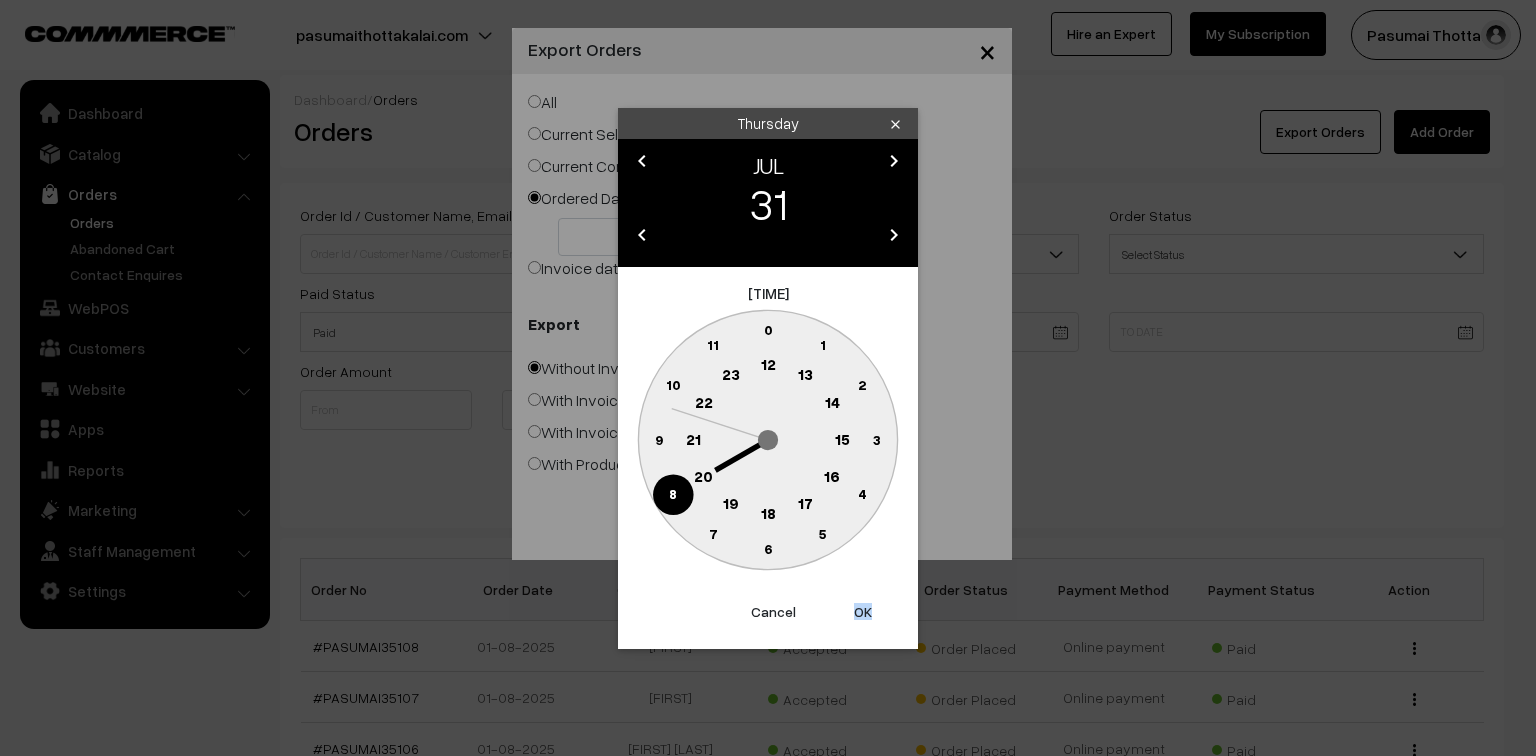 click on "OK" at bounding box center (863, 612) 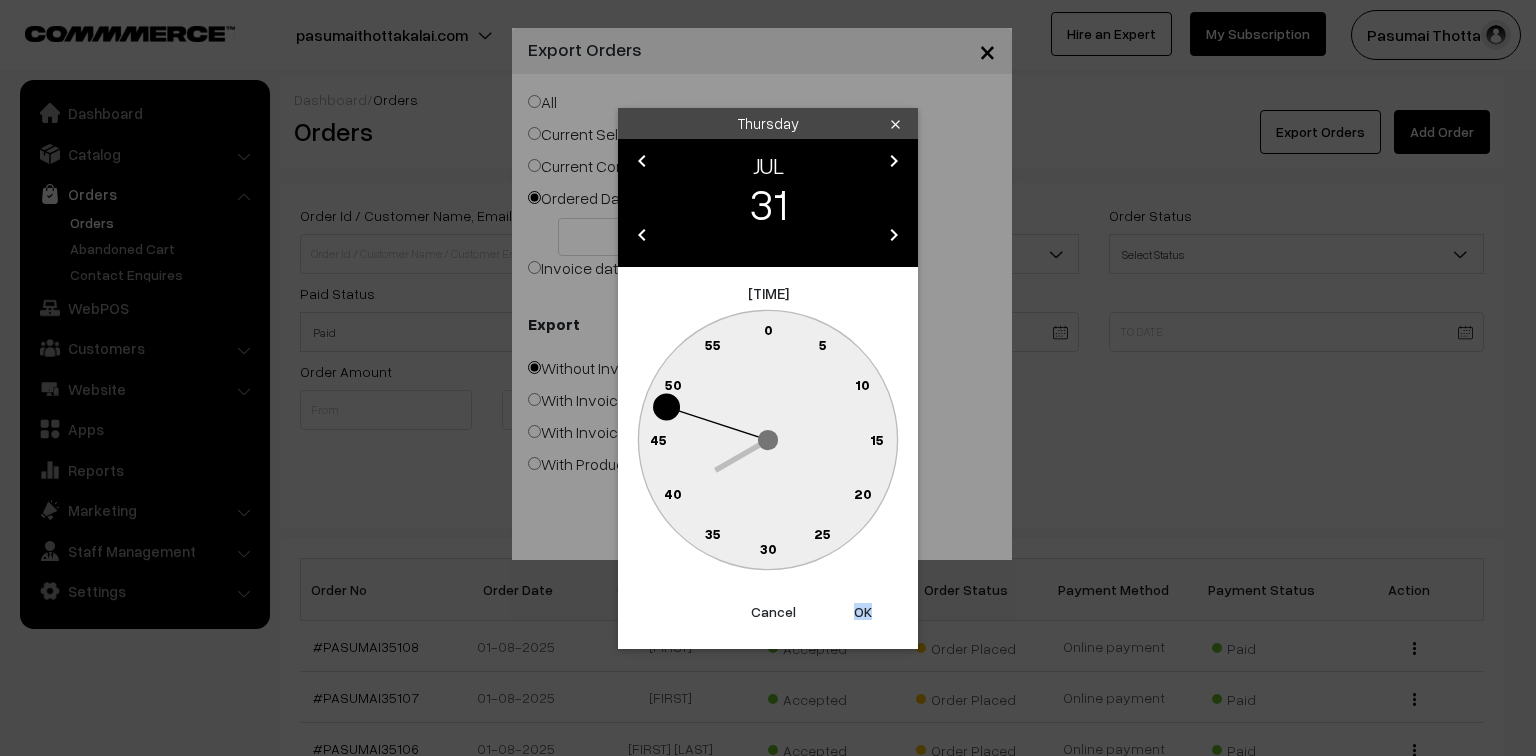 click on "OK" at bounding box center [863, 612] 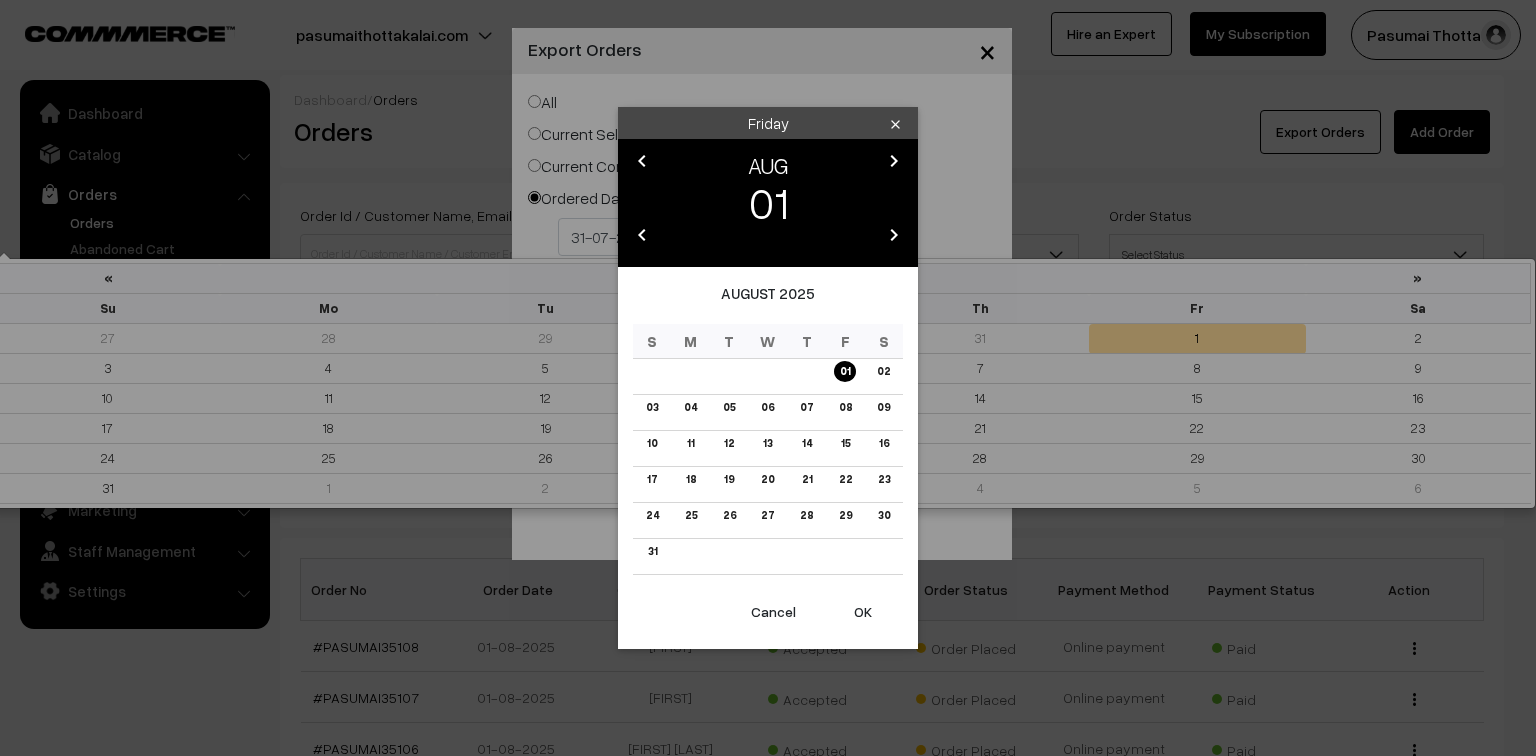click on "Thank you for showing interest. Our team will call you shortly.
Close
pasumaithottakalai.com
Go to Website
Create New Store
My Profile Support" at bounding box center [768, 2986] 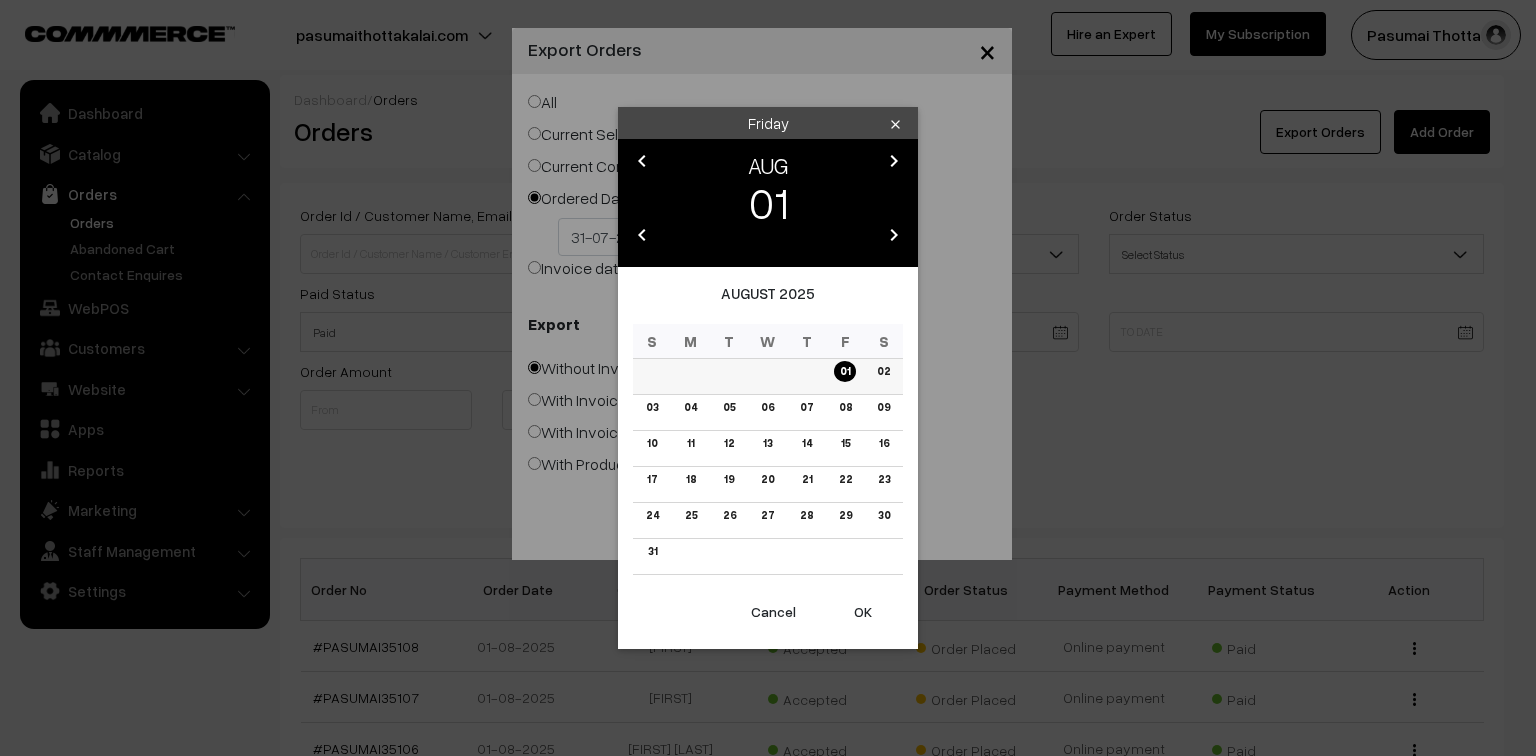 click on "01" at bounding box center (845, 371) 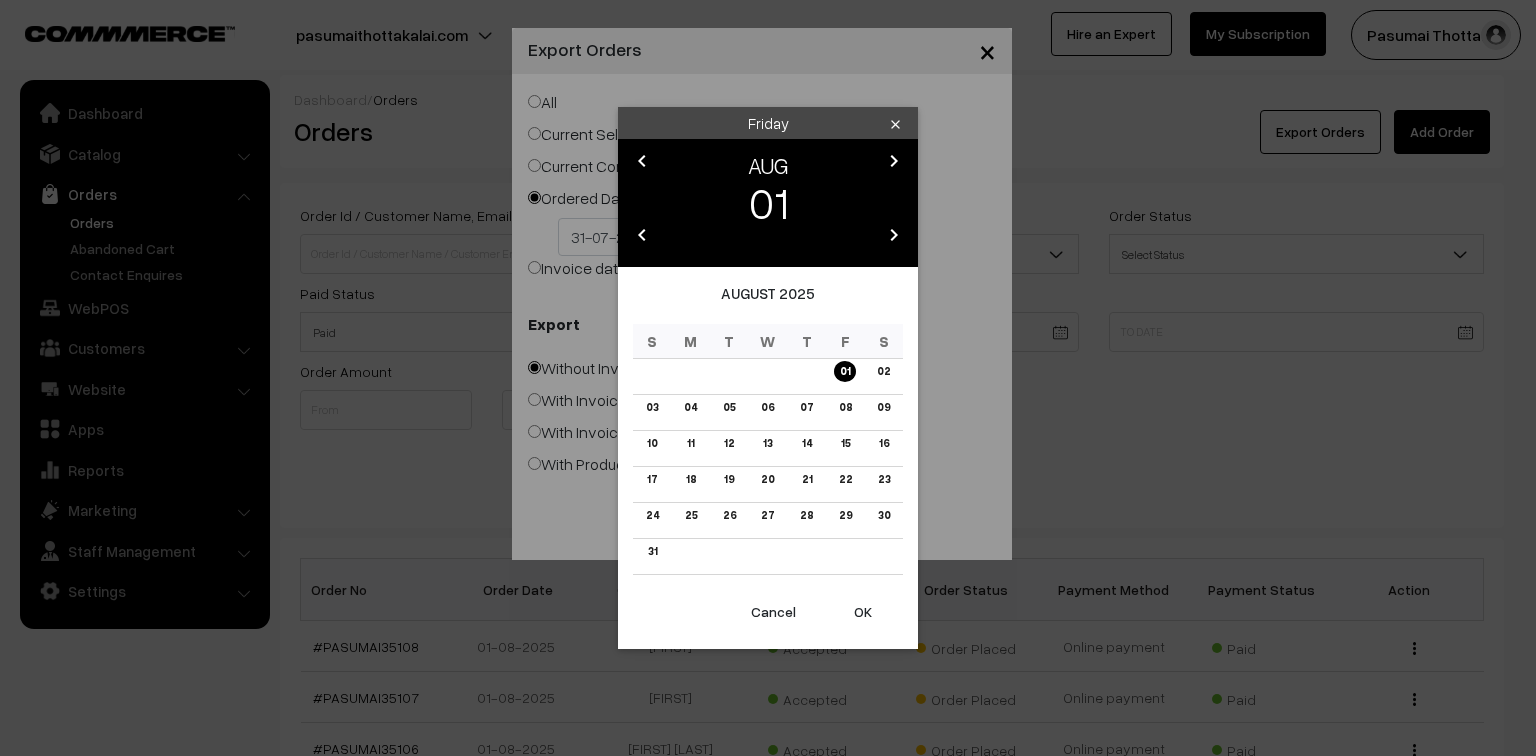 click on "OK" at bounding box center (863, 612) 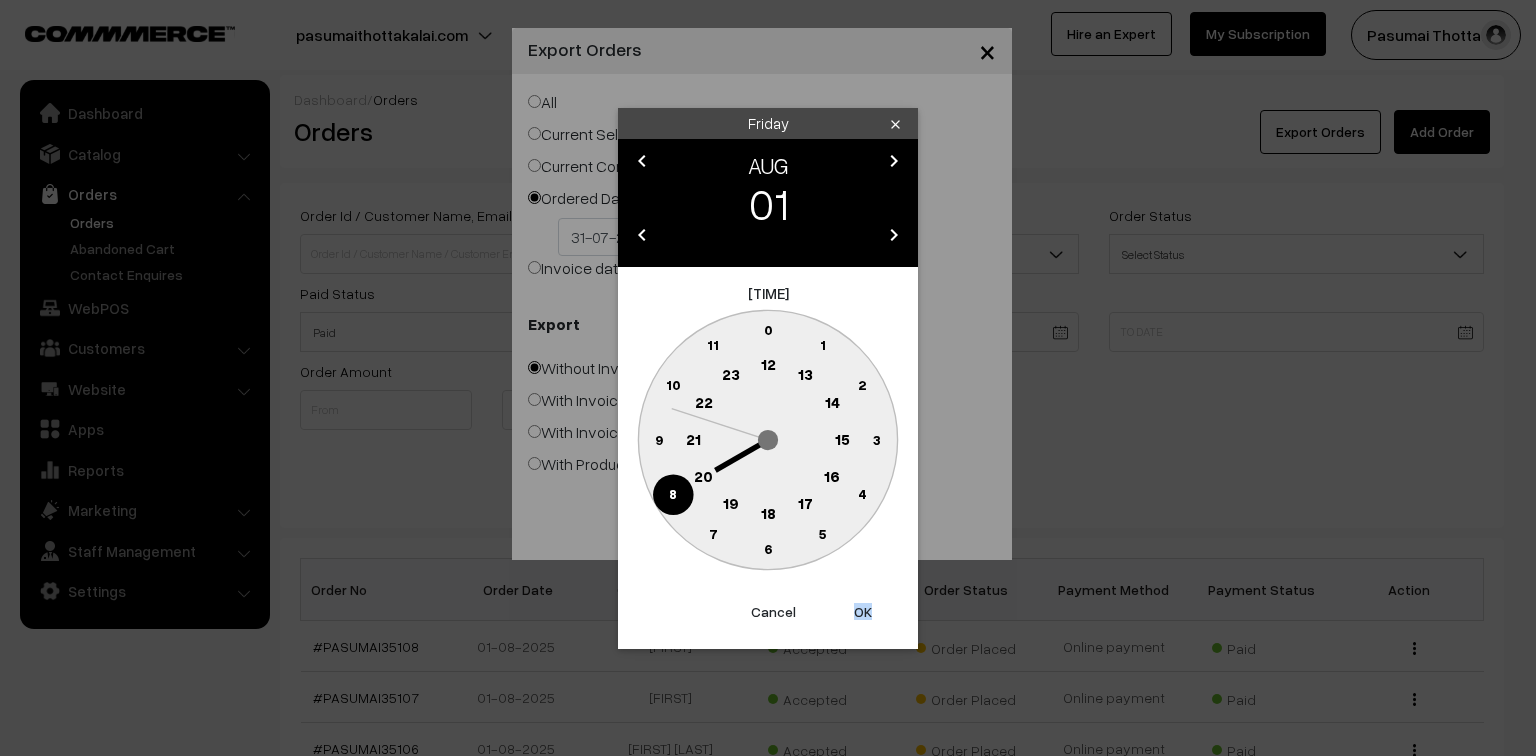 click on "OK" at bounding box center [863, 612] 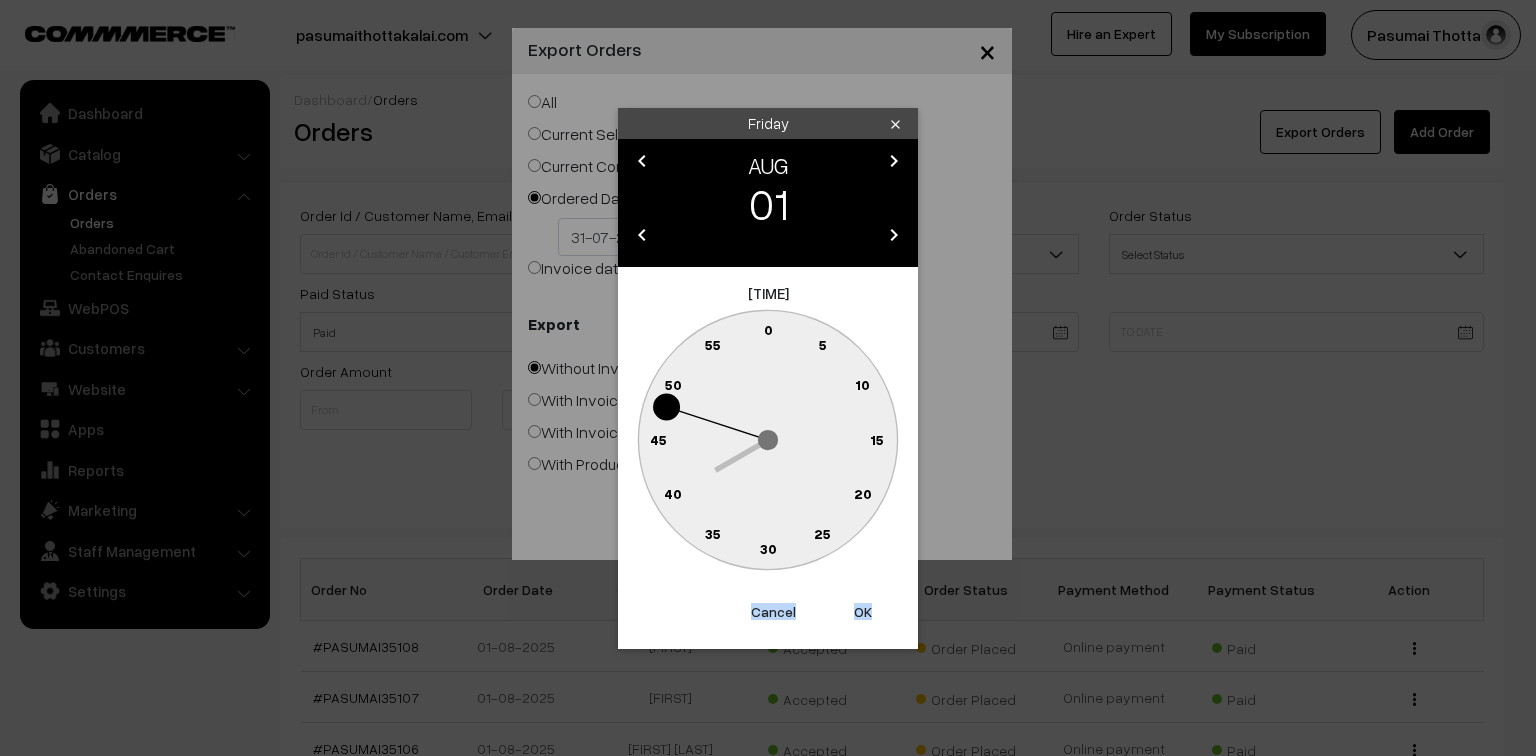 click on "OK" at bounding box center [863, 612] 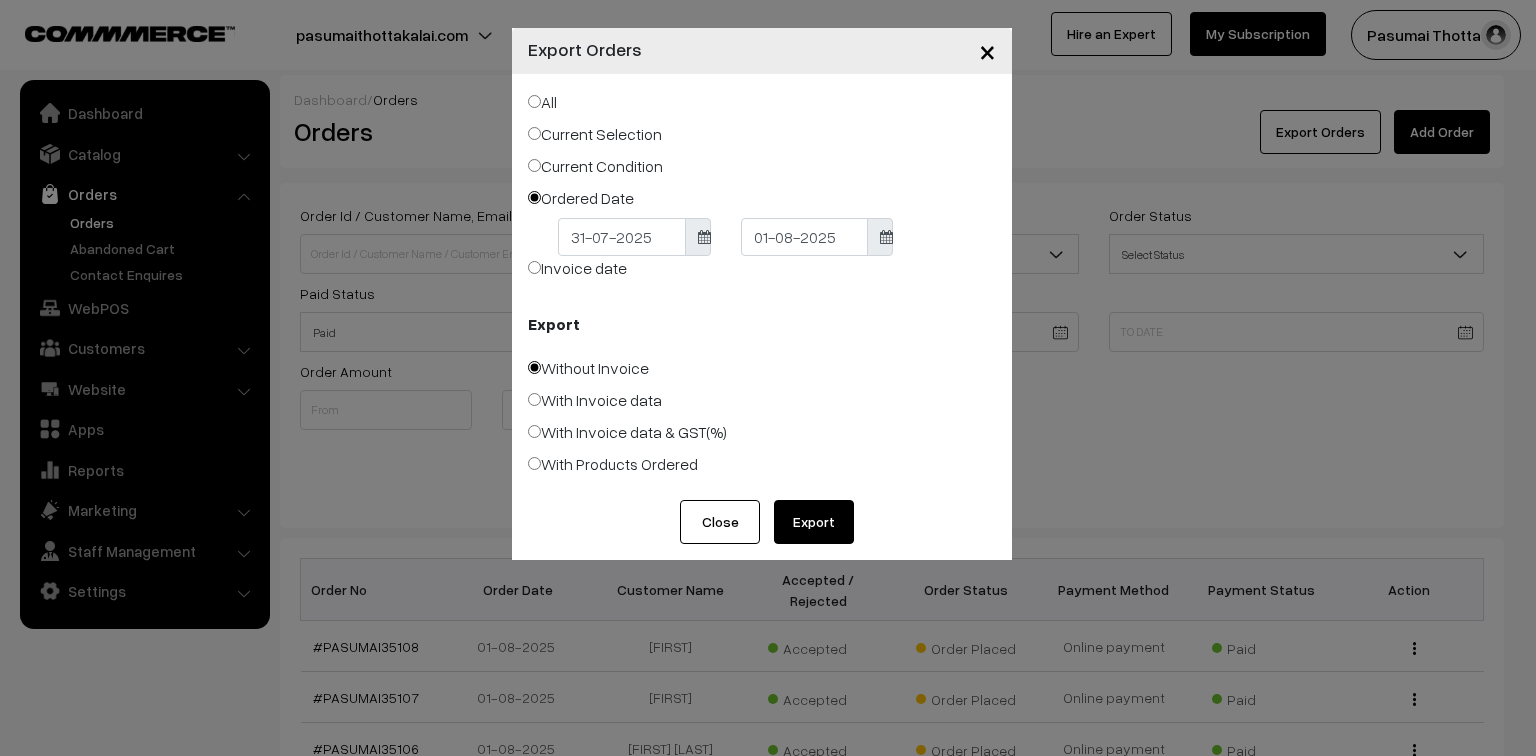 click on "Export" at bounding box center (814, 522) 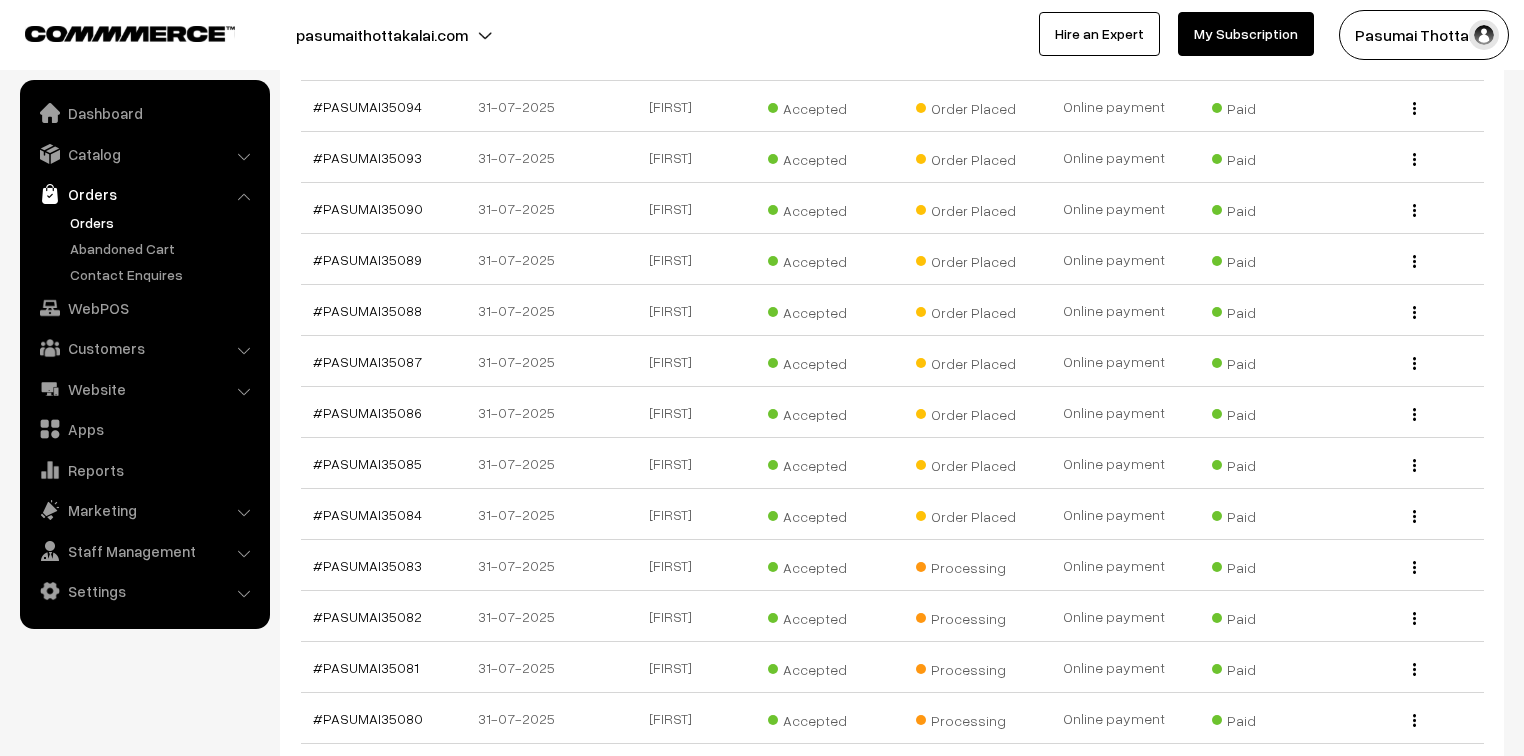 scroll, scrollTop: 1200, scrollLeft: 0, axis: vertical 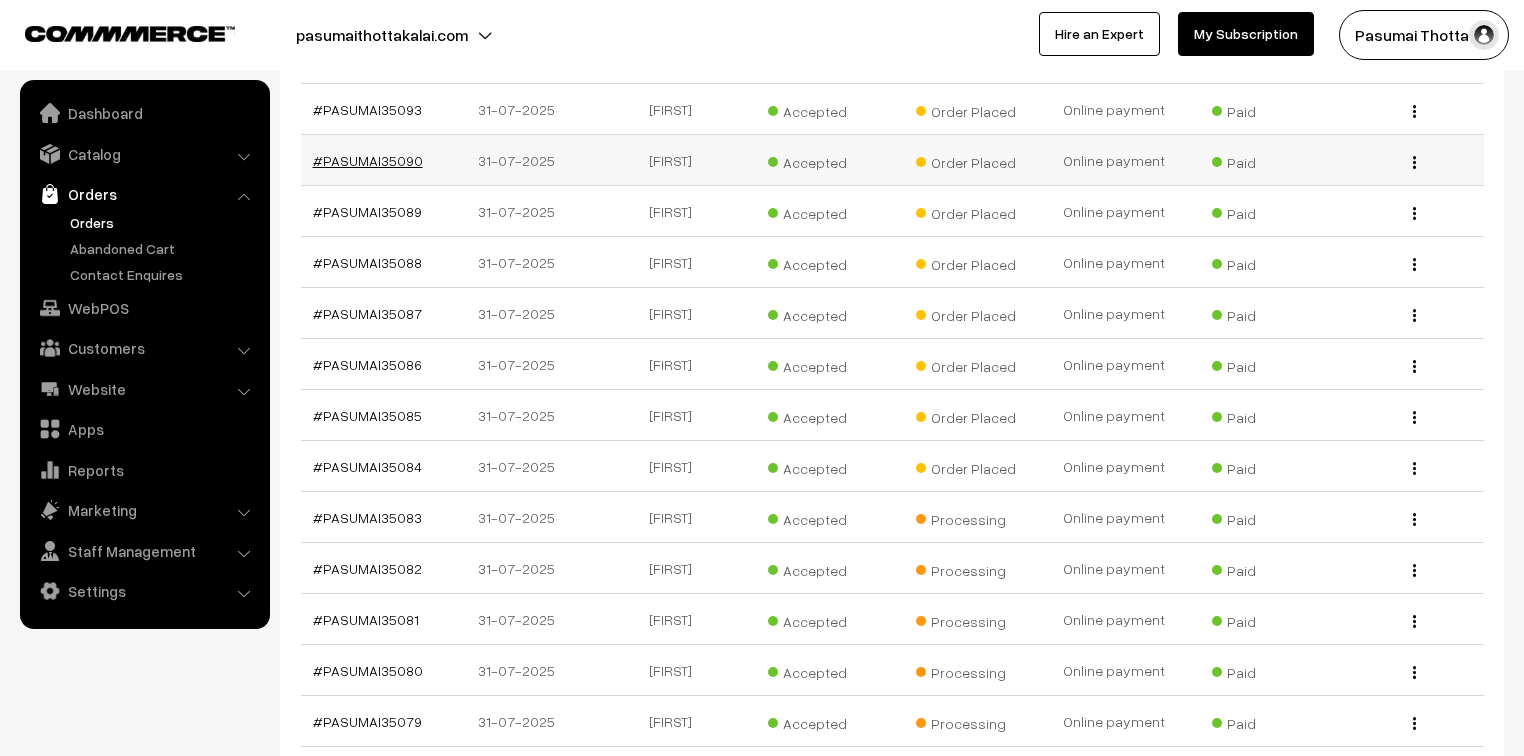 drag, startPoint x: 380, startPoint y: 124, endPoint x: 364, endPoint y: 137, distance: 20.615528 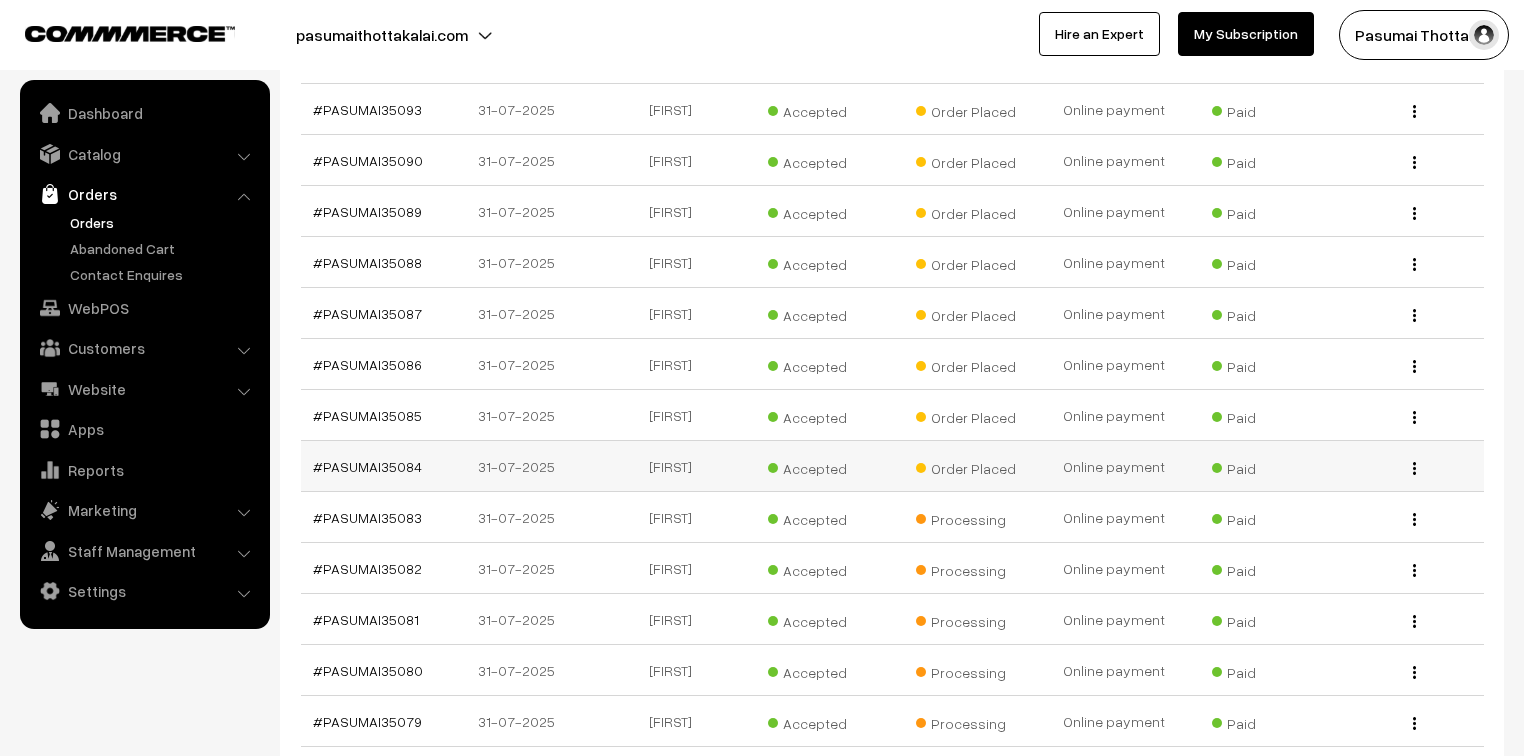 click on "Accepted" at bounding box center [818, 466] 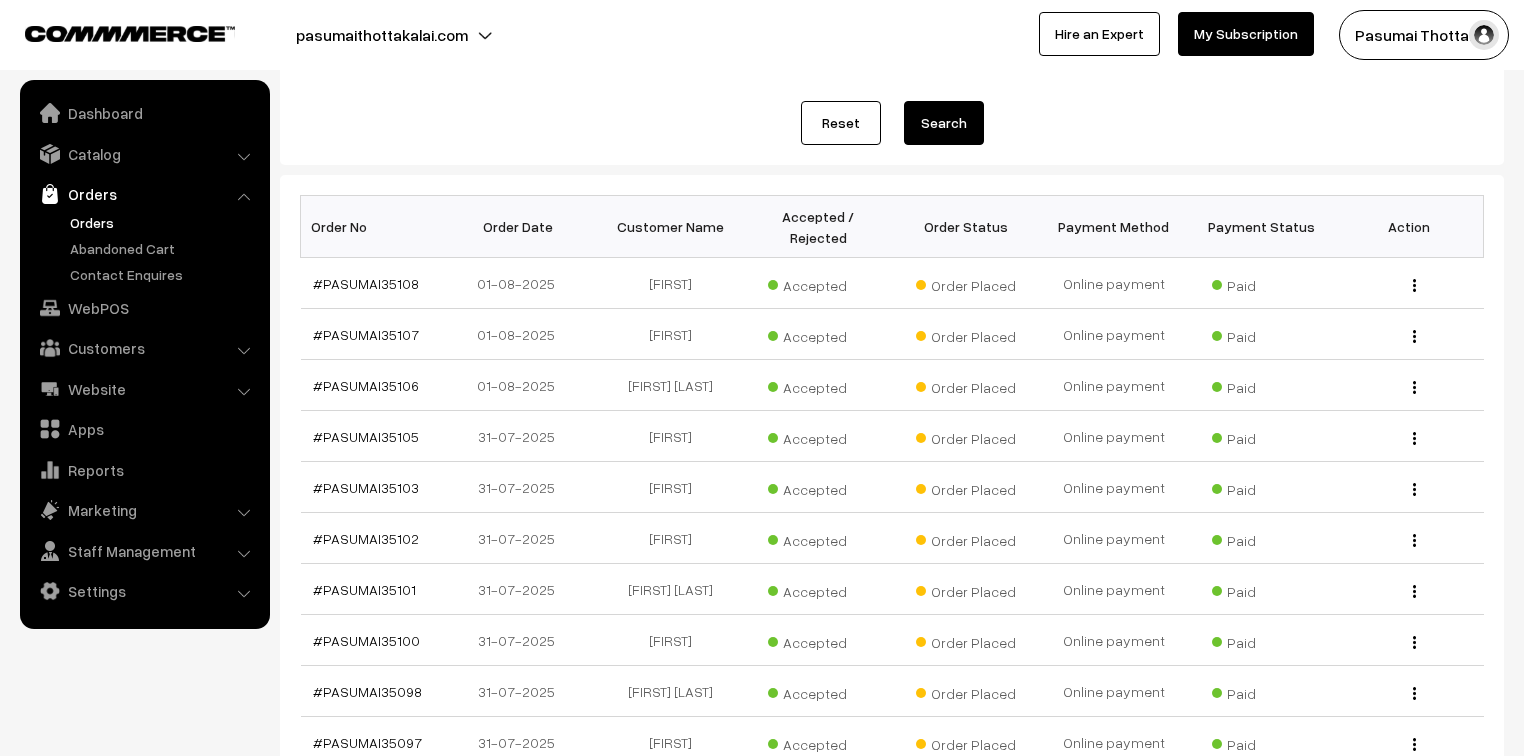 scroll, scrollTop: 160, scrollLeft: 0, axis: vertical 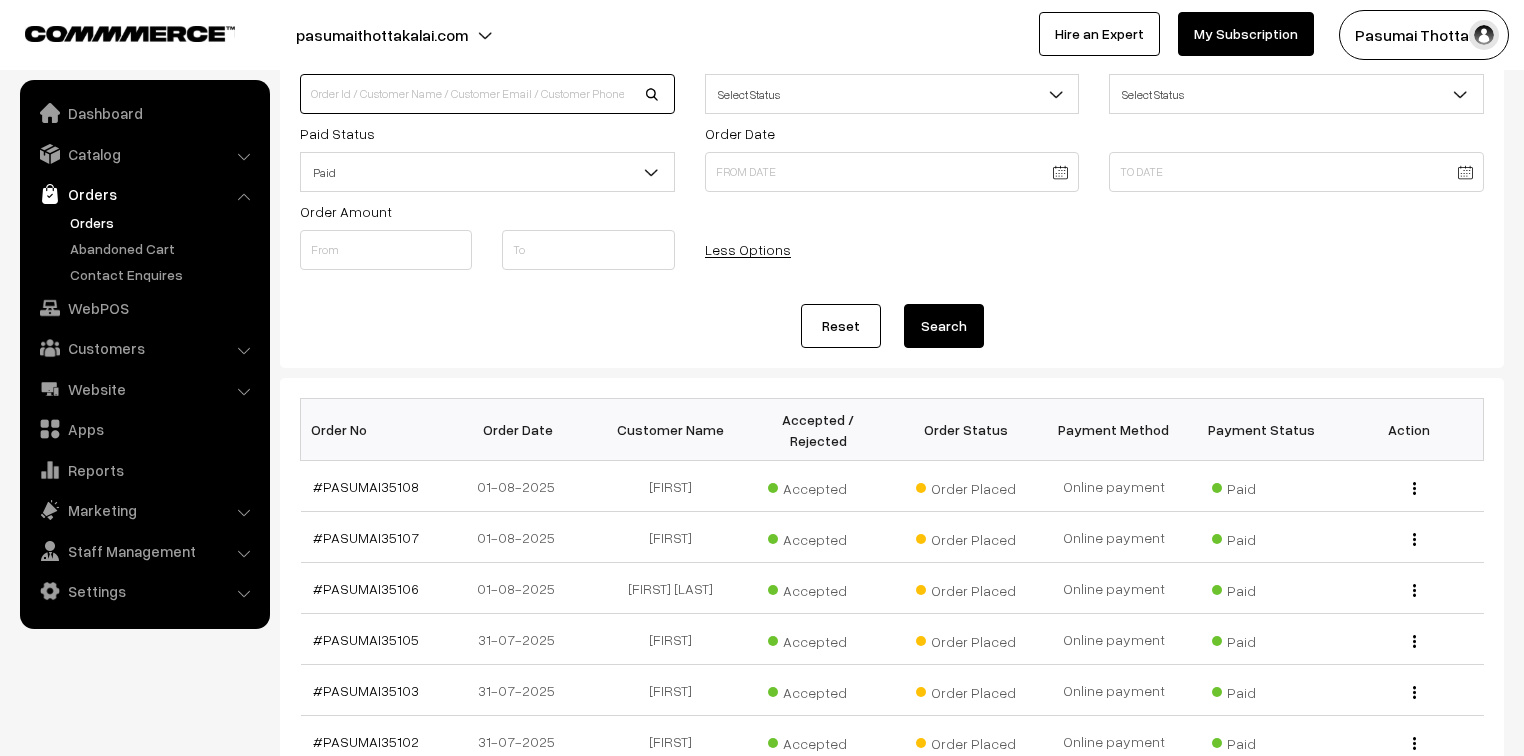 click at bounding box center (487, 94) 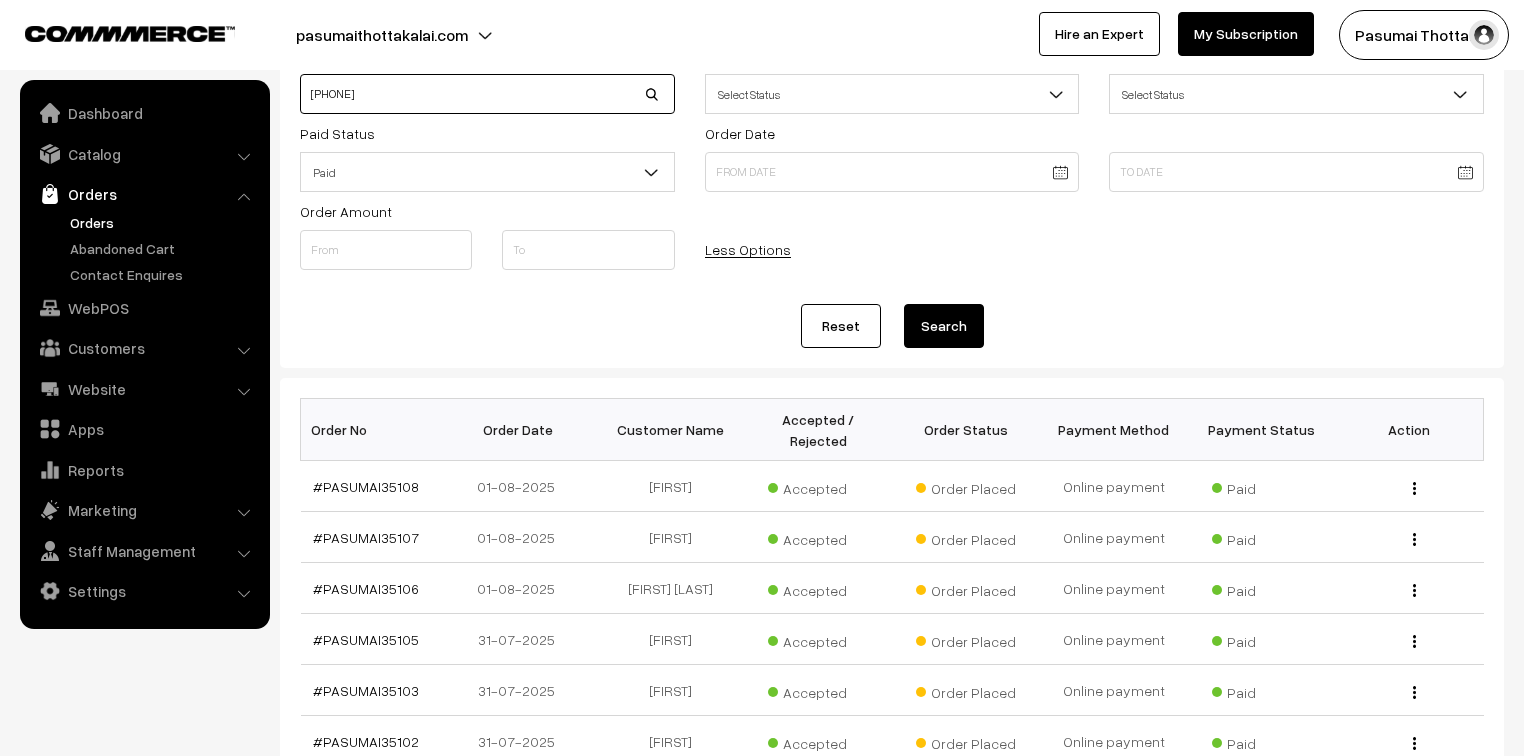type on "[PHONE]" 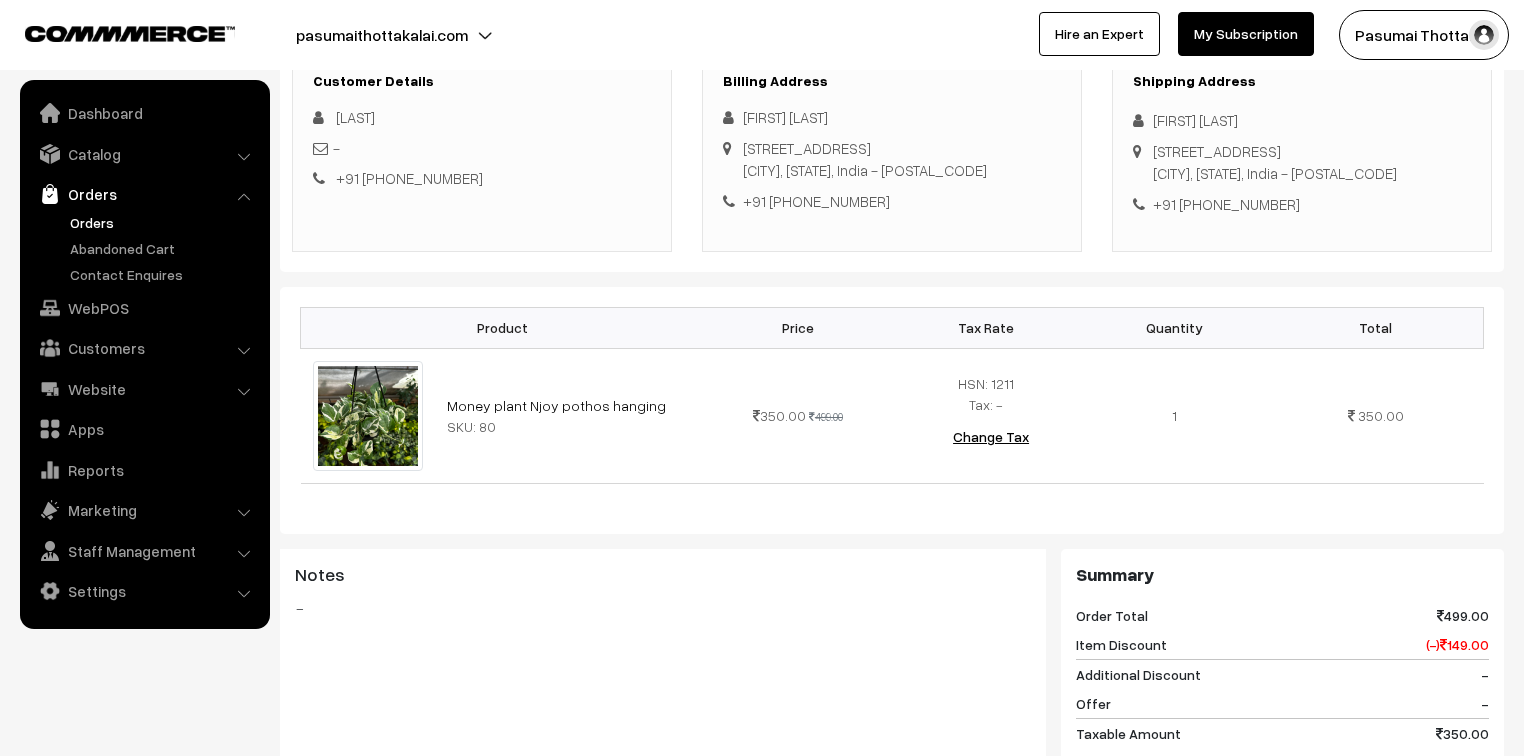 scroll, scrollTop: 160, scrollLeft: 0, axis: vertical 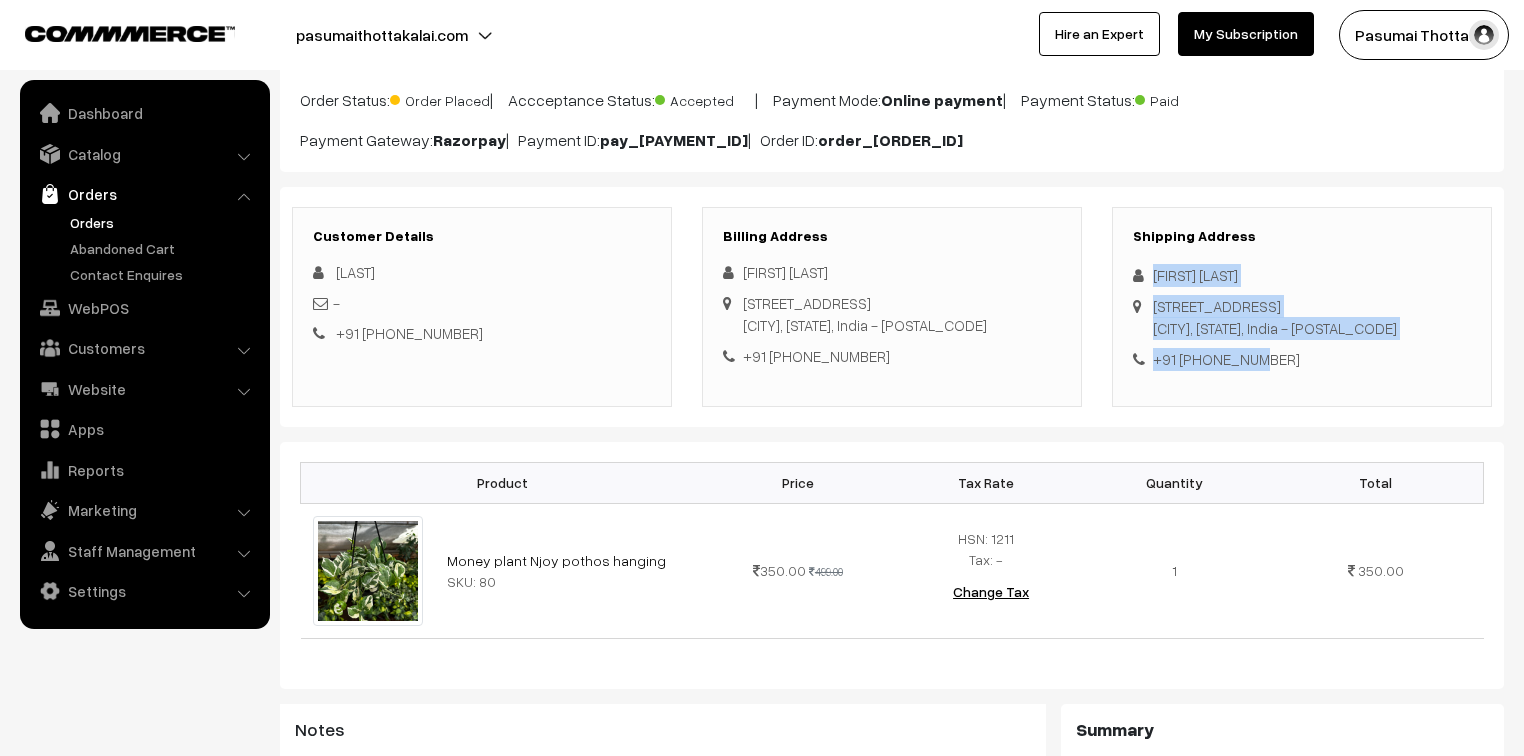 drag, startPoint x: 1152, startPoint y: 272, endPoint x: 1300, endPoint y: 348, distance: 166.37308 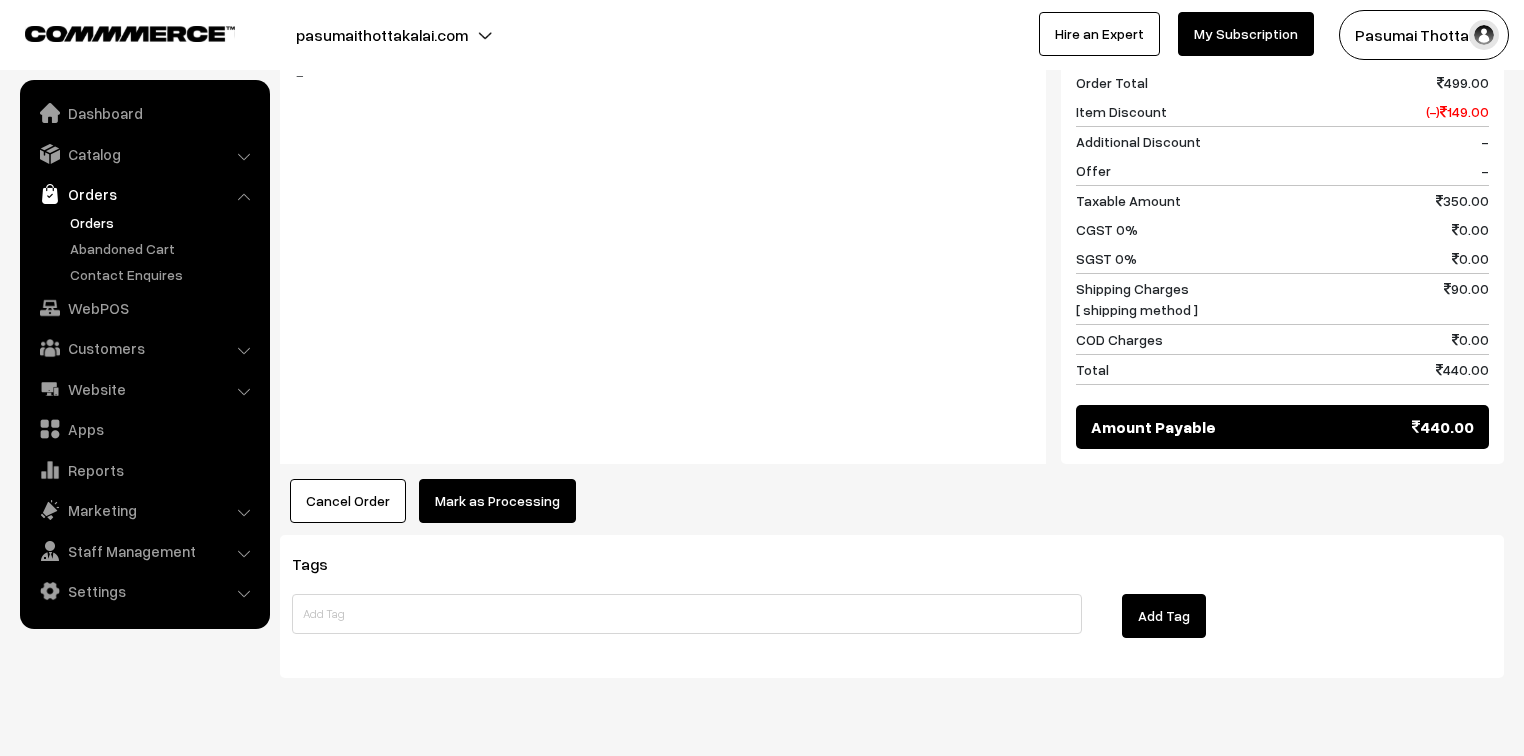 scroll, scrollTop: 896, scrollLeft: 0, axis: vertical 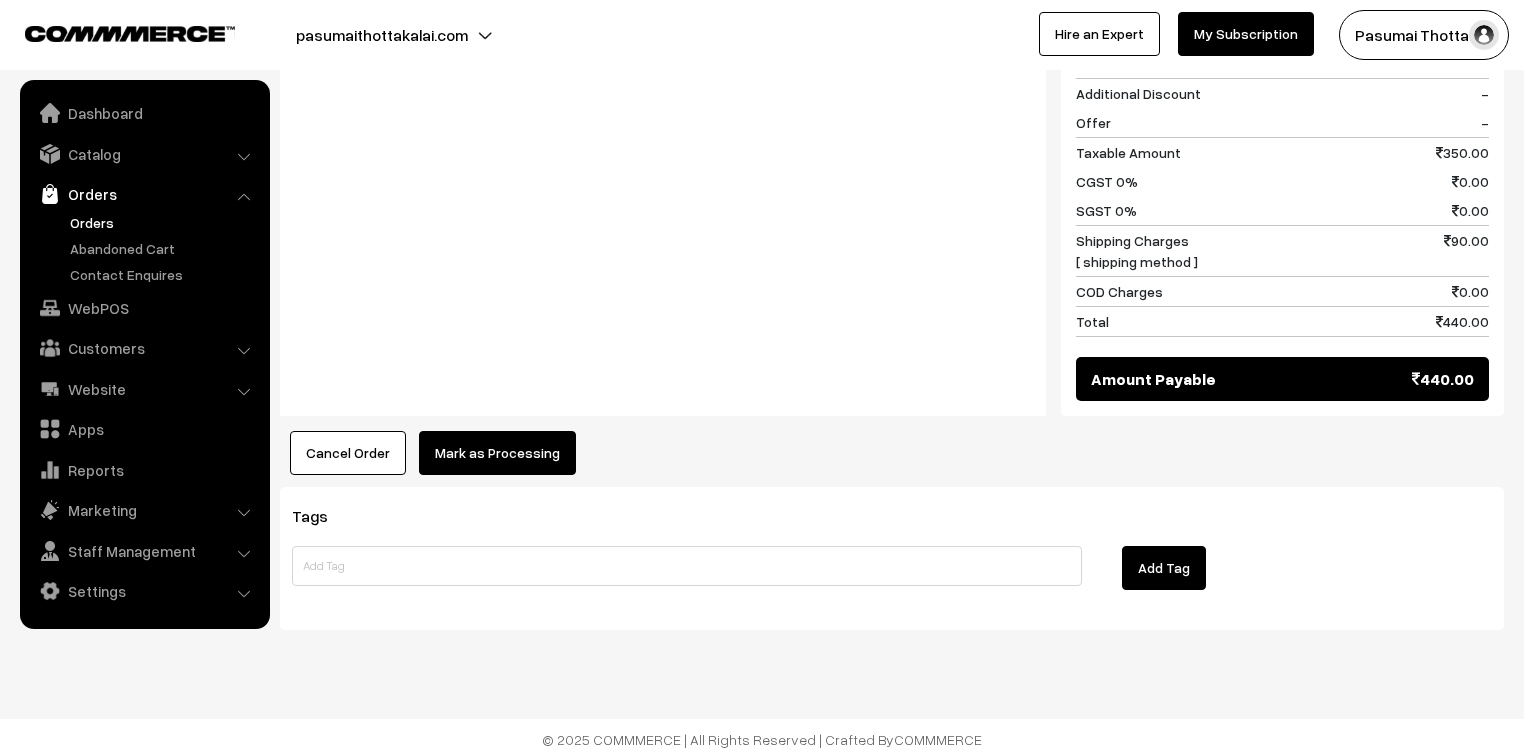 click on "Mark as Processing" at bounding box center (497, 453) 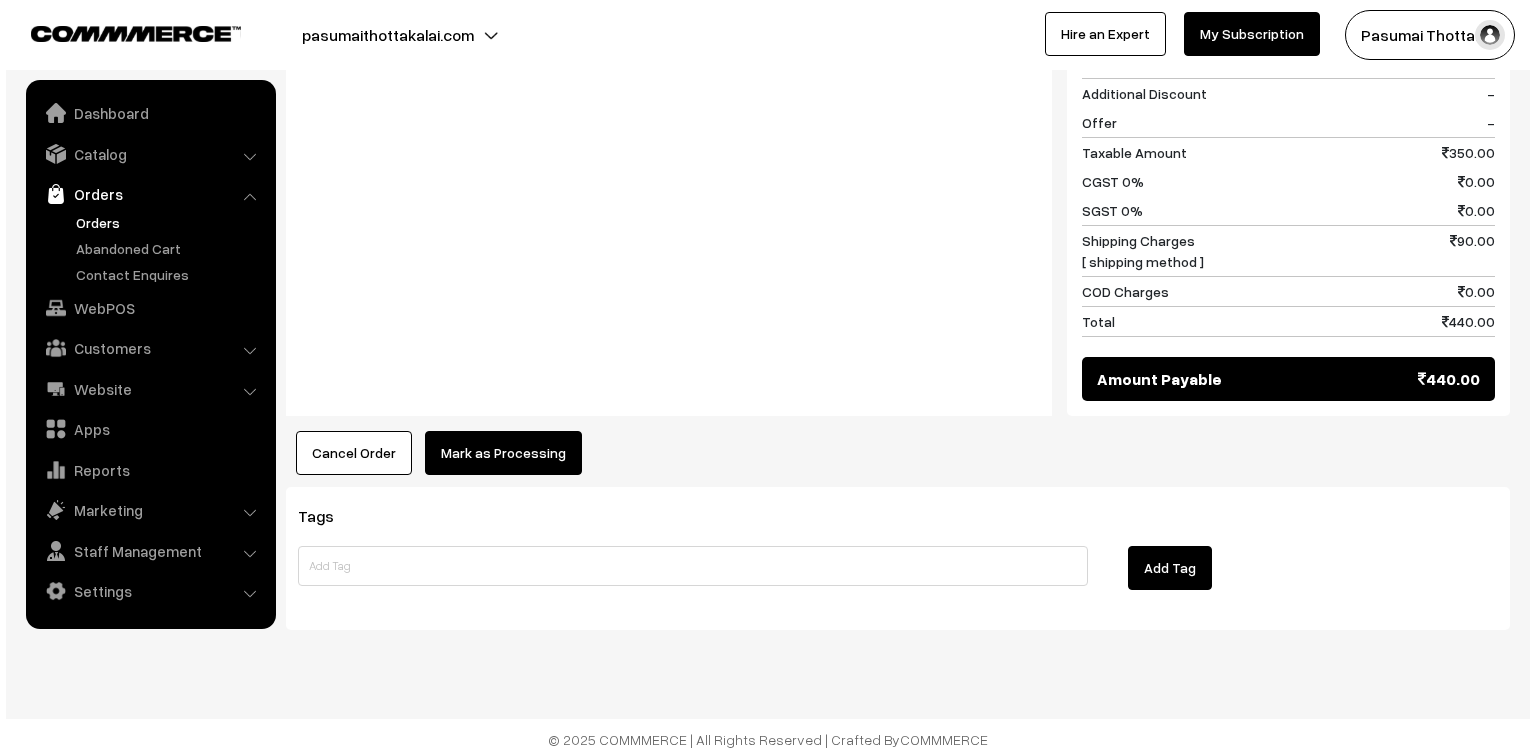 scroll, scrollTop: 898, scrollLeft: 0, axis: vertical 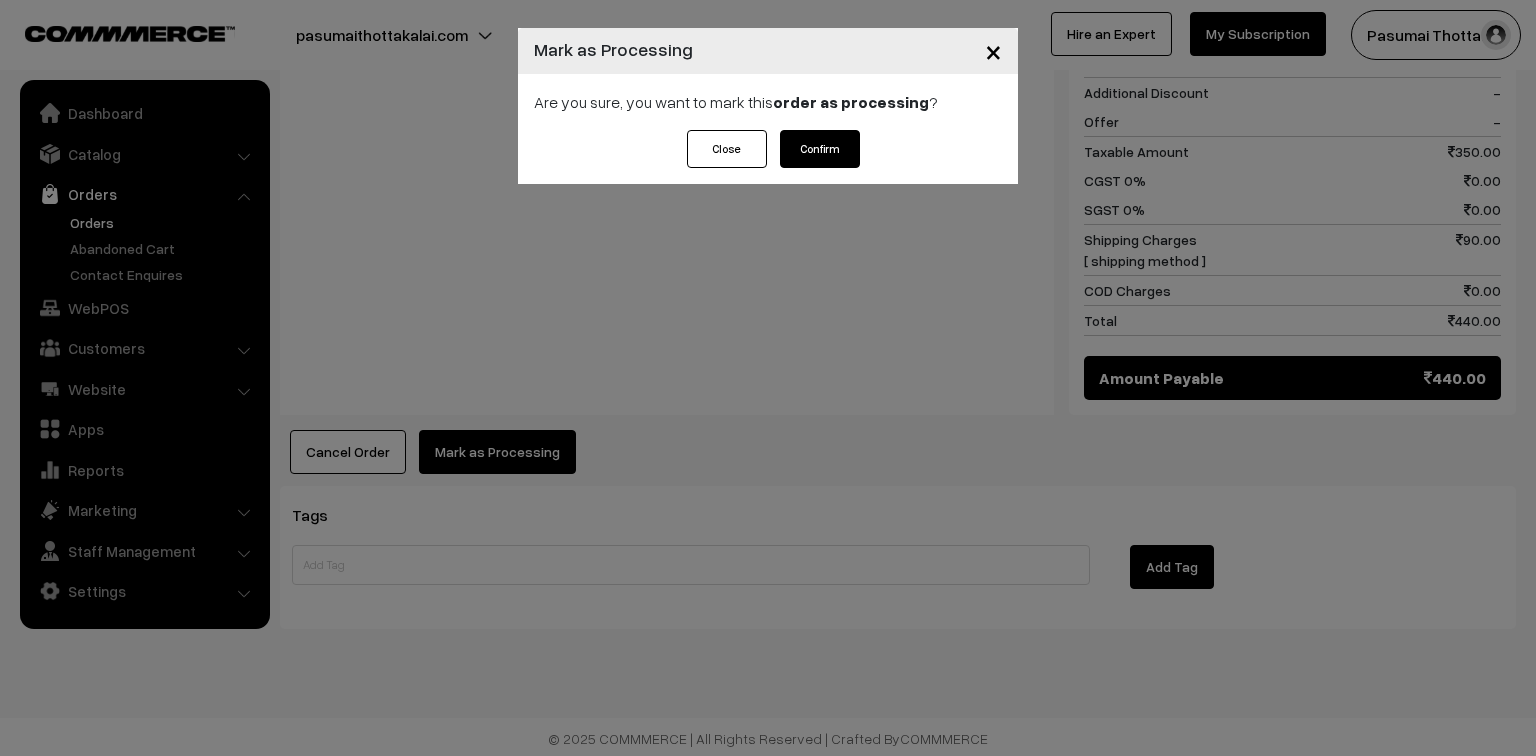 drag, startPoint x: 822, startPoint y: 146, endPoint x: 769, endPoint y: 132, distance: 54.81788 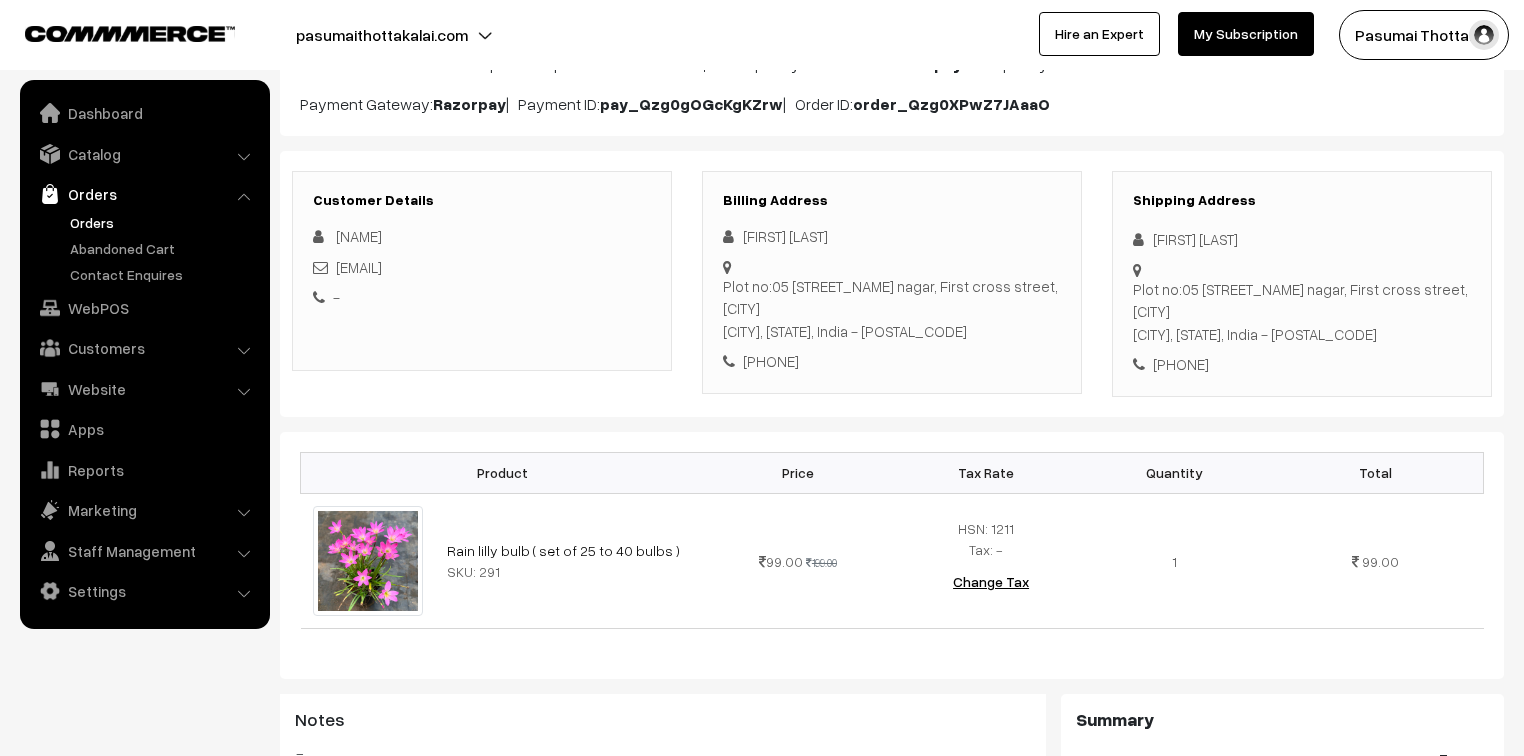 scroll, scrollTop: 240, scrollLeft: 0, axis: vertical 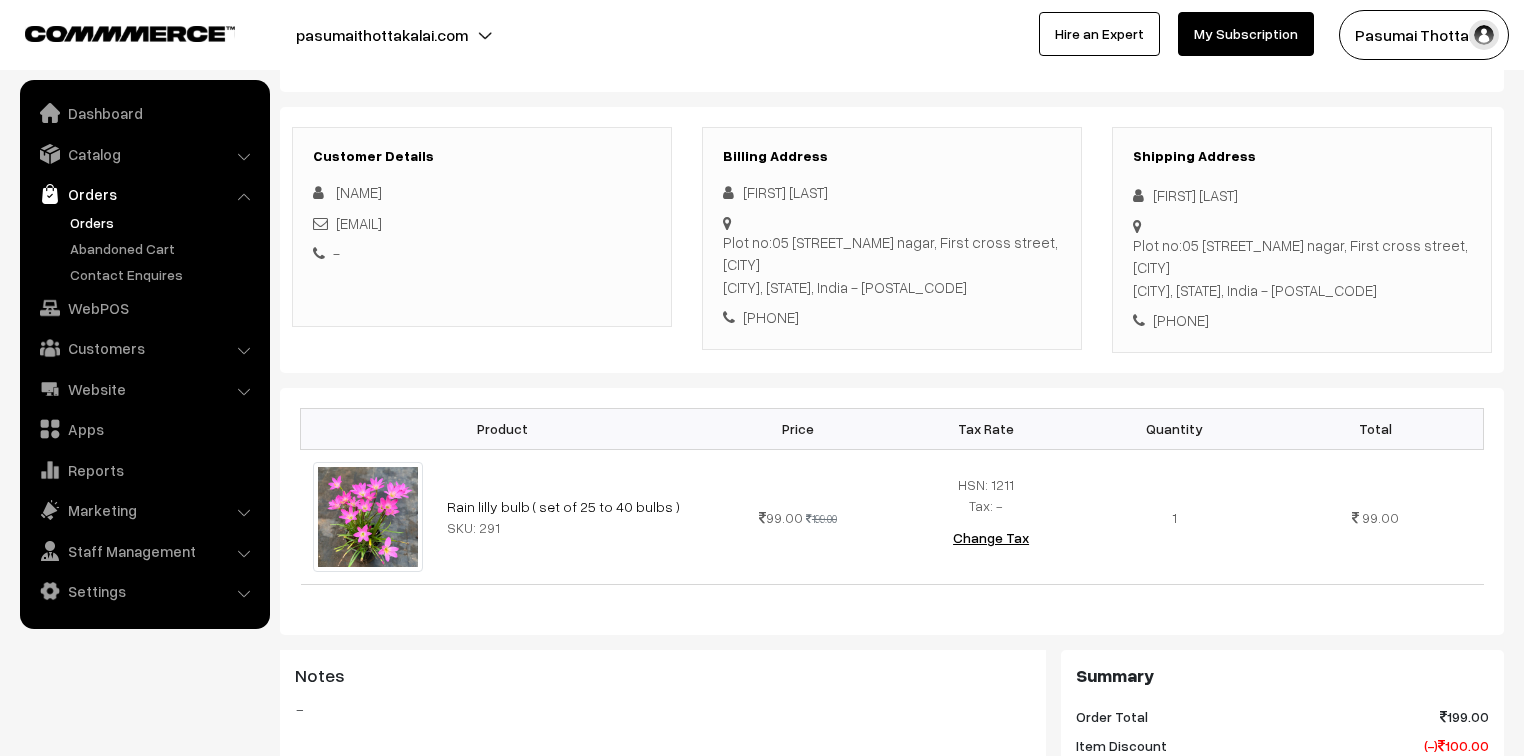 drag, startPoint x: 1152, startPoint y: 199, endPoint x: 1279, endPoint y: 347, distance: 195.02051 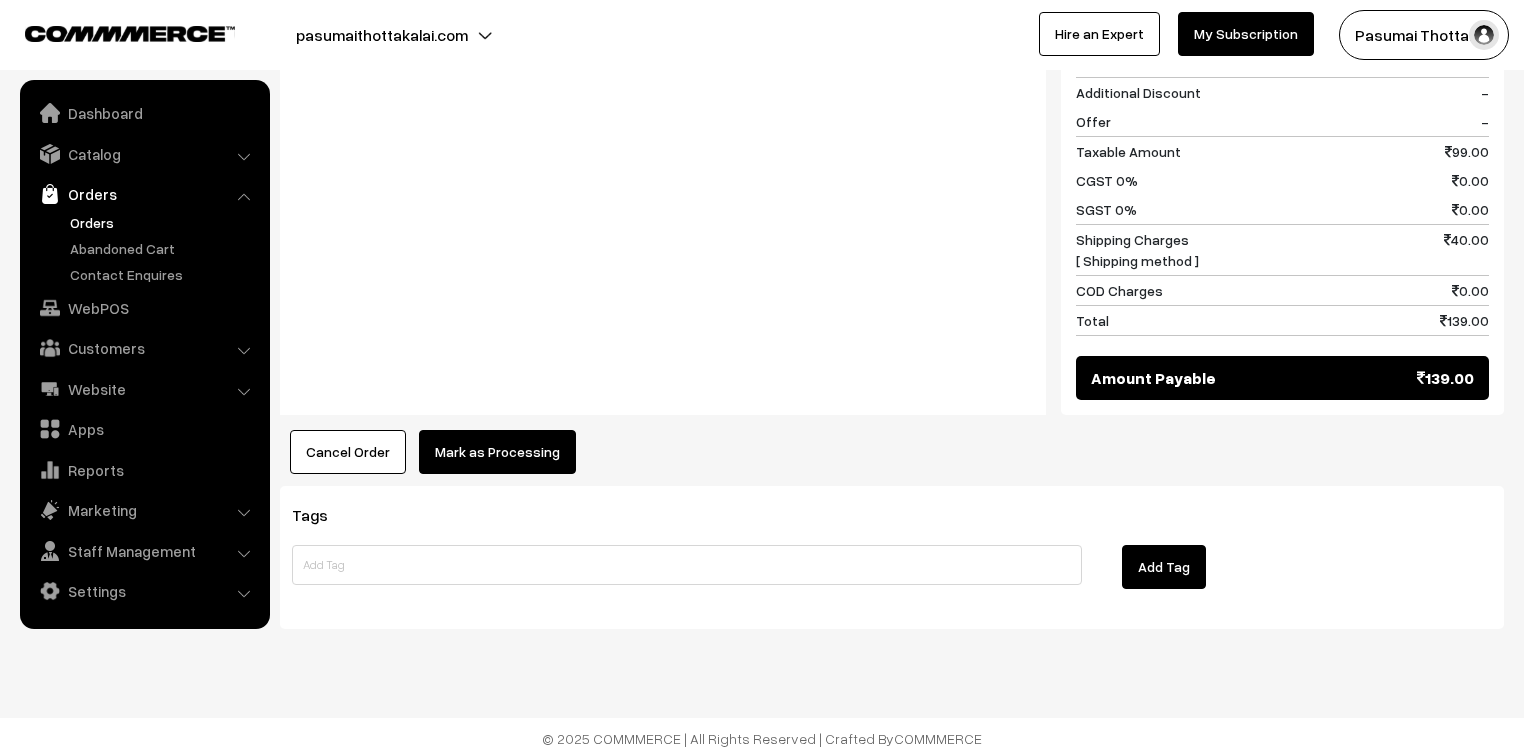 click on "Mark as Processing" at bounding box center [497, 452] 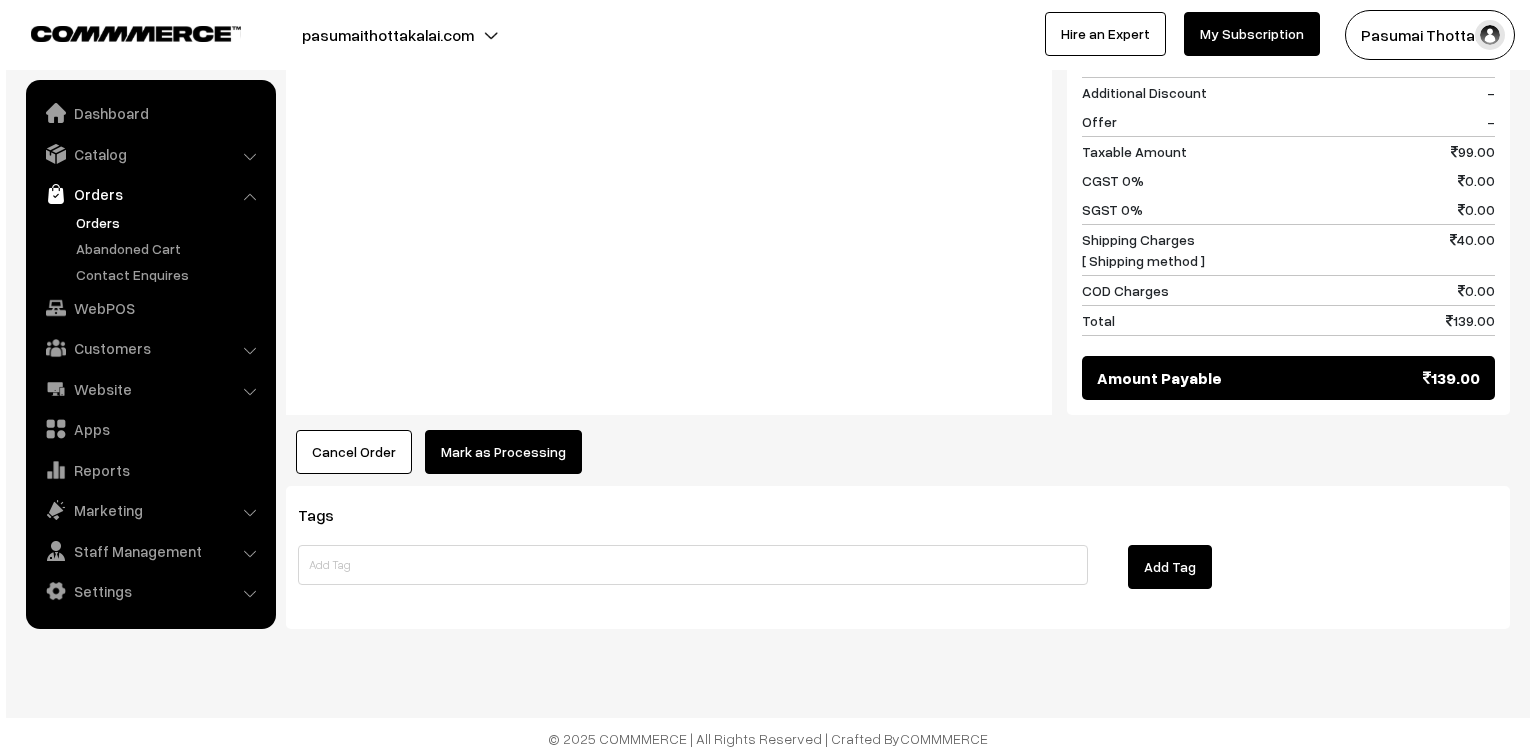 scroll, scrollTop: 924, scrollLeft: 0, axis: vertical 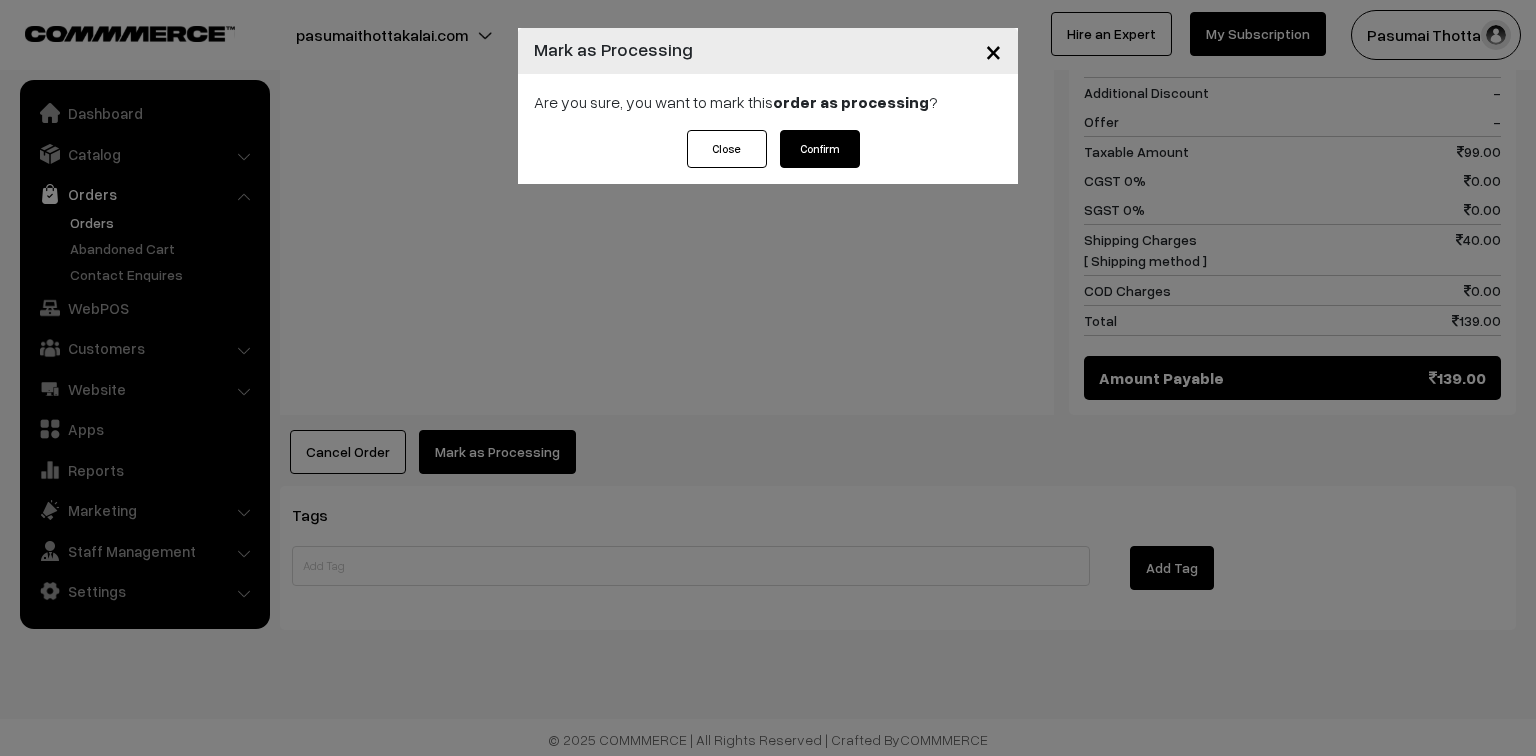 drag, startPoint x: 822, startPoint y: 160, endPoint x: 820, endPoint y: 127, distance: 33.06055 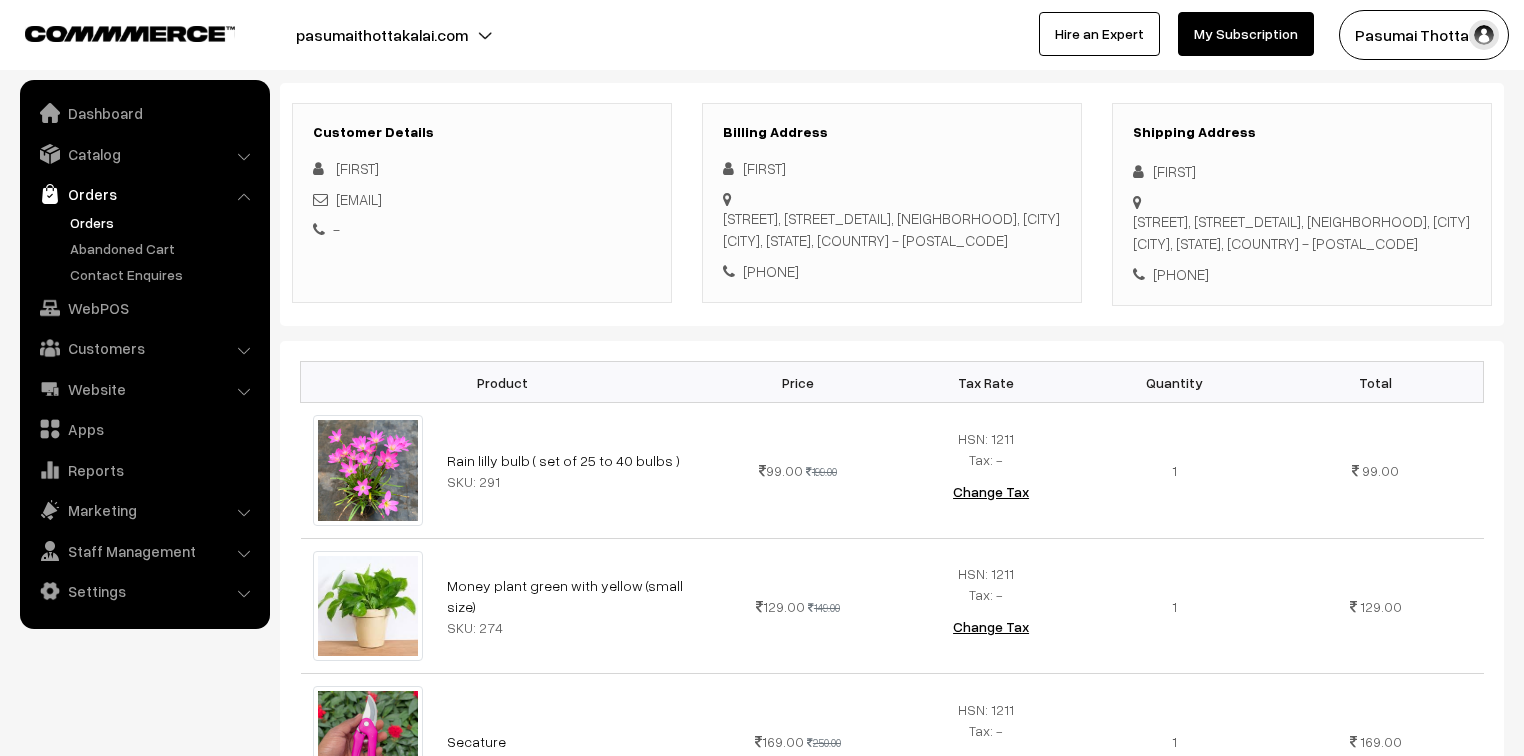 scroll, scrollTop: 240, scrollLeft: 0, axis: vertical 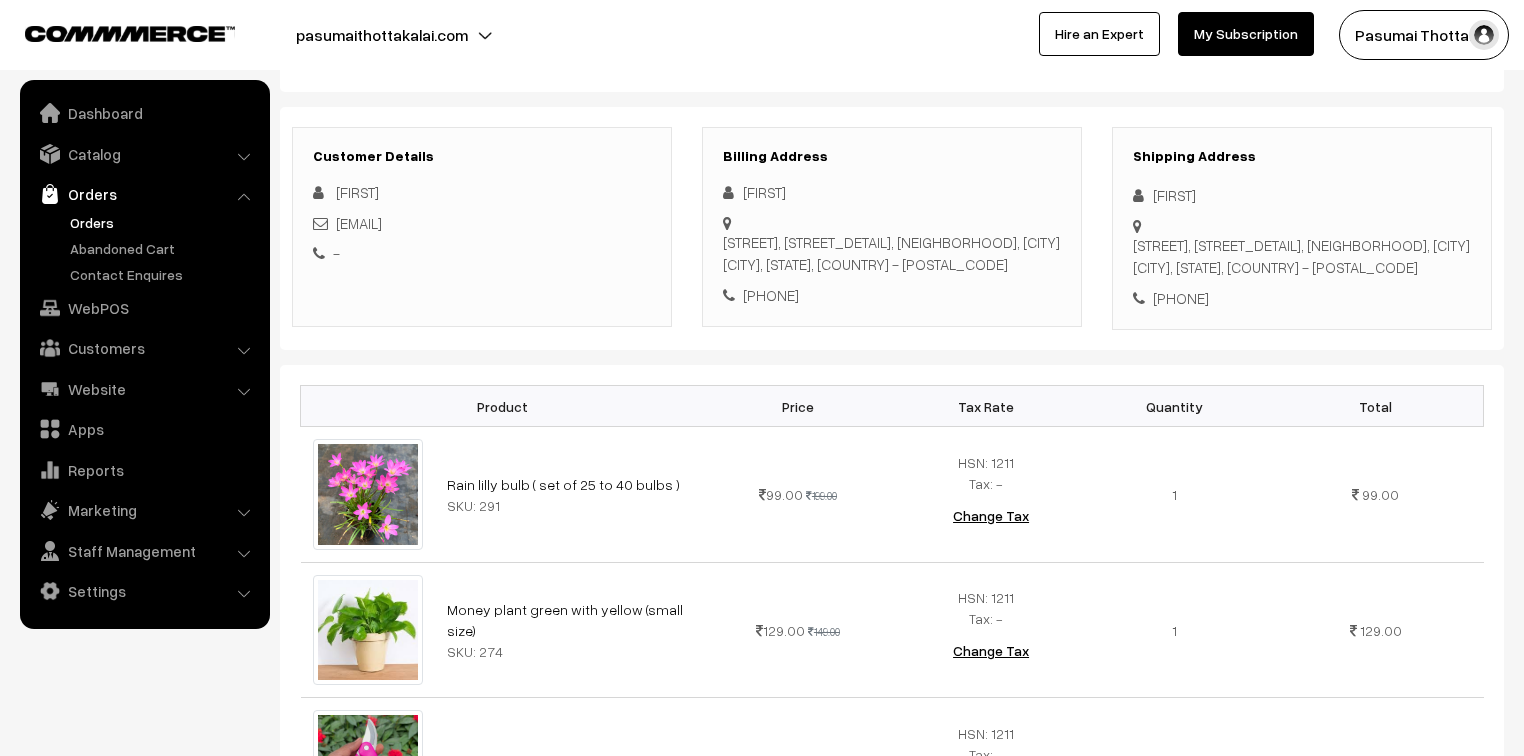 drag, startPoint x: 1153, startPoint y: 190, endPoint x: 1283, endPoint y: 328, distance: 189.58904 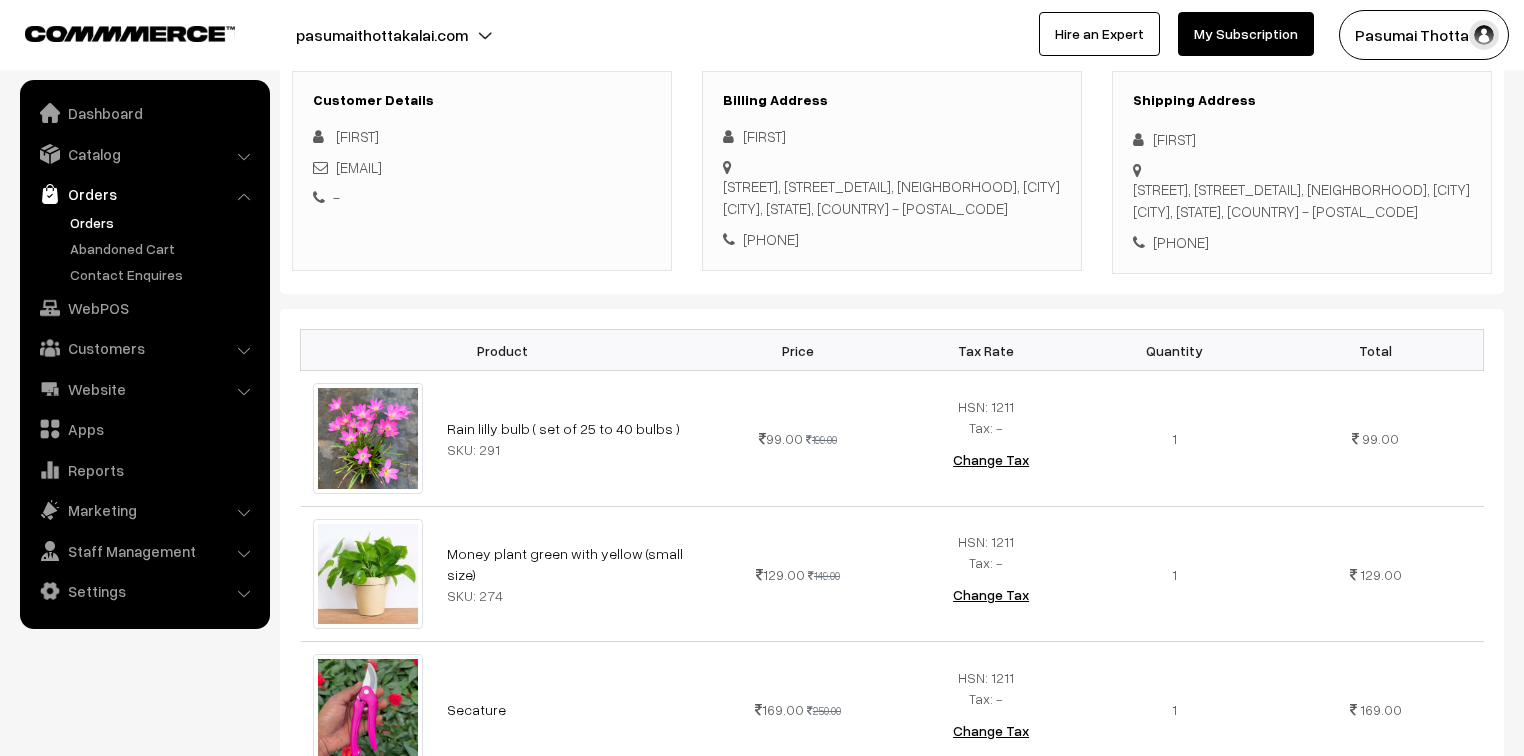 scroll, scrollTop: 400, scrollLeft: 0, axis: vertical 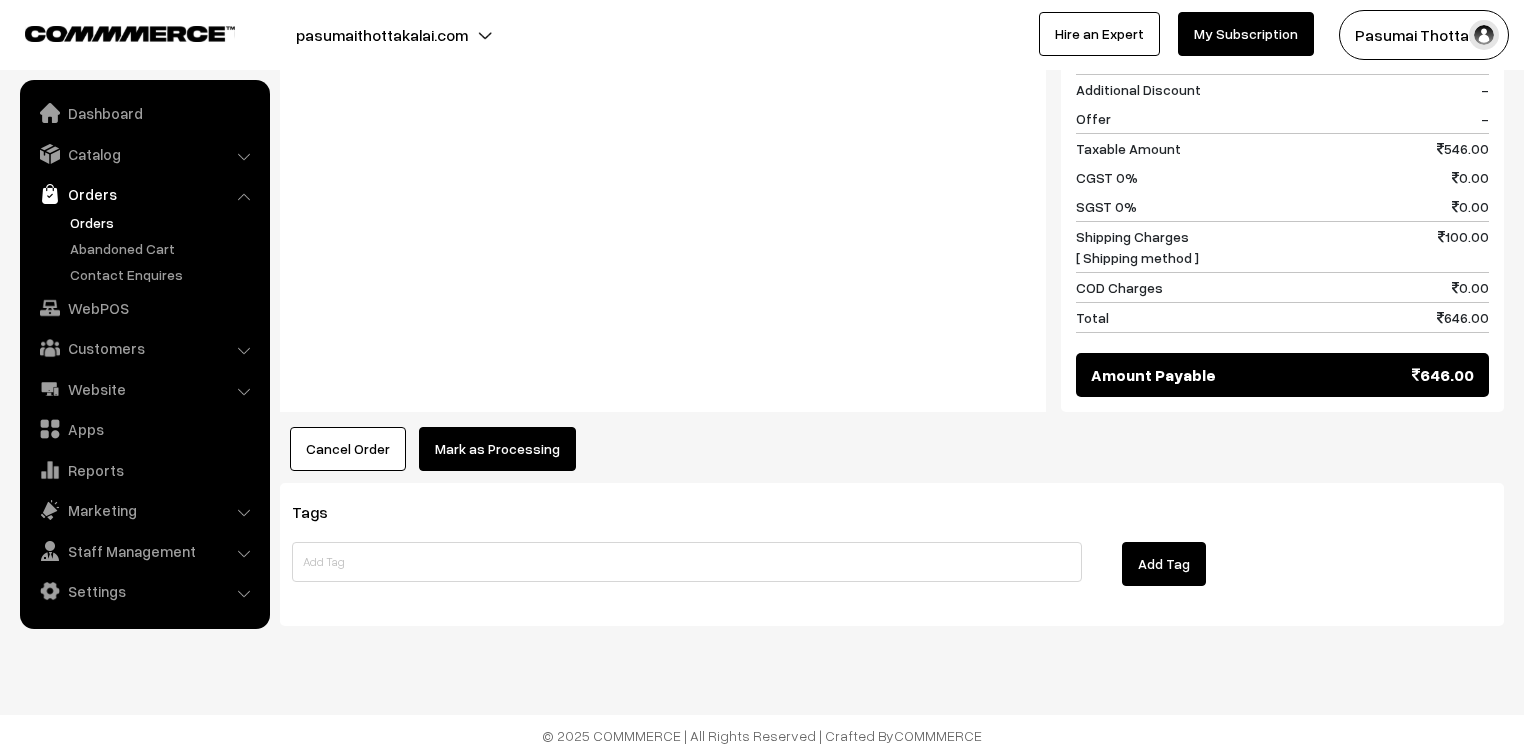 click on "Mark as Processing" at bounding box center (497, 449) 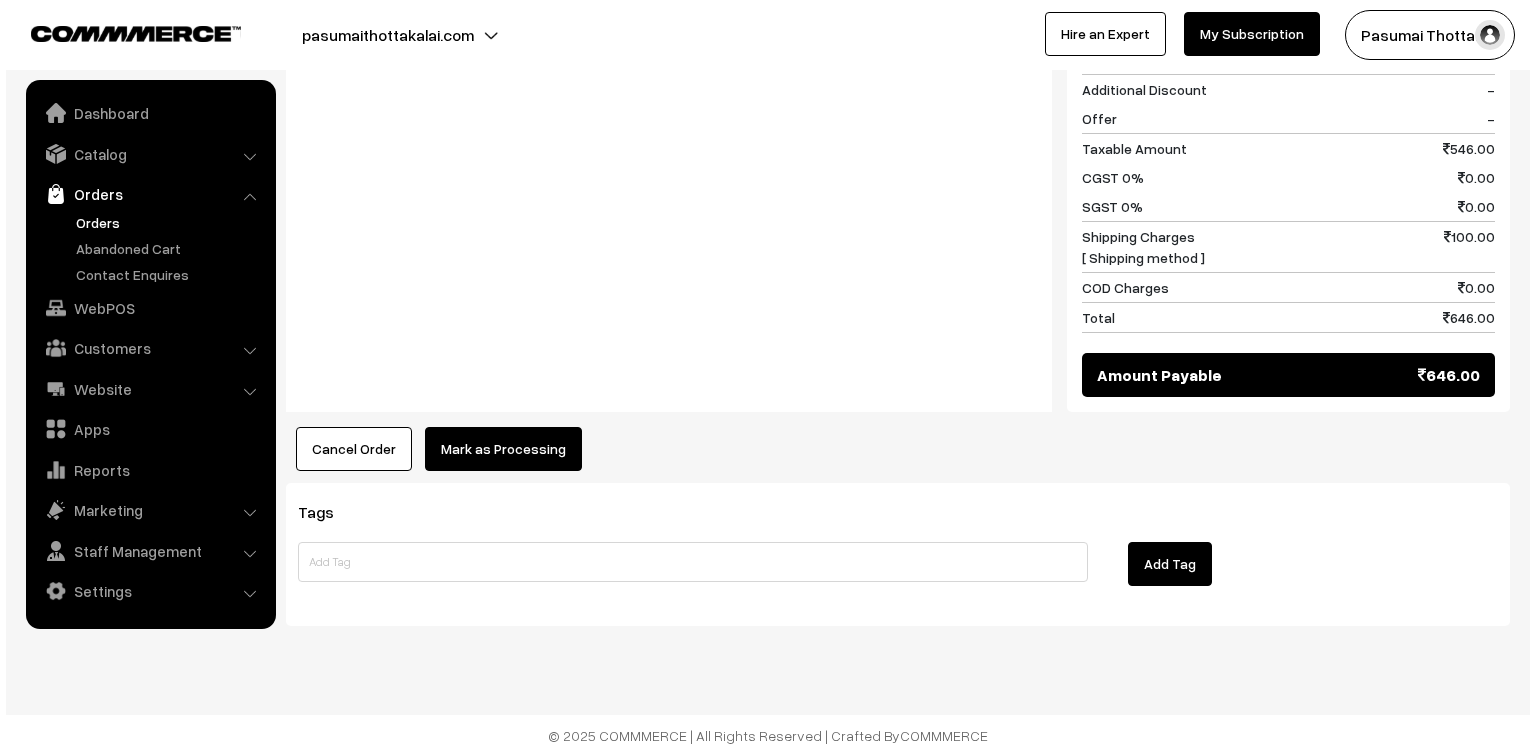 scroll, scrollTop: 1334, scrollLeft: 0, axis: vertical 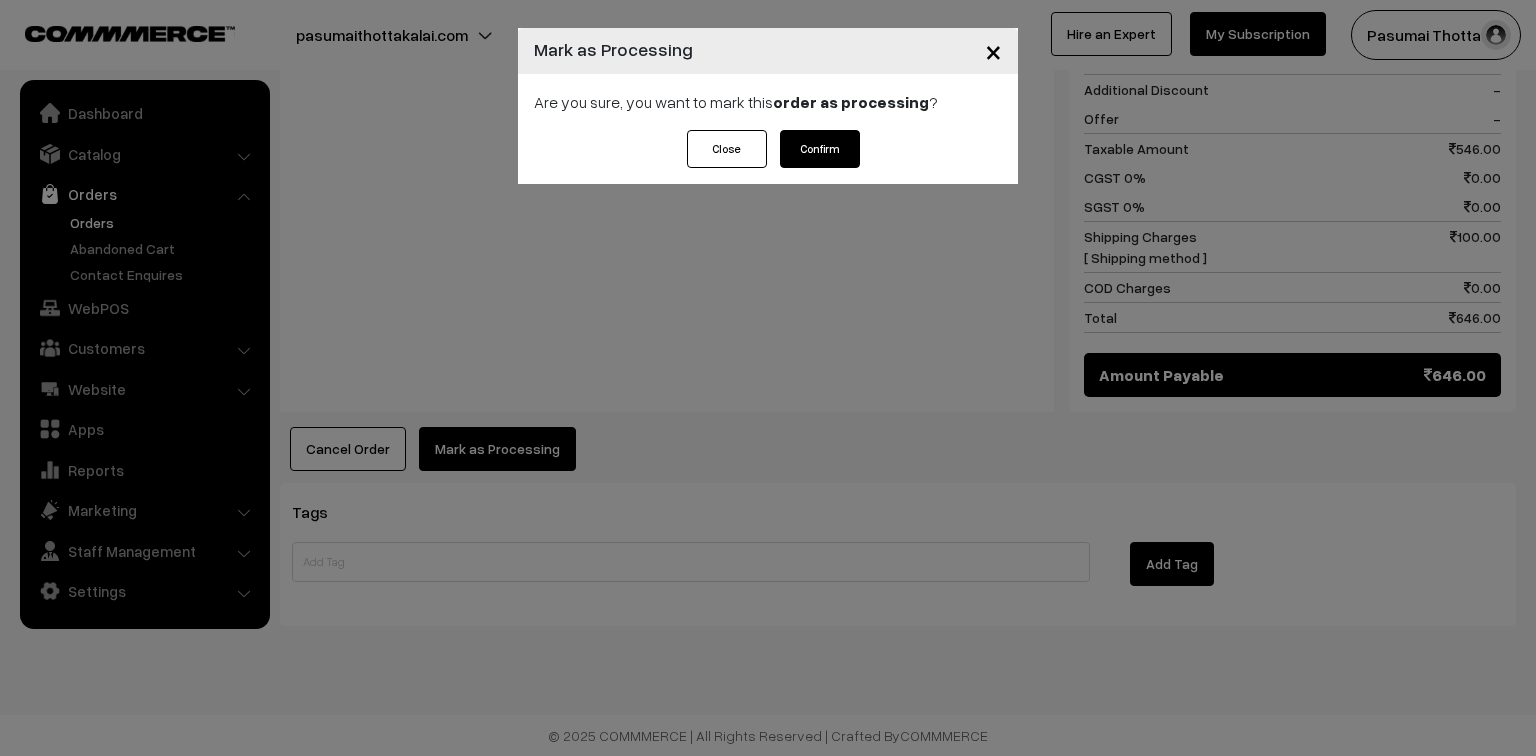click on "Confirm" at bounding box center [820, 149] 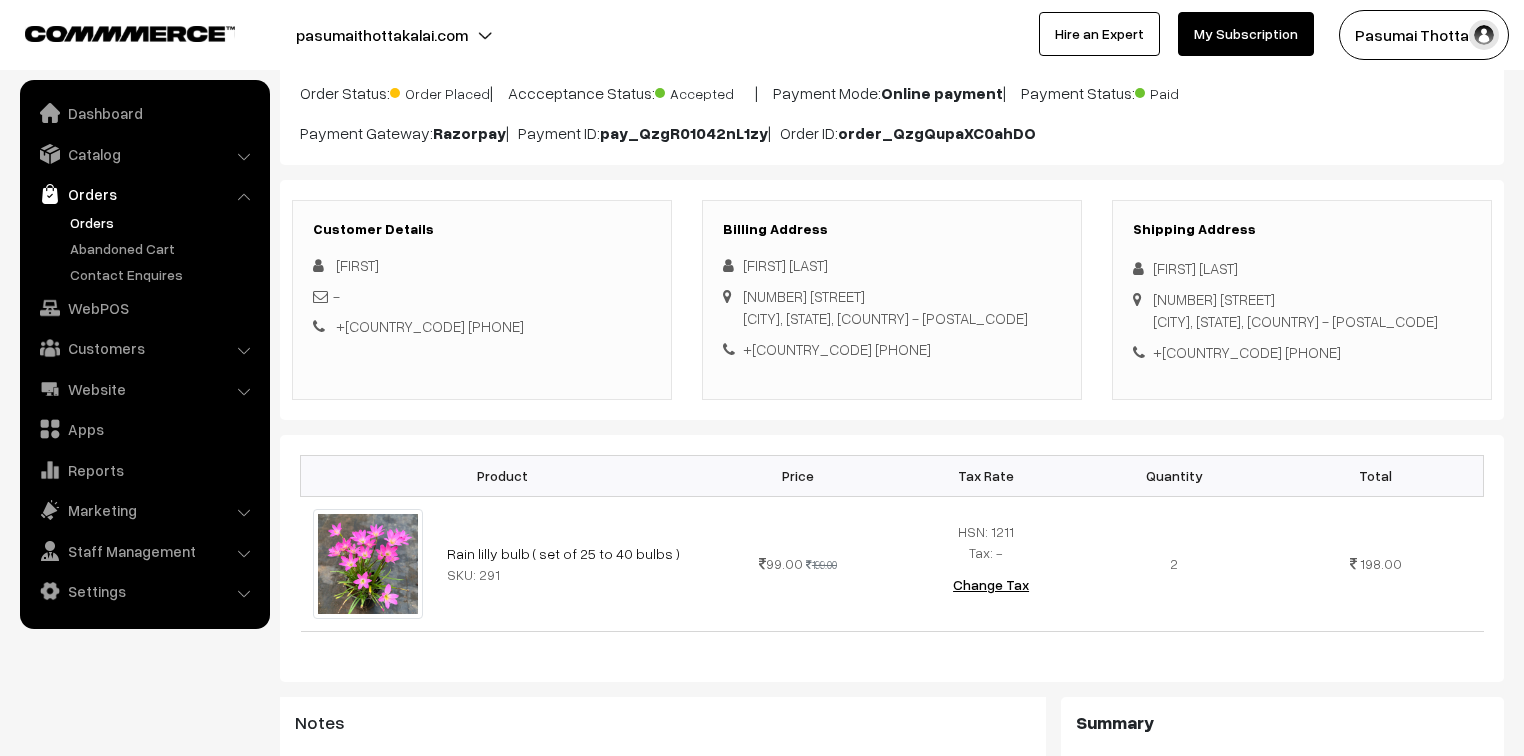 scroll, scrollTop: 160, scrollLeft: 0, axis: vertical 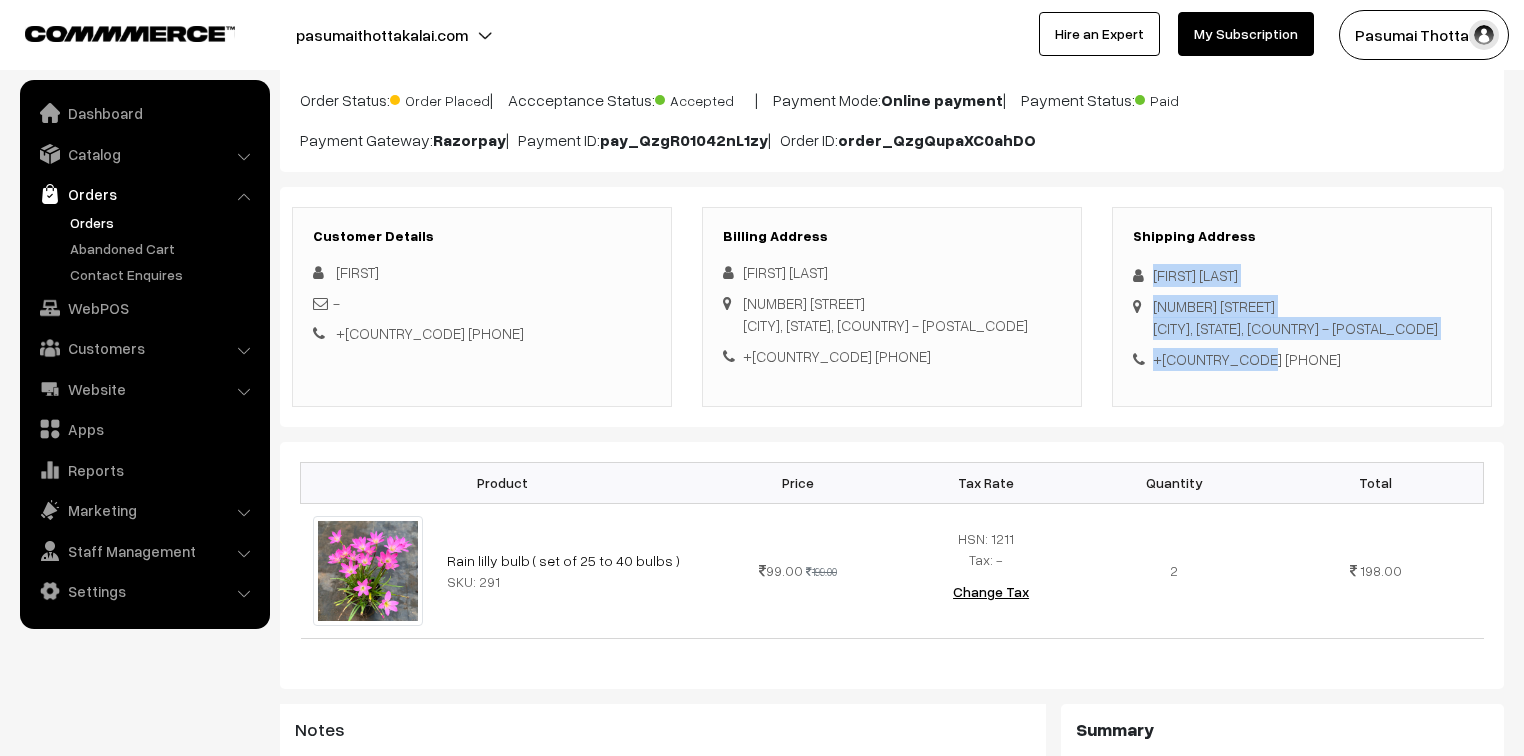 drag, startPoint x: 1149, startPoint y: 272, endPoint x: 1280, endPoint y: 376, distance: 167.26326 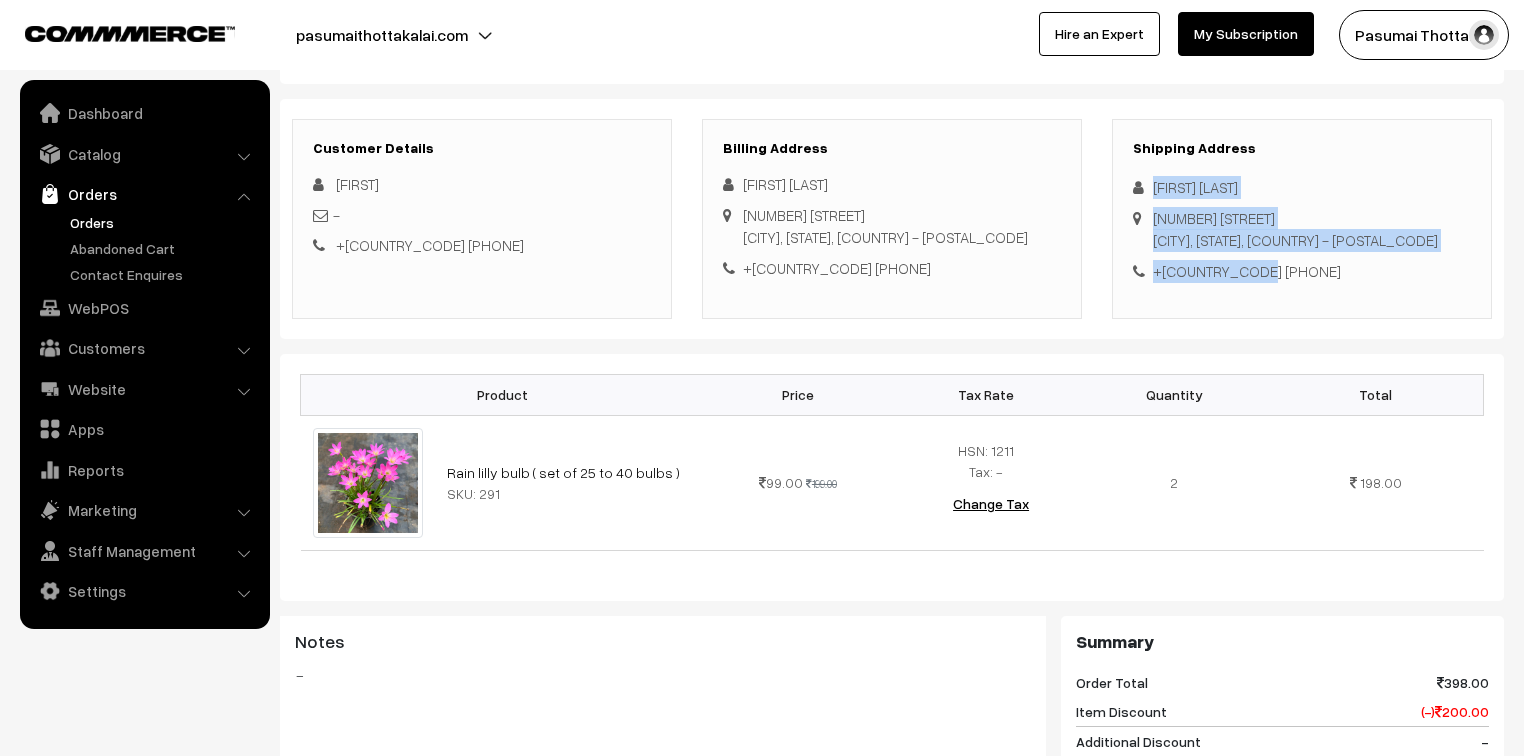 scroll, scrollTop: 320, scrollLeft: 0, axis: vertical 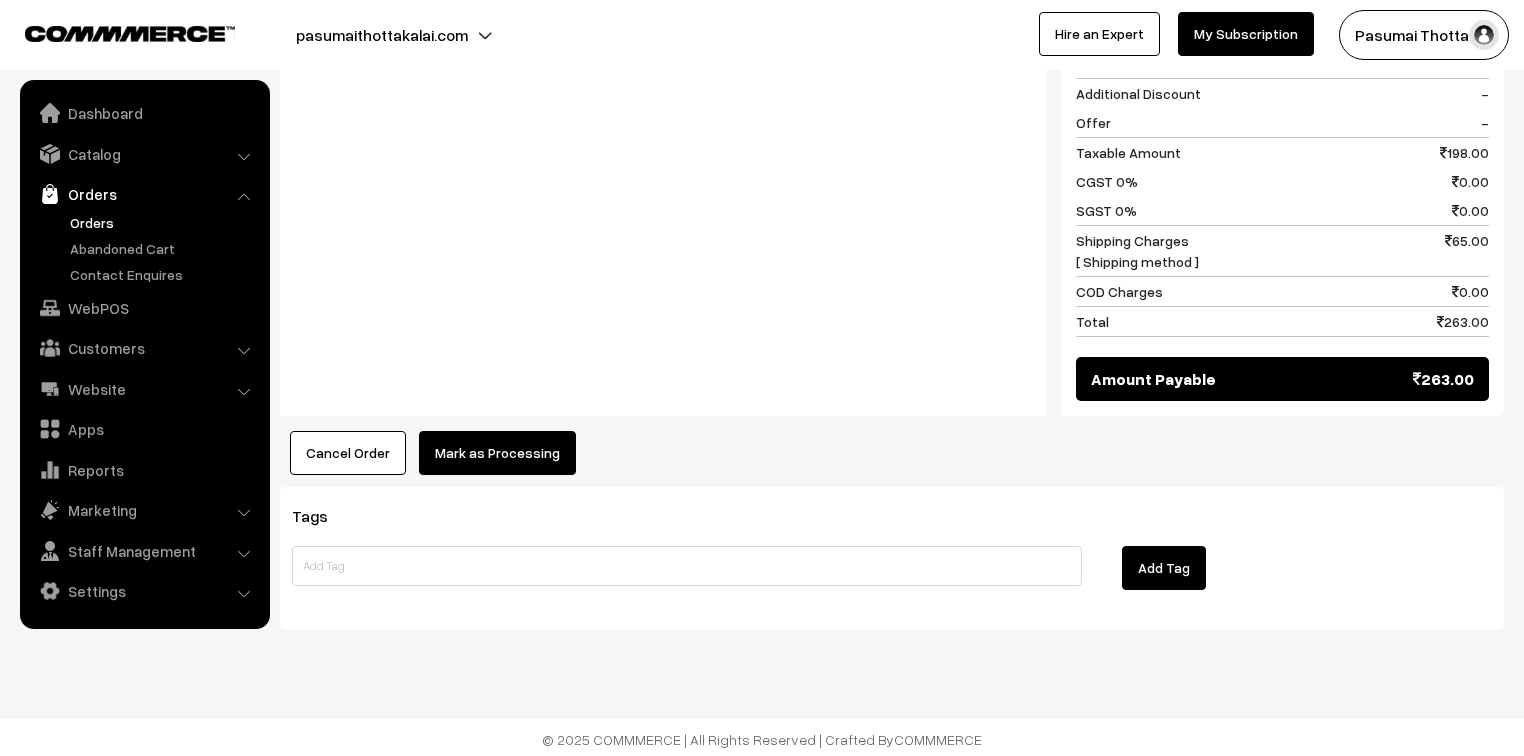 click on "Mark as Processing" at bounding box center [497, 453] 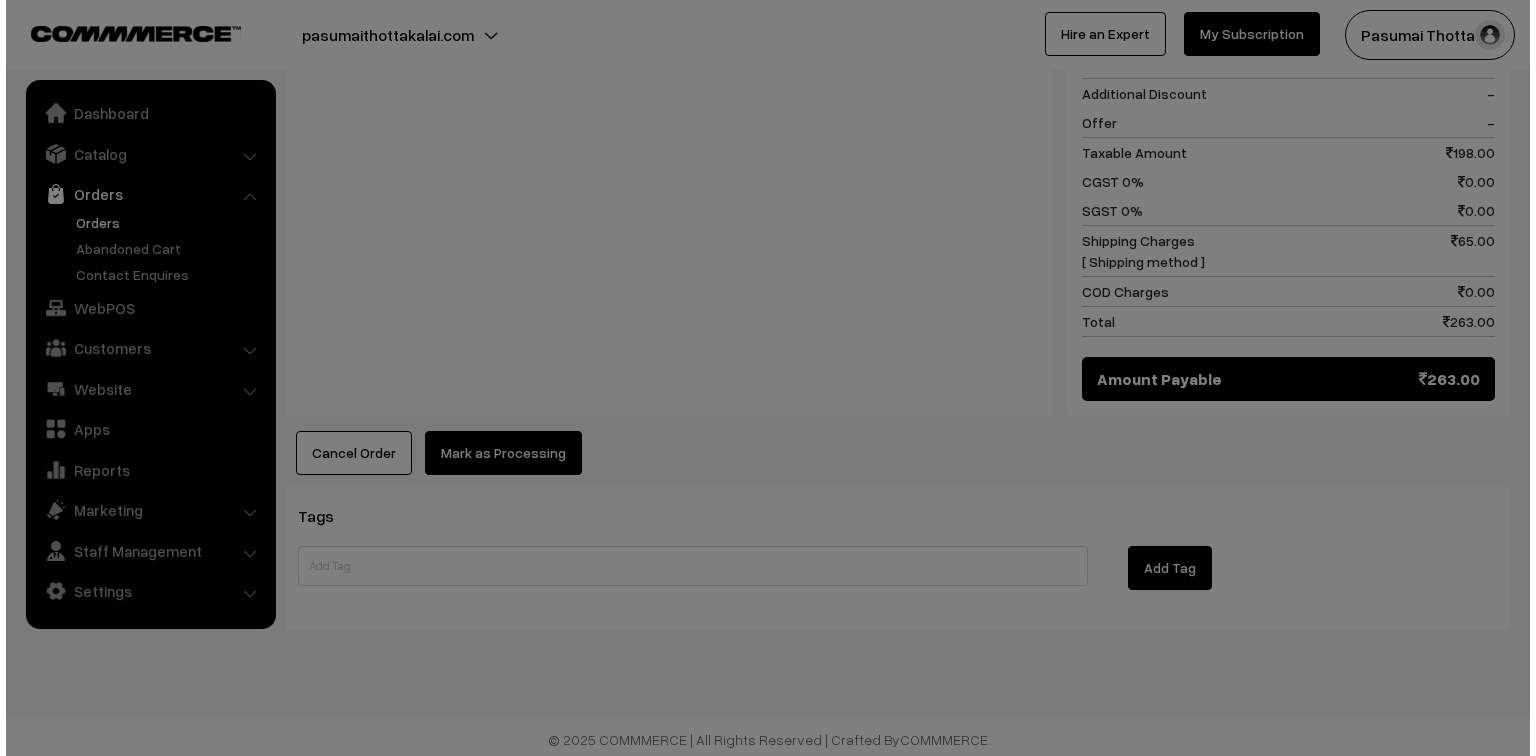 scroll, scrollTop: 898, scrollLeft: 0, axis: vertical 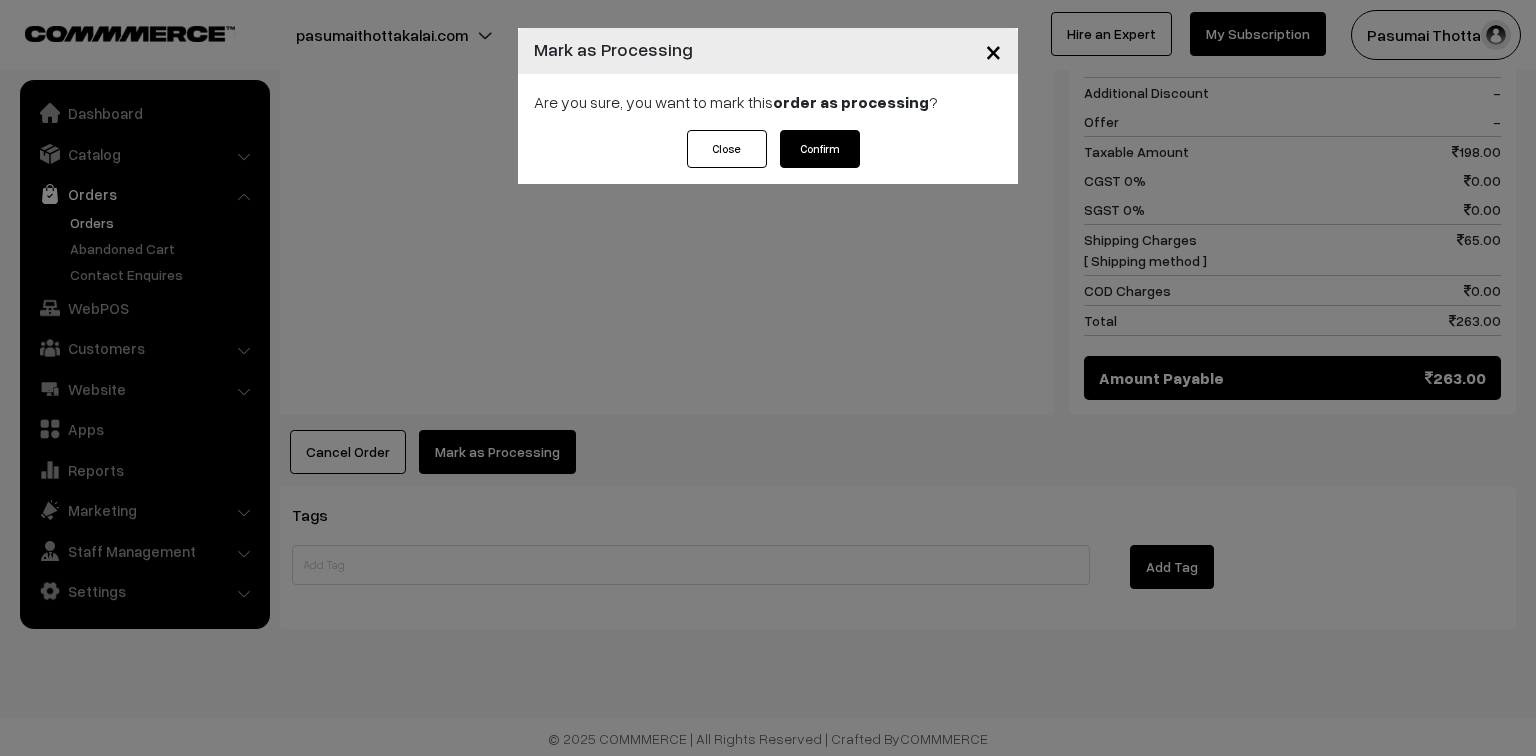 click on "Confirm" at bounding box center (820, 149) 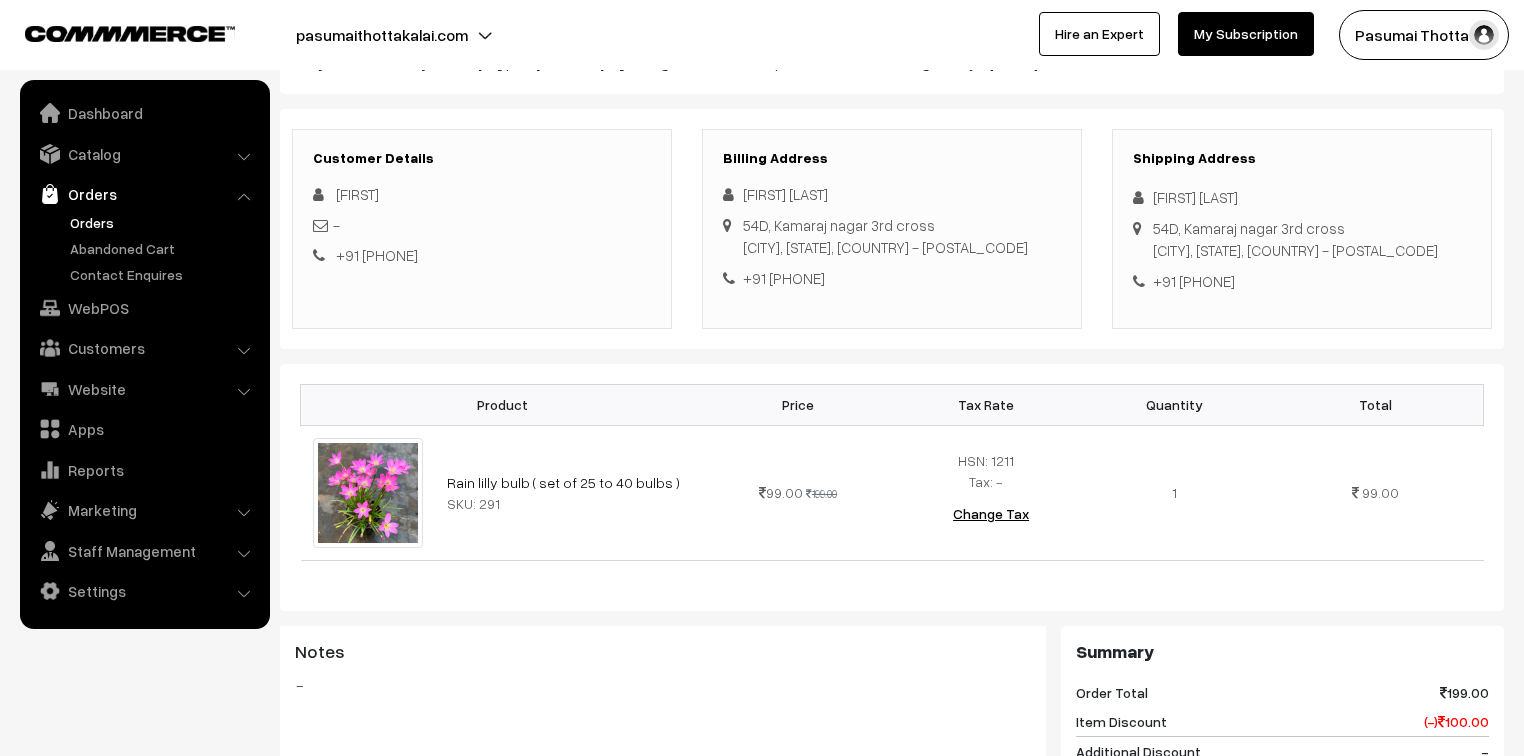 scroll, scrollTop: 240, scrollLeft: 0, axis: vertical 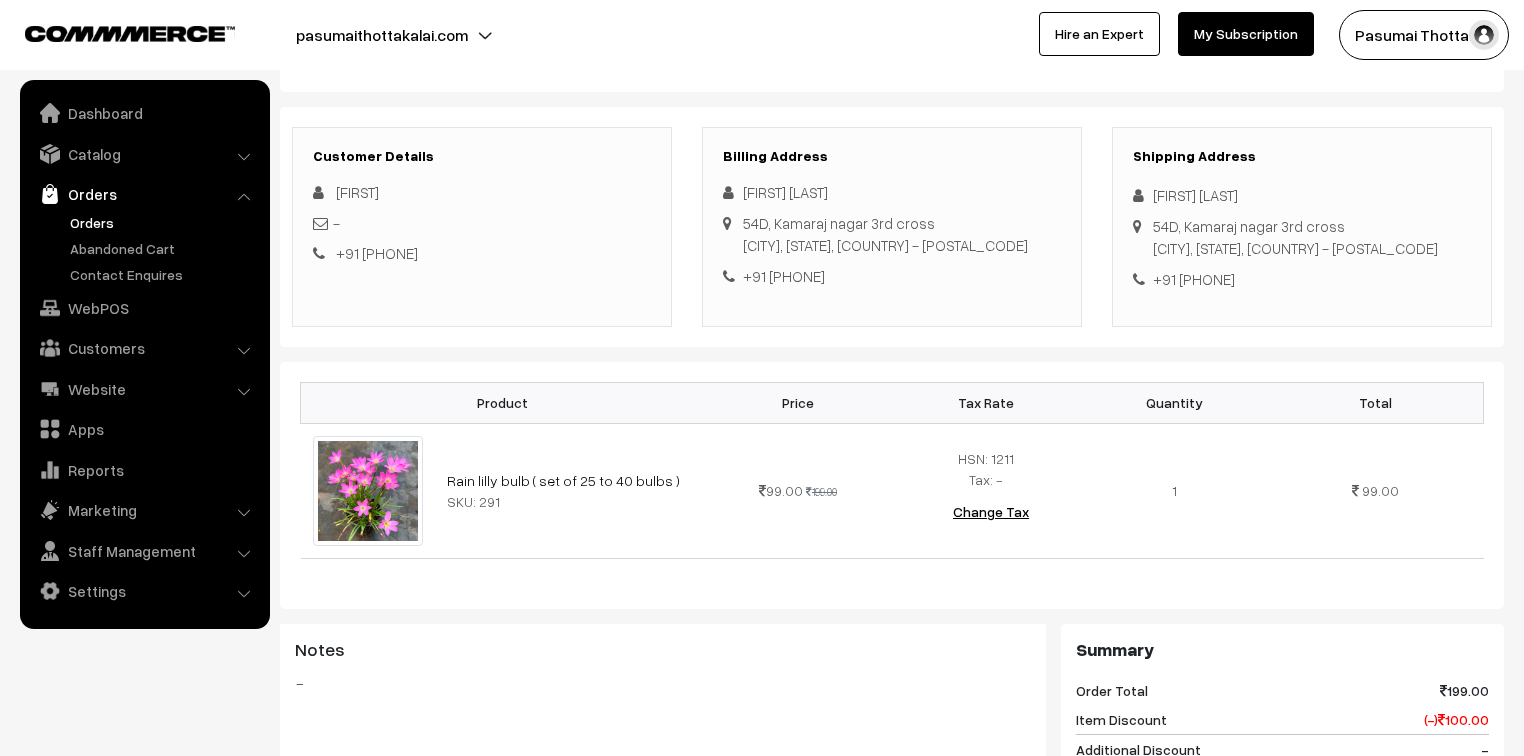 drag, startPoint x: 1152, startPoint y: 198, endPoint x: 1291, endPoint y: 268, distance: 155.63097 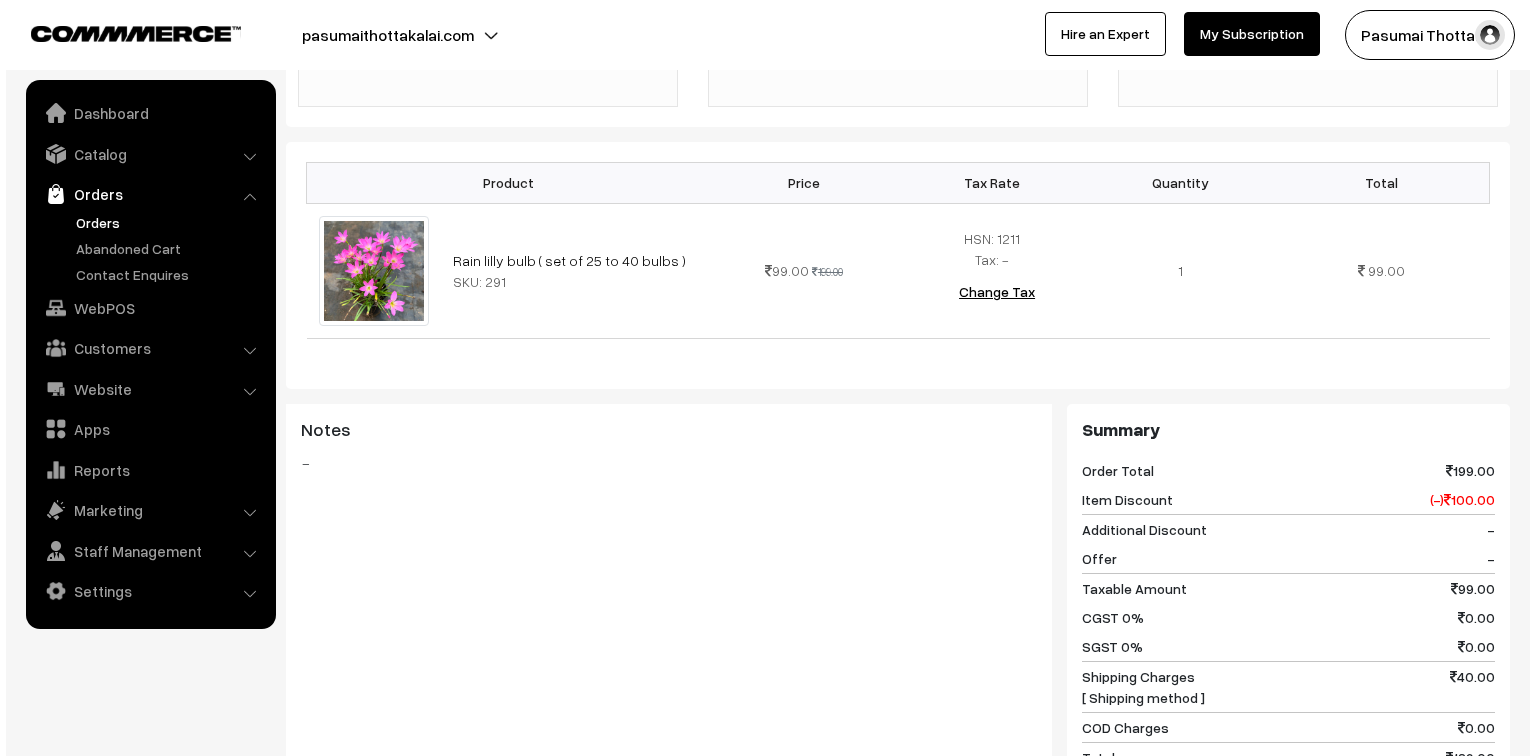 scroll, scrollTop: 640, scrollLeft: 0, axis: vertical 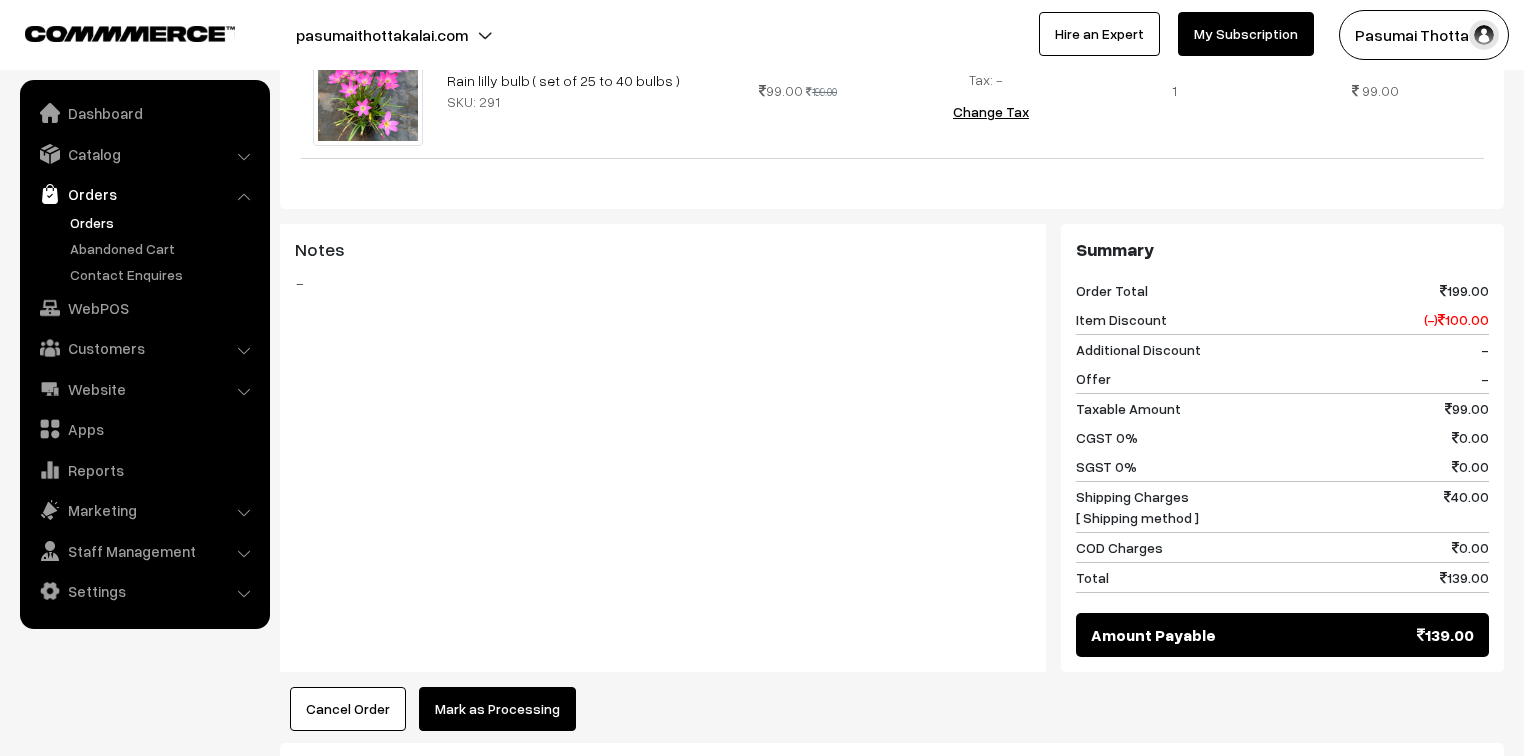 click on "Mark as Processing" at bounding box center [497, 709] 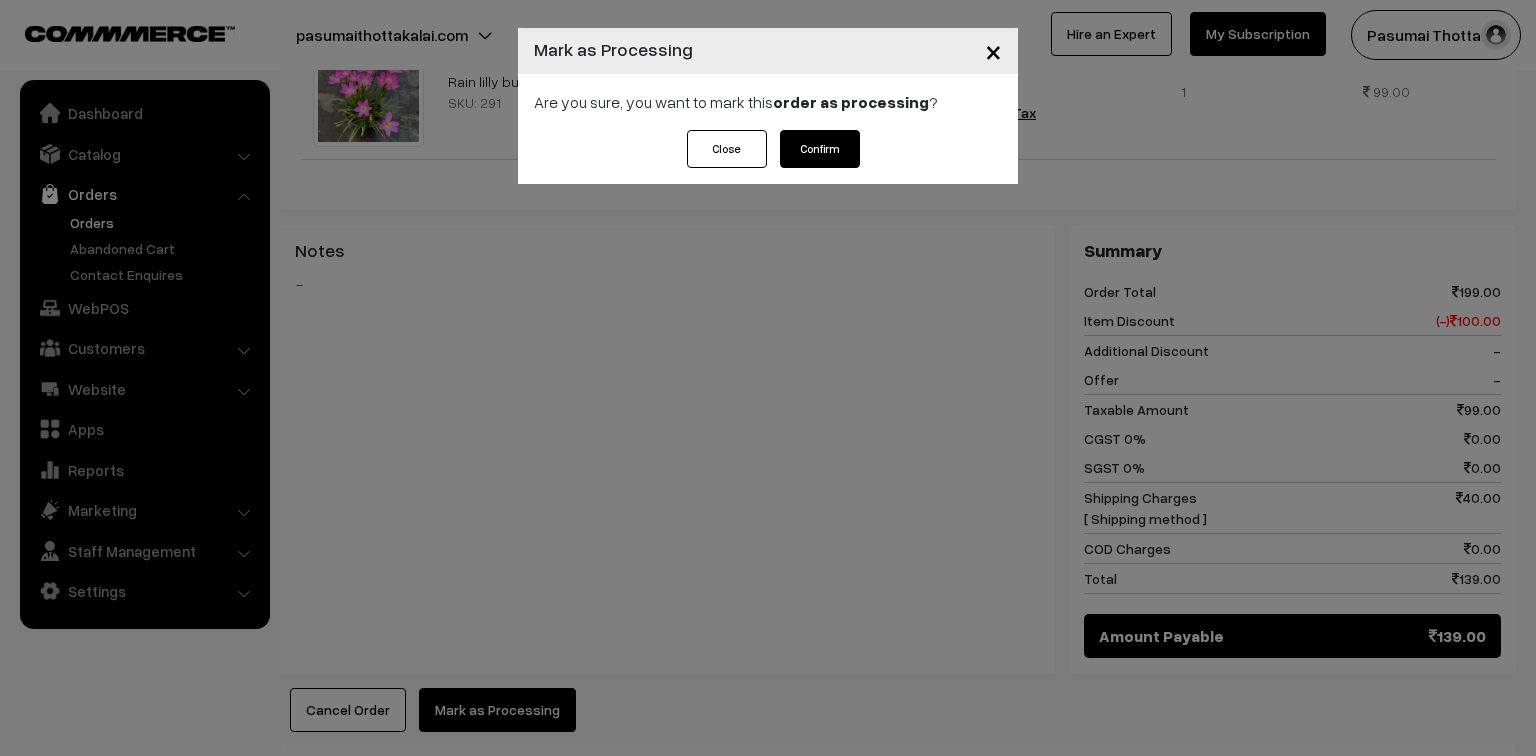 click on "Confirm" at bounding box center (820, 149) 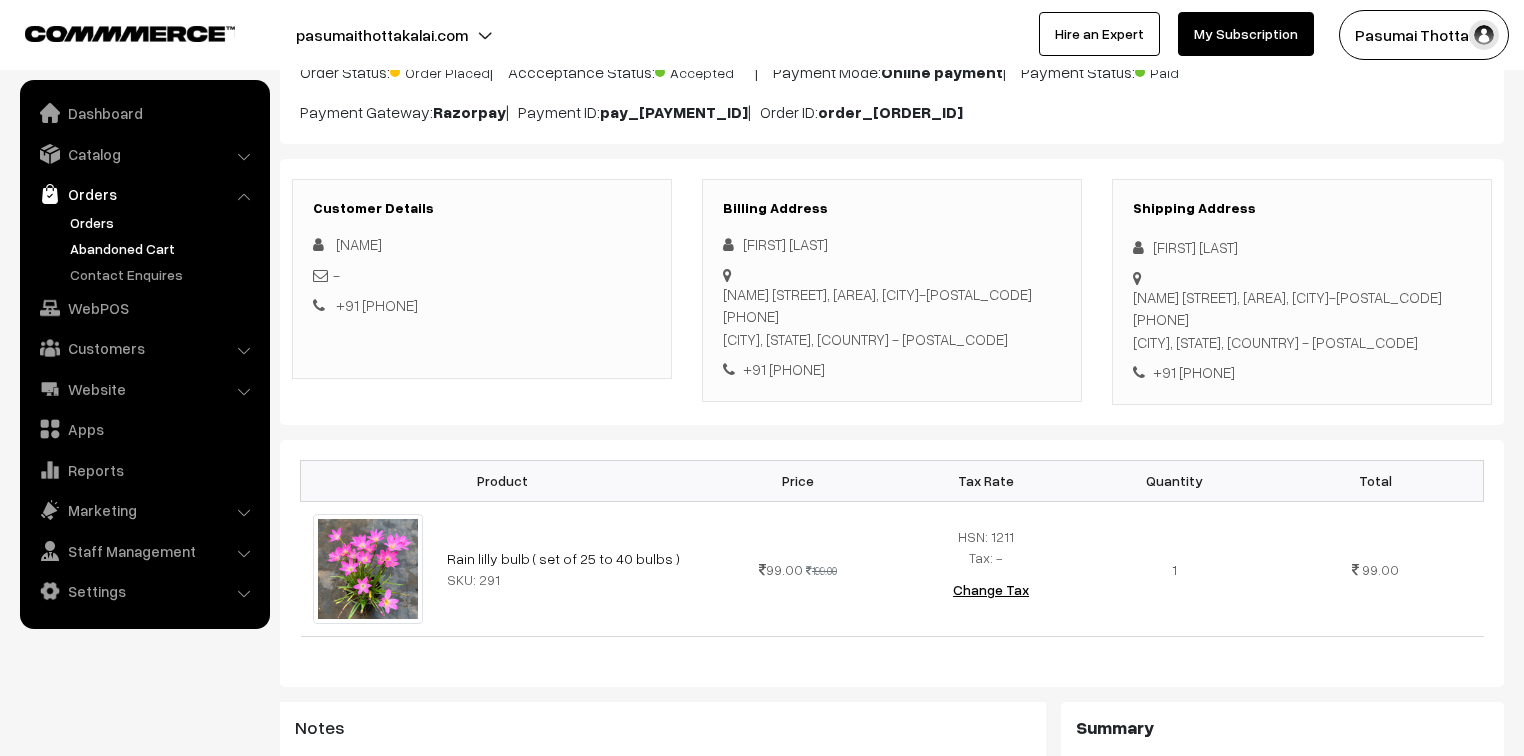 scroll, scrollTop: 160, scrollLeft: 0, axis: vertical 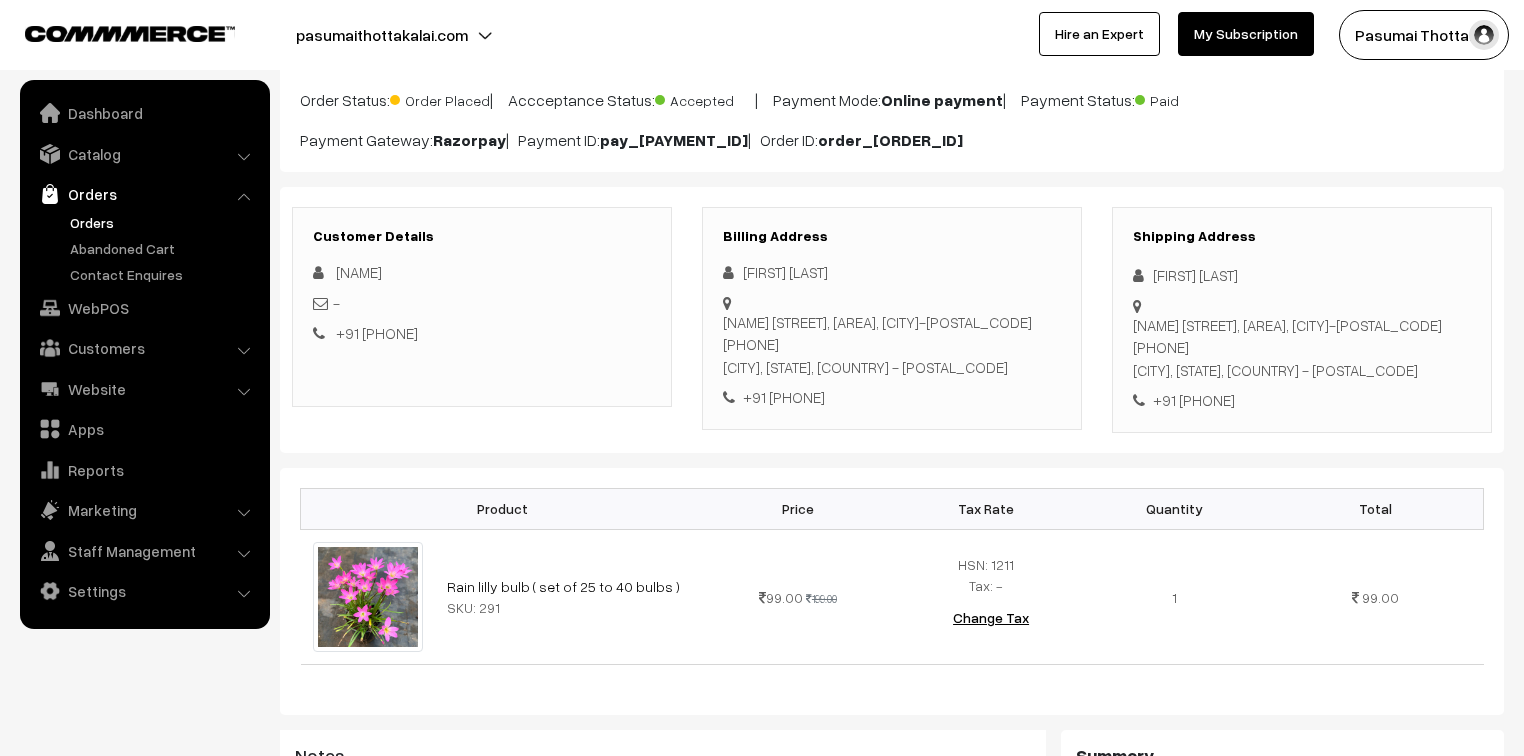drag, startPoint x: 1152, startPoint y: 282, endPoint x: 1298, endPoint y: 388, distance: 180.42172 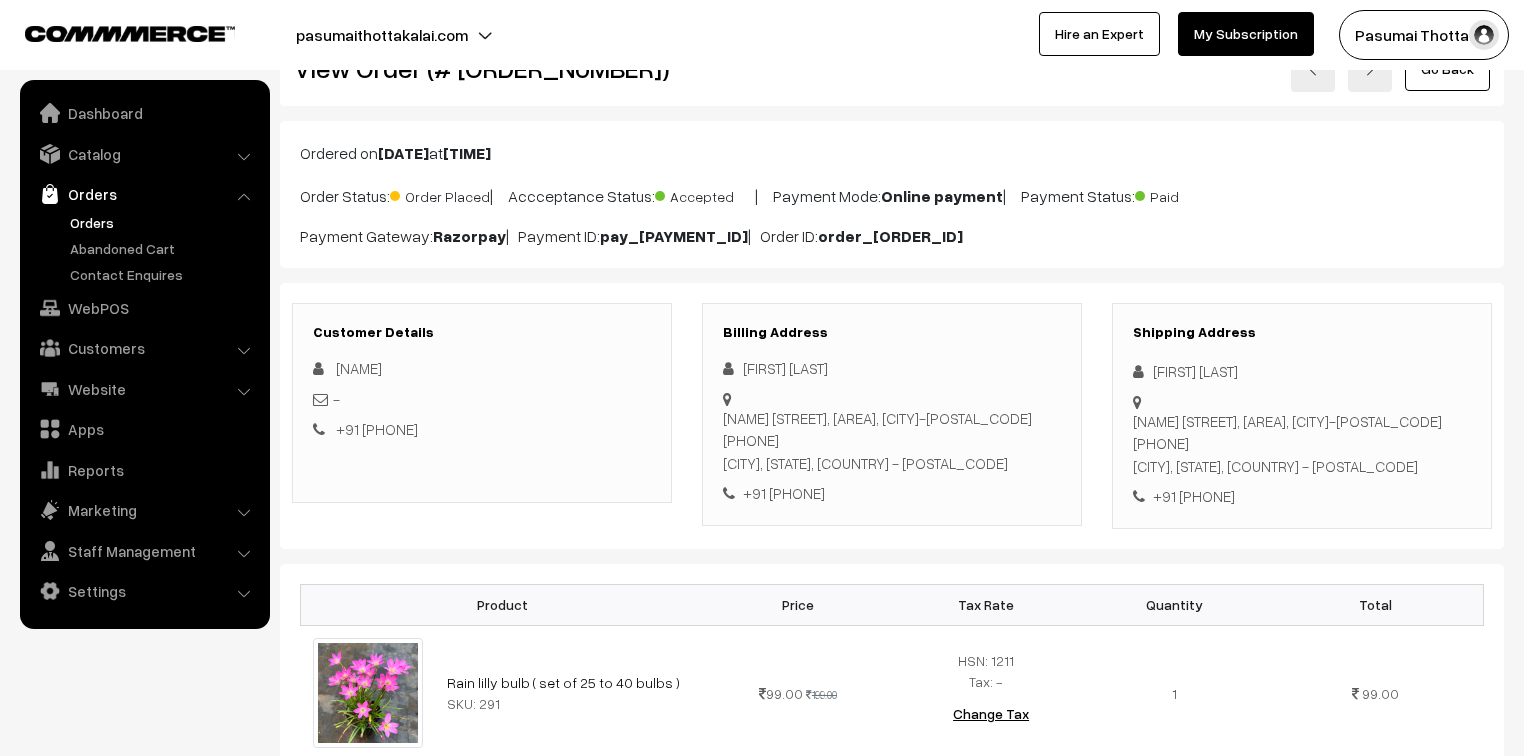 scroll, scrollTop: 0, scrollLeft: 0, axis: both 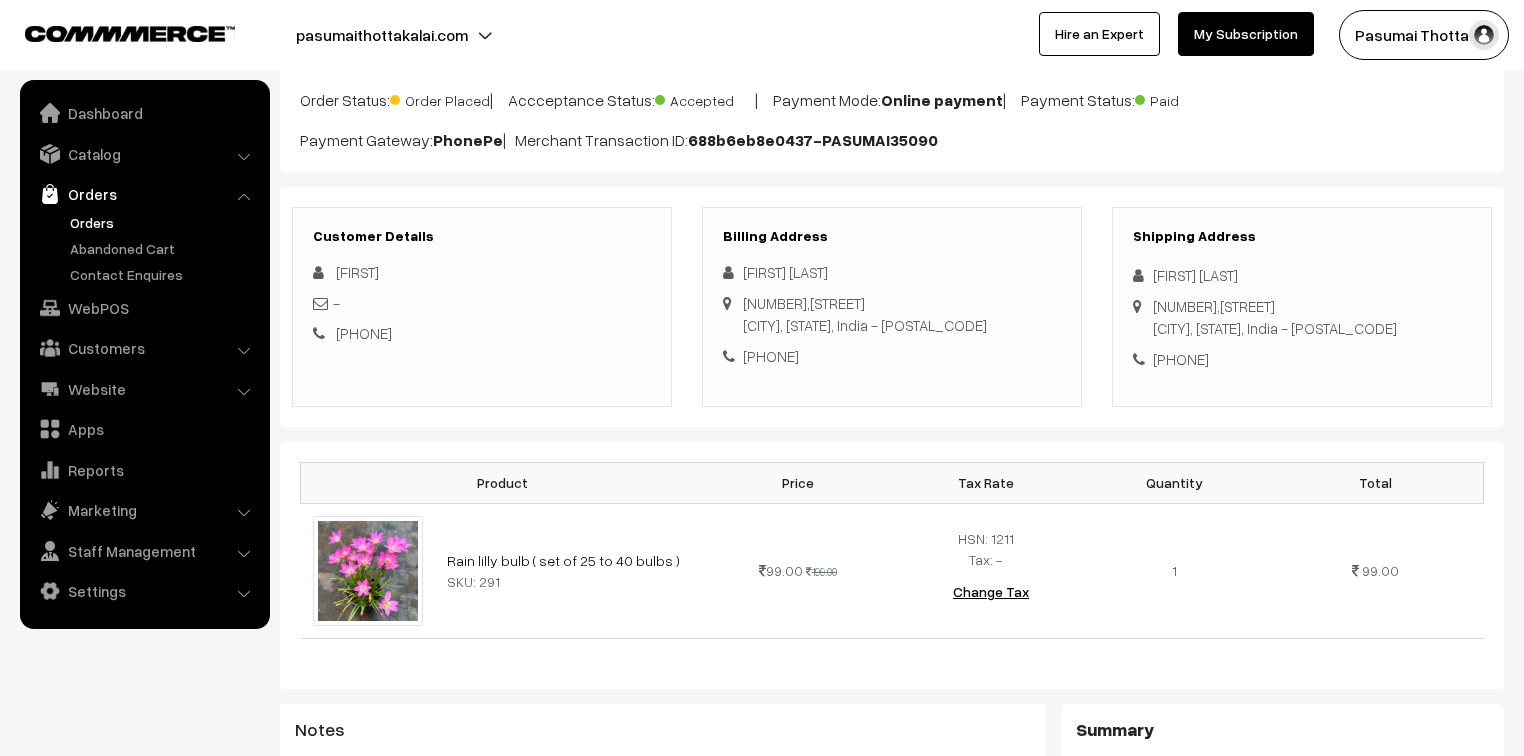 drag, startPoint x: 1148, startPoint y: 273, endPoint x: 1284, endPoint y: 353, distance: 157.78467 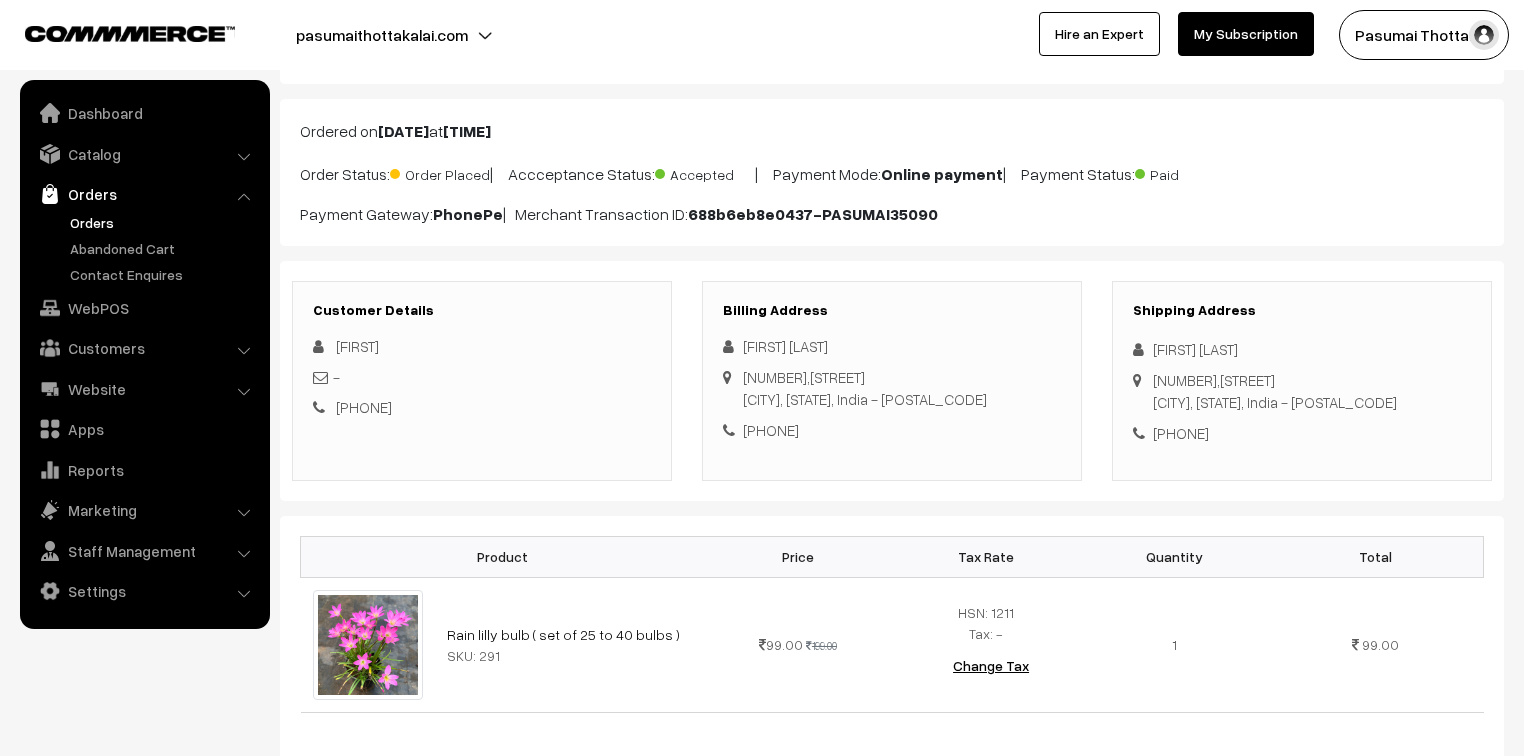 scroll, scrollTop: 0, scrollLeft: 0, axis: both 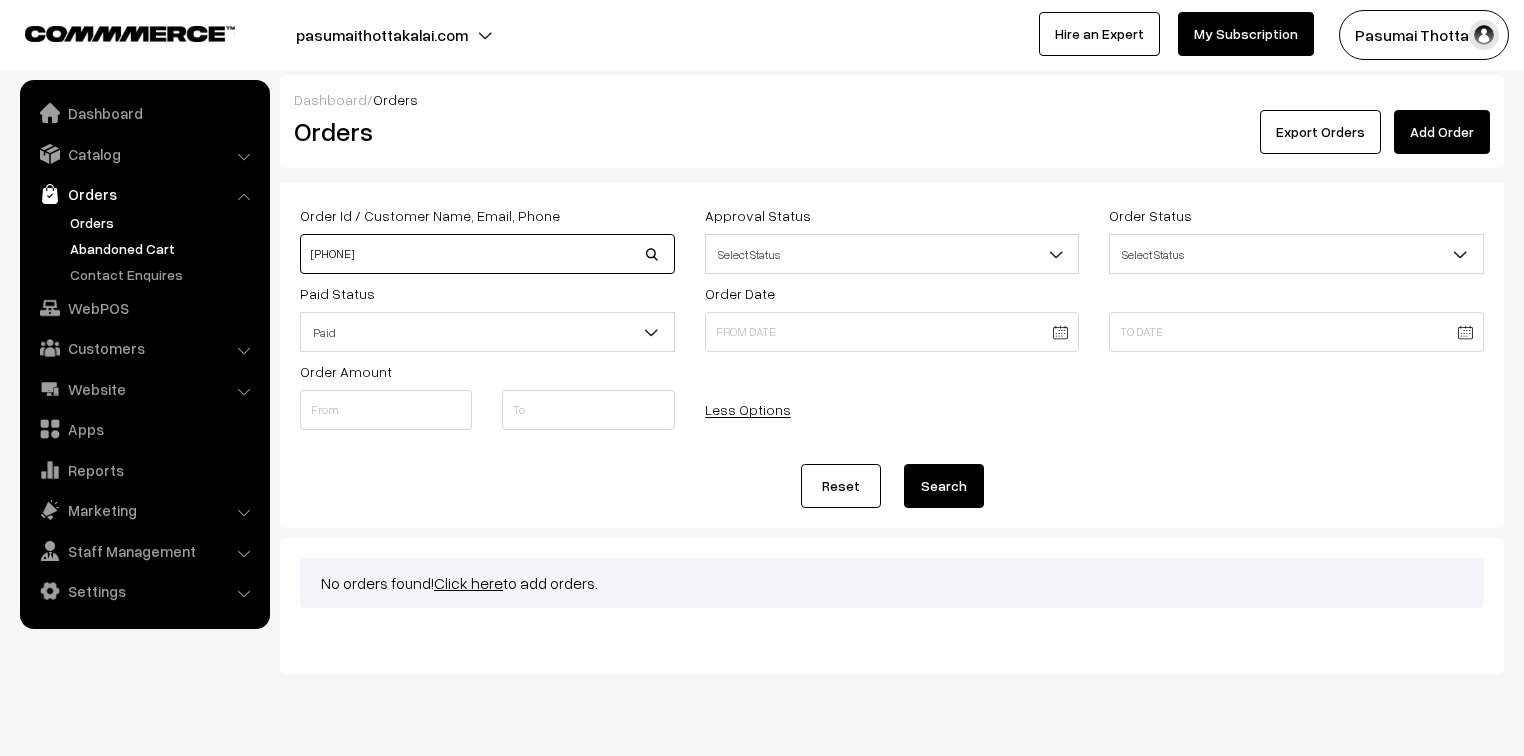 drag, startPoint x: 409, startPoint y: 261, endPoint x: 252, endPoint y: 250, distance: 157.38487 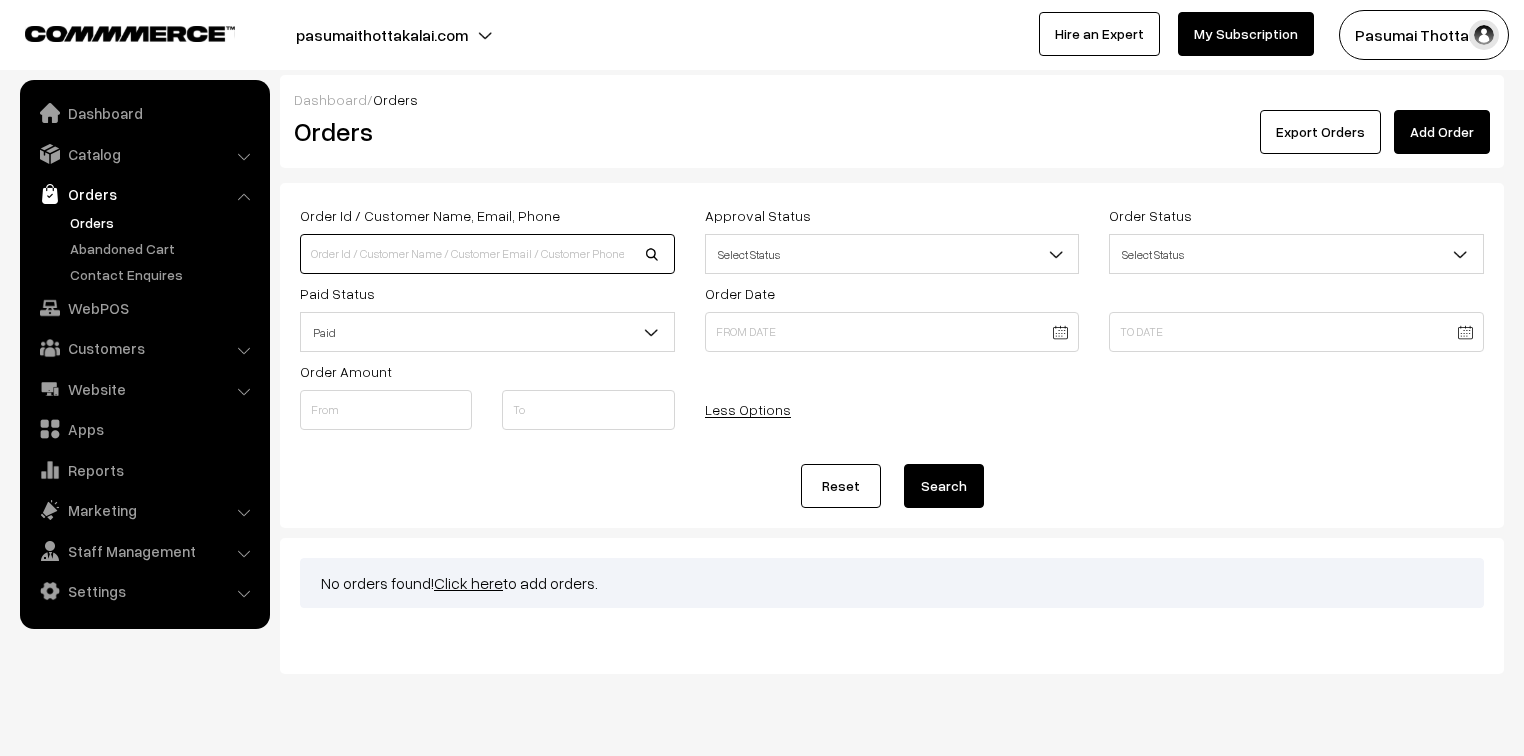 type 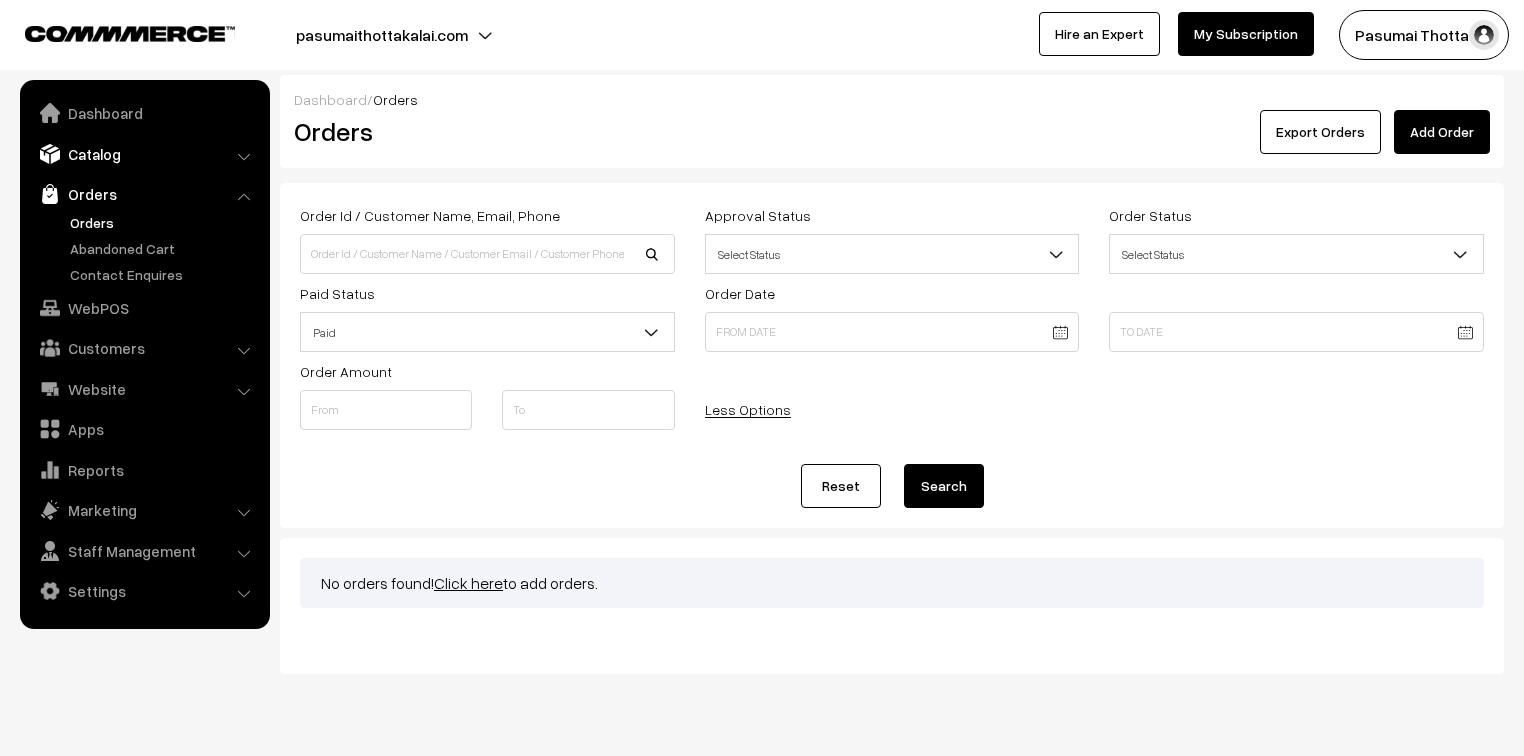 click on "Catalog" at bounding box center (144, 154) 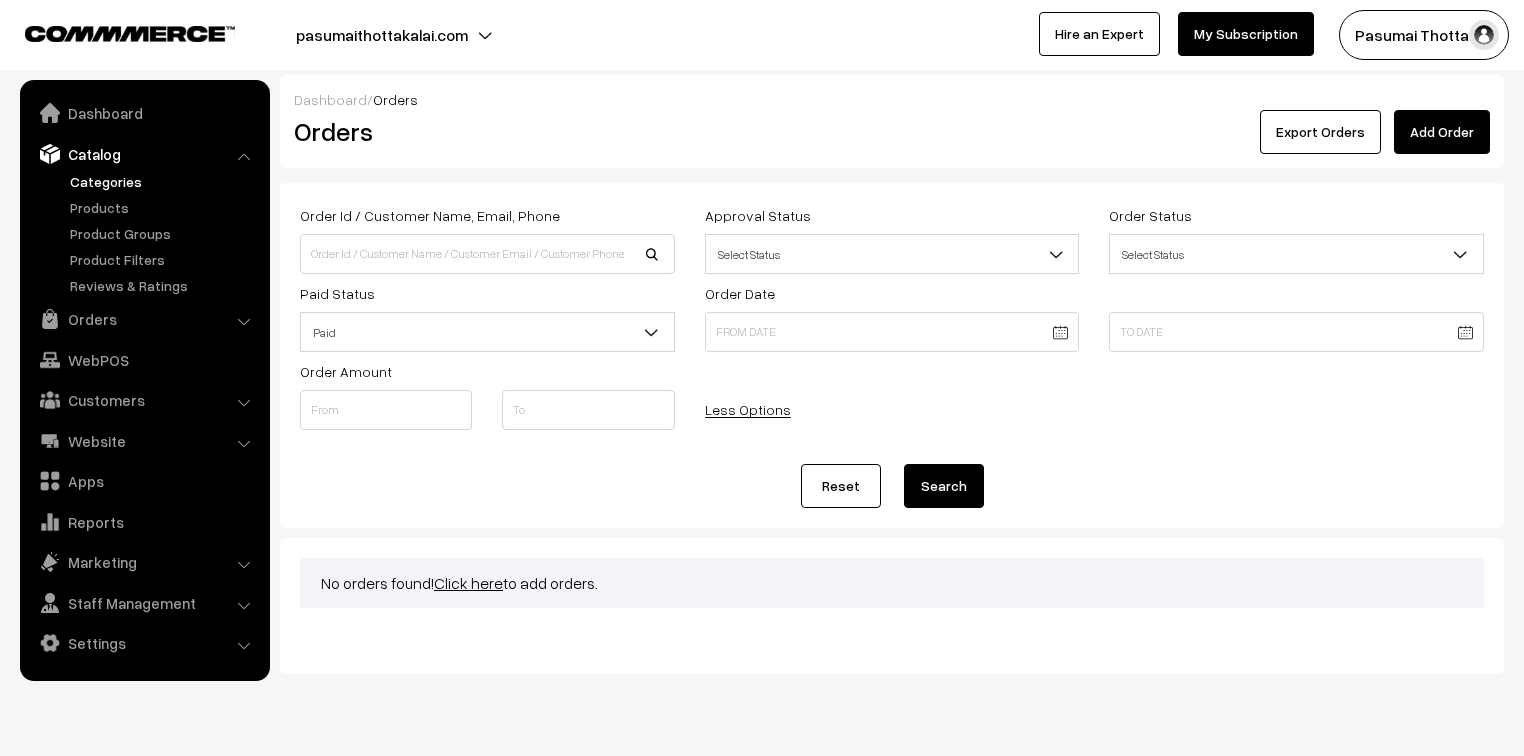 click on "Categories" at bounding box center (164, 181) 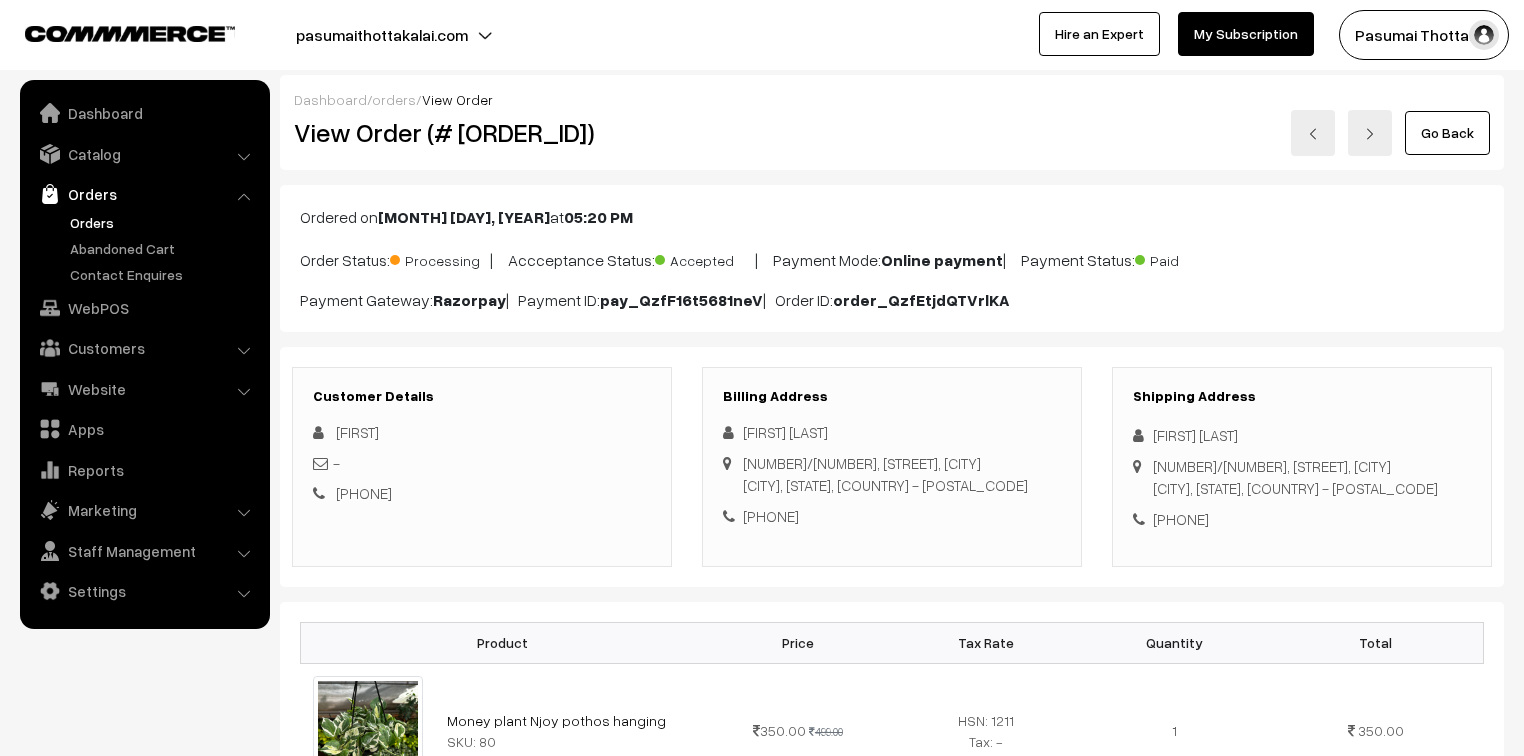 scroll, scrollTop: 0, scrollLeft: 0, axis: both 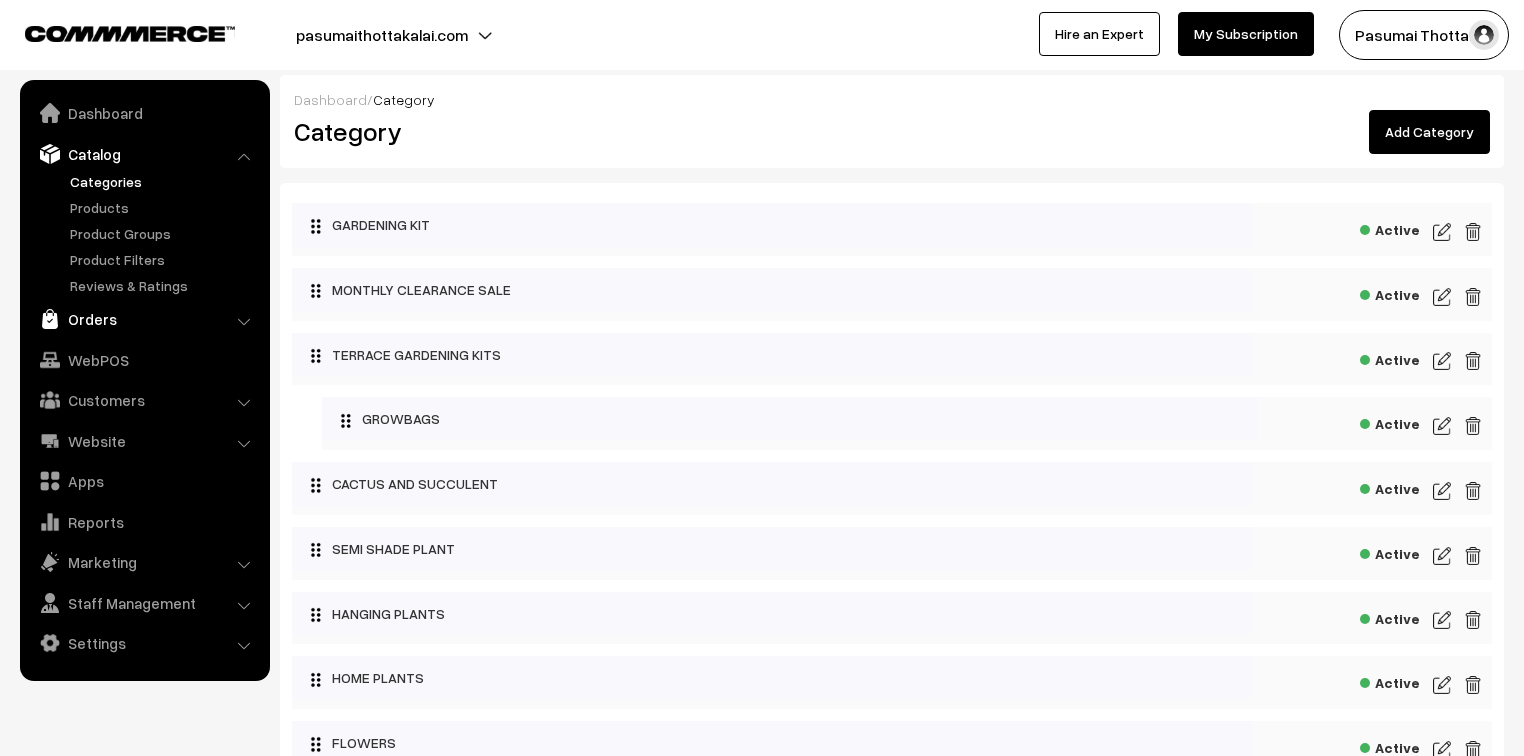click on "Orders" at bounding box center [144, 319] 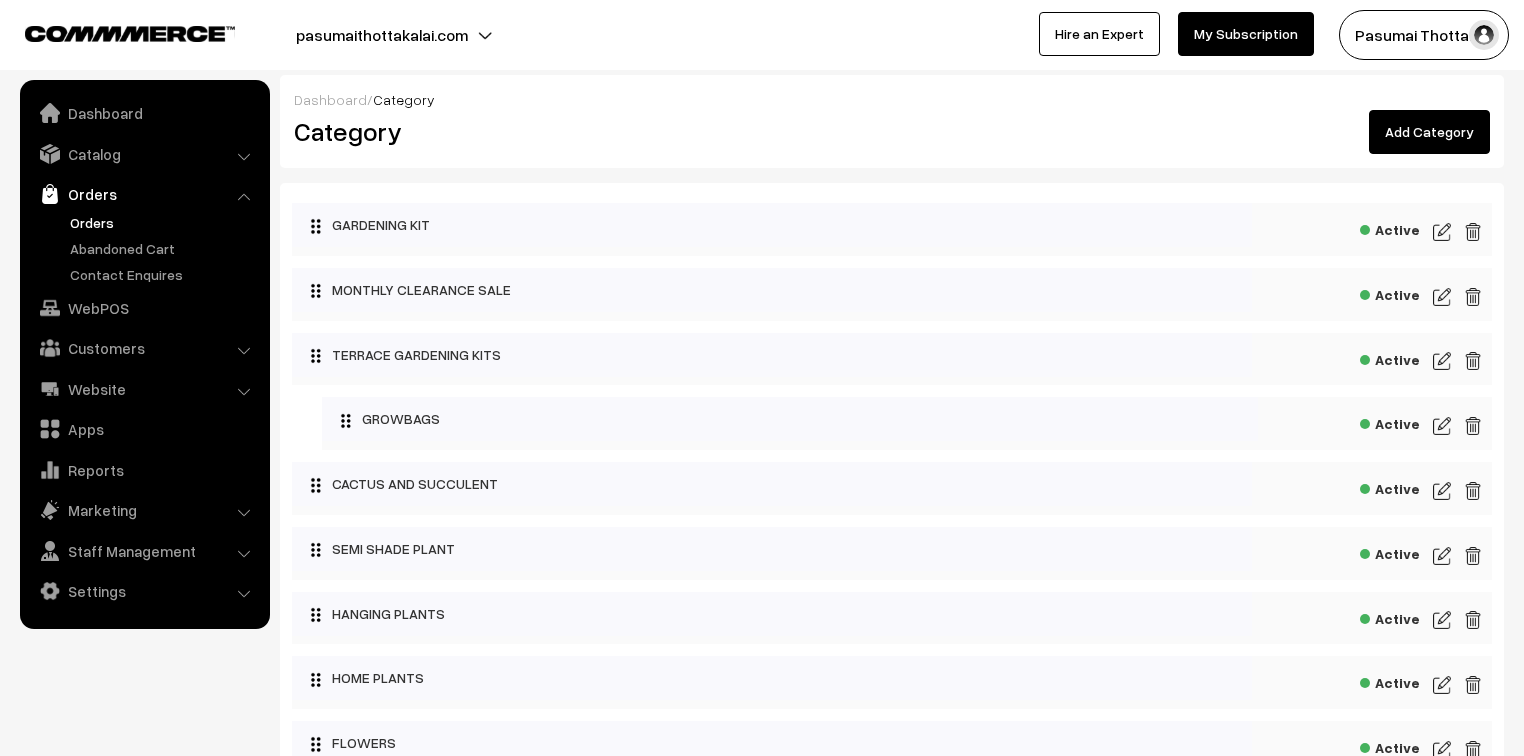 click on "Orders" at bounding box center [164, 222] 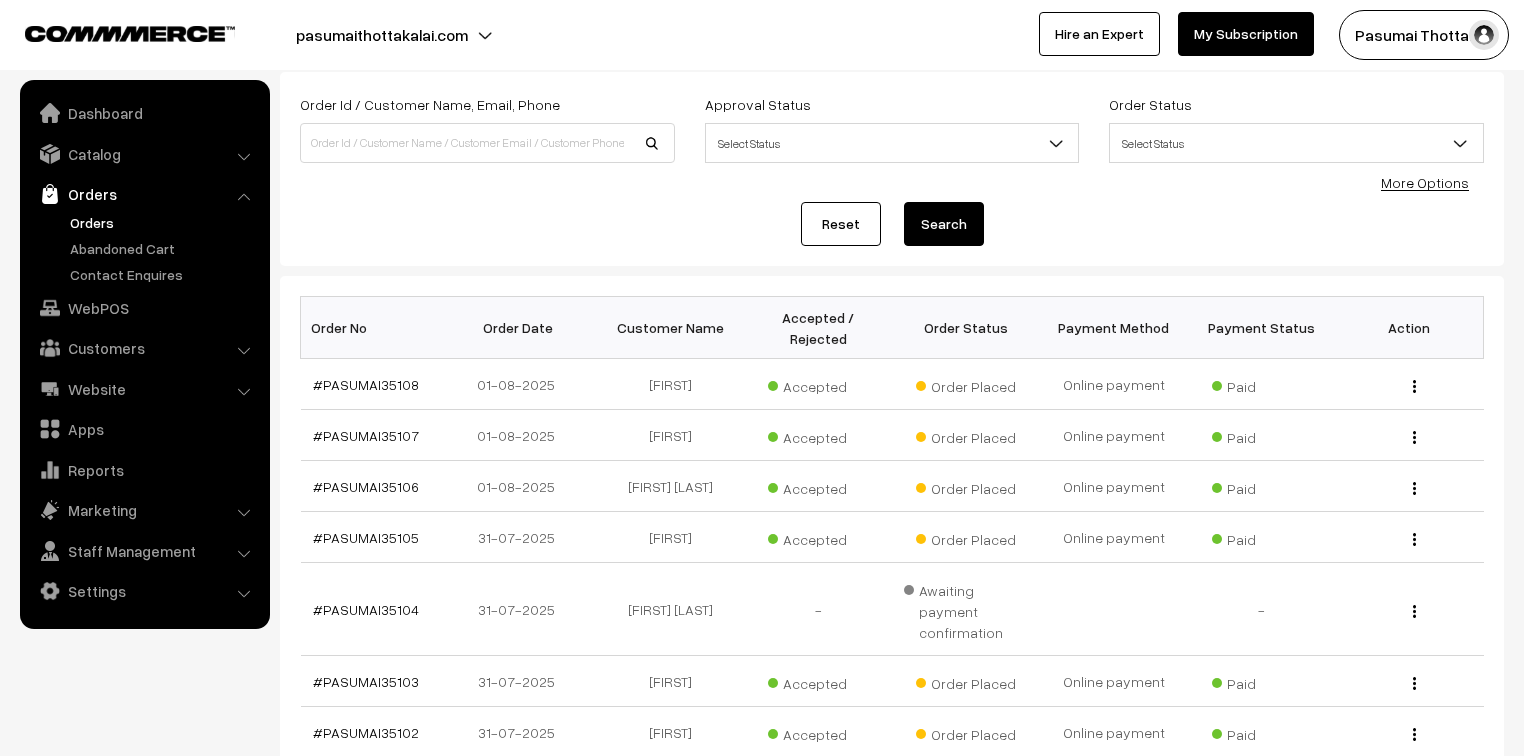 scroll, scrollTop: 0, scrollLeft: 0, axis: both 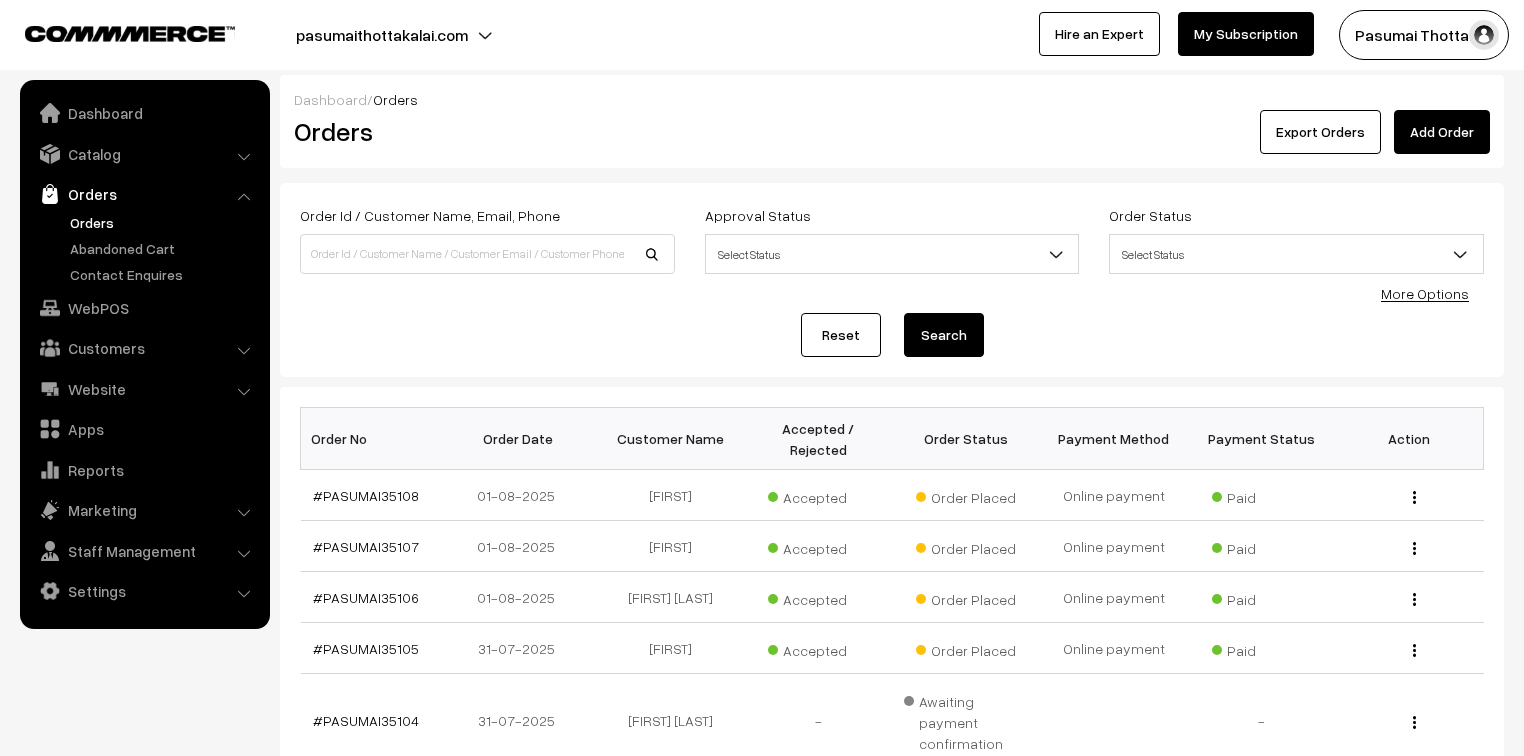 click on "More Options" at bounding box center [1425, 293] 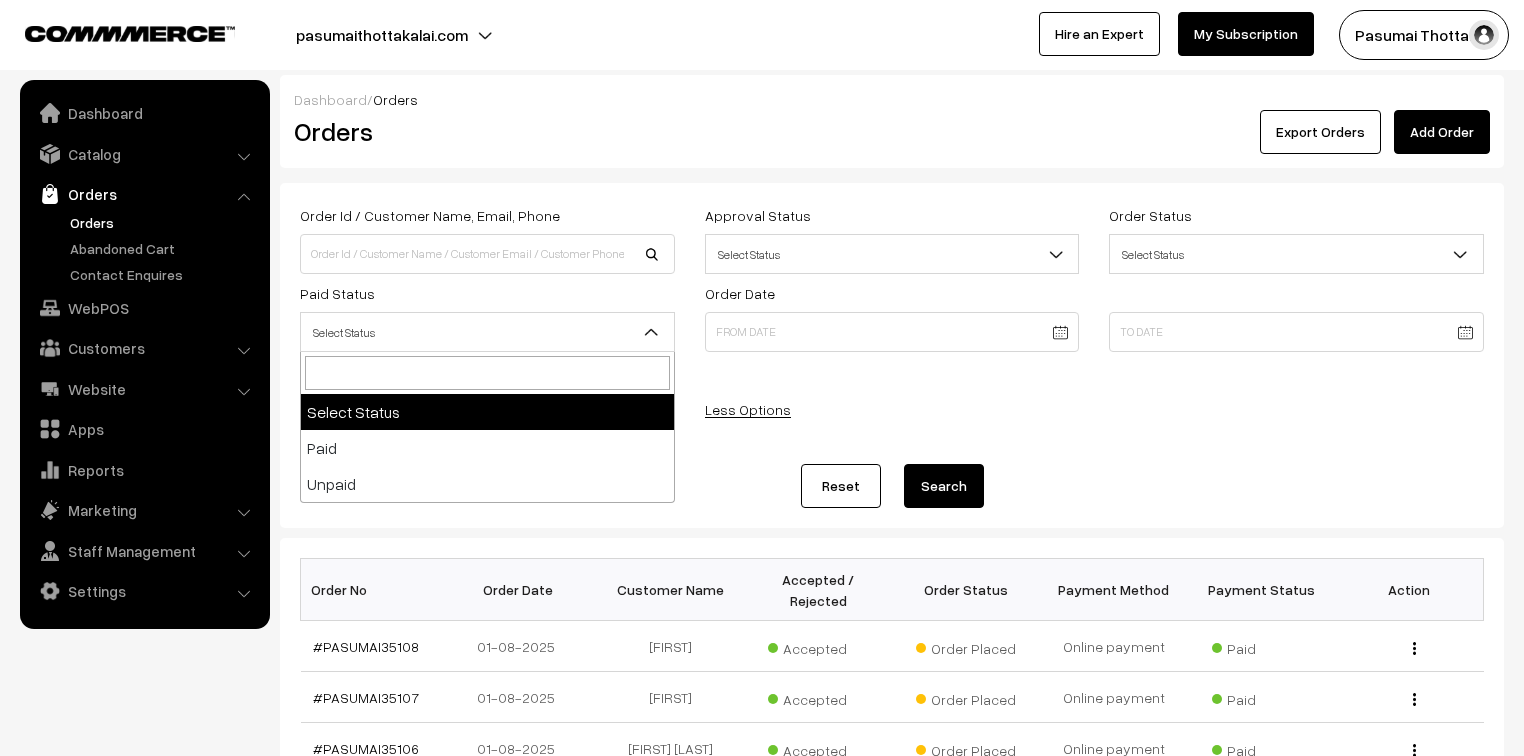 click on "Select Status" at bounding box center (487, 332) 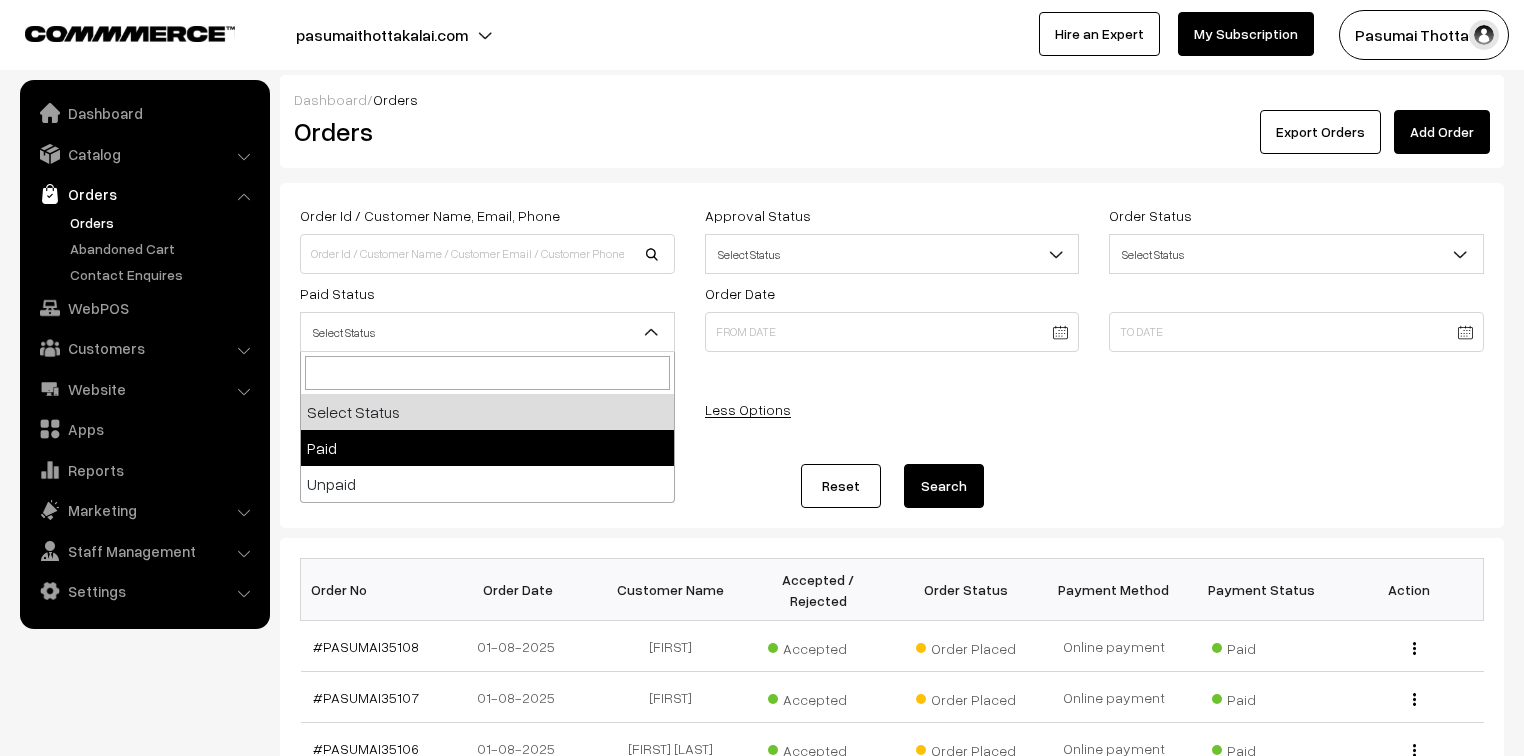 select on "1" 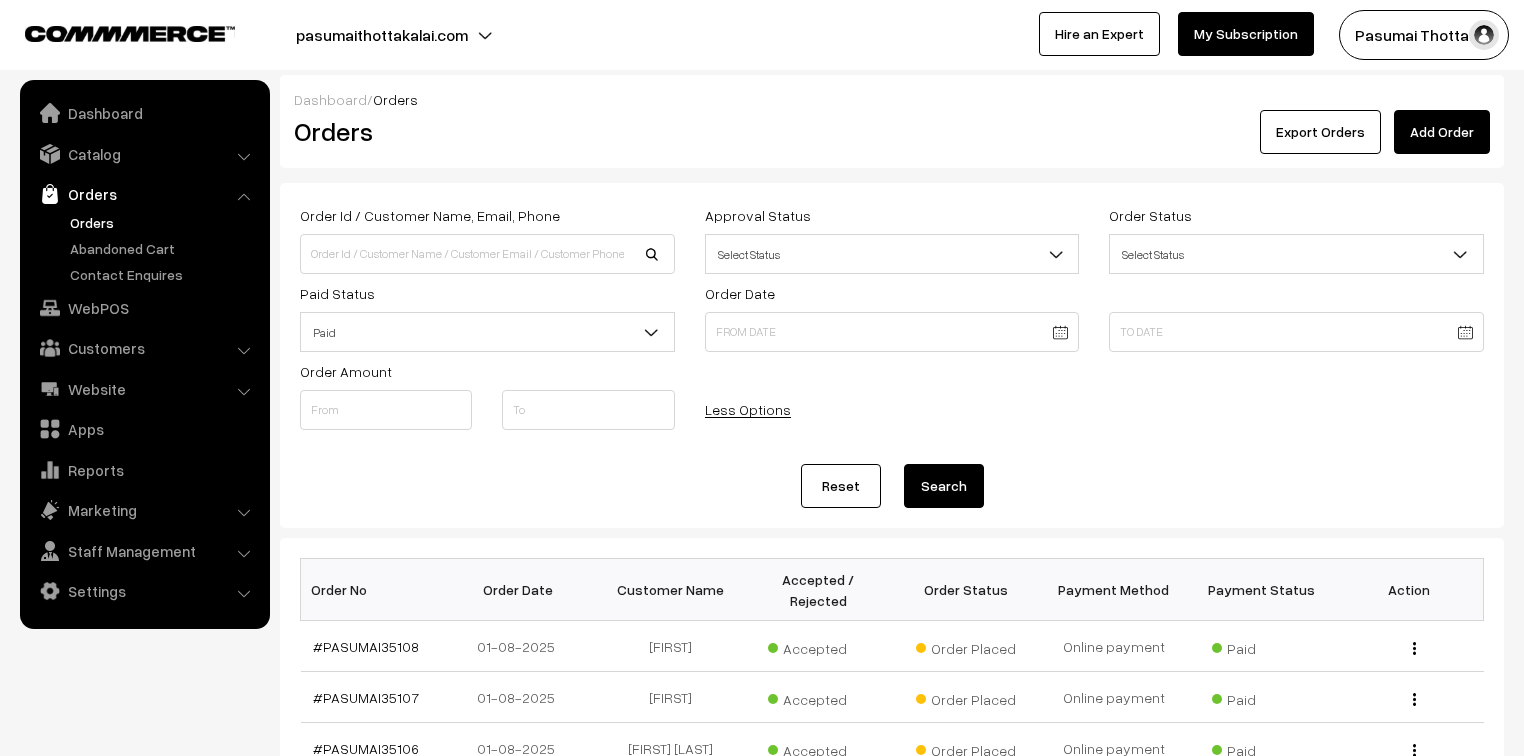 click on "Search" at bounding box center [944, 486] 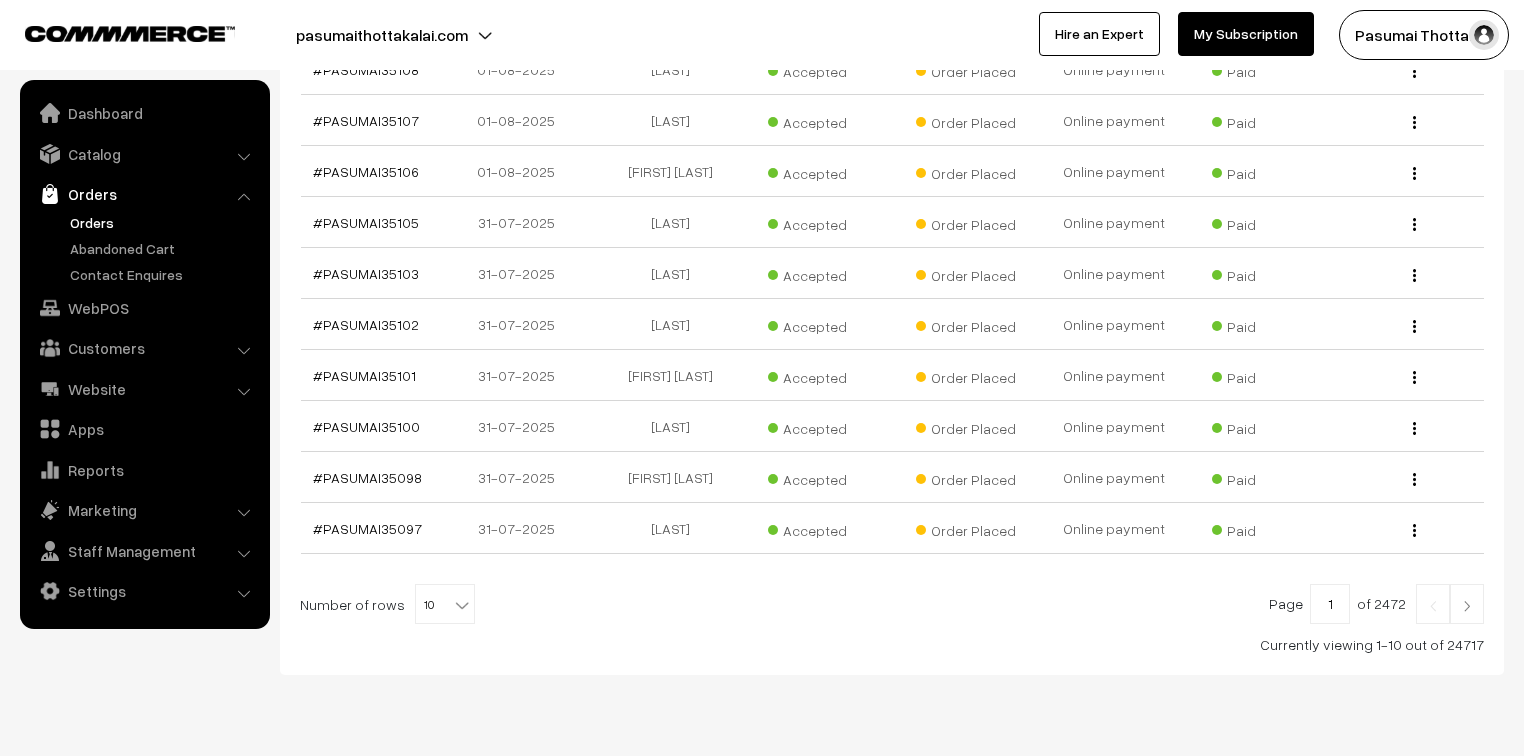 scroll, scrollTop: 603, scrollLeft: 0, axis: vertical 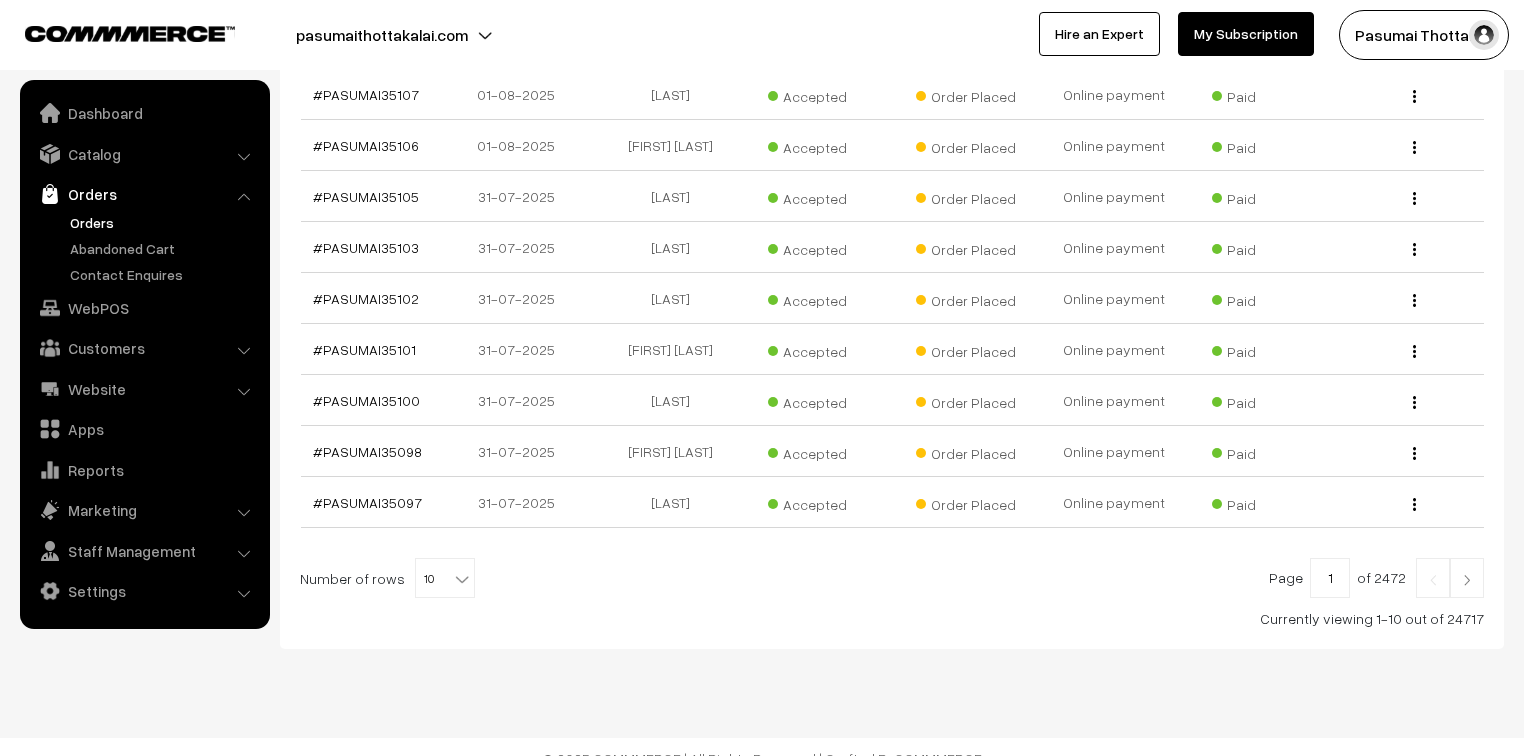 click at bounding box center [462, 579] 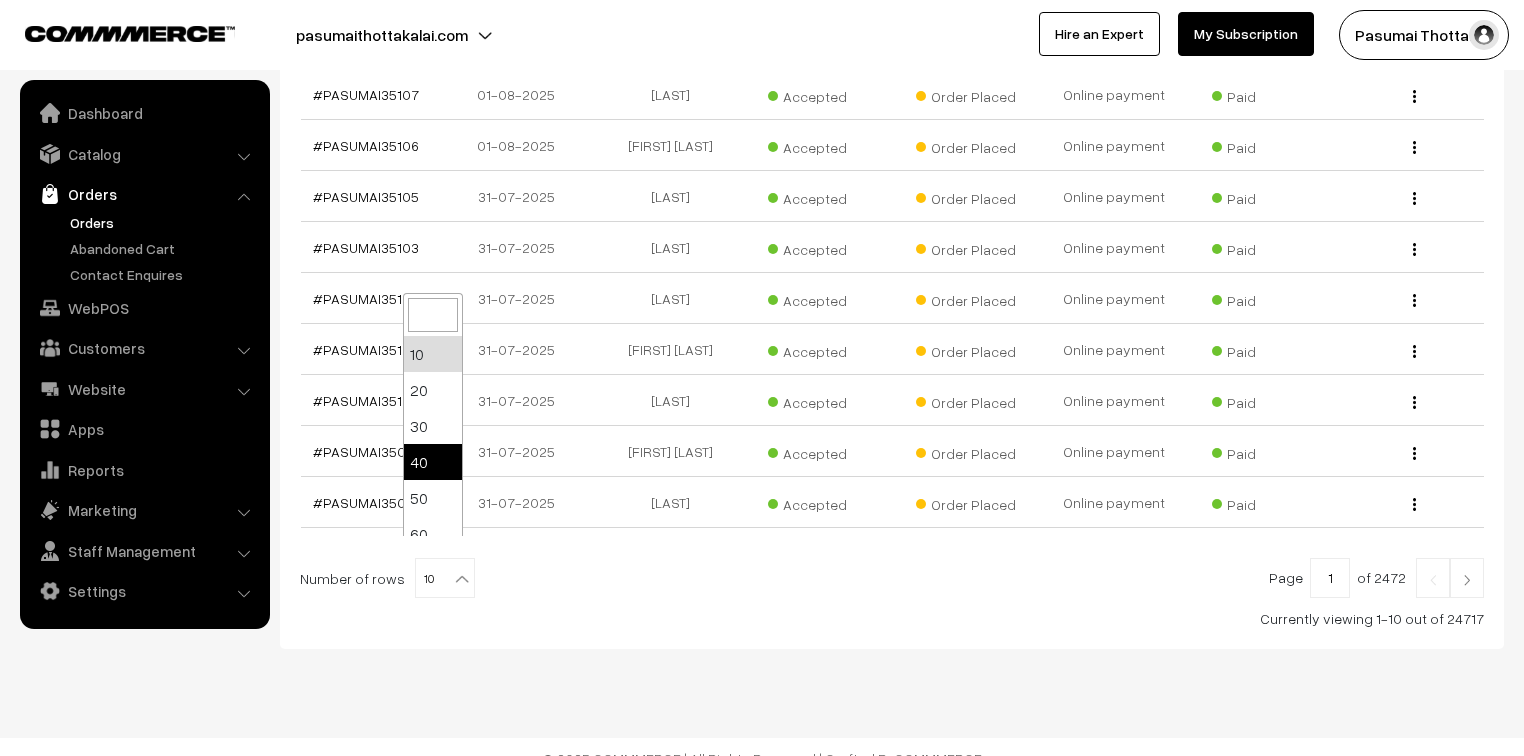 select on "40" 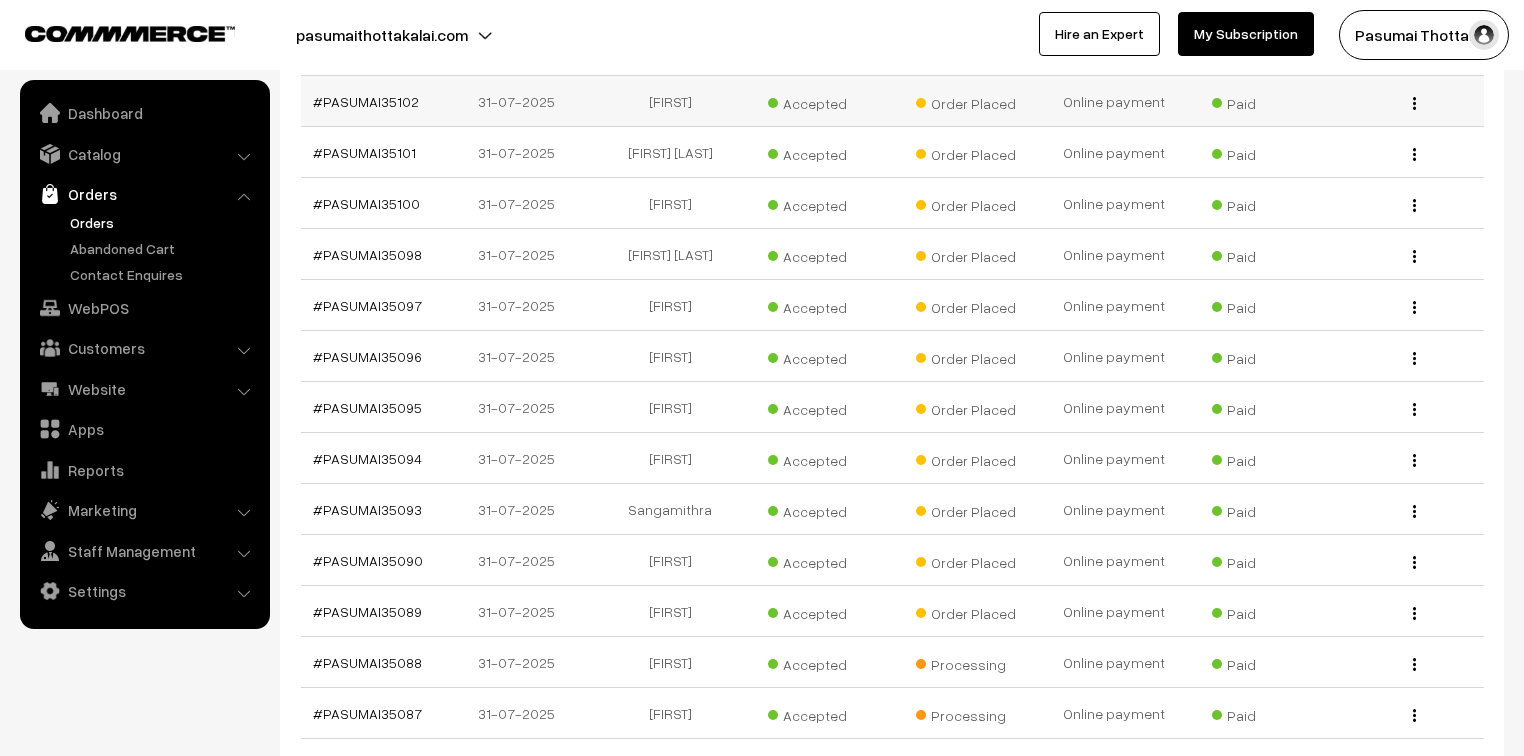 scroll, scrollTop: 800, scrollLeft: 0, axis: vertical 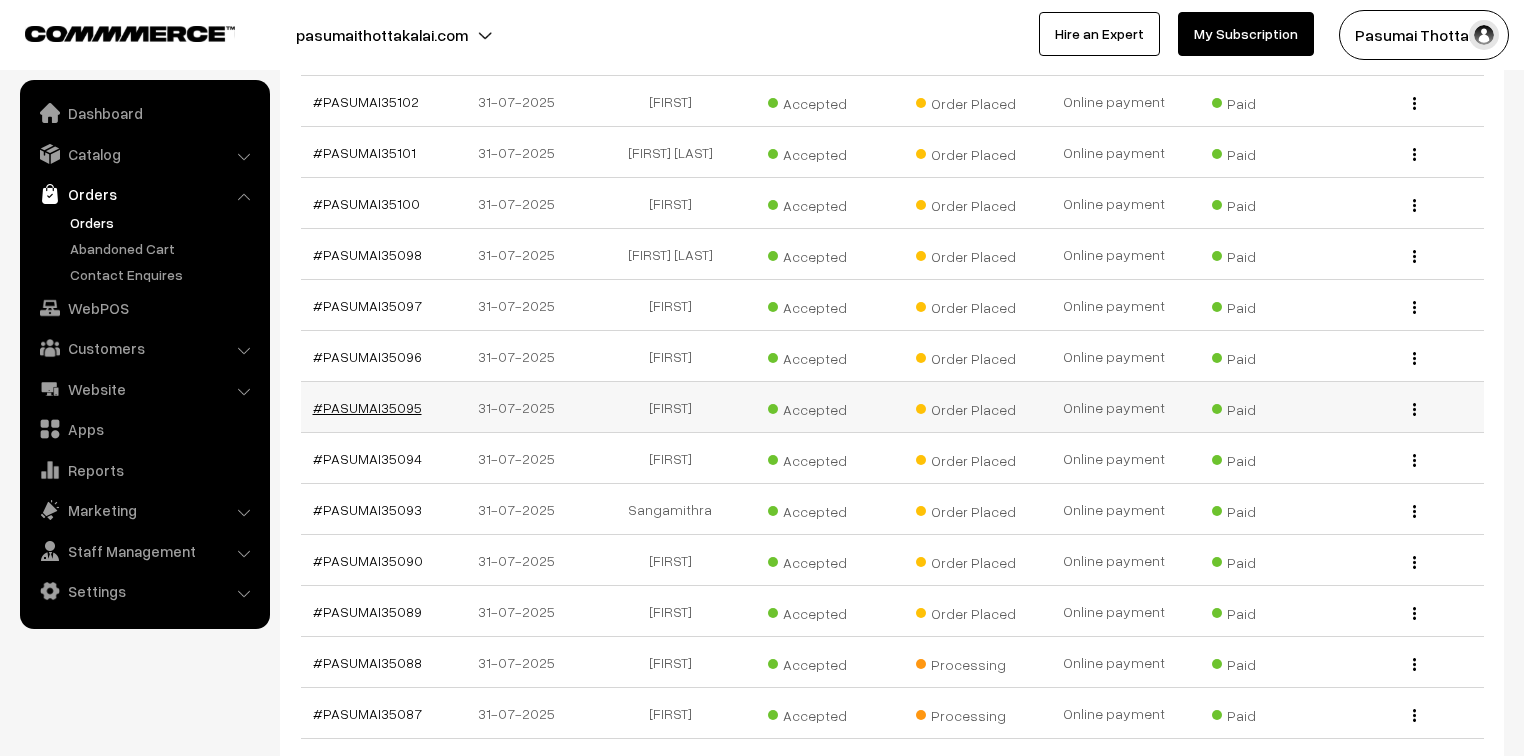 drag, startPoint x: 396, startPoint y: 368, endPoint x: 377, endPoint y: 384, distance: 24.839485 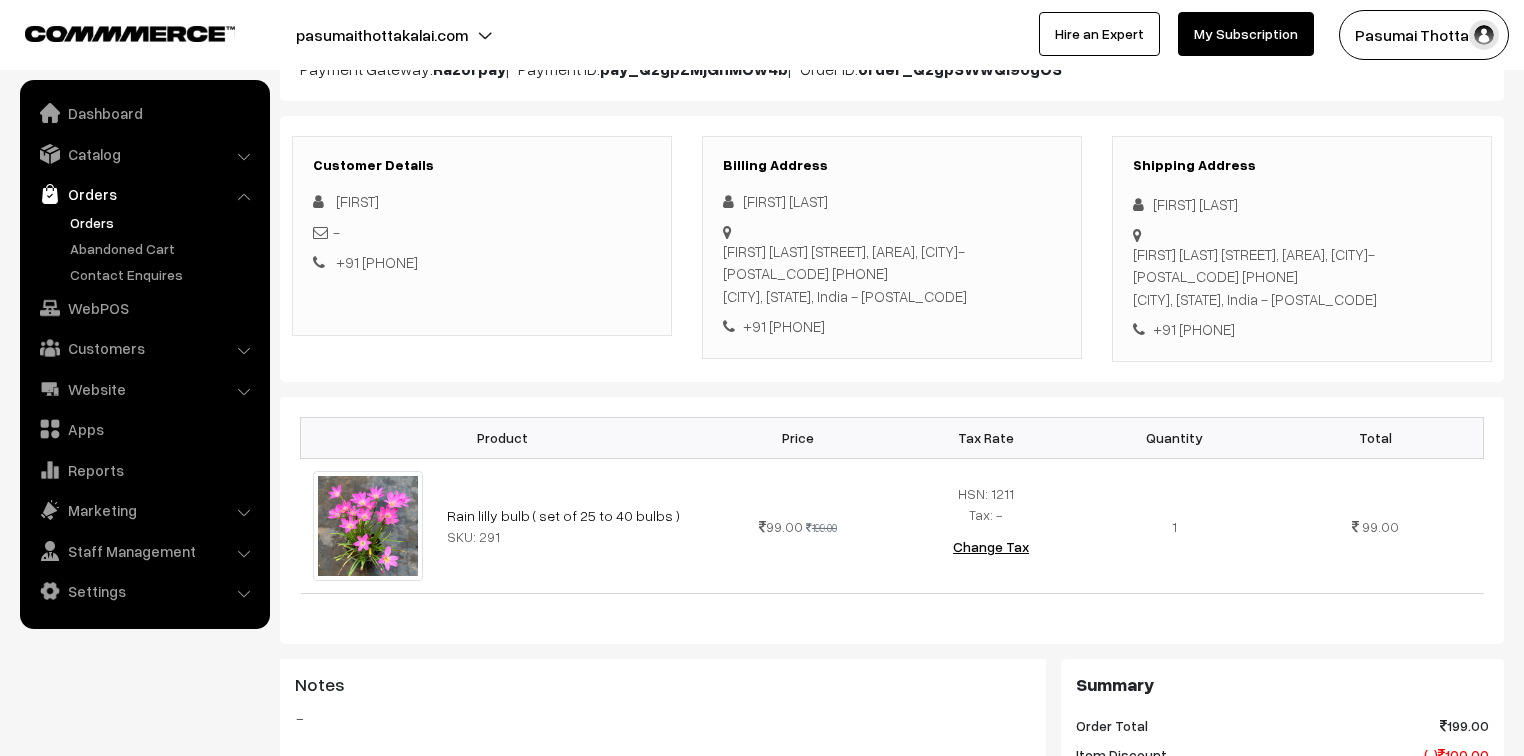 scroll, scrollTop: 240, scrollLeft: 0, axis: vertical 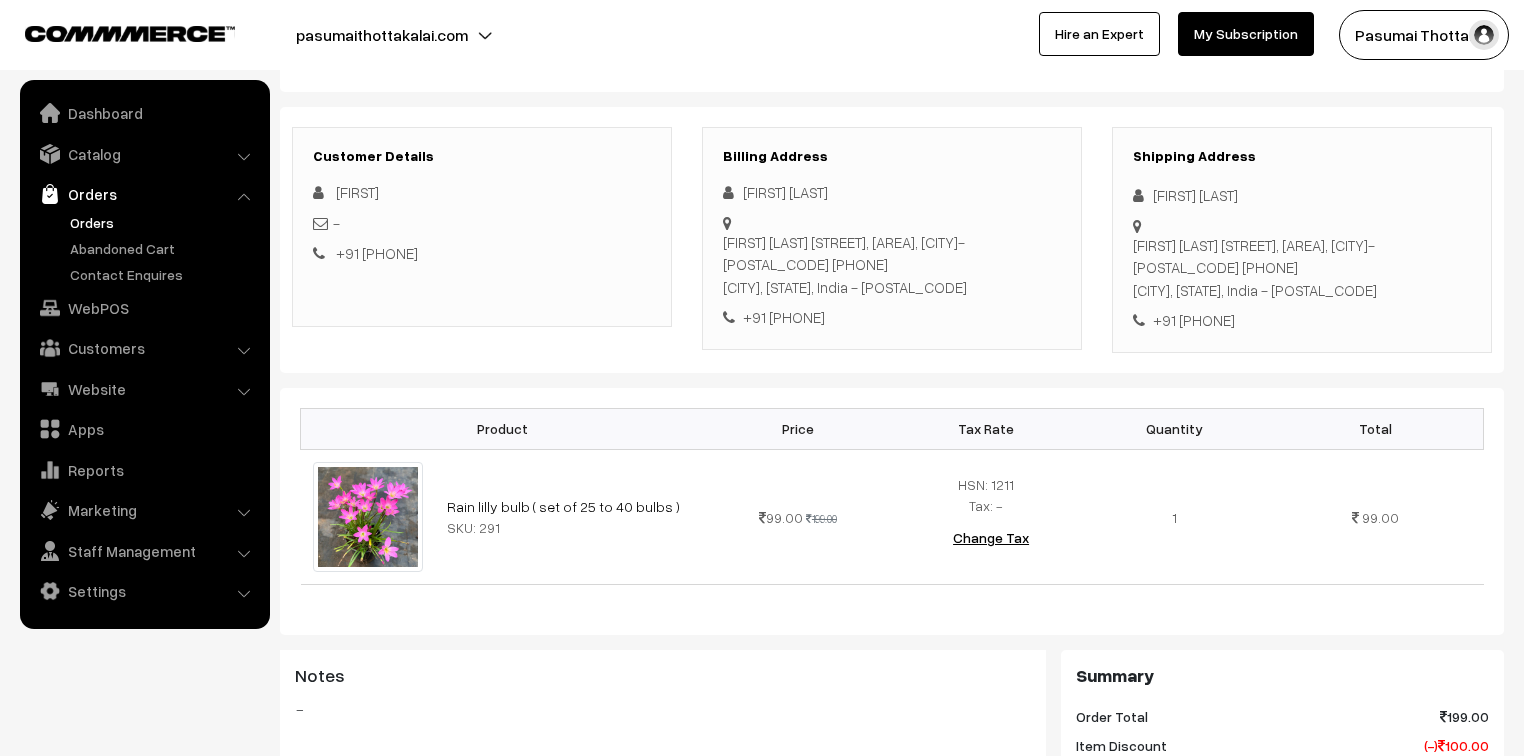 drag, startPoint x: 1150, startPoint y: 196, endPoint x: 1272, endPoint y: 321, distance: 174.66826 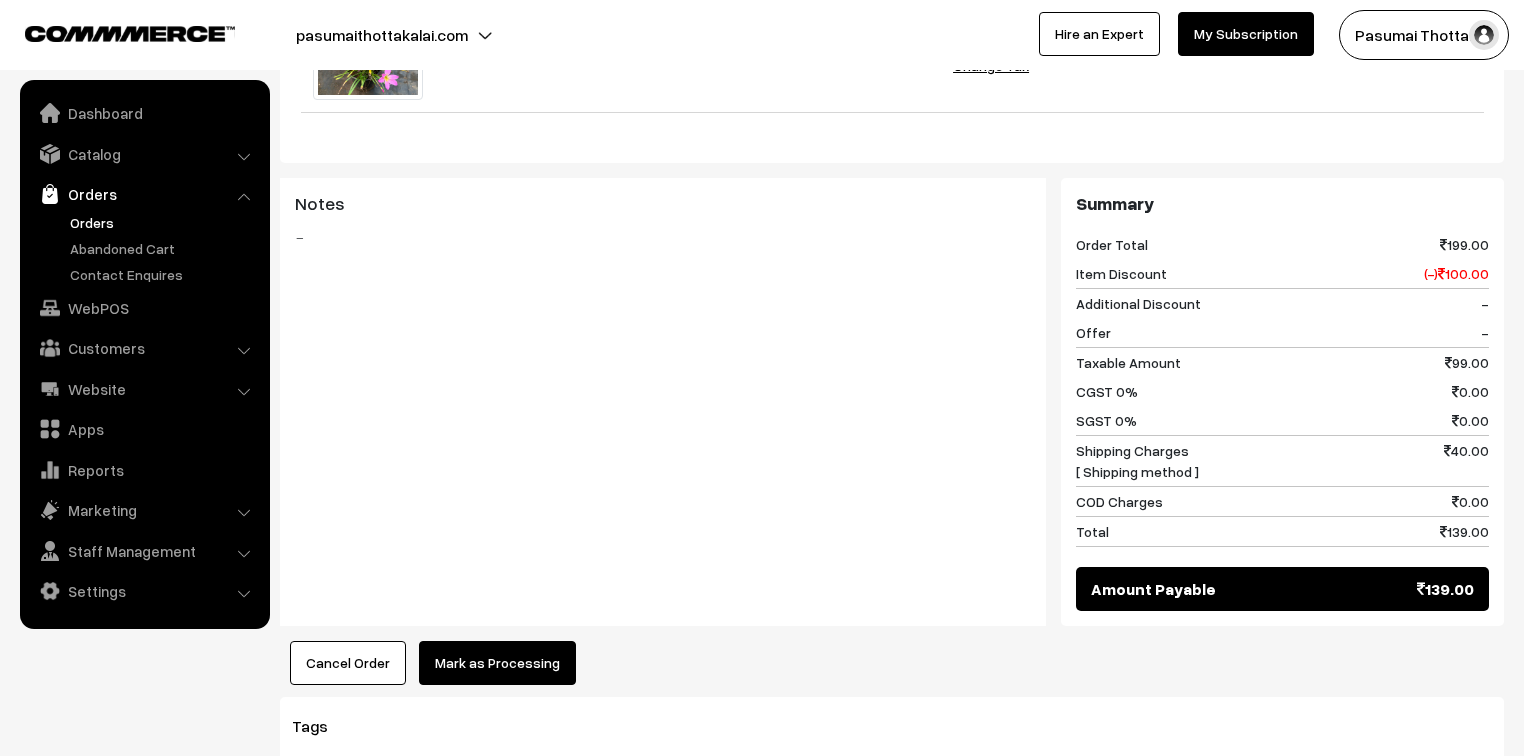 scroll, scrollTop: 923, scrollLeft: 0, axis: vertical 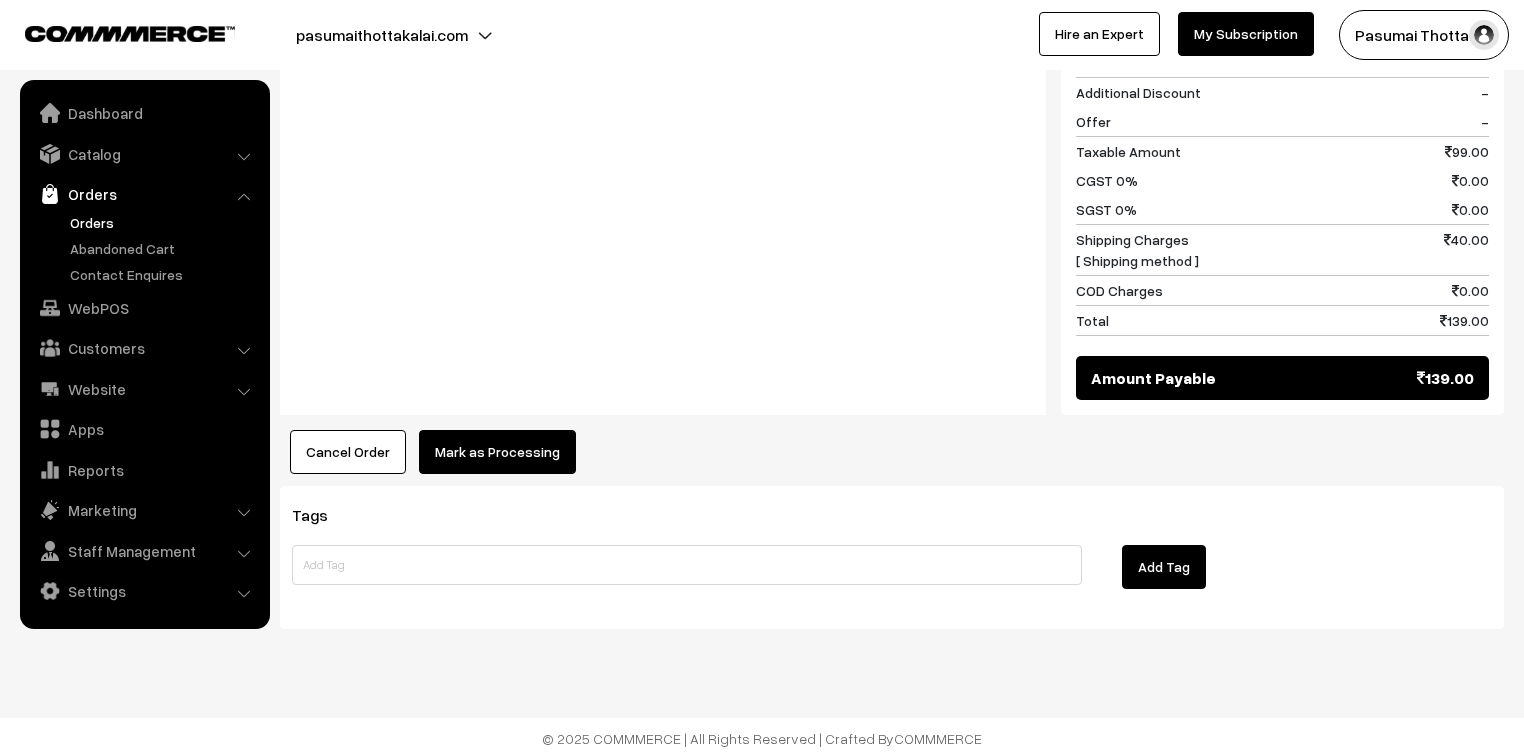 click on "Mark as Processing" at bounding box center (497, 452) 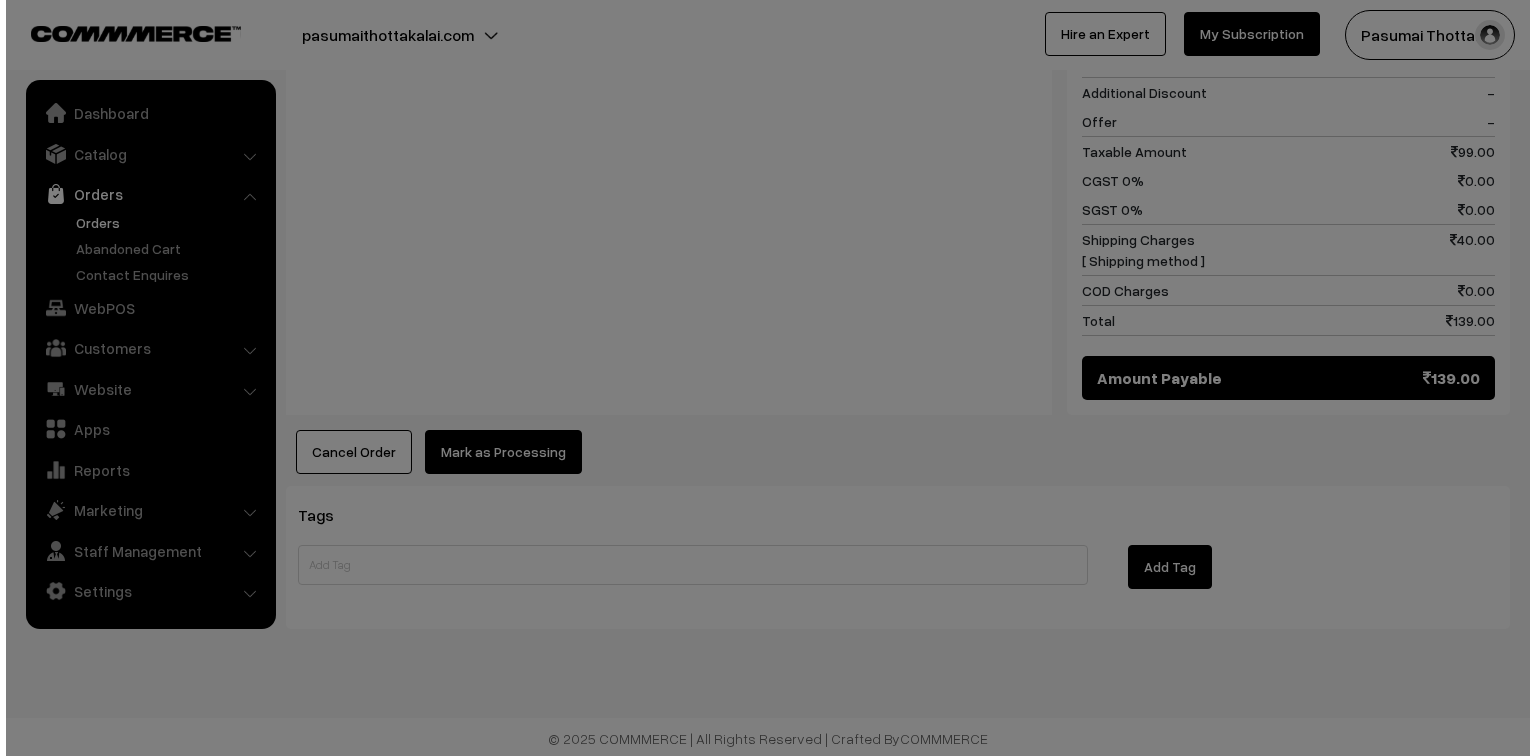 scroll, scrollTop: 924, scrollLeft: 0, axis: vertical 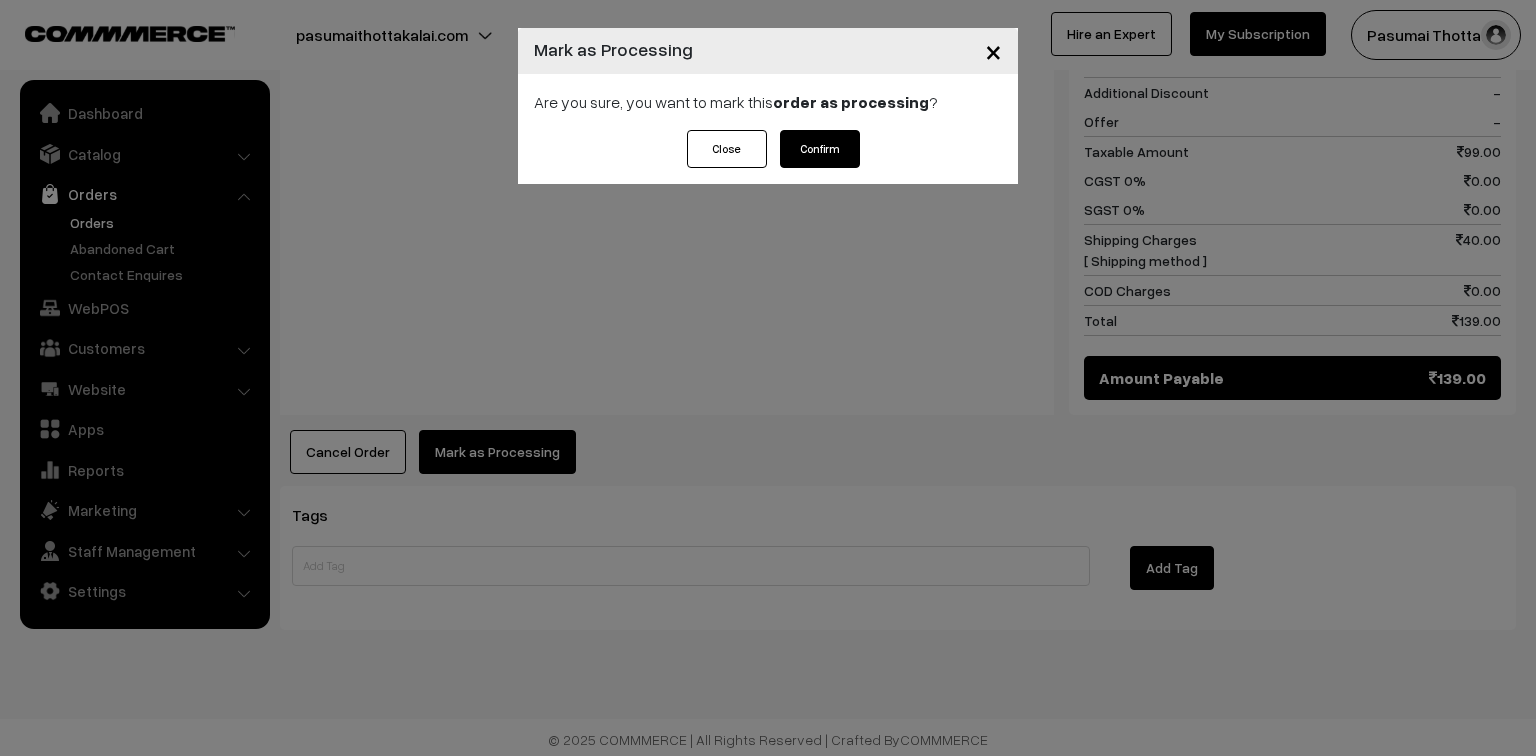 click on "Confirm" at bounding box center [820, 149] 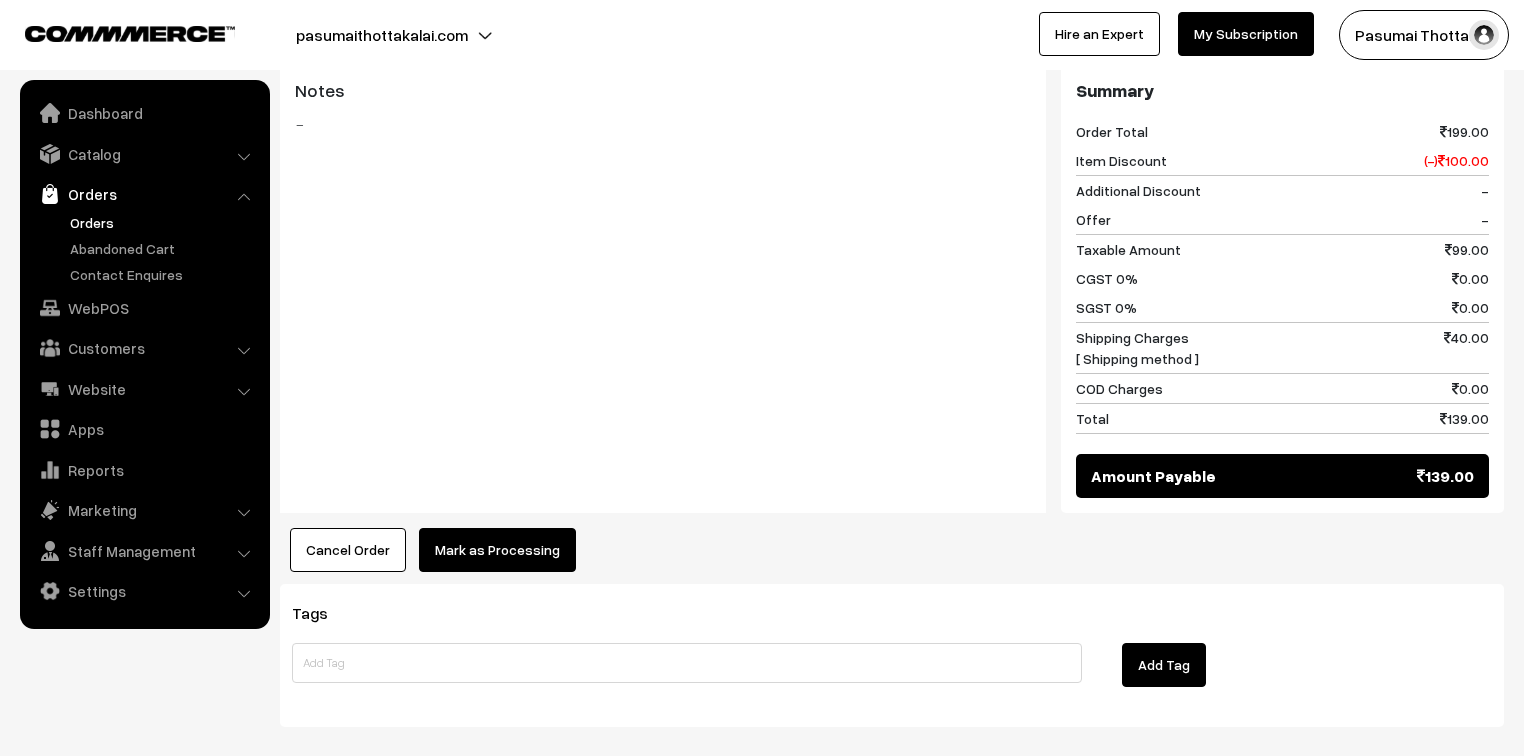 scroll, scrollTop: 896, scrollLeft: 0, axis: vertical 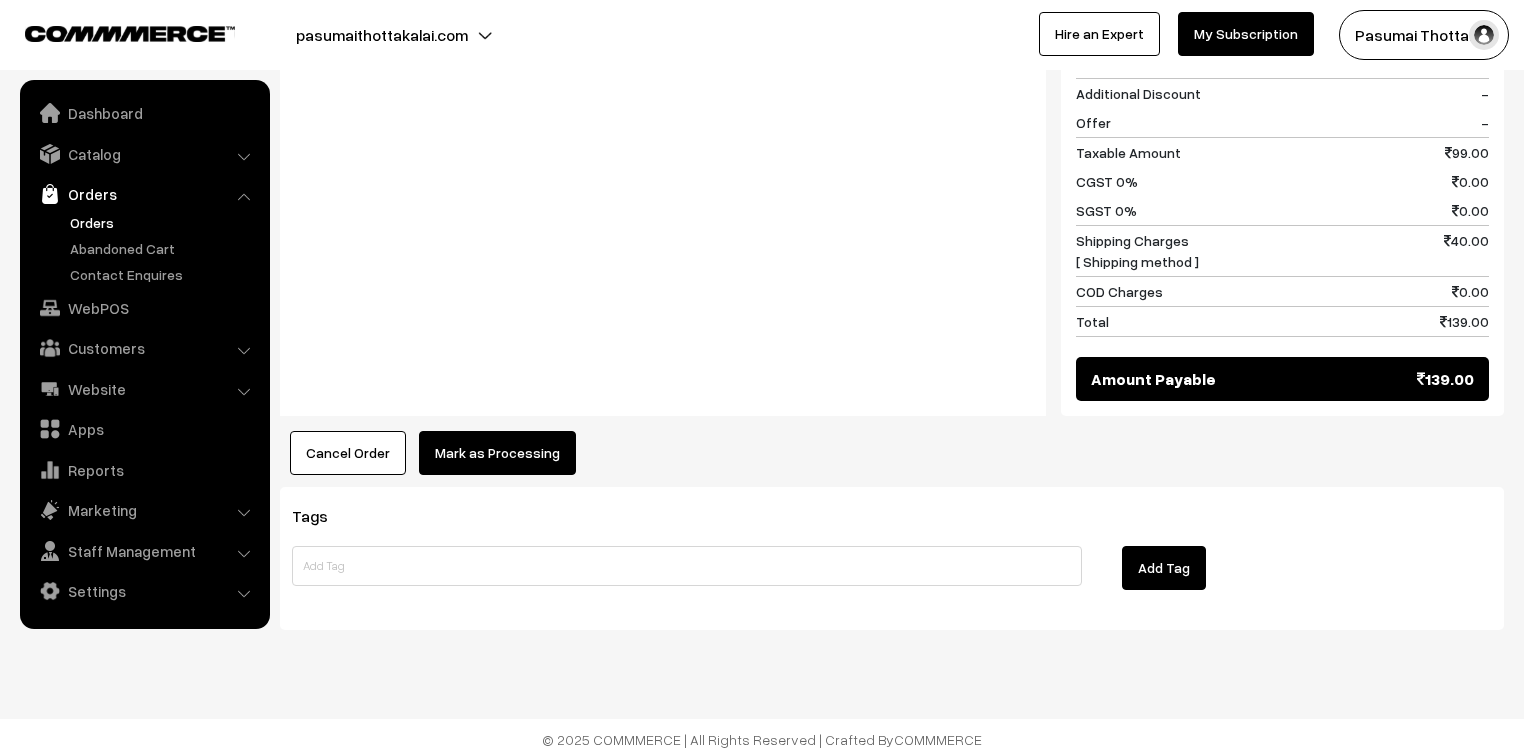 click on "Product
Price
Tax Rate
Quantity
Total
Rain lilly bulb ( set of 25 to 40 bulbs )
SKU: 291
99.00" at bounding box center [892, 90] 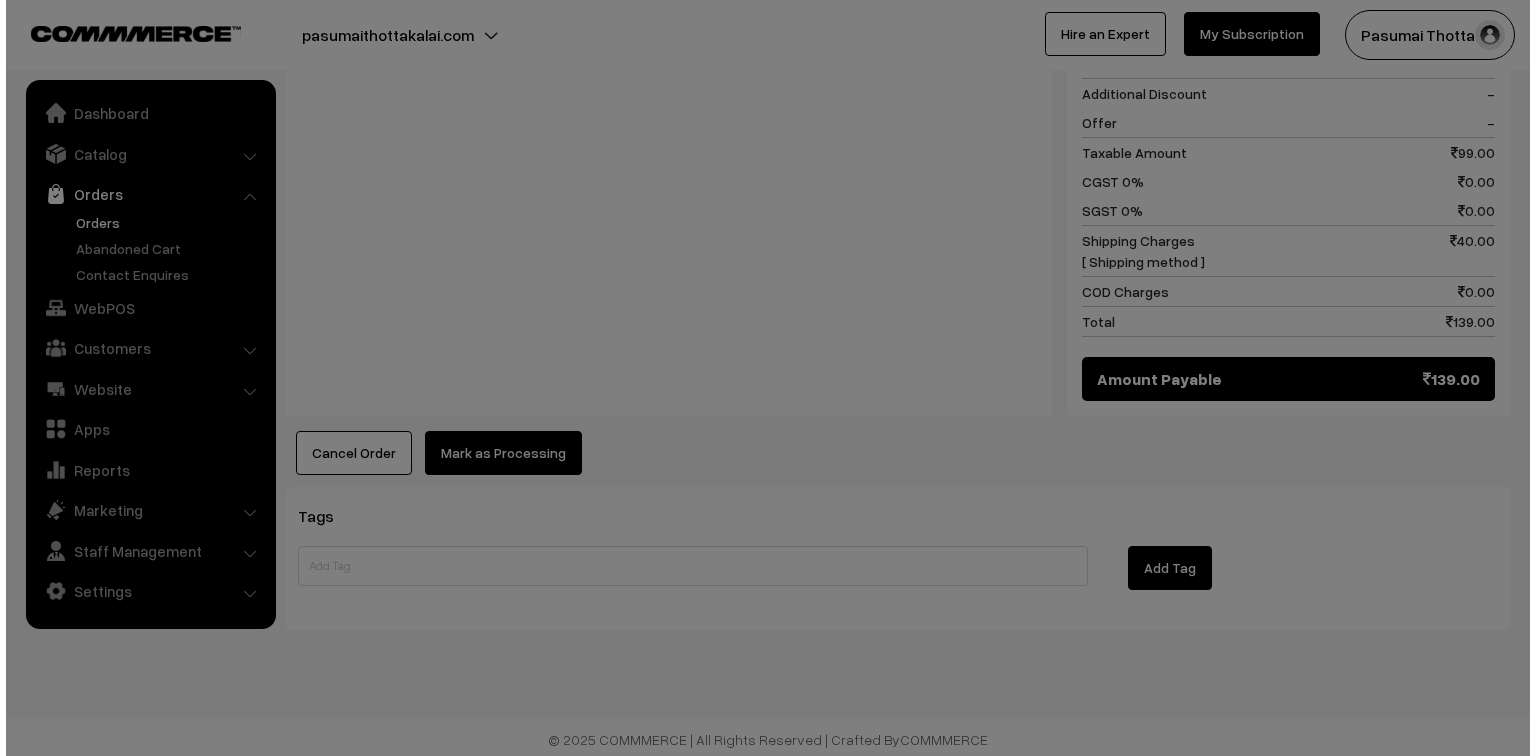 scroll, scrollTop: 898, scrollLeft: 0, axis: vertical 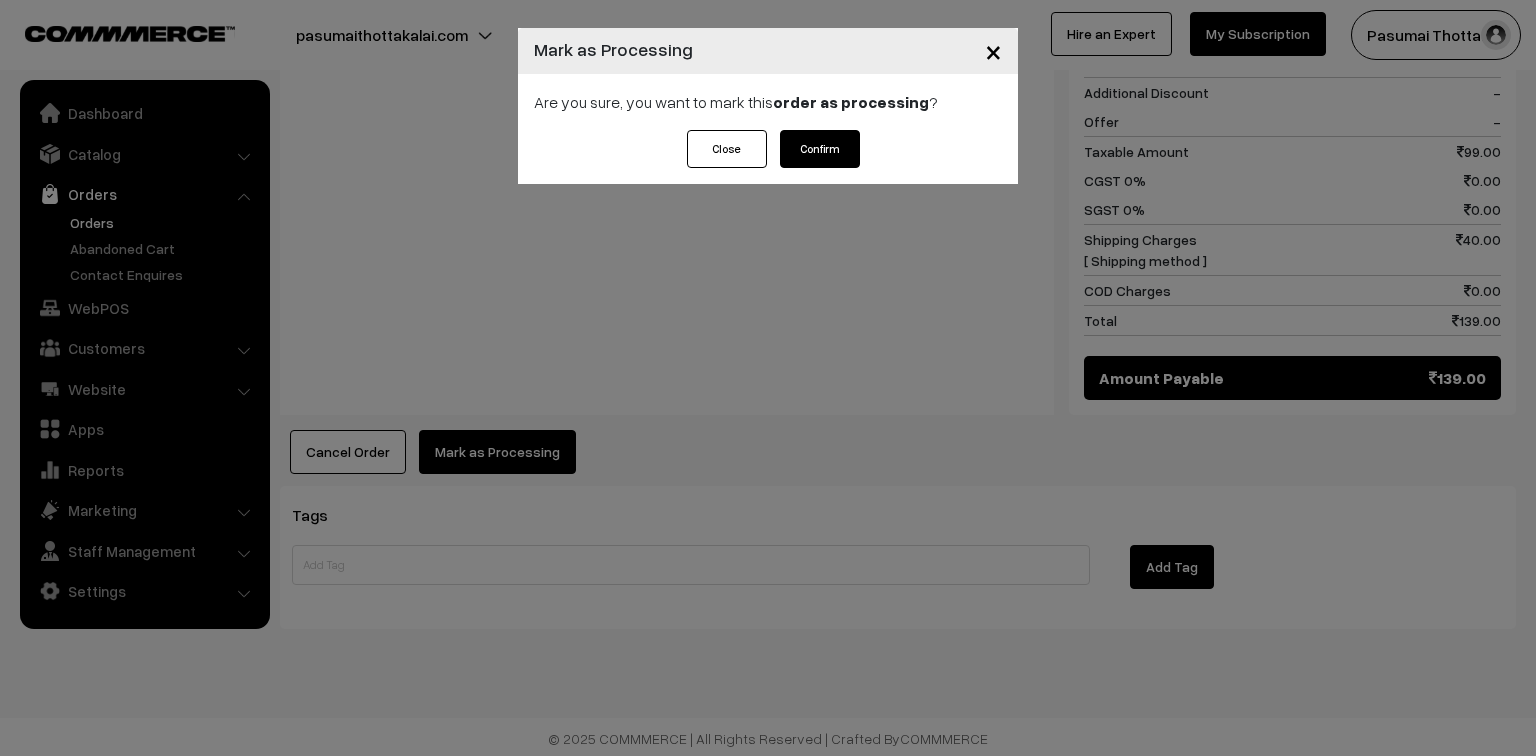 click on "Confirm" at bounding box center [820, 149] 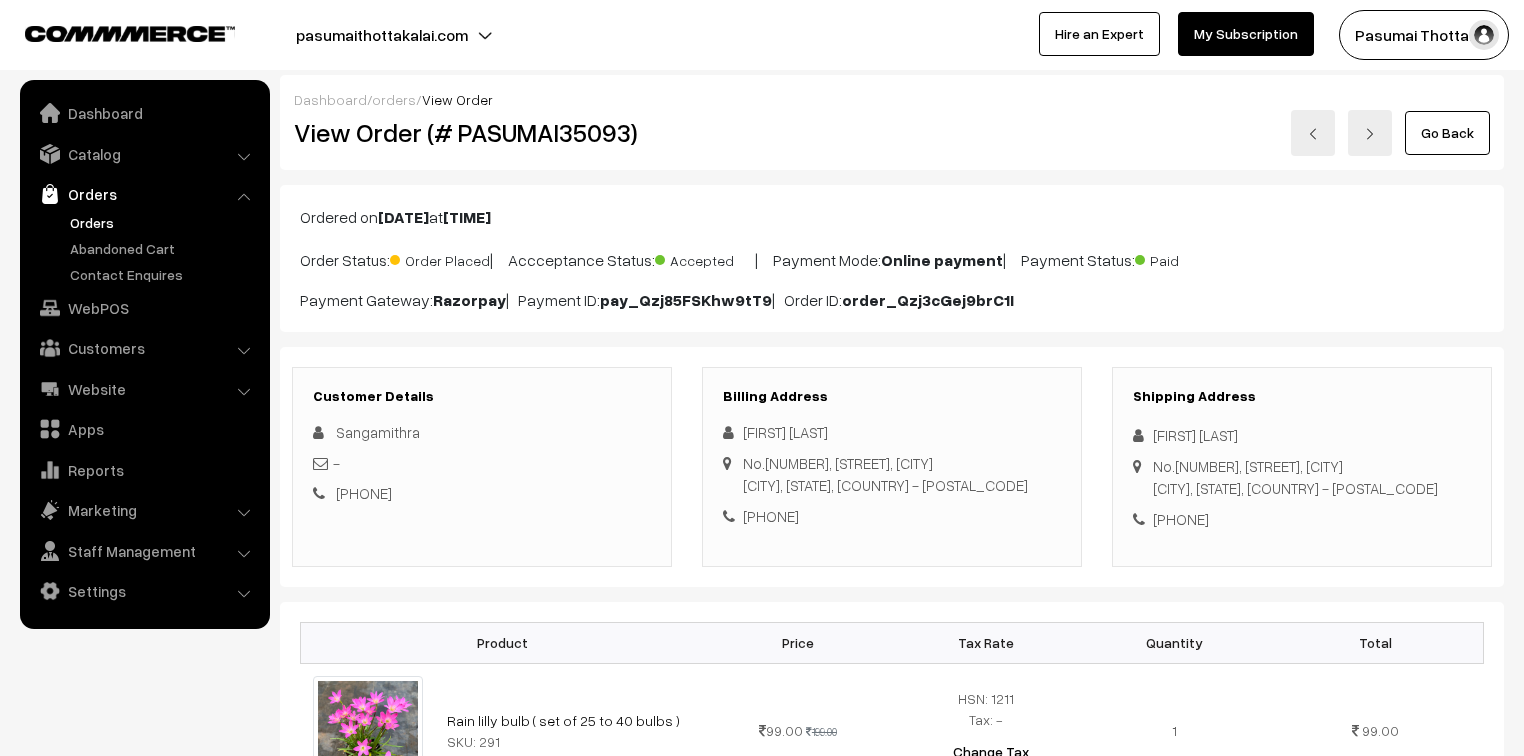 scroll, scrollTop: 80, scrollLeft: 0, axis: vertical 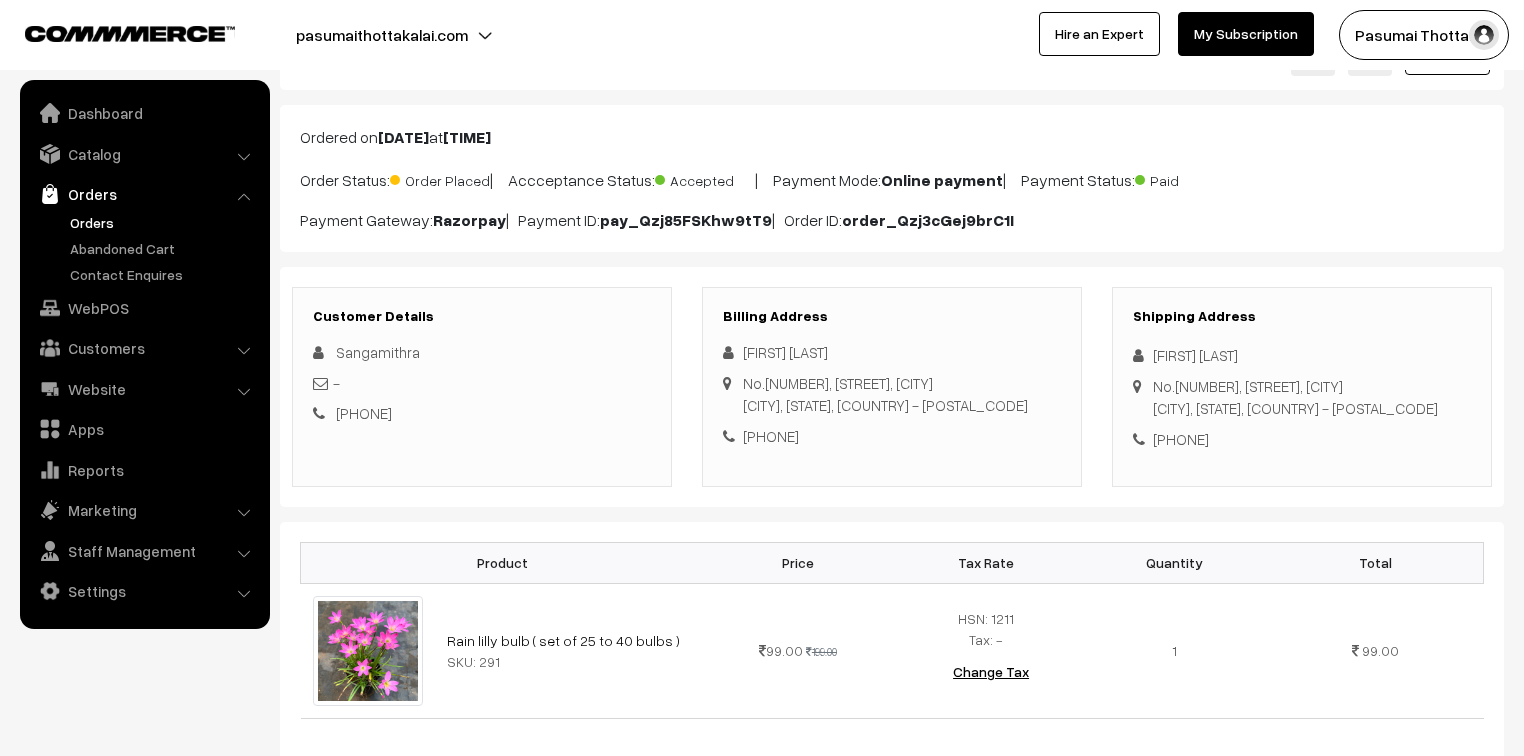 drag, startPoint x: 1151, startPoint y: 359, endPoint x: 1265, endPoint y: 436, distance: 137.56816 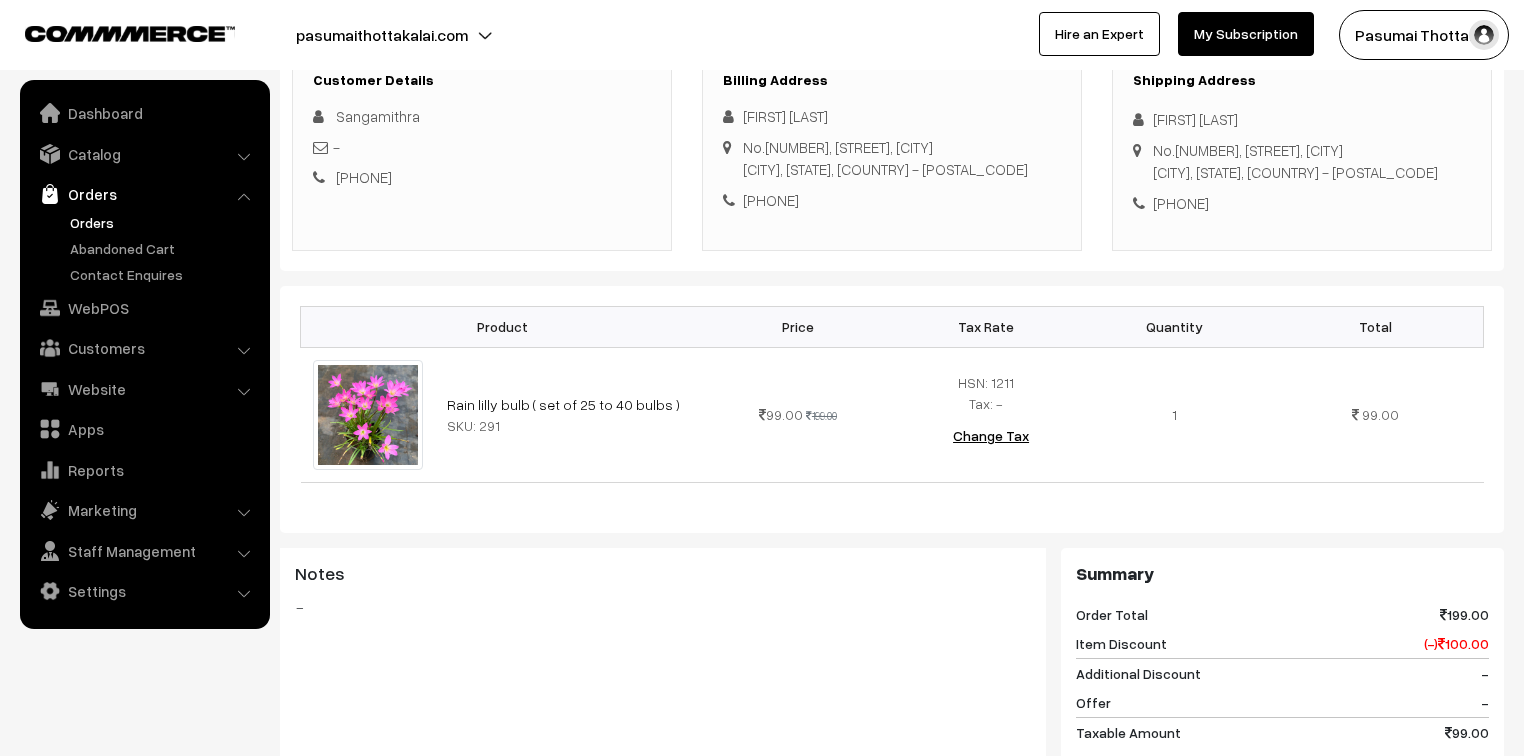 scroll, scrollTop: 320, scrollLeft: 0, axis: vertical 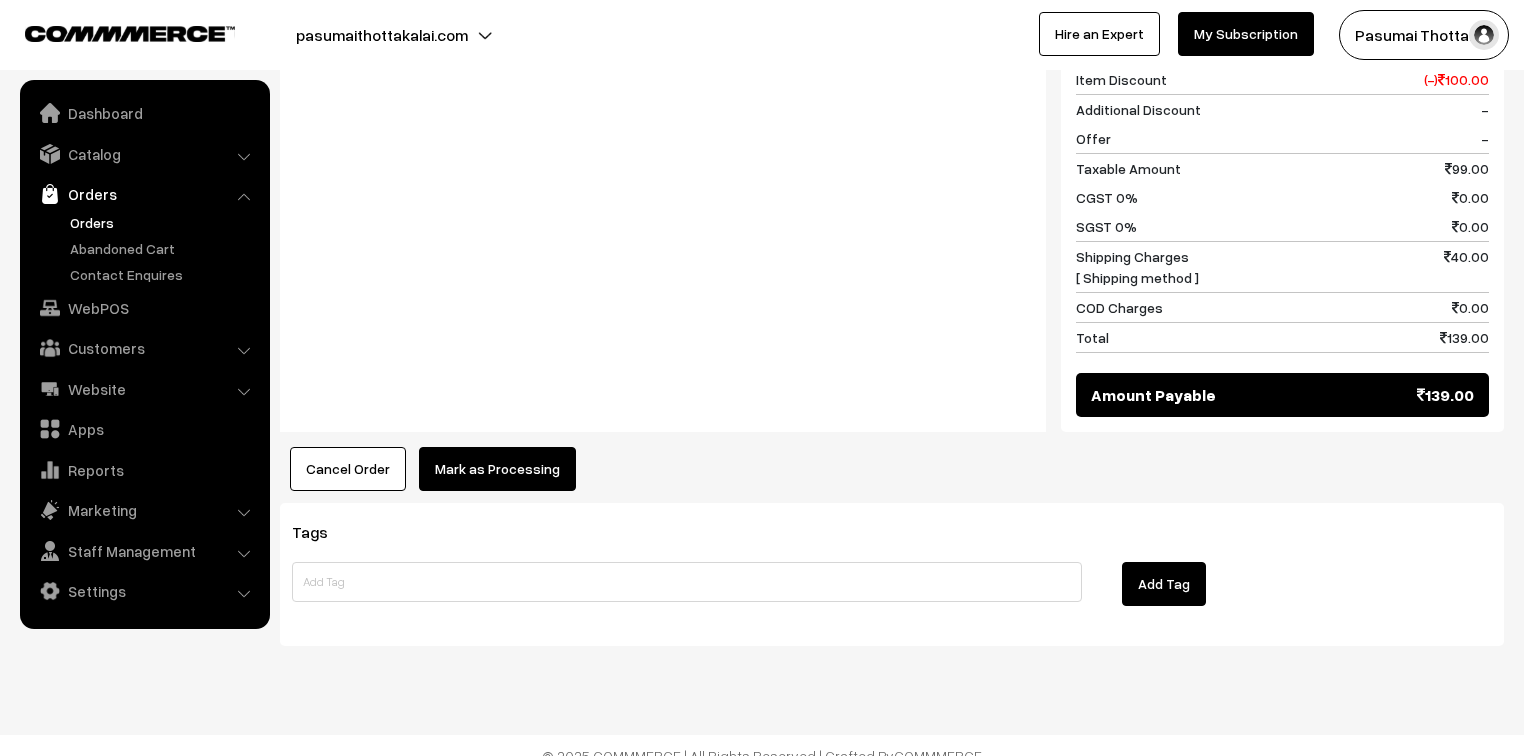 click on "Mark as Processing" at bounding box center (497, 469) 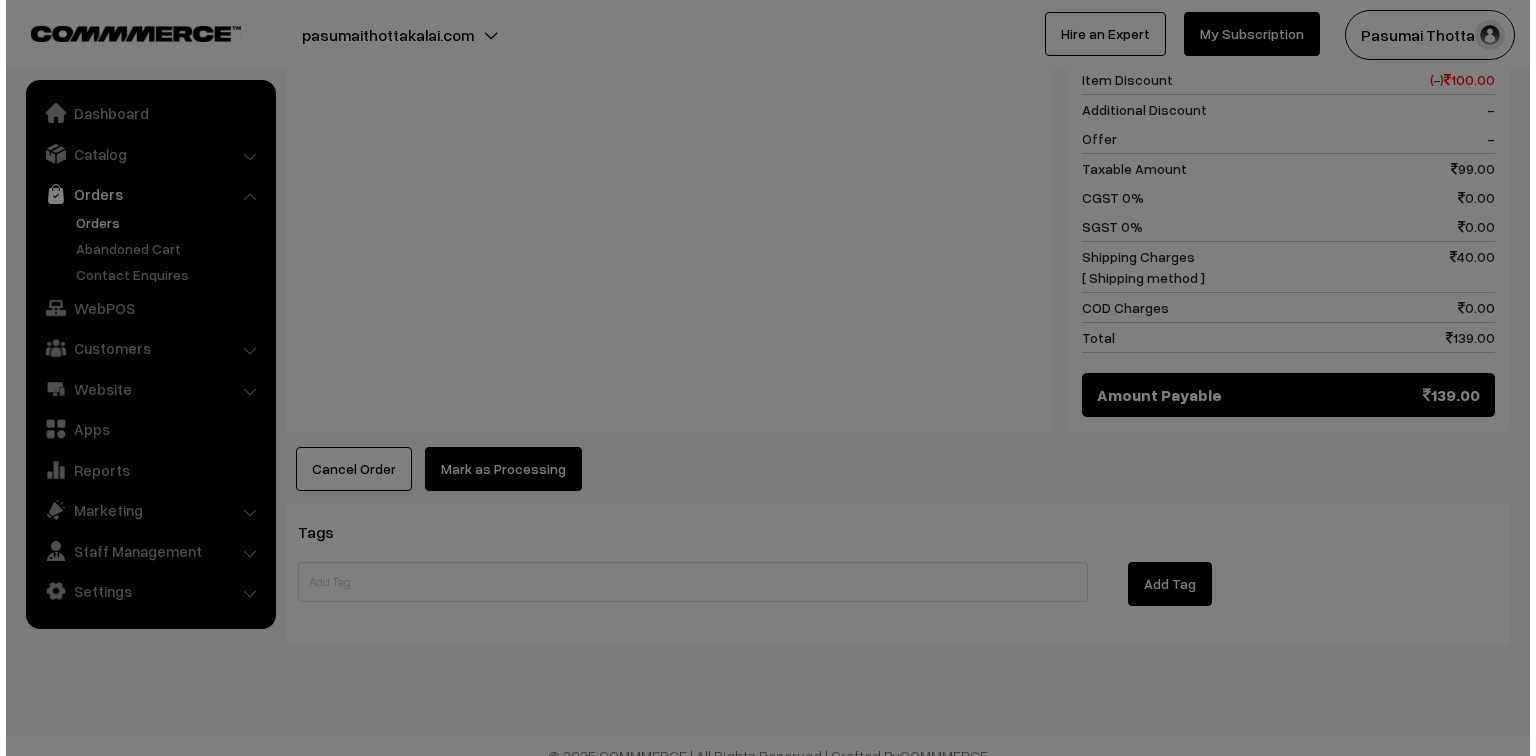 scroll, scrollTop: 881, scrollLeft: 0, axis: vertical 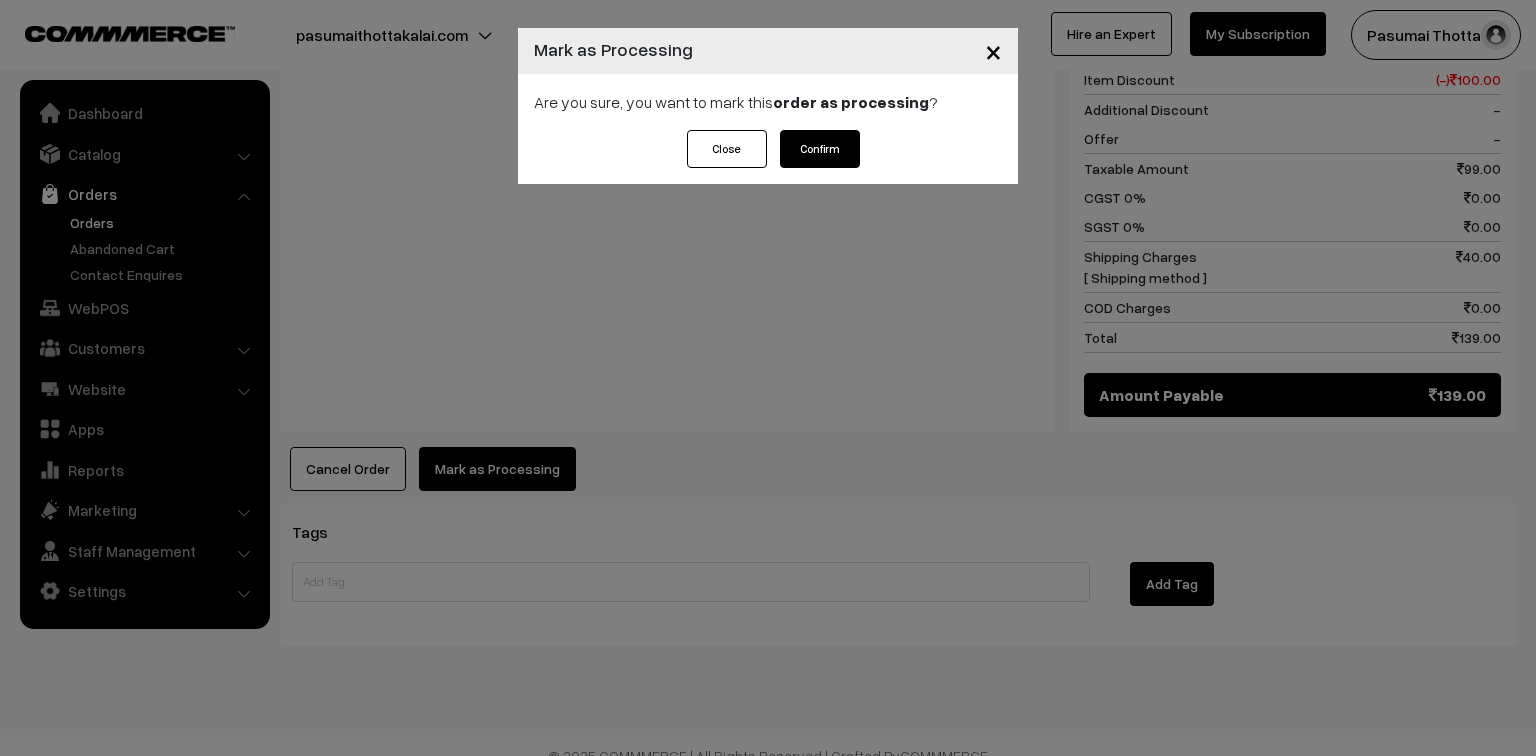 click on "Confirm" at bounding box center [820, 149] 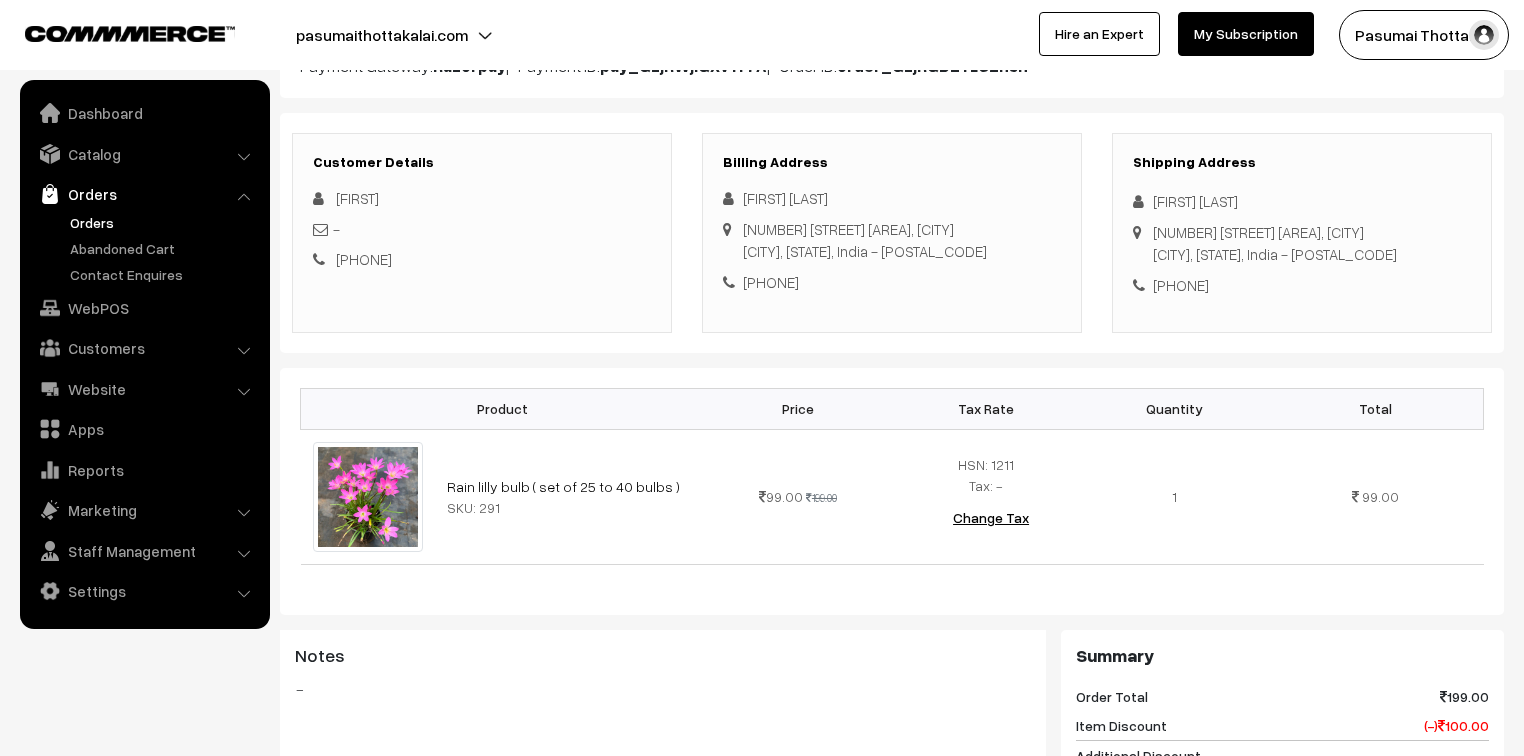 scroll, scrollTop: 240, scrollLeft: 0, axis: vertical 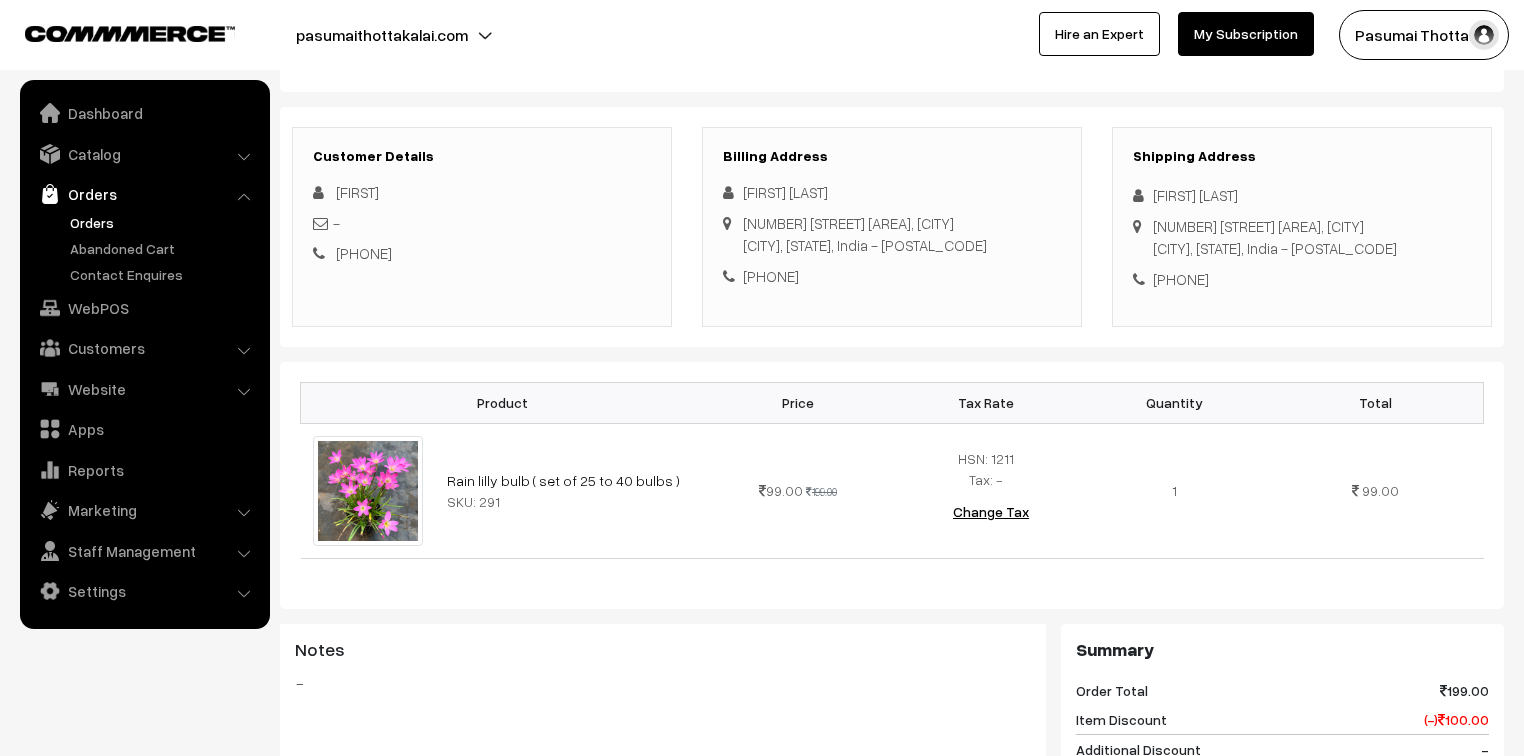 drag, startPoint x: 1150, startPoint y: 199, endPoint x: 1259, endPoint y: 276, distance: 133.45412 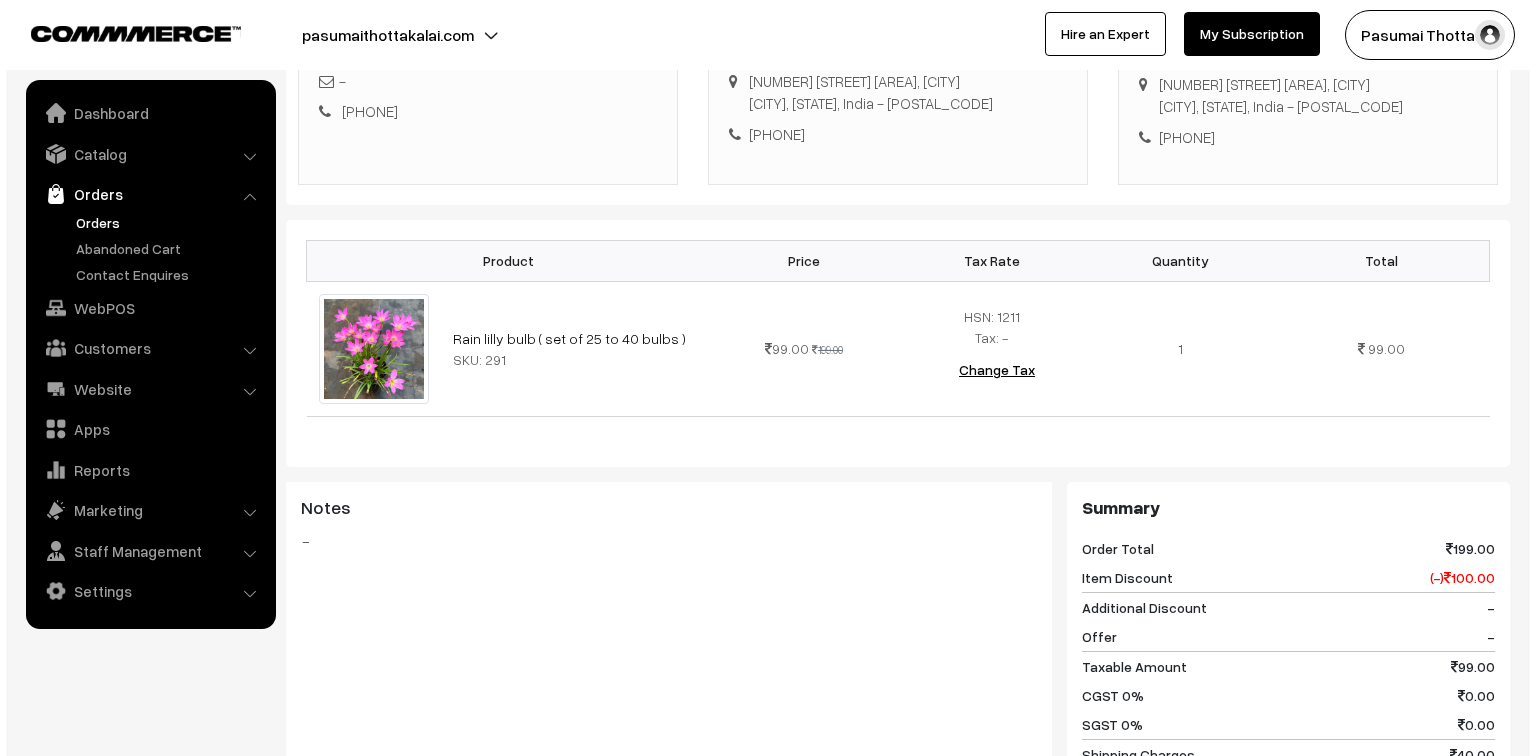 scroll, scrollTop: 800, scrollLeft: 0, axis: vertical 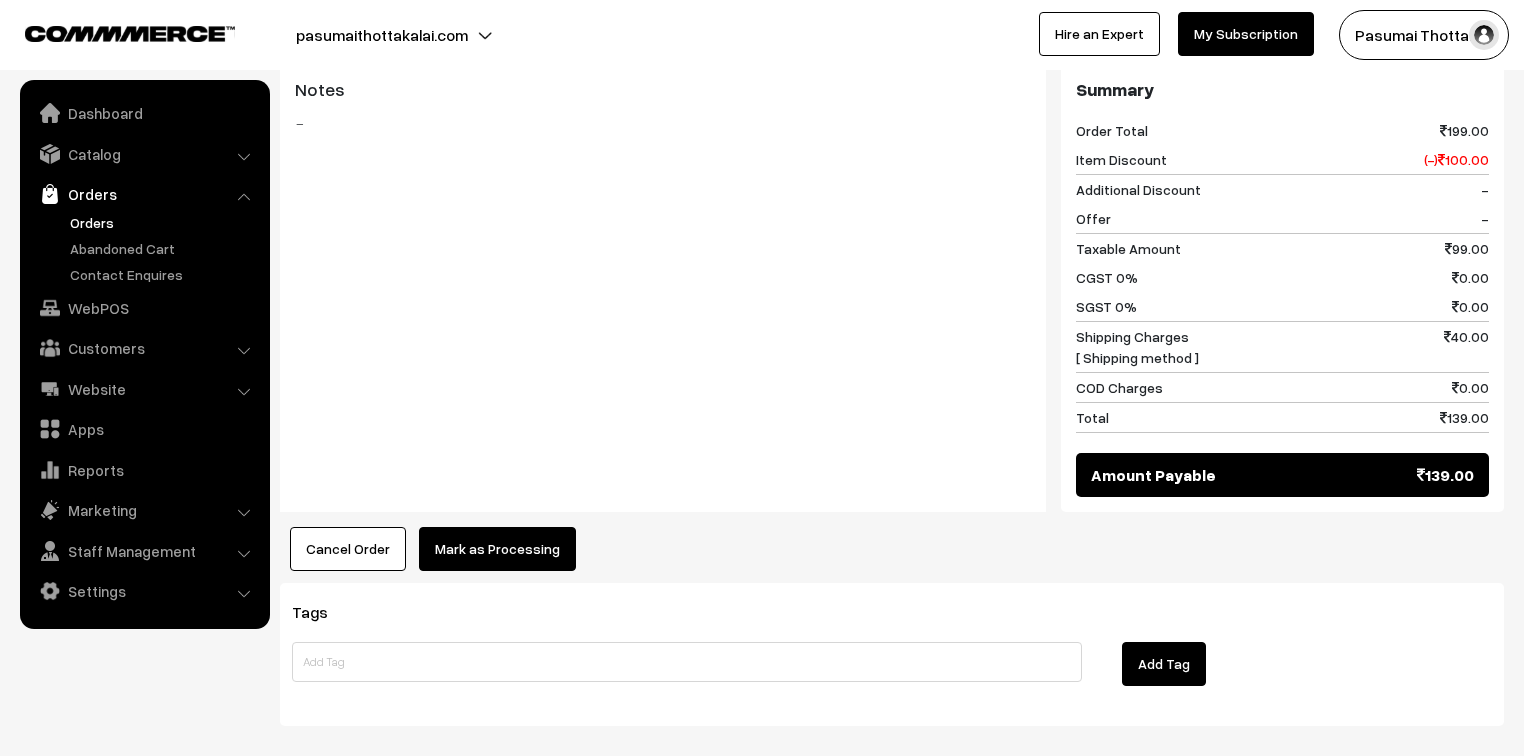 click on "Mark as Processing" at bounding box center [497, 549] 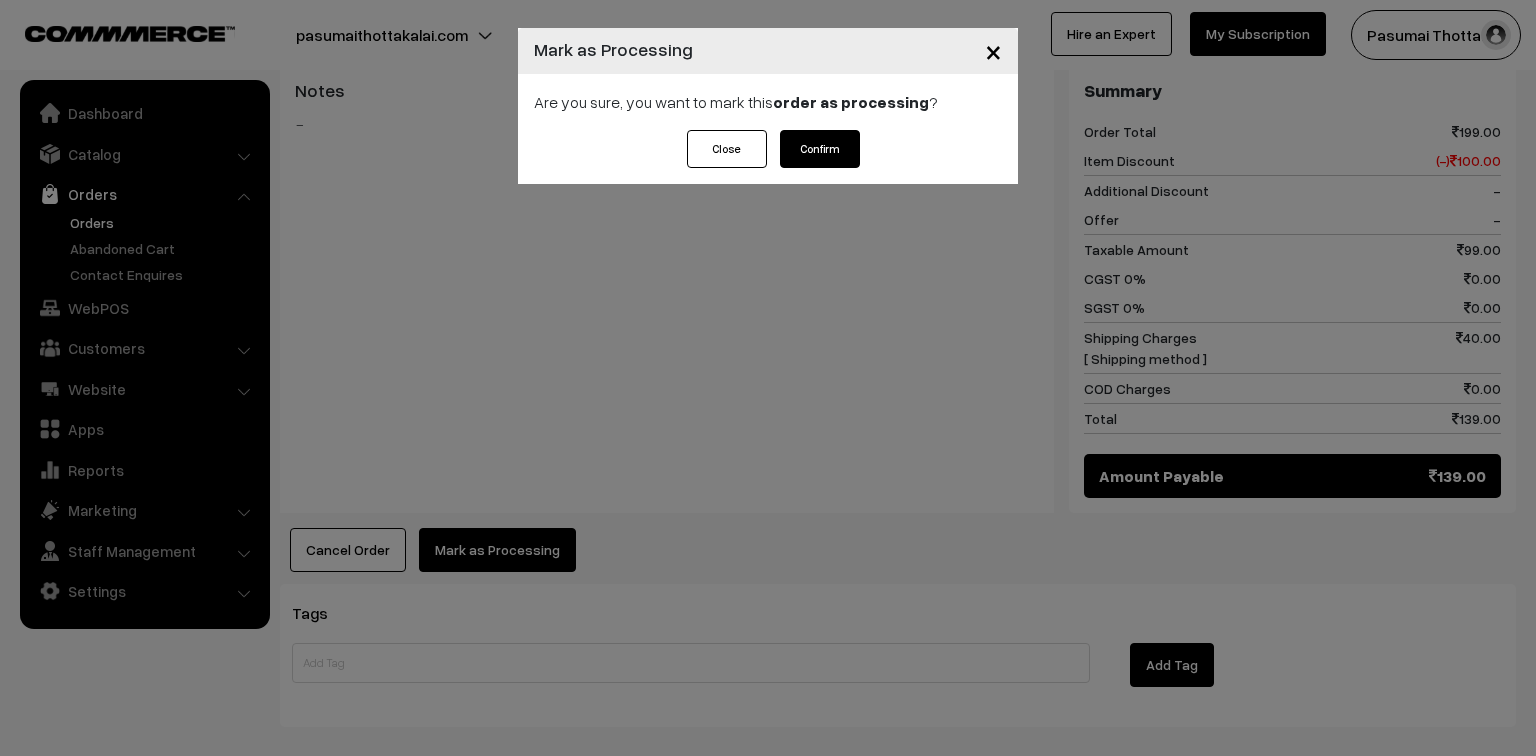 click on "Close
Confirm" at bounding box center [768, 157] 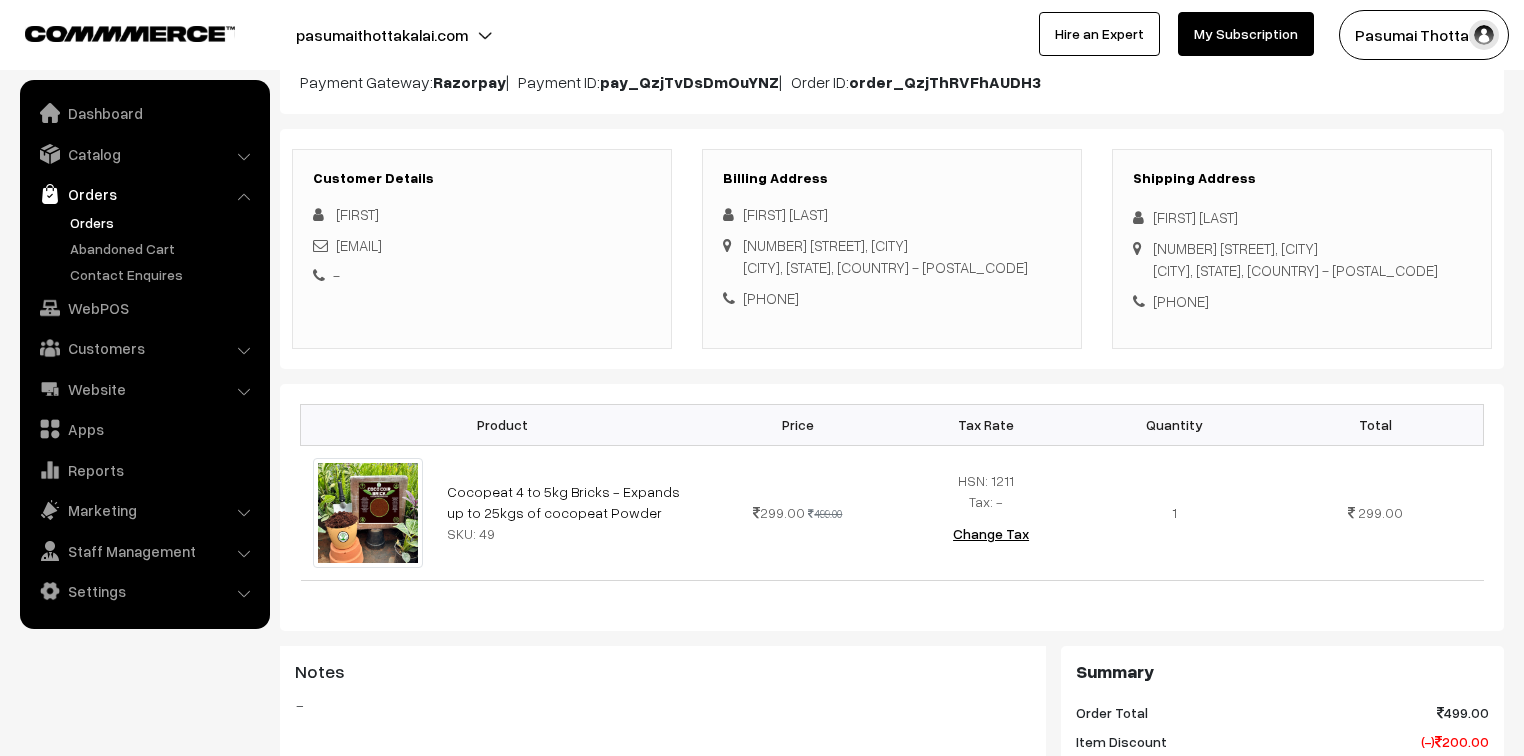 scroll, scrollTop: 320, scrollLeft: 0, axis: vertical 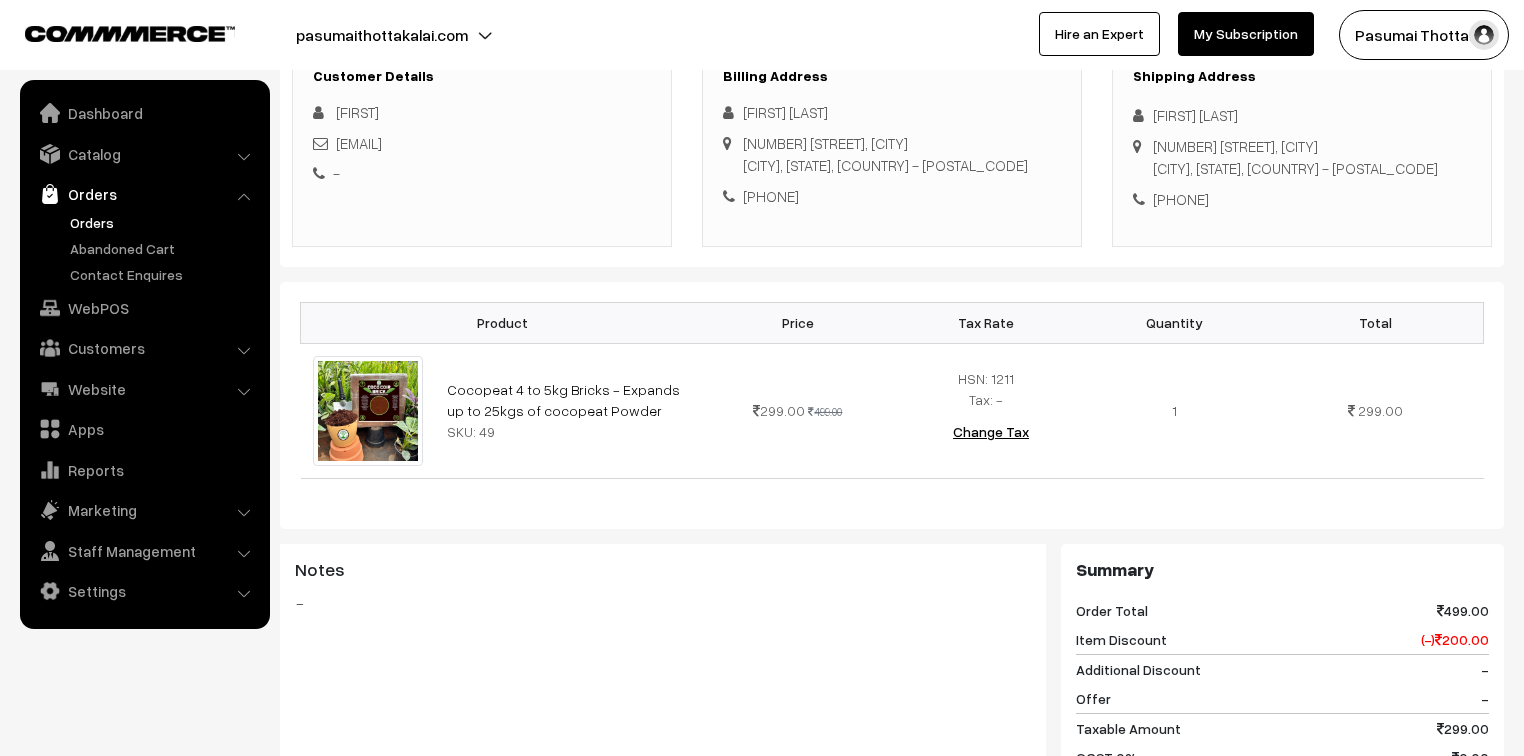 drag, startPoint x: 1151, startPoint y: 114, endPoint x: 1308, endPoint y: 201, distance: 179.49373 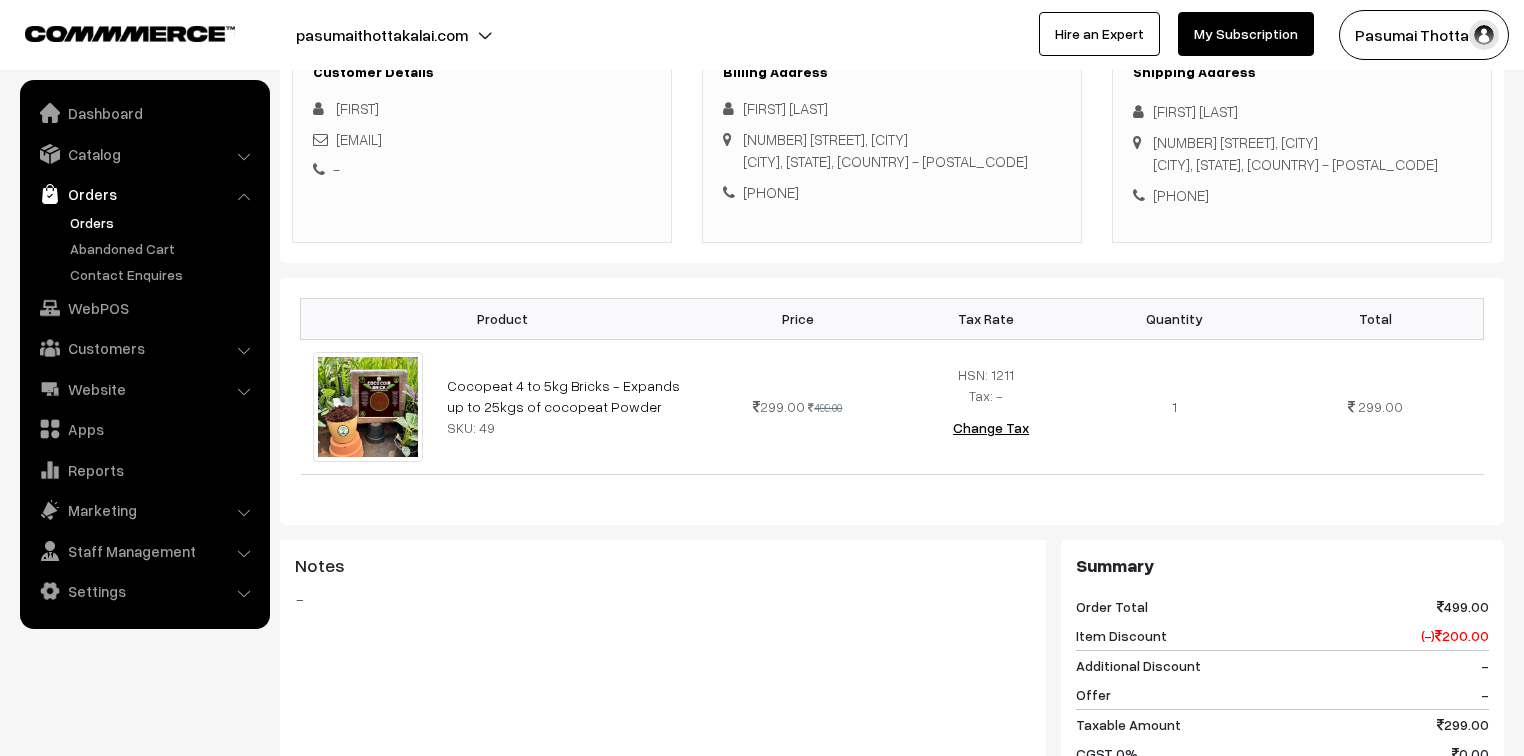 scroll, scrollTop: 160, scrollLeft: 0, axis: vertical 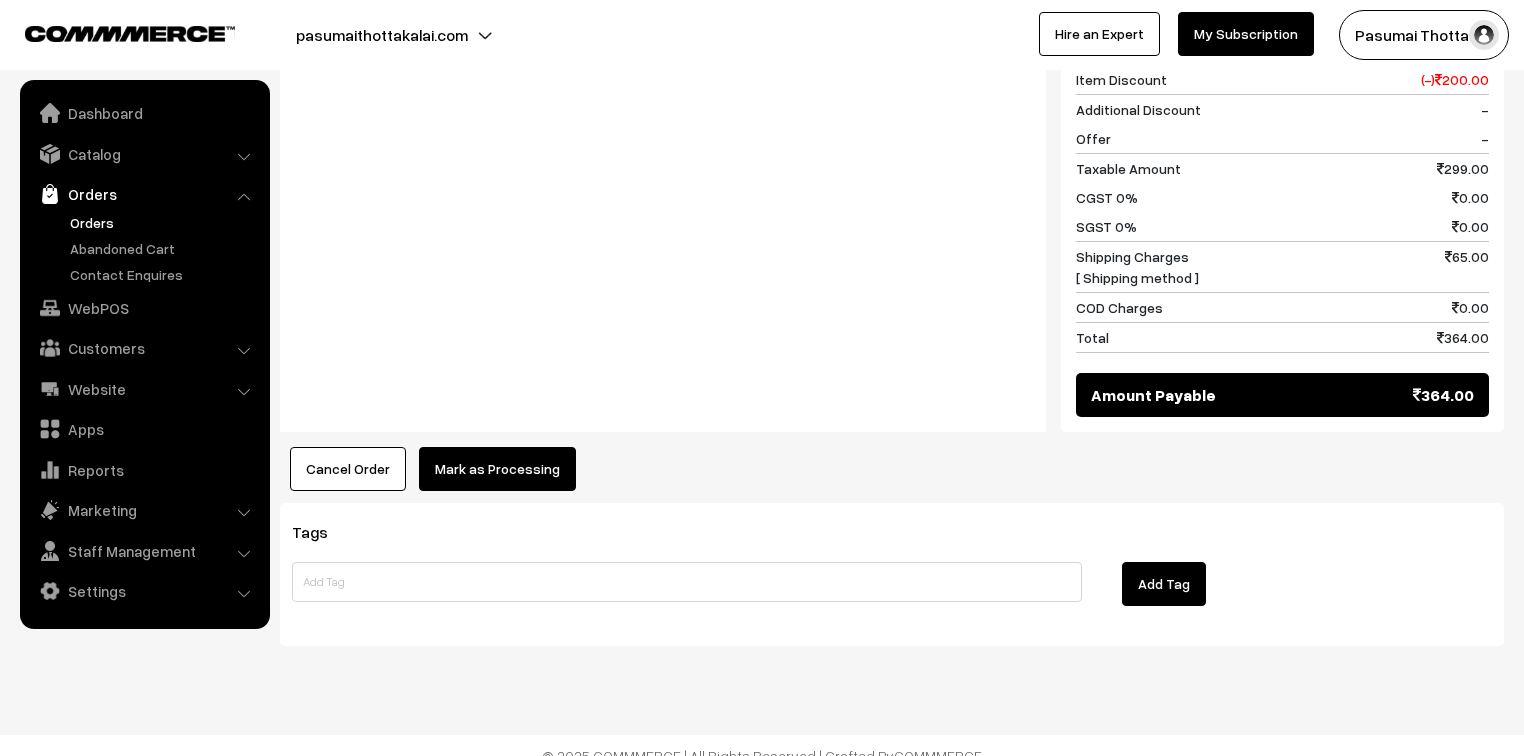 click on "Mark as Processing" at bounding box center [497, 469] 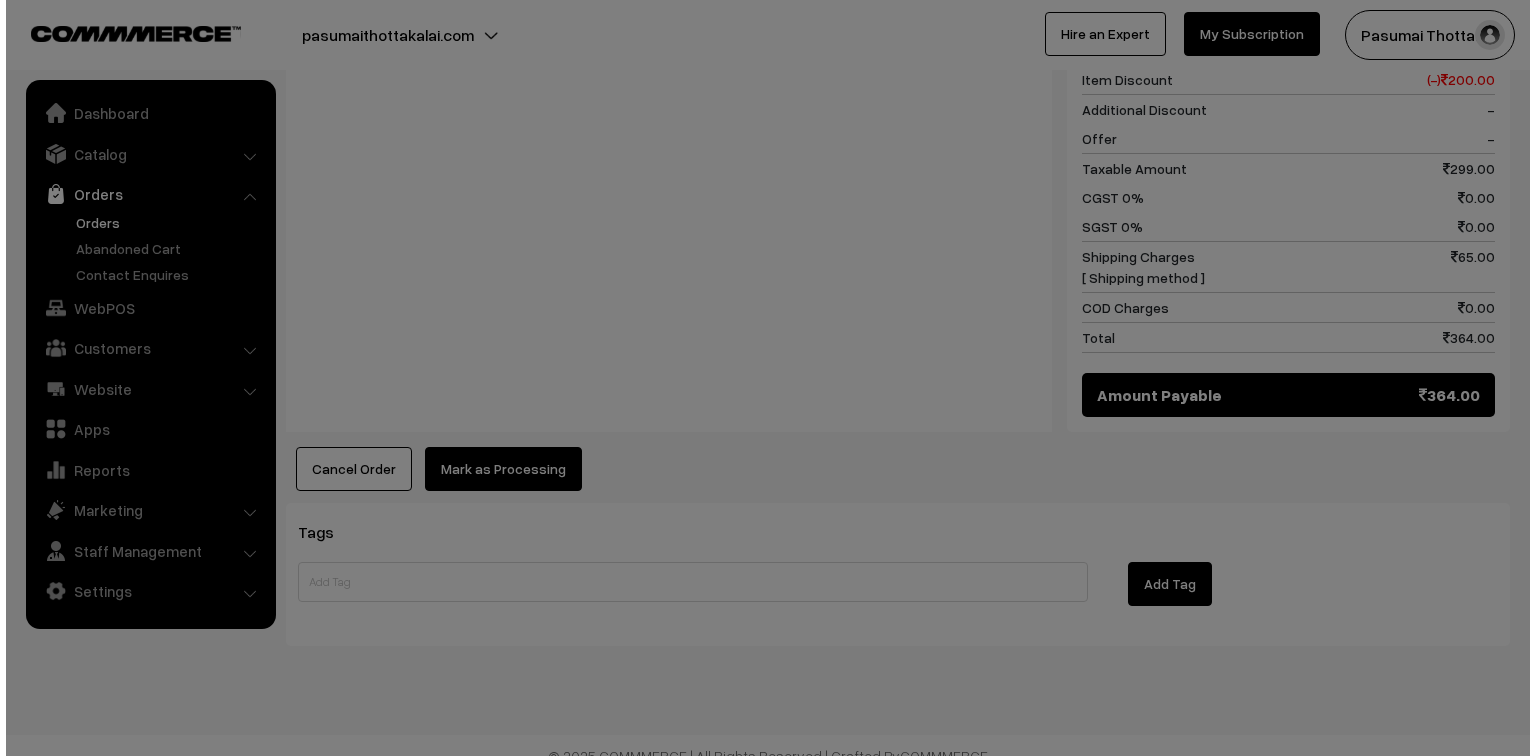 scroll, scrollTop: 881, scrollLeft: 0, axis: vertical 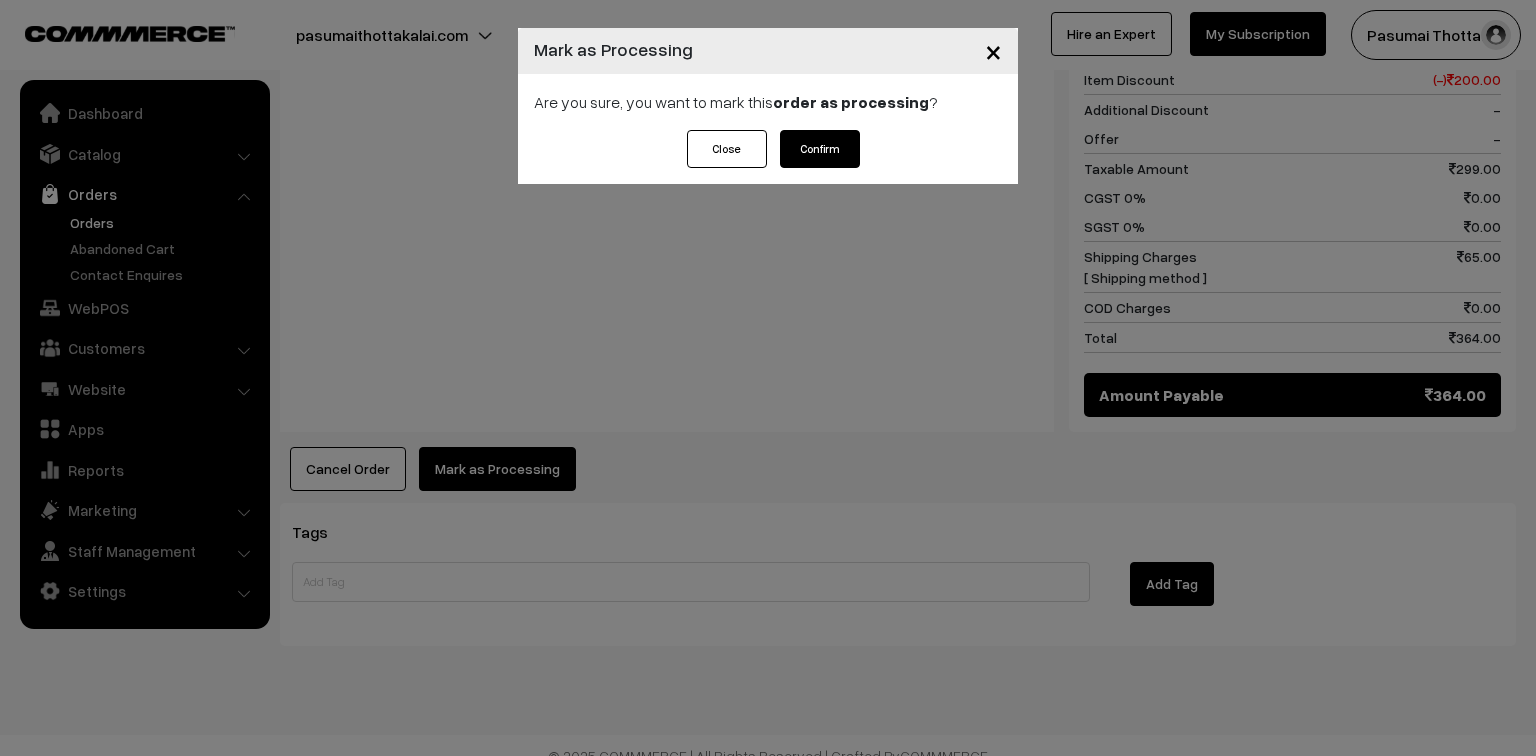 click on "Confirm" at bounding box center (820, 149) 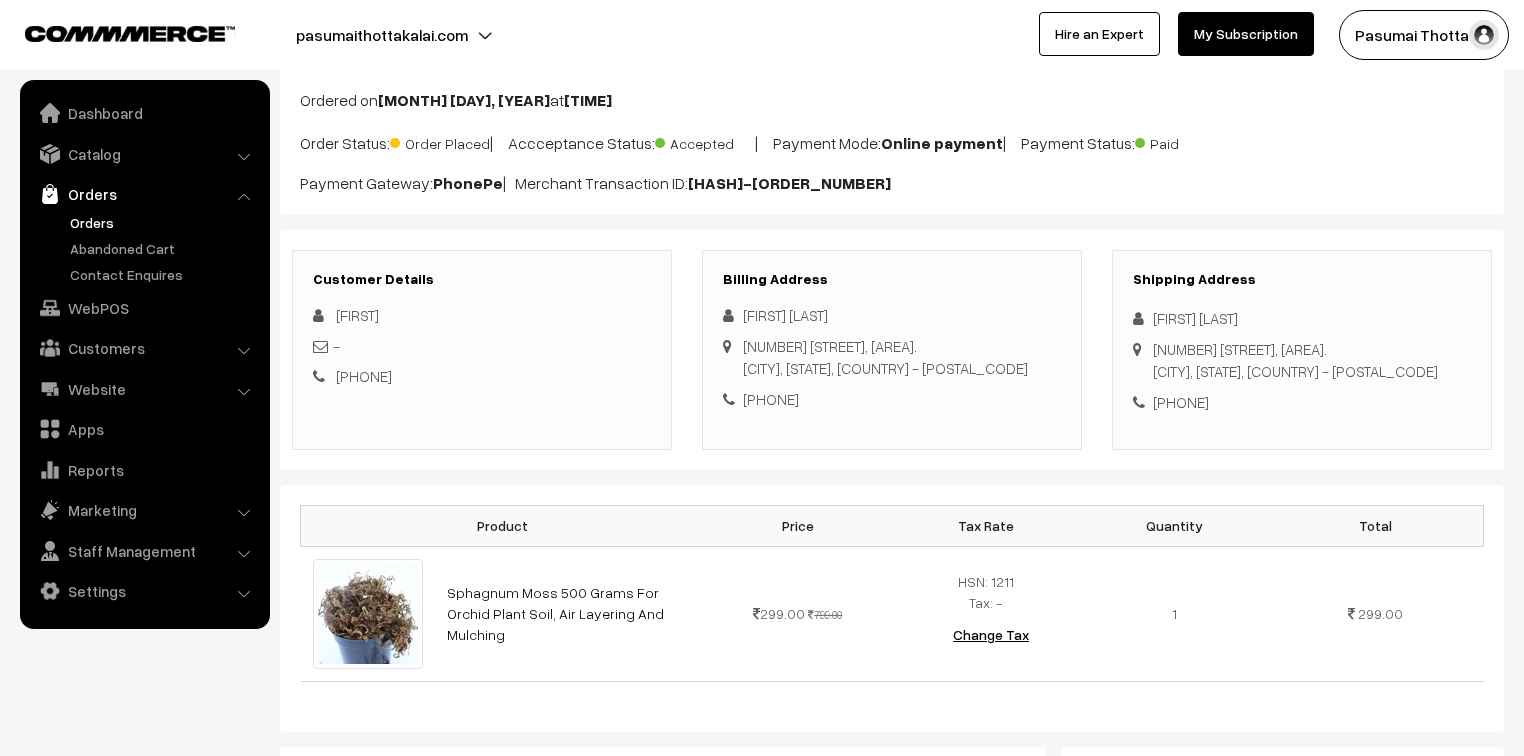 scroll, scrollTop: 240, scrollLeft: 0, axis: vertical 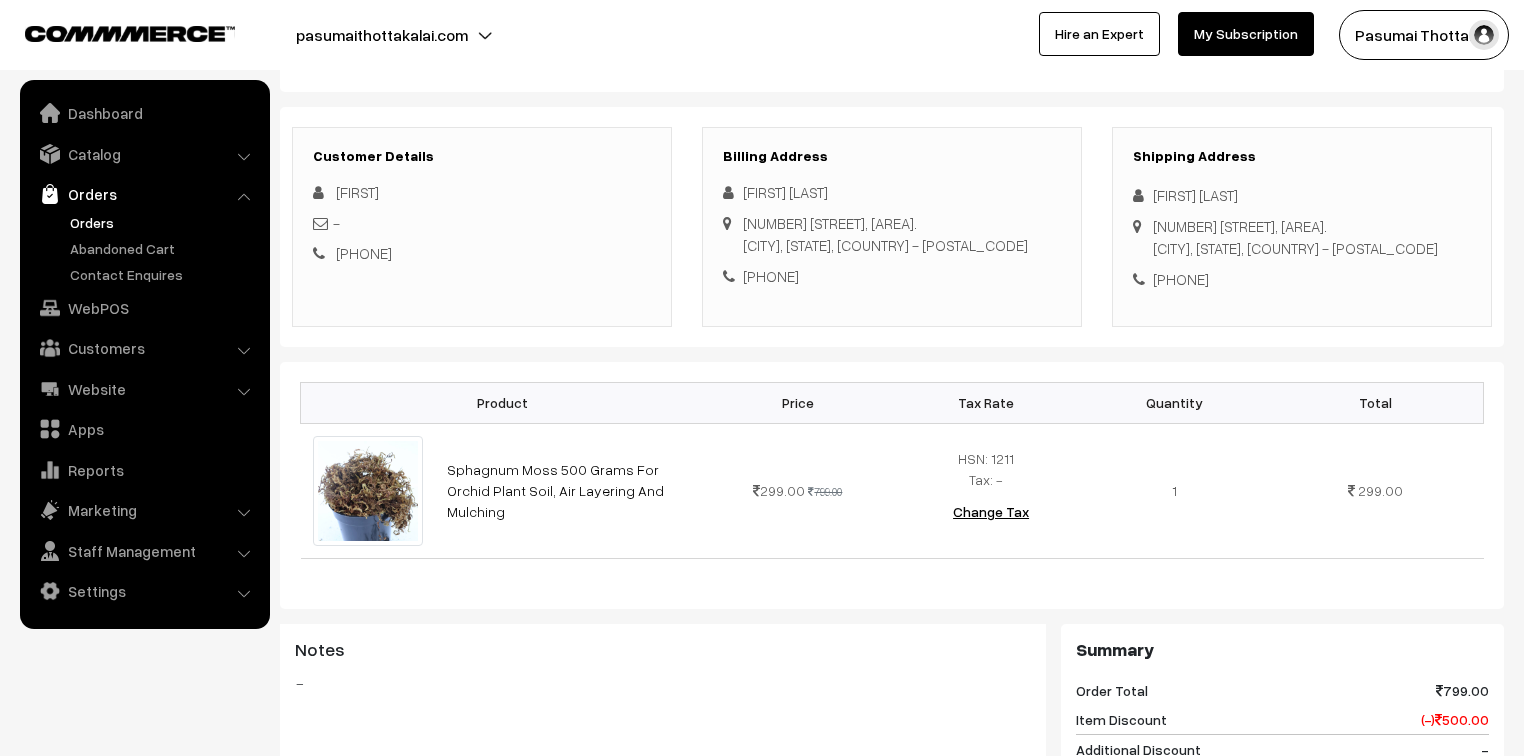 drag, startPoint x: 1149, startPoint y: 195, endPoint x: 1261, endPoint y: 279, distance: 140 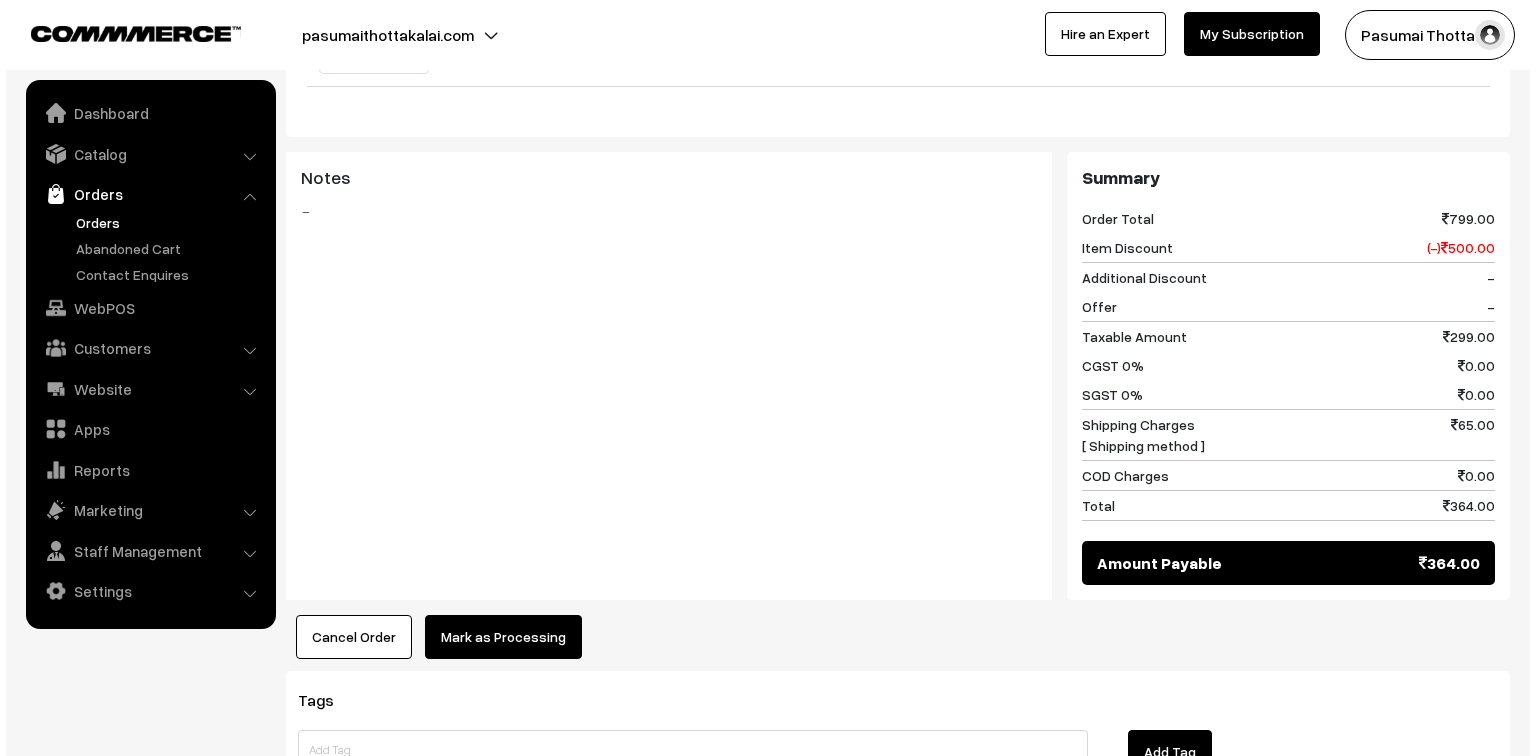 scroll, scrollTop: 800, scrollLeft: 0, axis: vertical 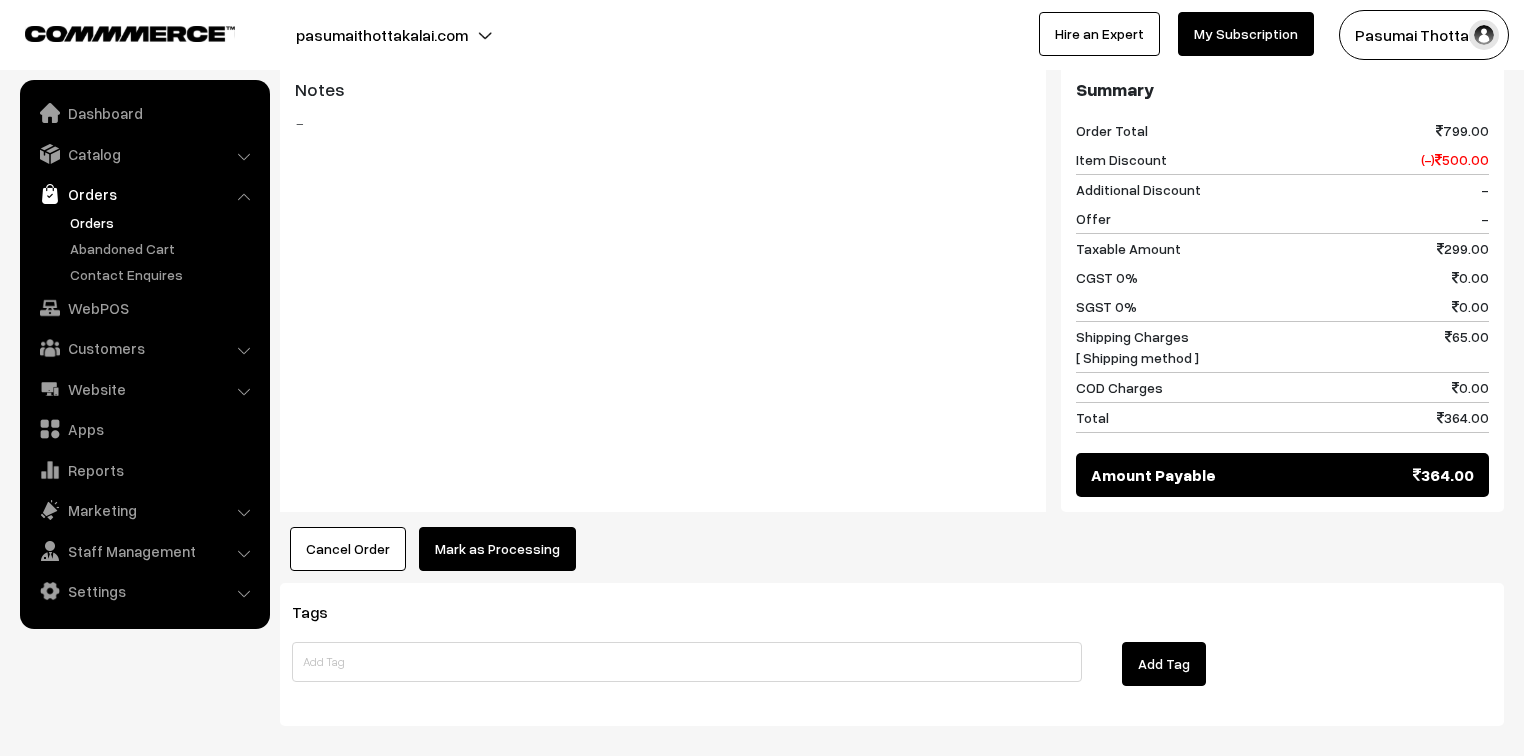 click on "Mark as Processing" at bounding box center (497, 549) 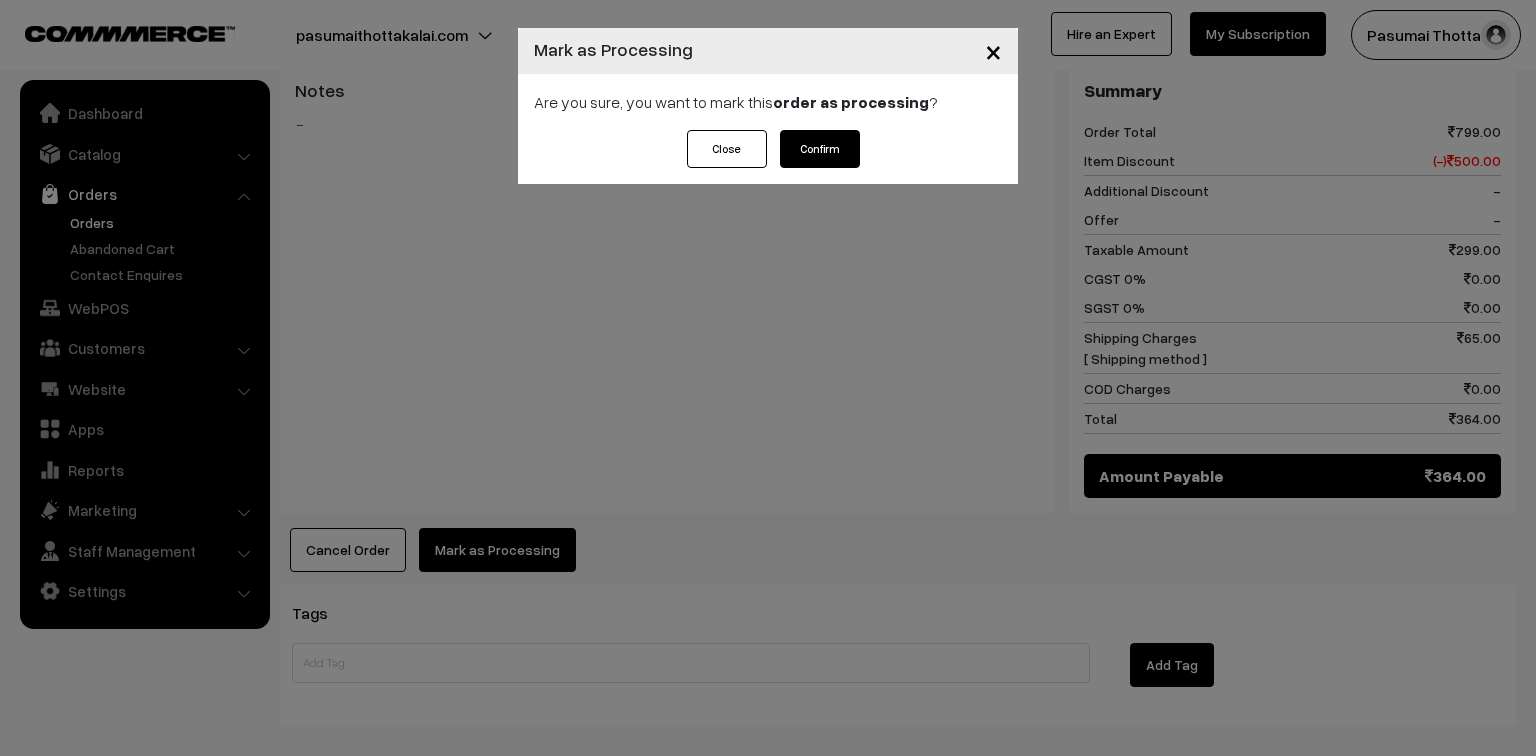 click on "Are you sure, you want to mark this  order as processing  ?" at bounding box center [768, 102] 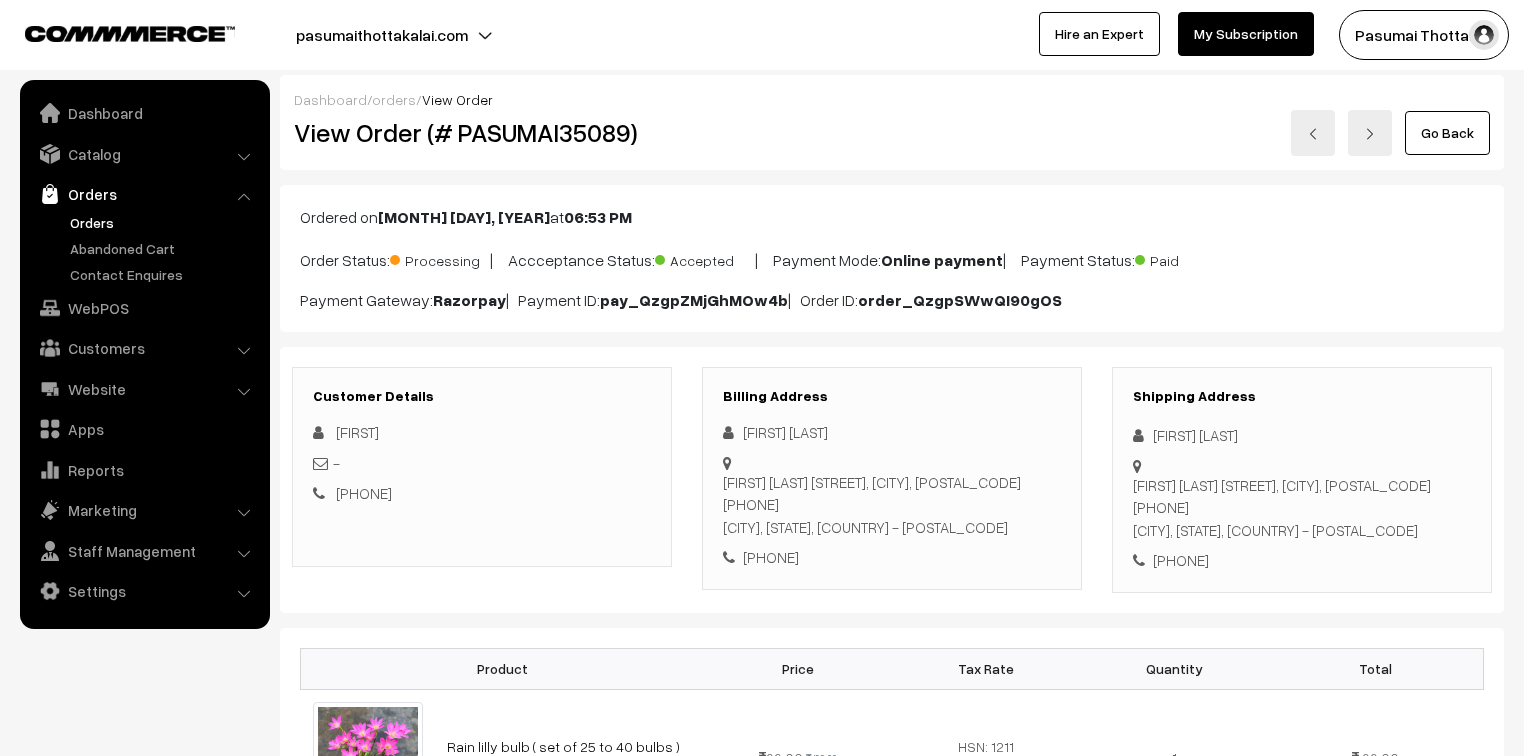 scroll, scrollTop: 0, scrollLeft: 0, axis: both 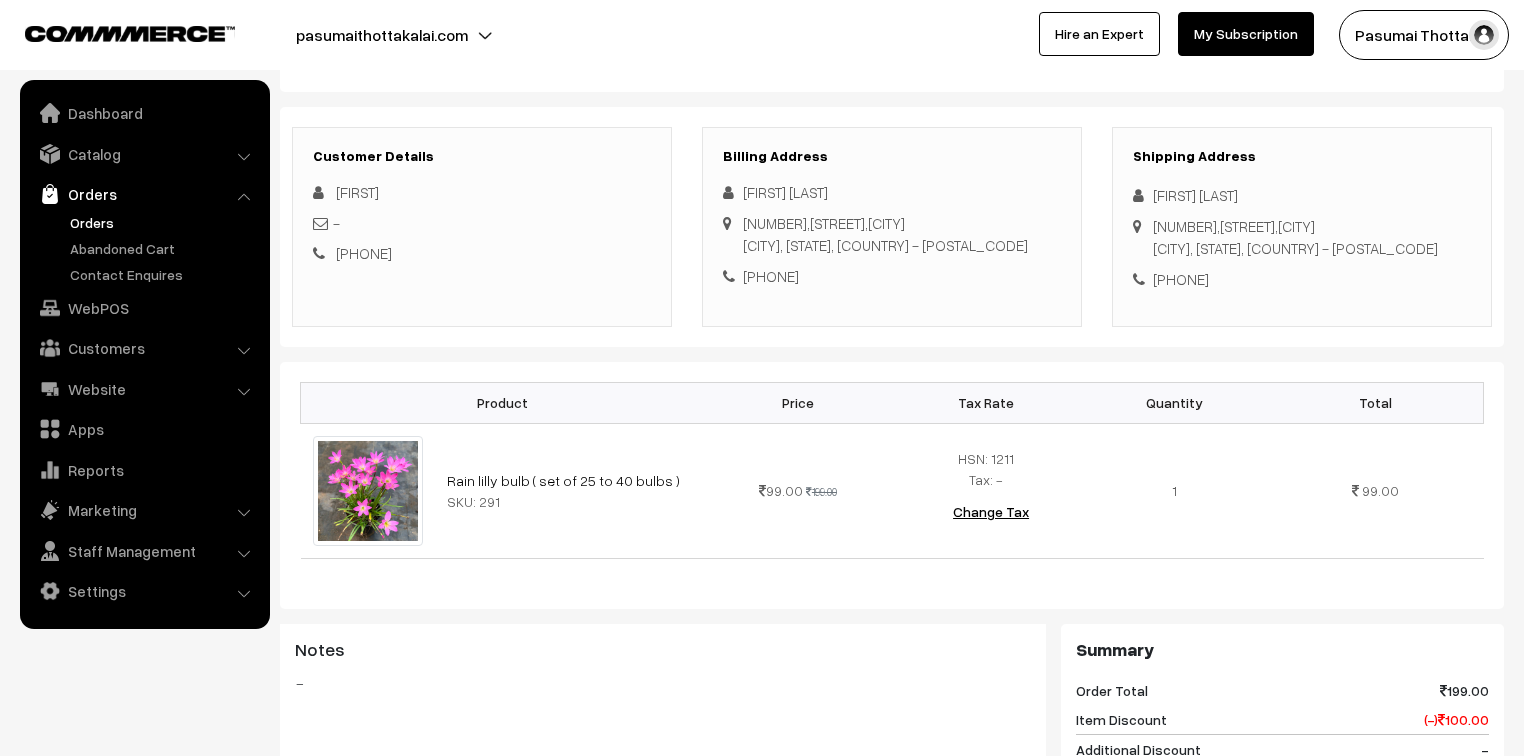 drag, startPoint x: 1152, startPoint y: 192, endPoint x: 1281, endPoint y: 286, distance: 159.61516 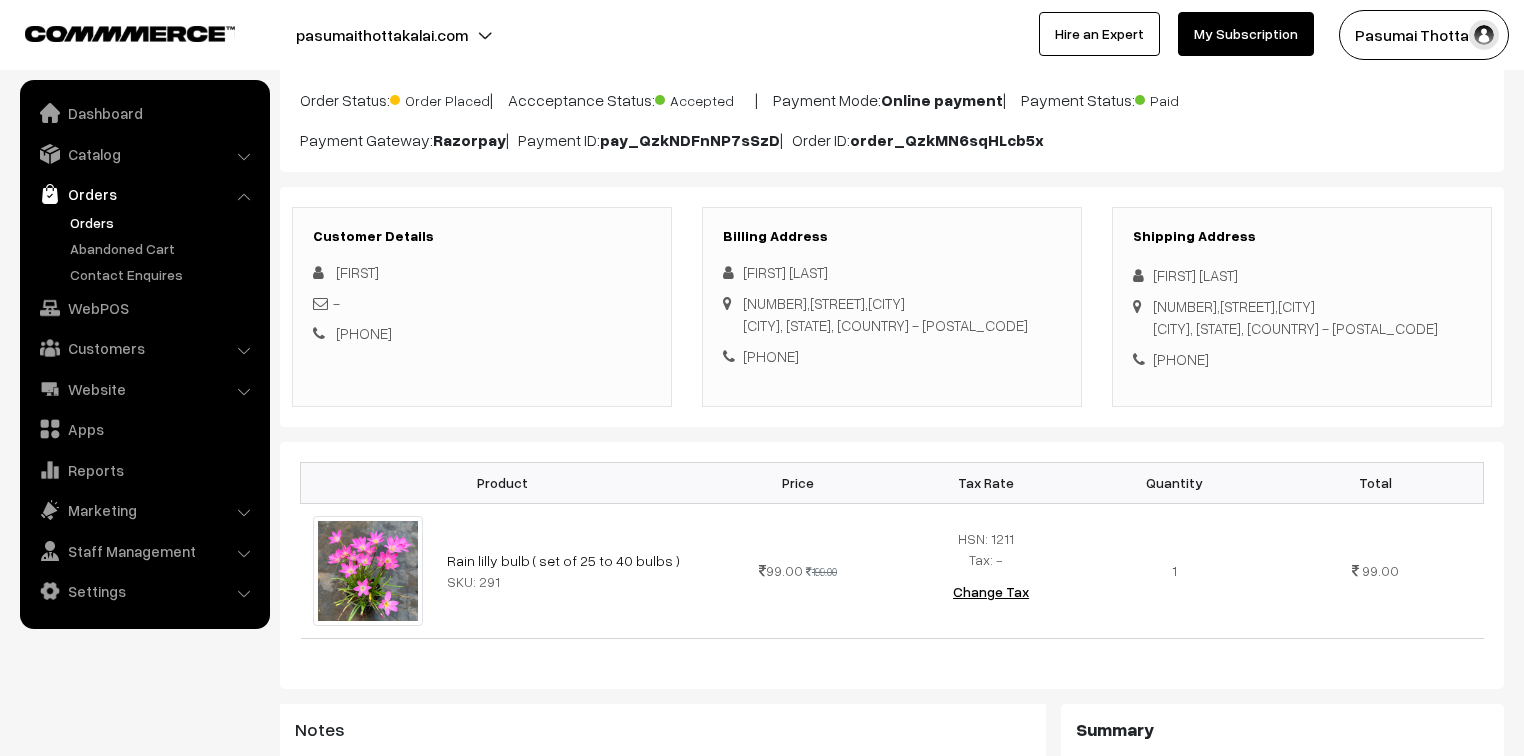 scroll, scrollTop: 240, scrollLeft: 0, axis: vertical 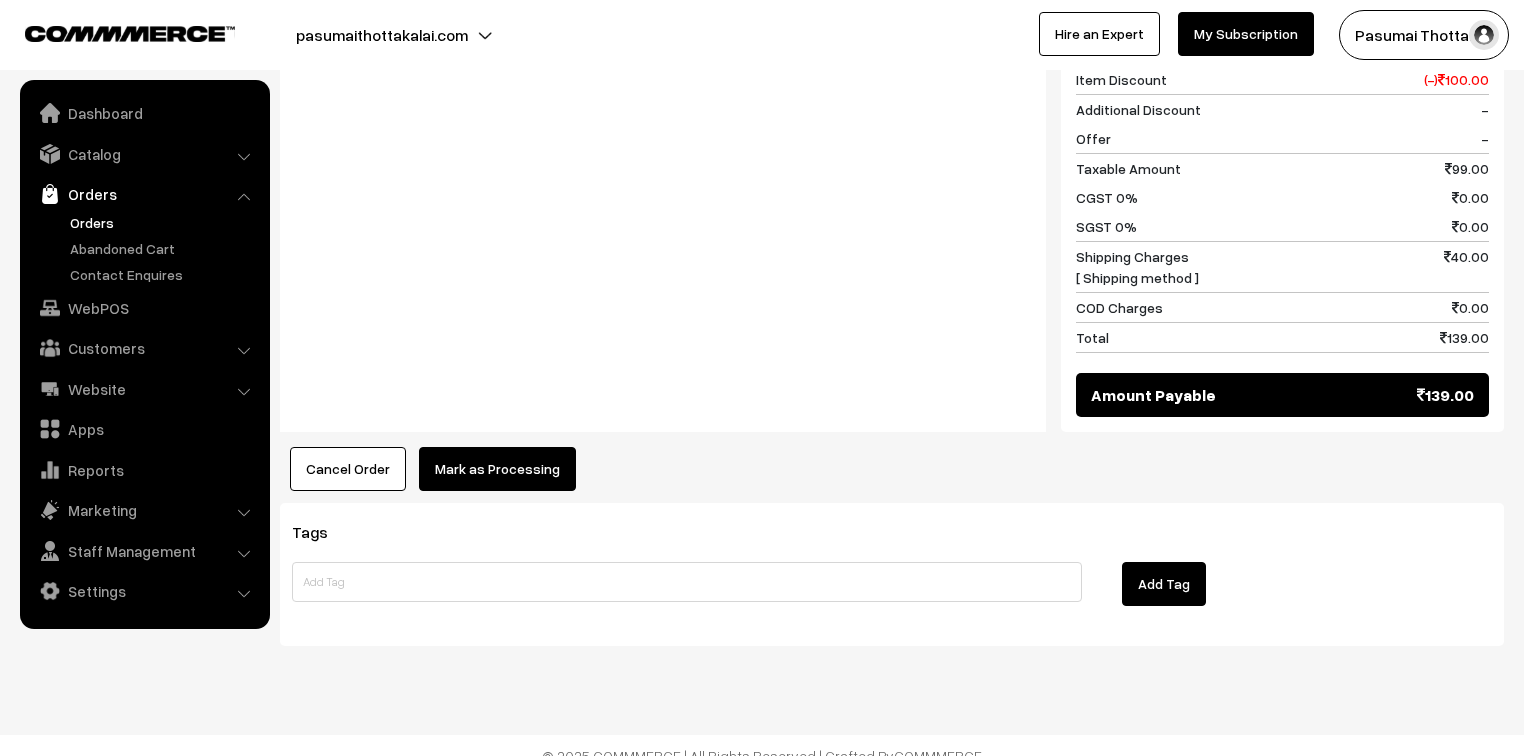 click on "Mark as Processing" at bounding box center (497, 469) 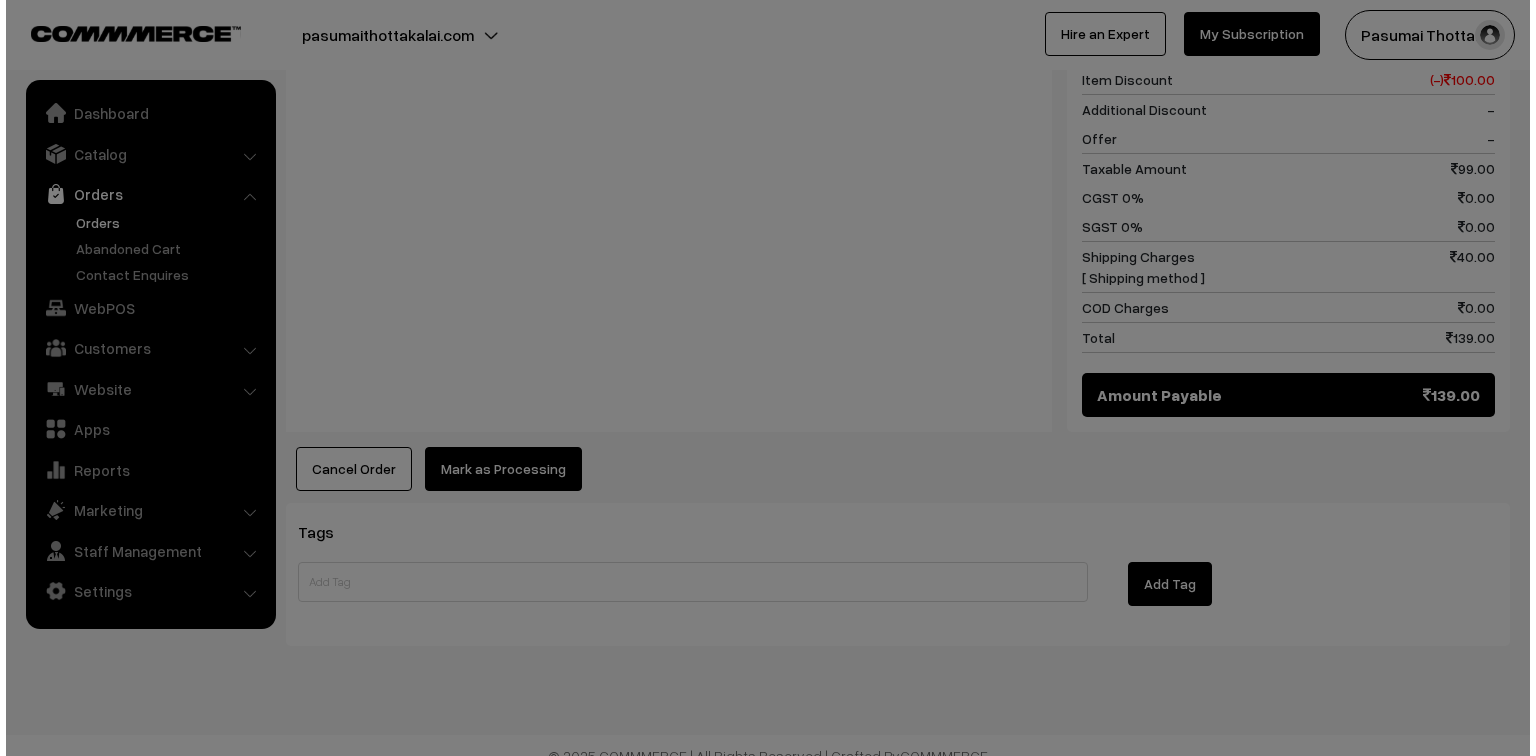 scroll, scrollTop: 880, scrollLeft: 0, axis: vertical 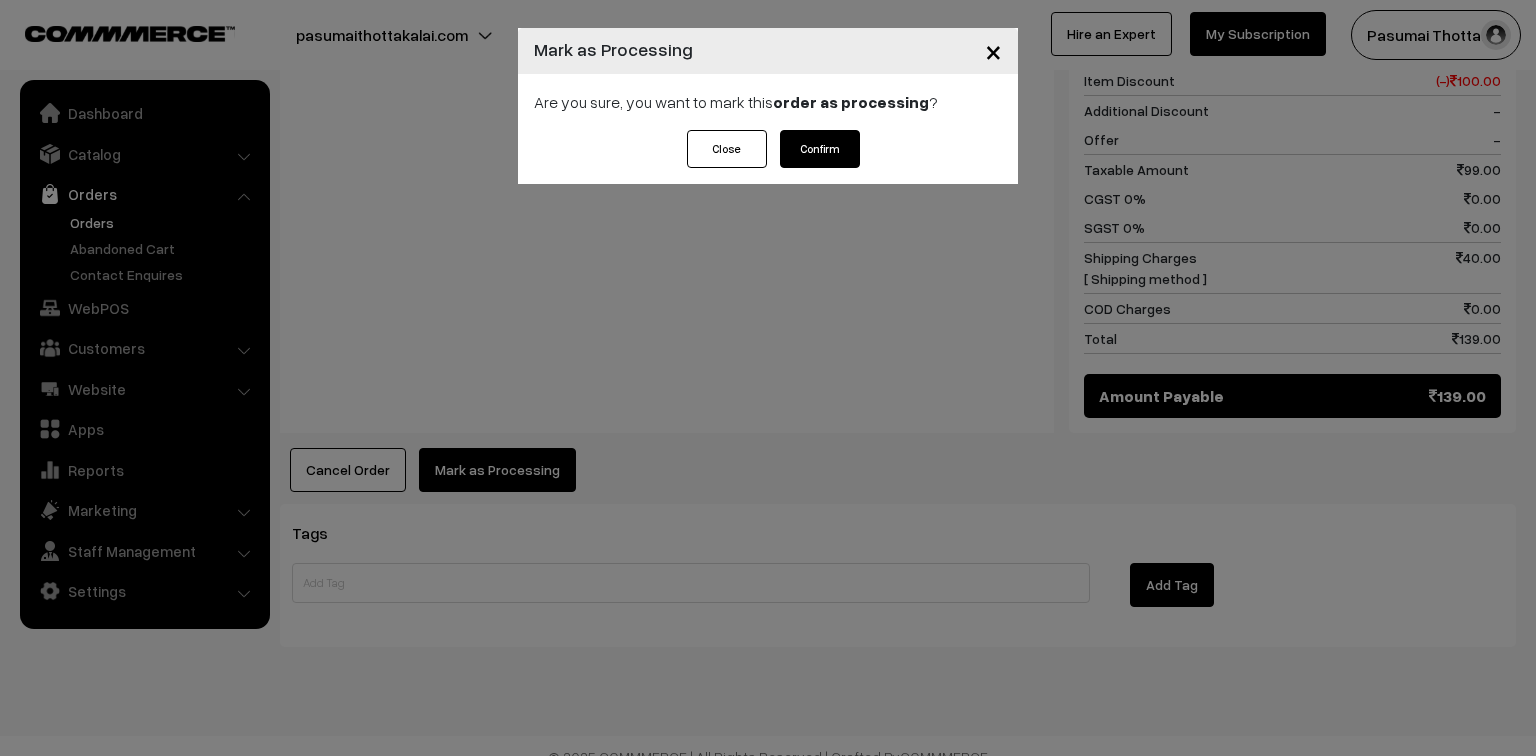 click on "Confirm" at bounding box center (820, 149) 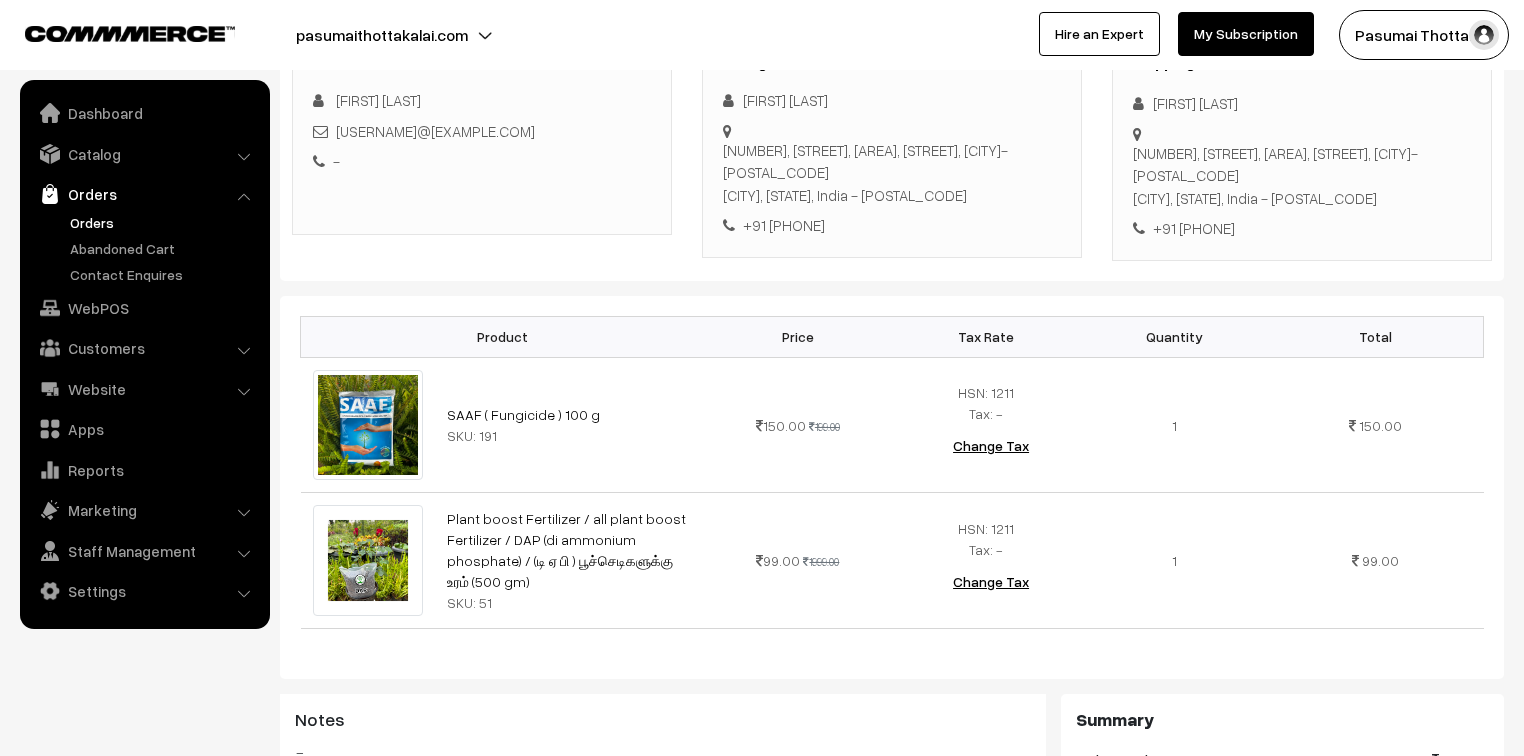 scroll, scrollTop: 240, scrollLeft: 0, axis: vertical 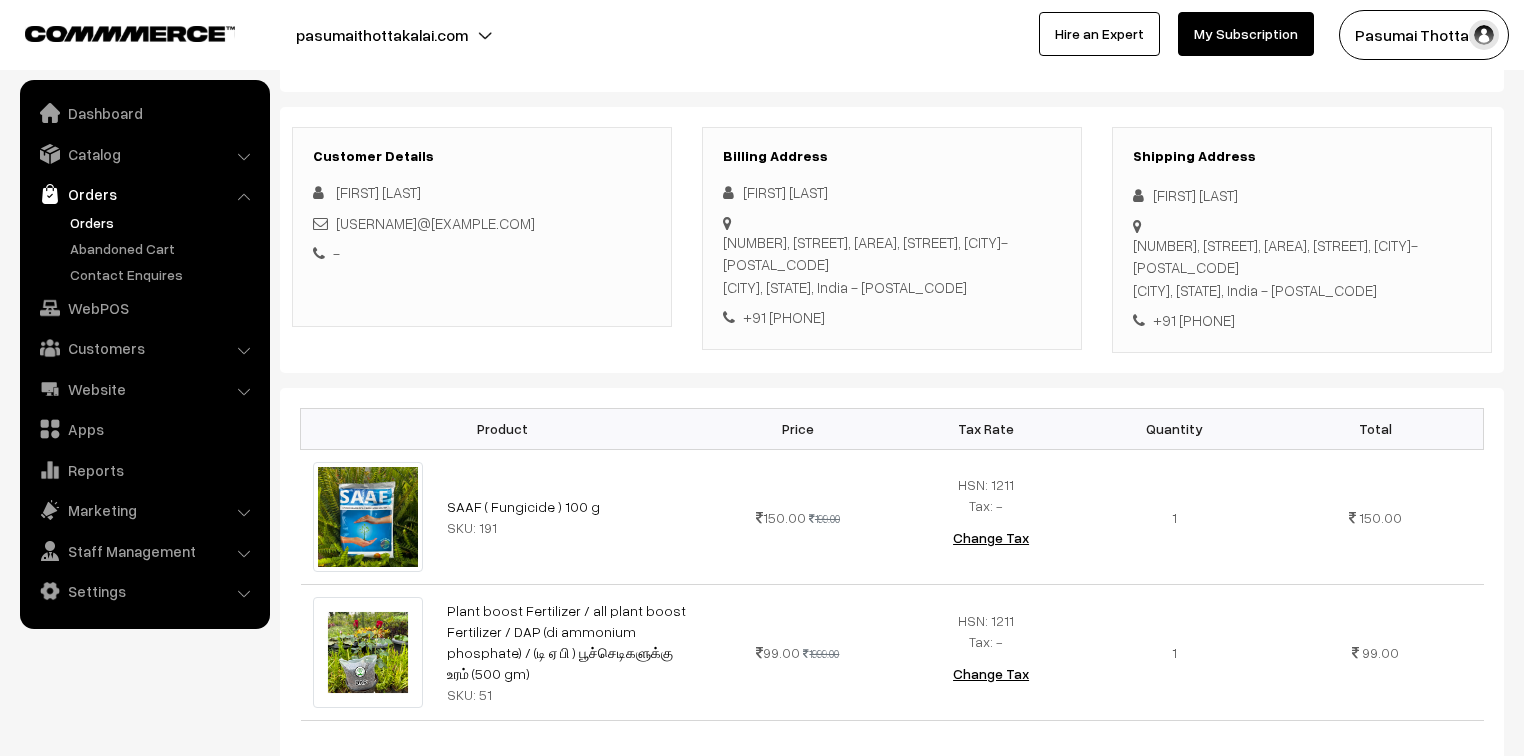 drag, startPoint x: 1157, startPoint y: 199, endPoint x: 1292, endPoint y: 290, distance: 162.80664 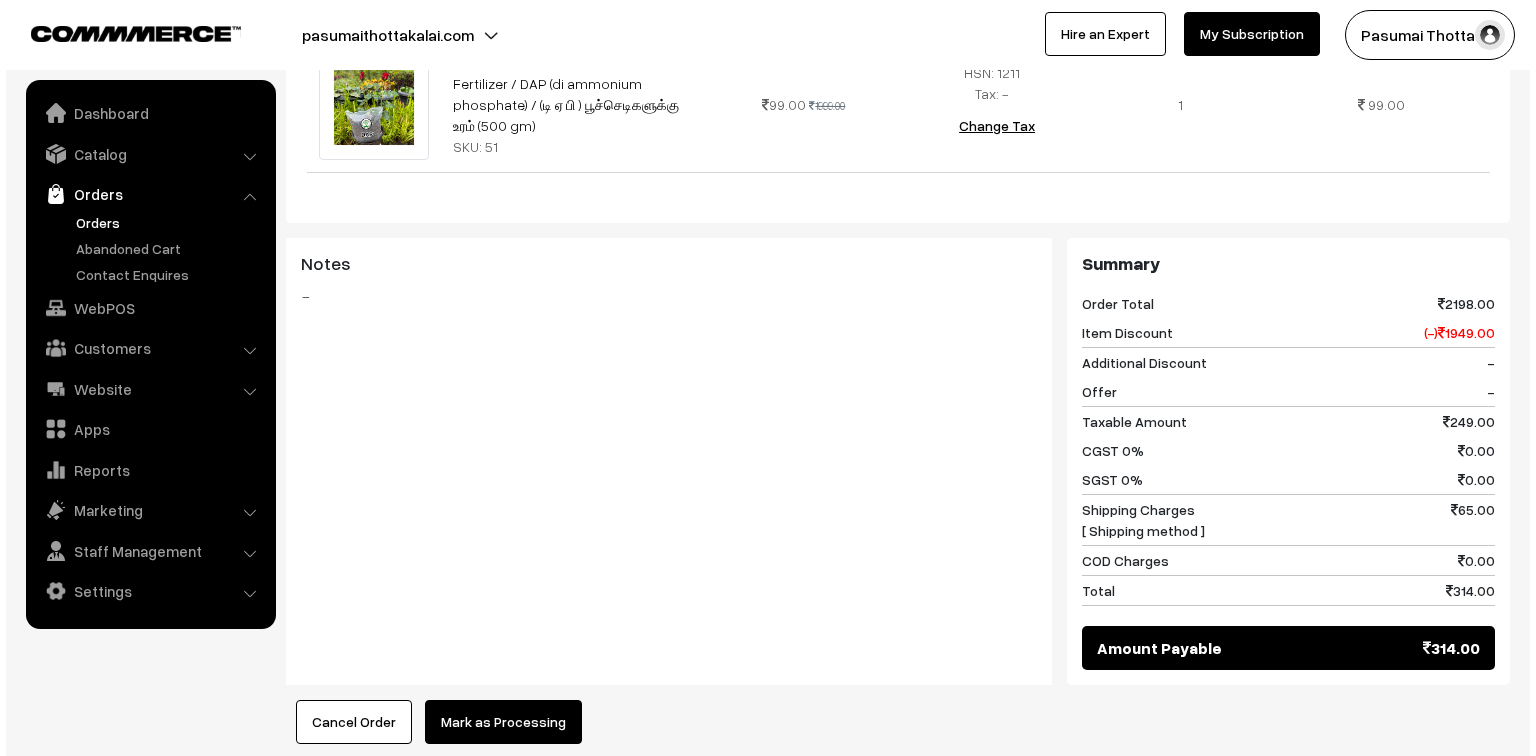 scroll, scrollTop: 800, scrollLeft: 0, axis: vertical 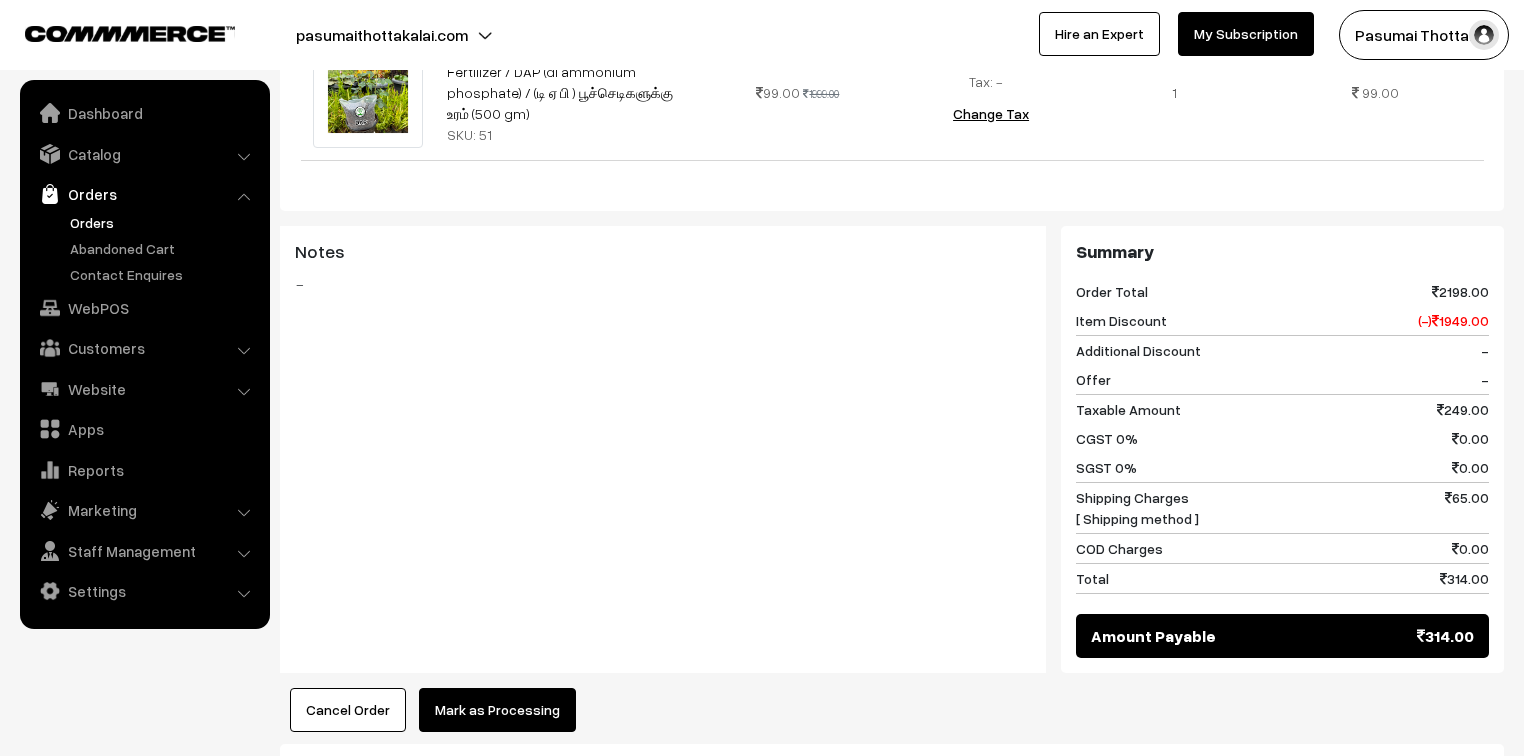 drag, startPoint x: 515, startPoint y: 704, endPoint x: 519, endPoint y: 691, distance: 13.601471 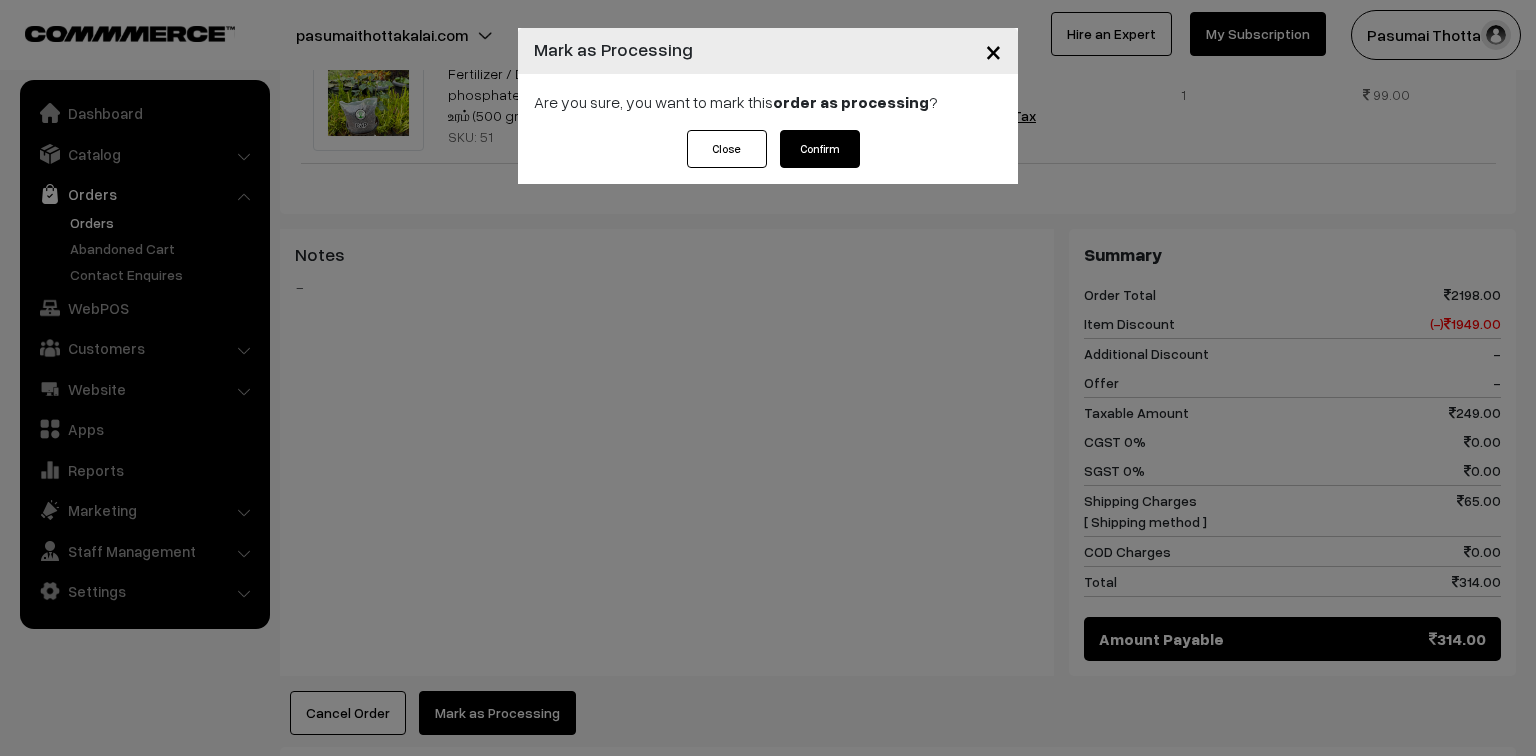 click on "Confirm" at bounding box center [820, 149] 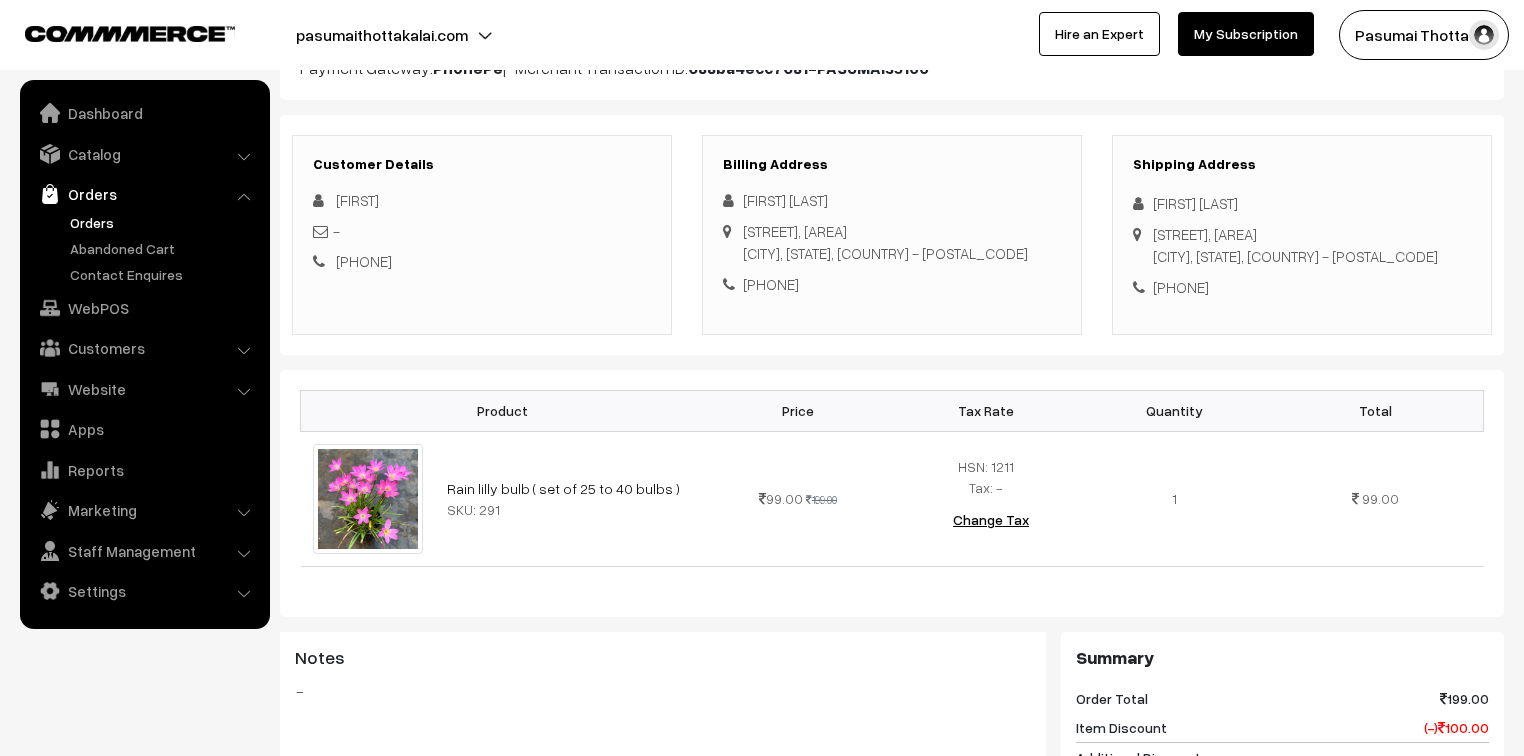 scroll, scrollTop: 240, scrollLeft: 0, axis: vertical 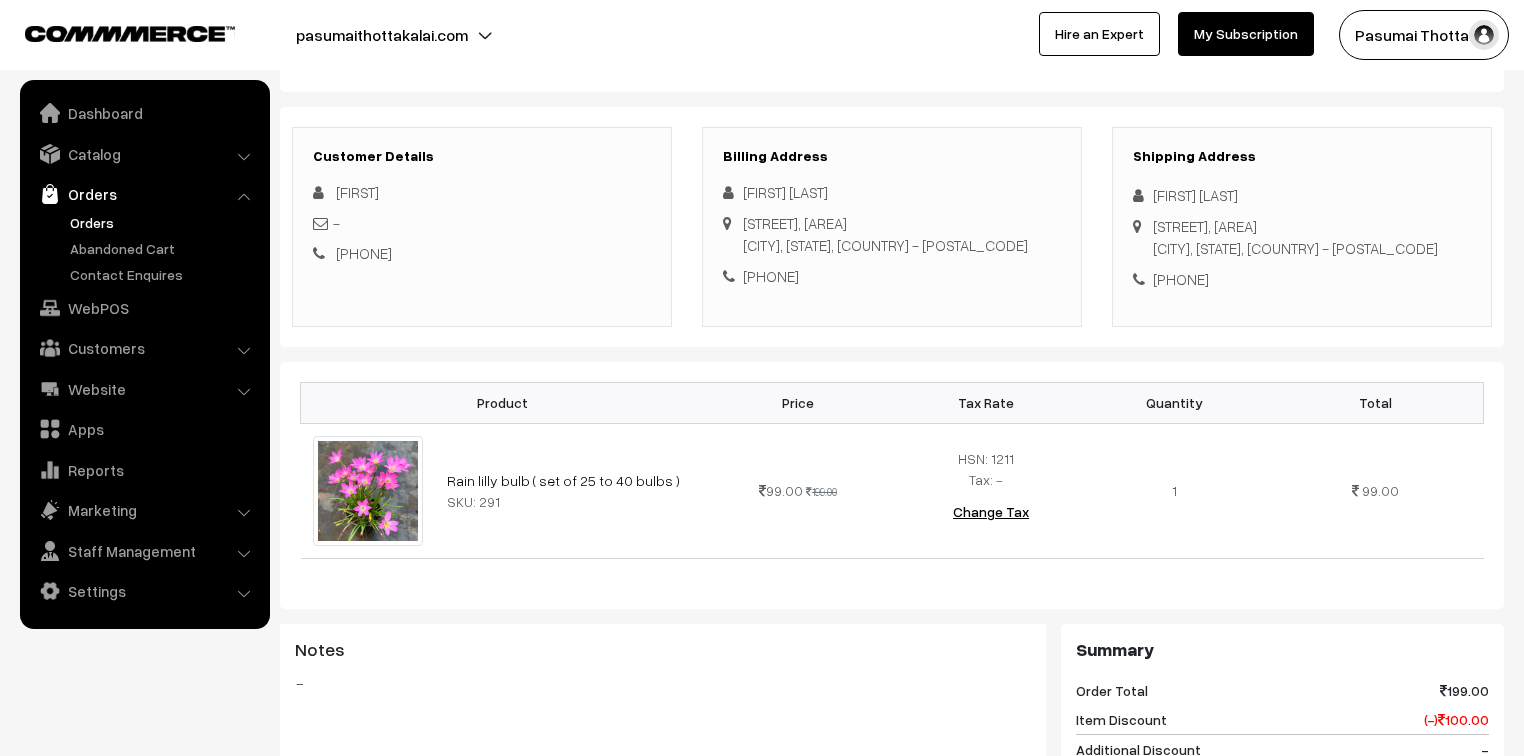 drag, startPoint x: 1154, startPoint y: 196, endPoint x: 1292, endPoint y: 283, distance: 163.13492 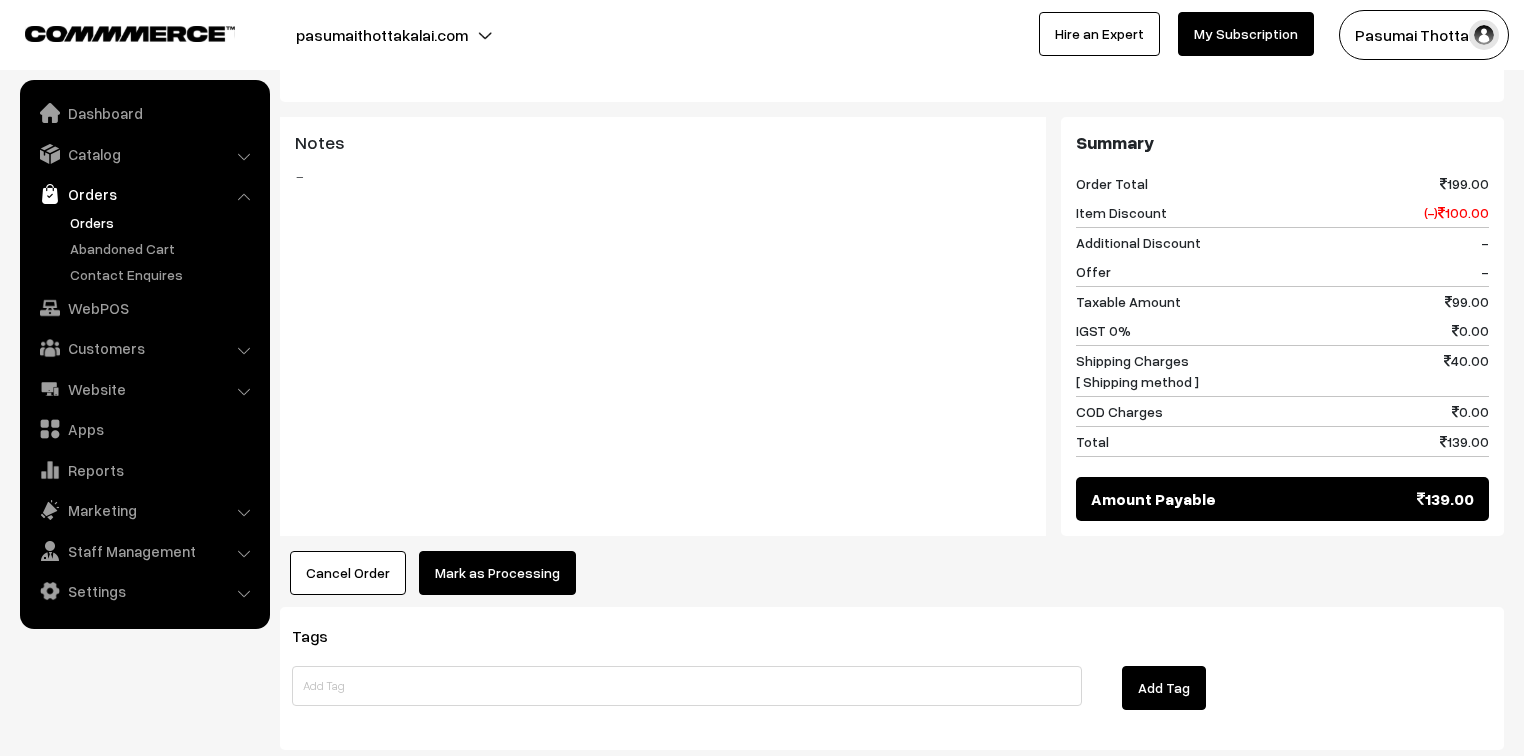 scroll, scrollTop: 868, scrollLeft: 0, axis: vertical 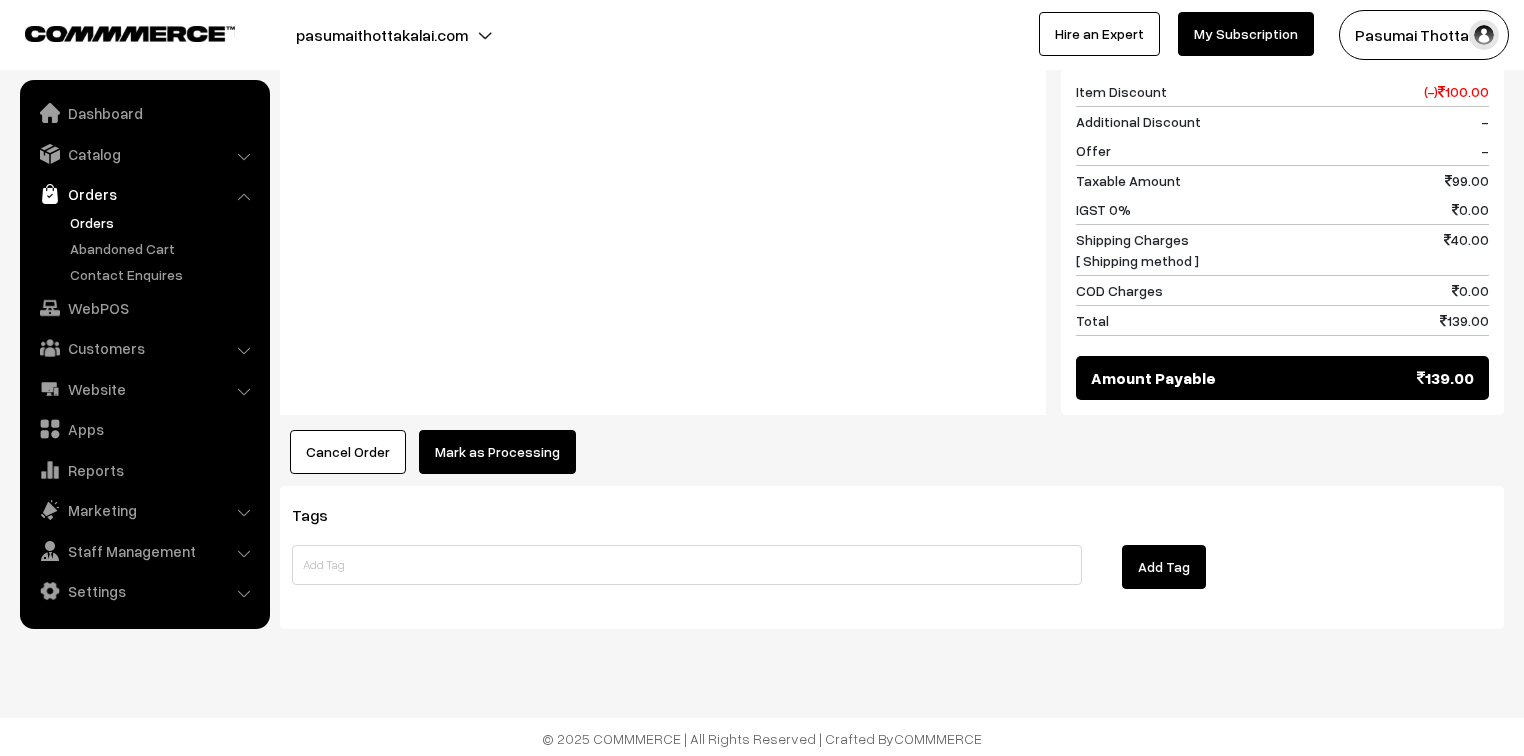 click on "Mark as Processing" at bounding box center [497, 452] 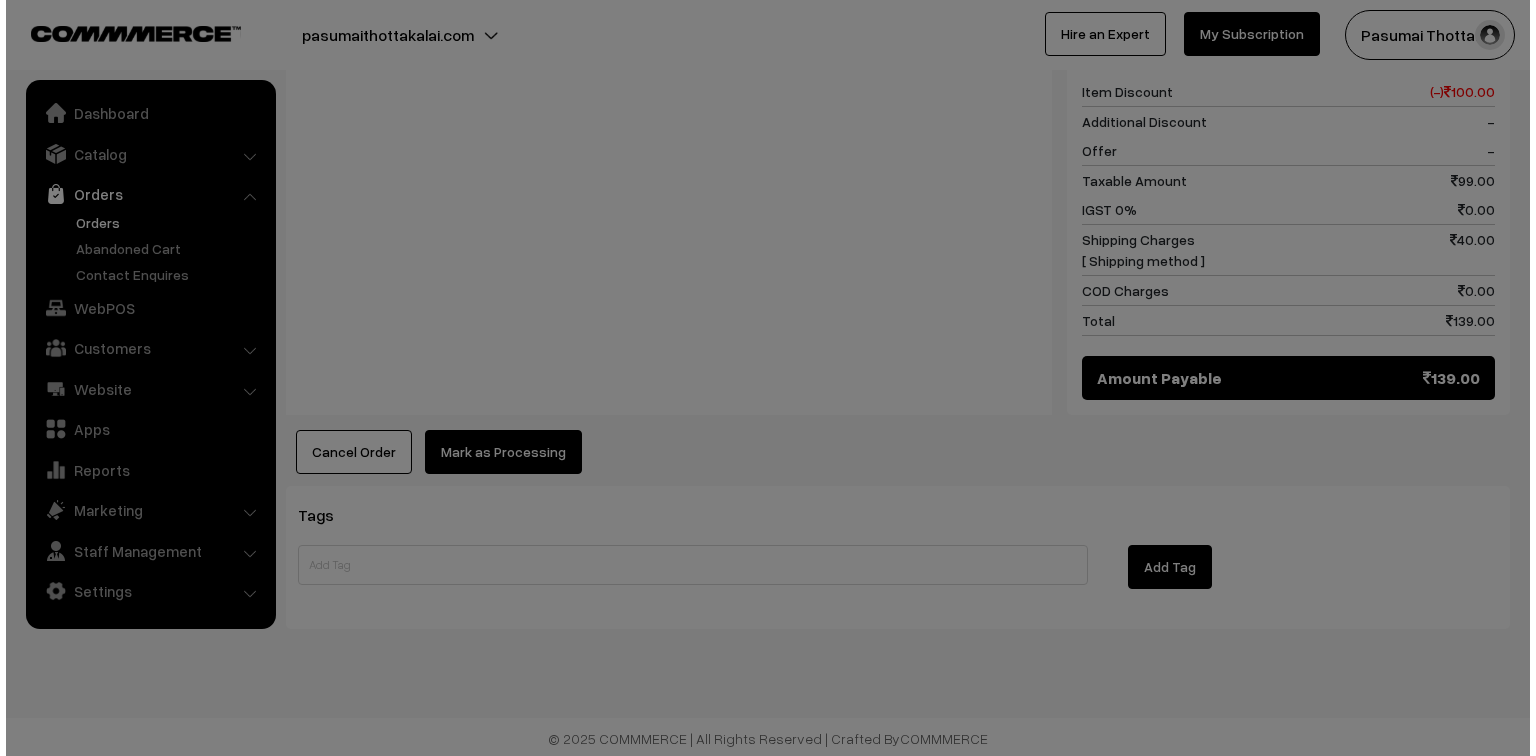 scroll, scrollTop: 869, scrollLeft: 0, axis: vertical 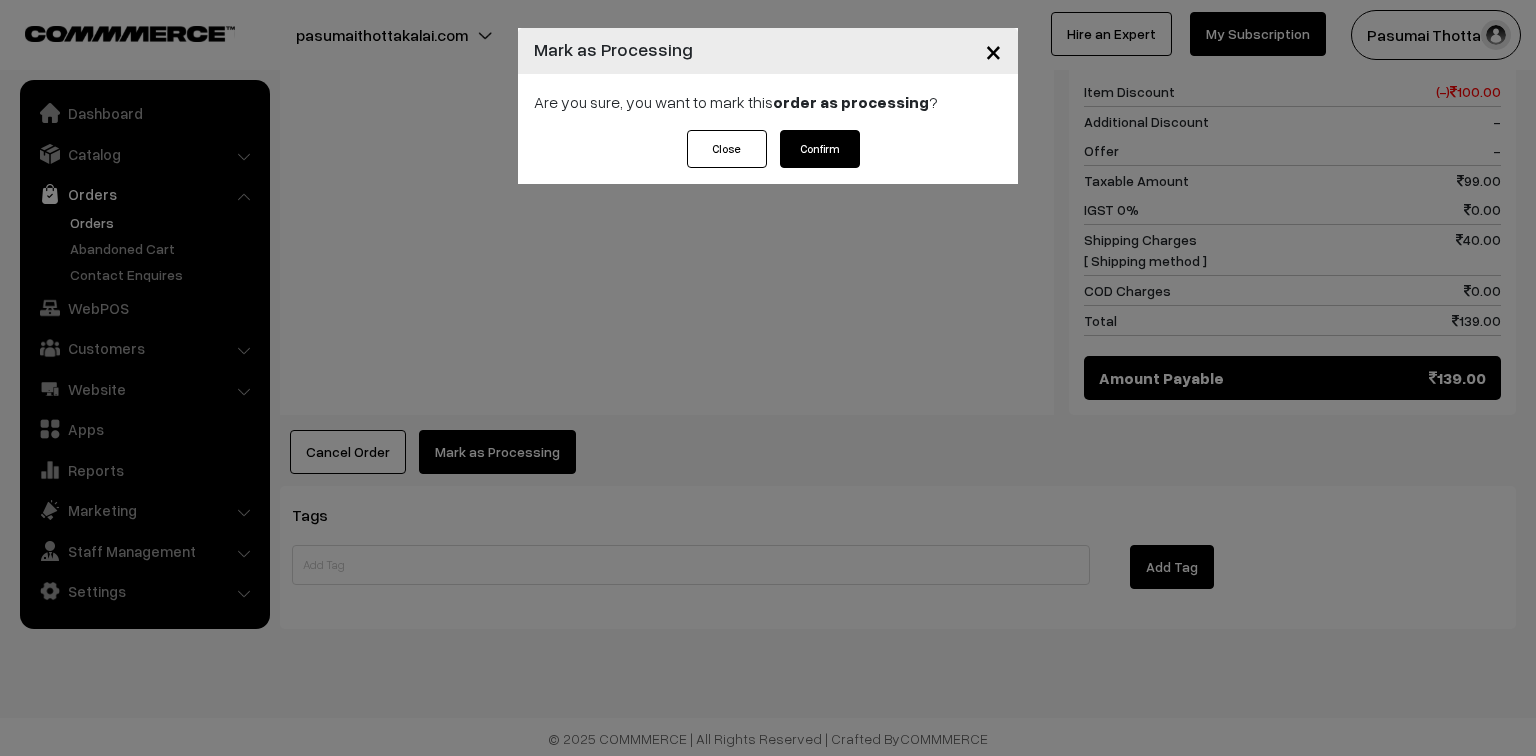 click on "Confirm" at bounding box center [820, 149] 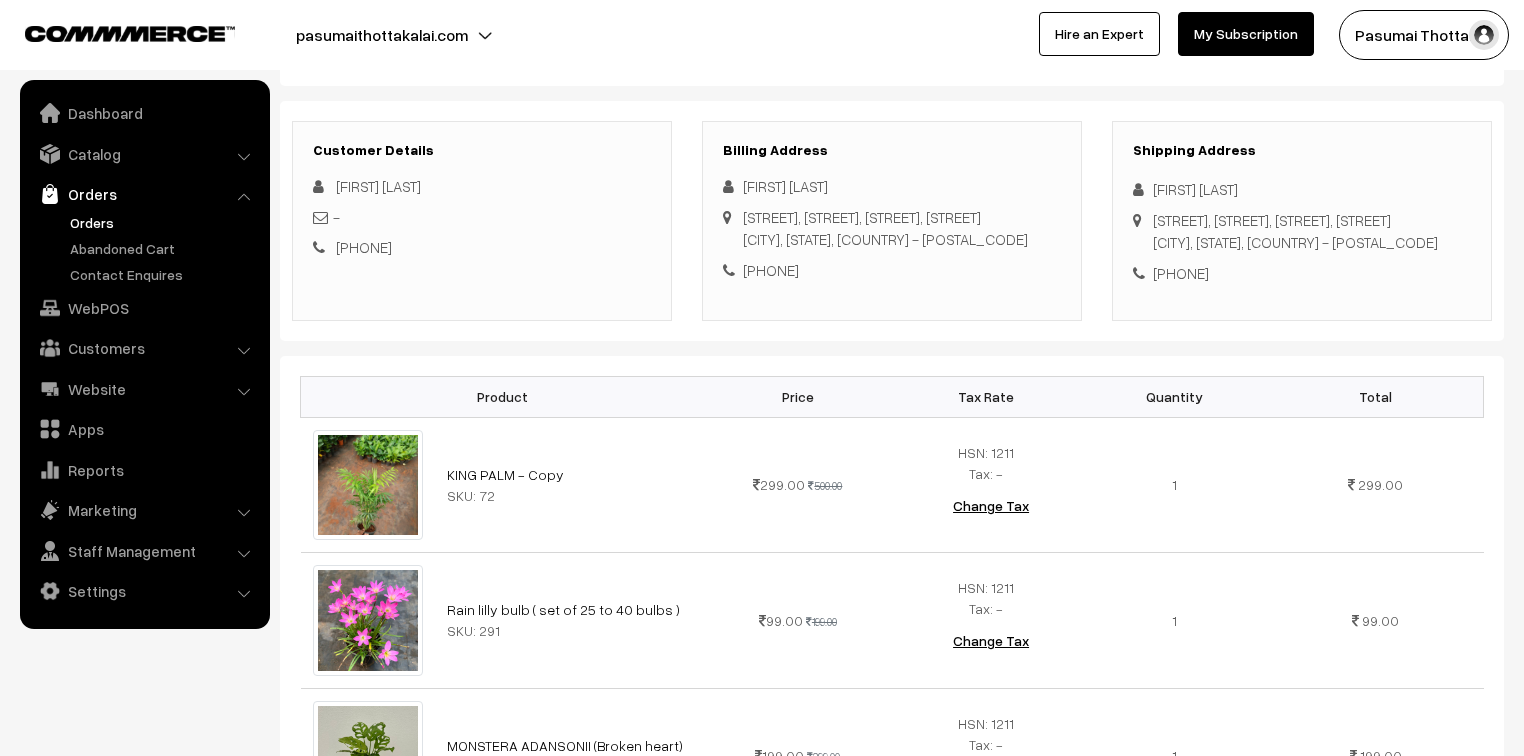 scroll, scrollTop: 240, scrollLeft: 0, axis: vertical 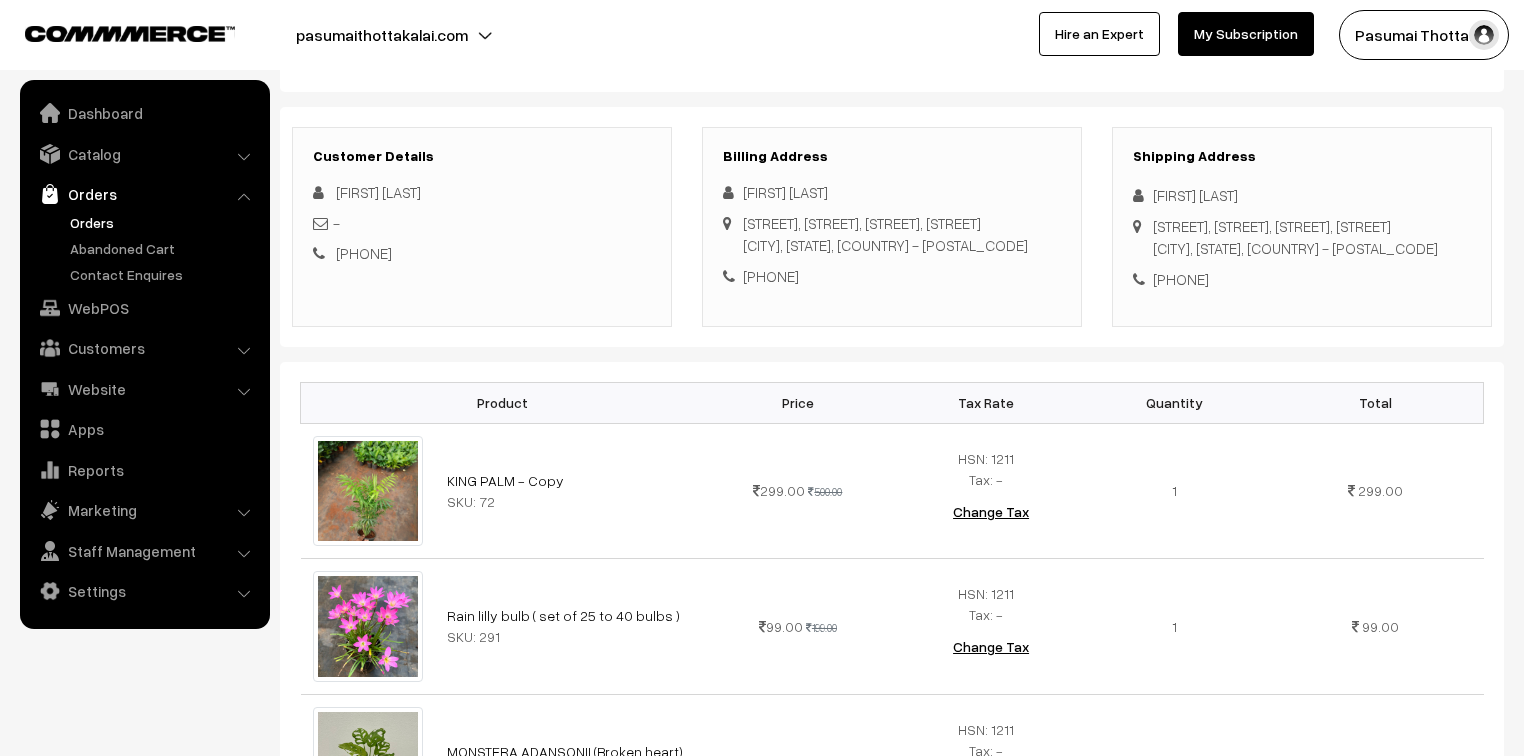 drag, startPoint x: 1149, startPoint y: 202, endPoint x: 1276, endPoint y: 317, distance: 171.3301 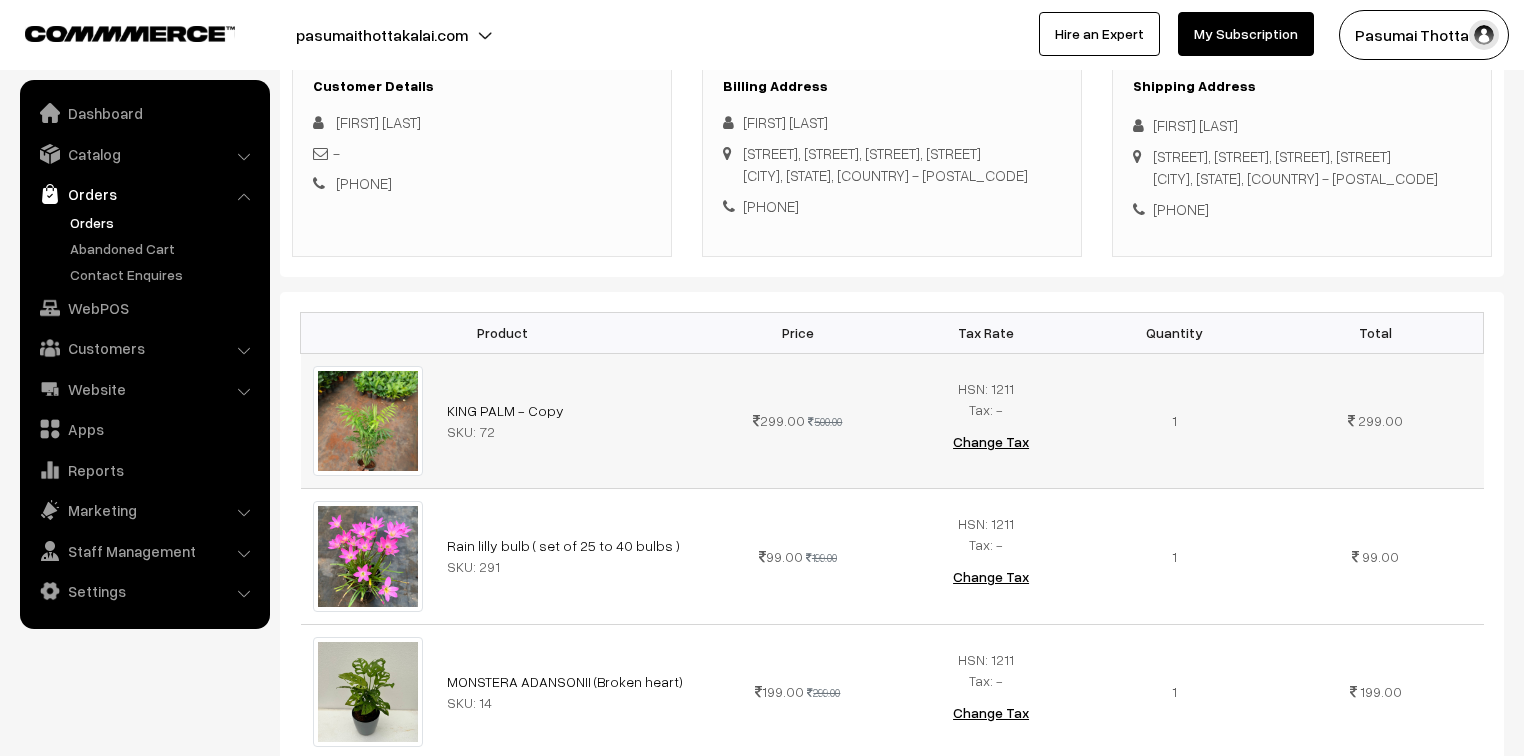 scroll, scrollTop: 480, scrollLeft: 0, axis: vertical 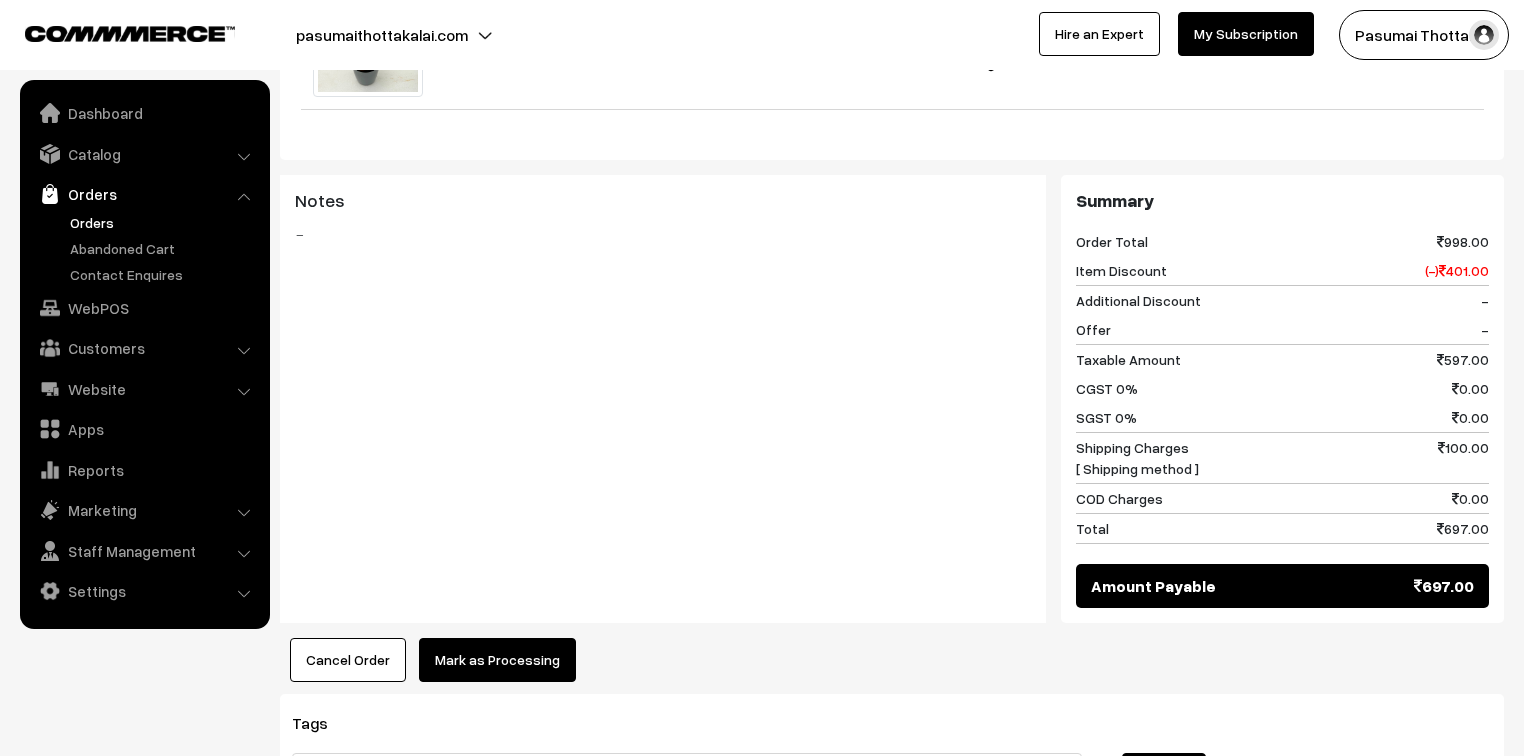 click on "Mark as Processing" at bounding box center [497, 660] 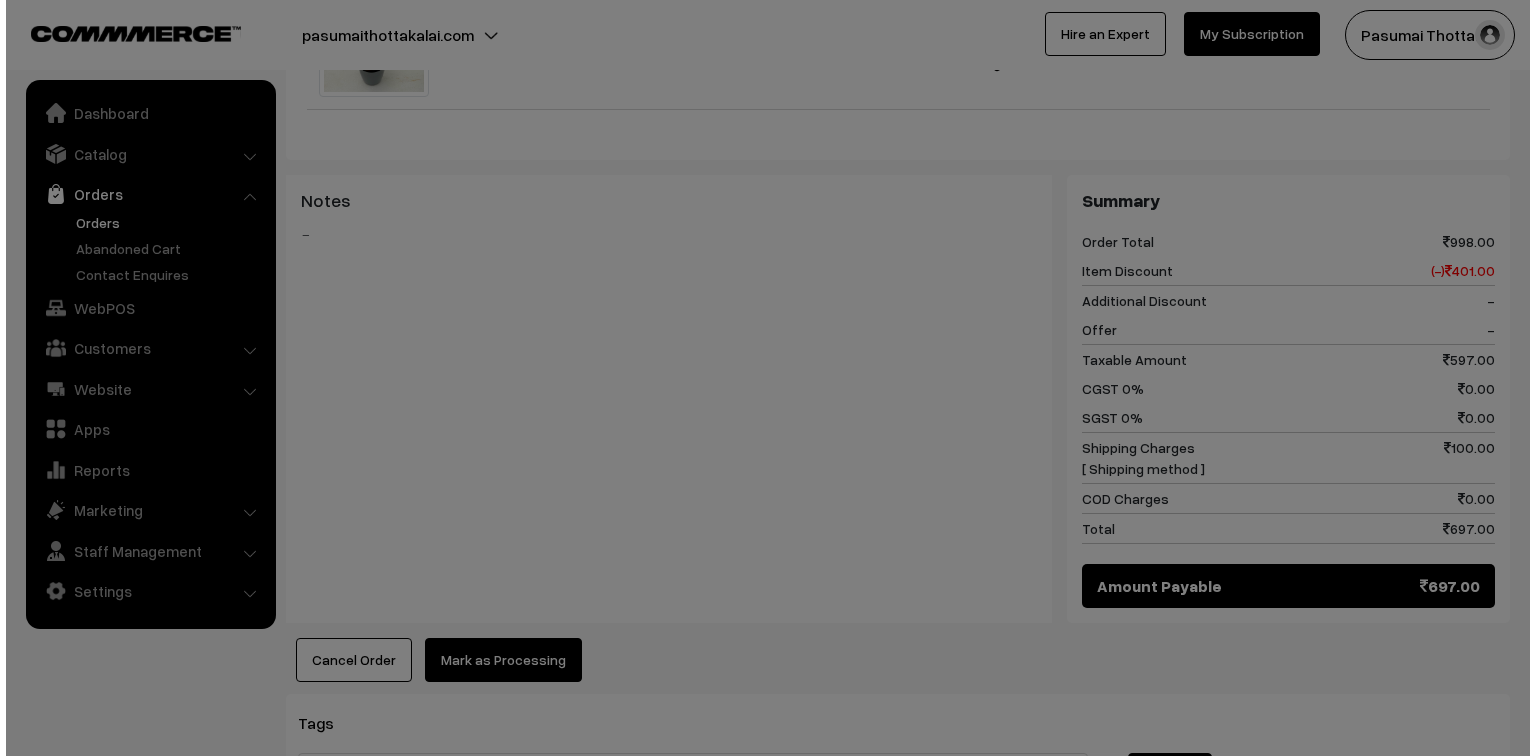 scroll, scrollTop: 962, scrollLeft: 0, axis: vertical 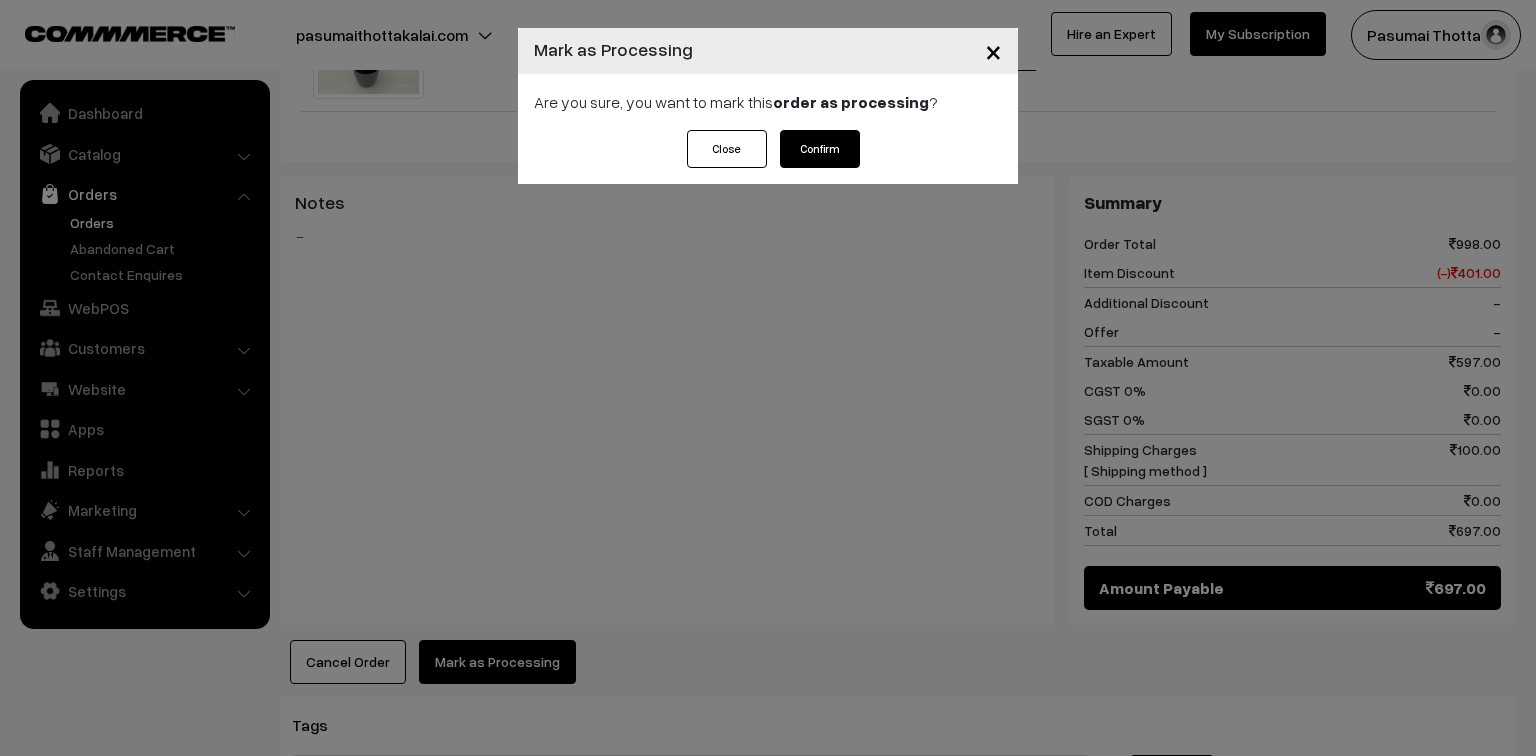 click on "Confirm" at bounding box center [820, 149] 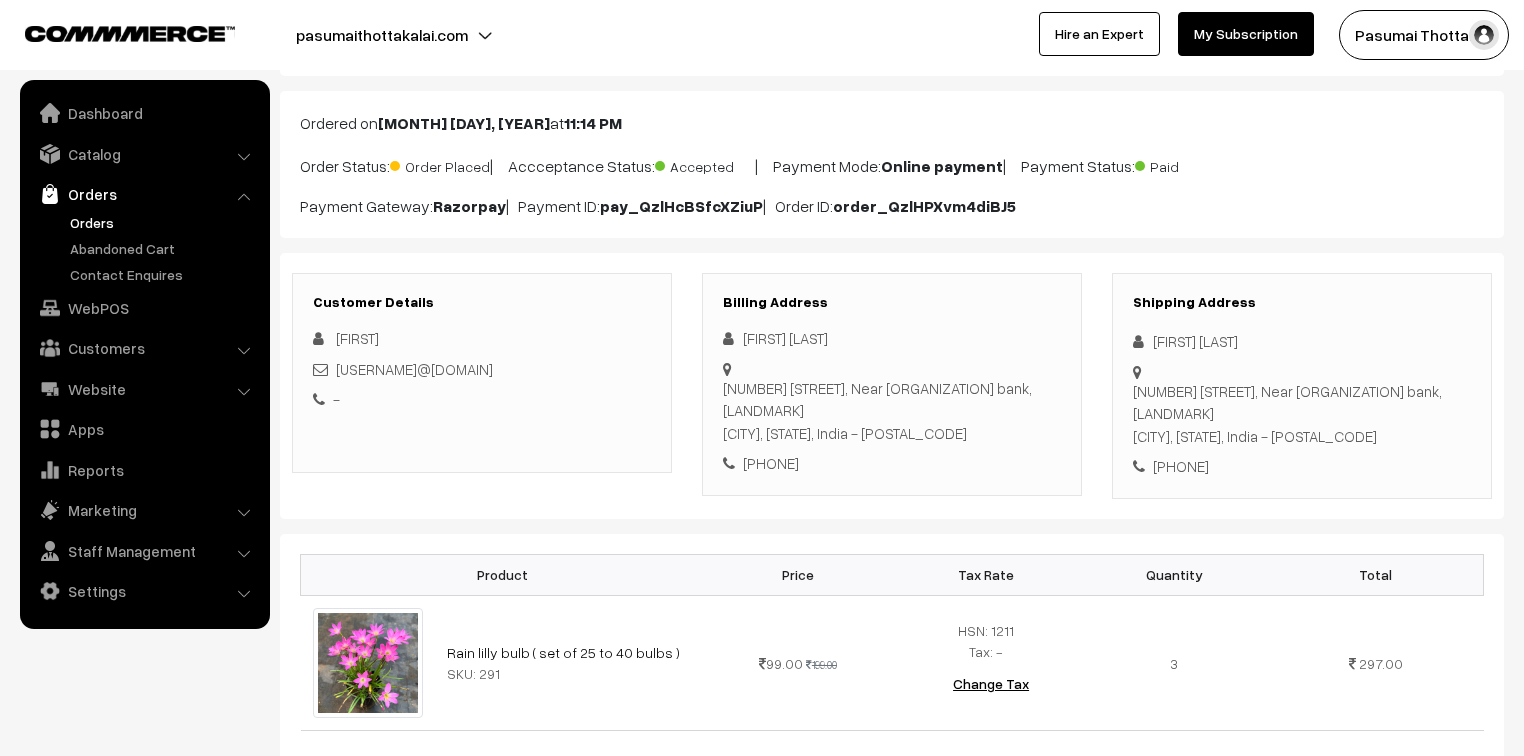 scroll, scrollTop: 80, scrollLeft: 0, axis: vertical 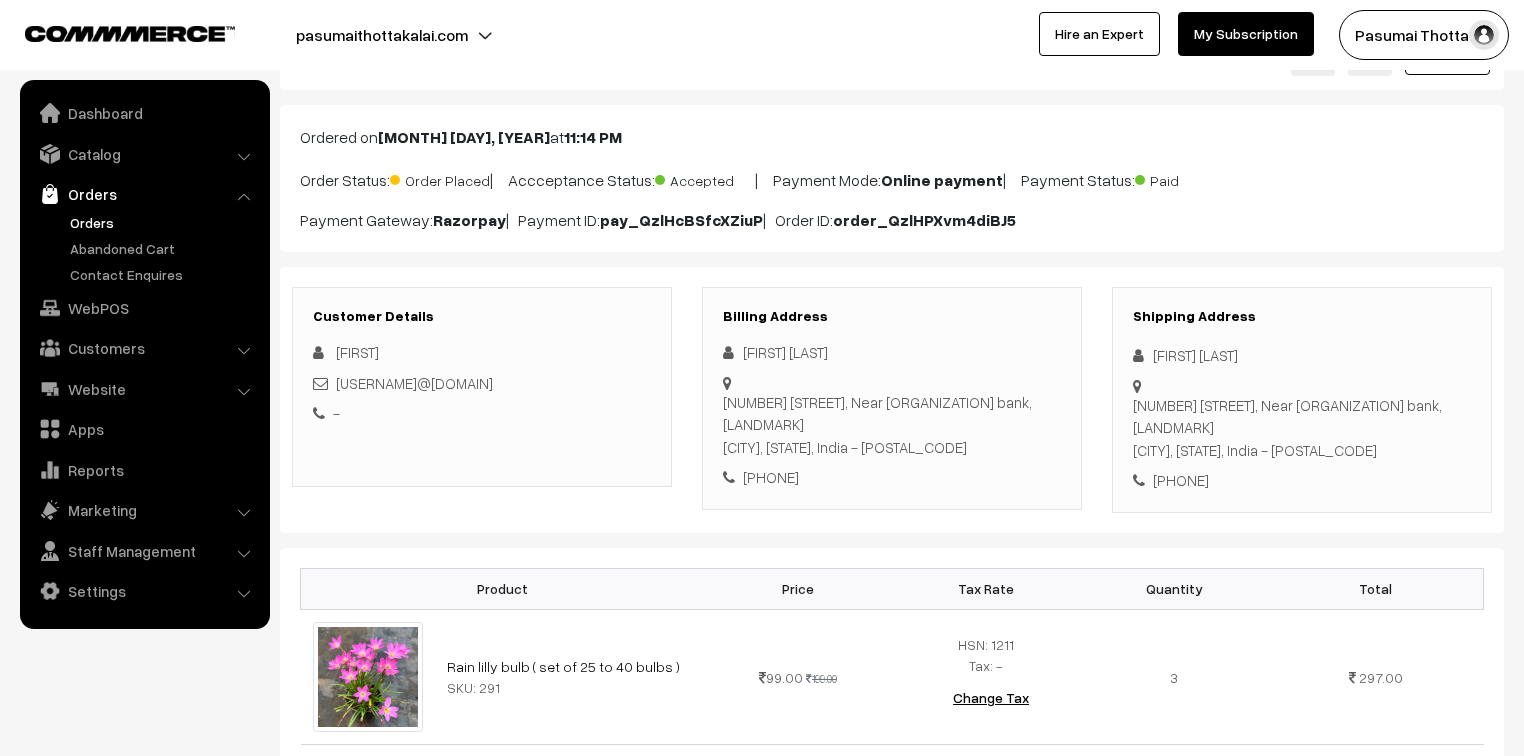 drag, startPoint x: 1153, startPoint y: 357, endPoint x: 1280, endPoint y: 468, distance: 168.67128 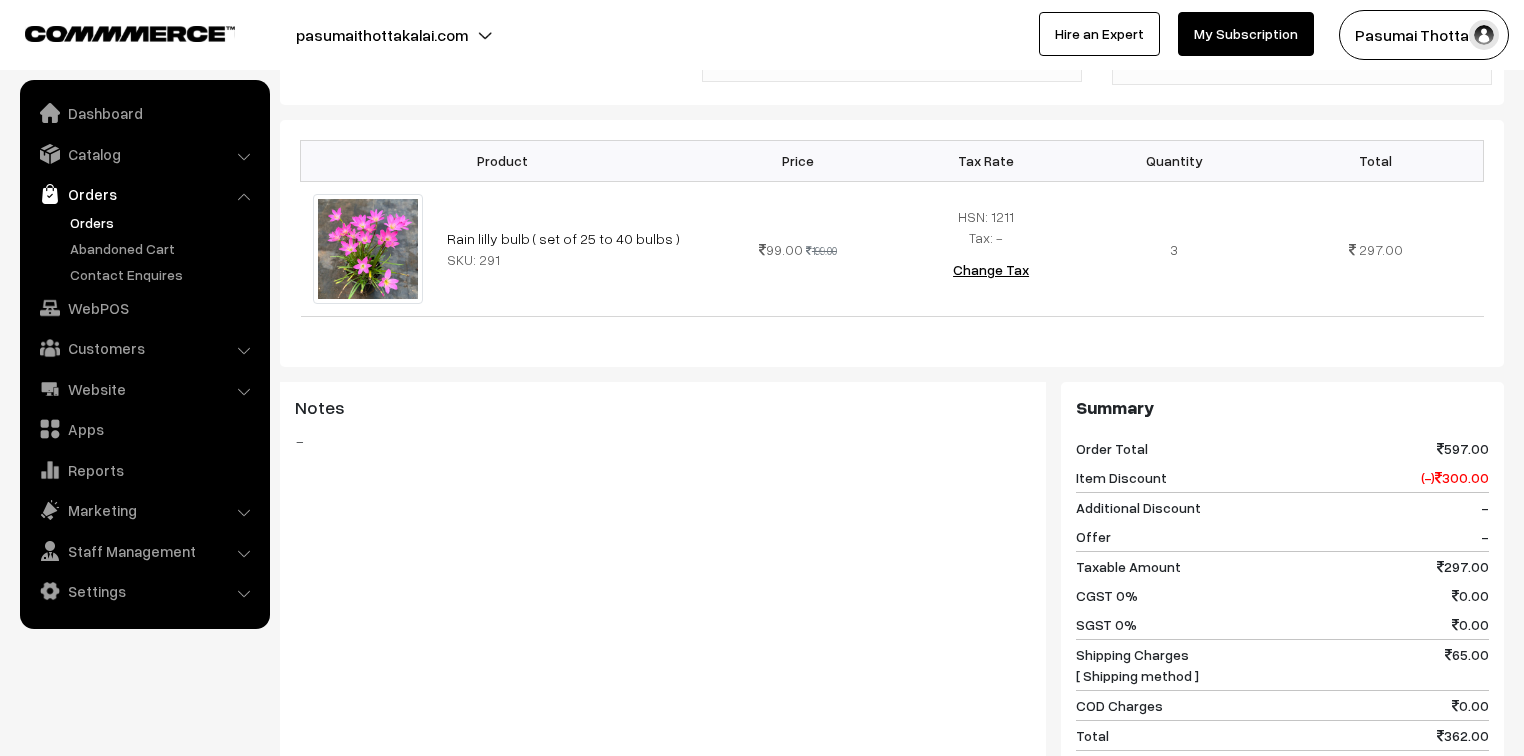 scroll, scrollTop: 880, scrollLeft: 0, axis: vertical 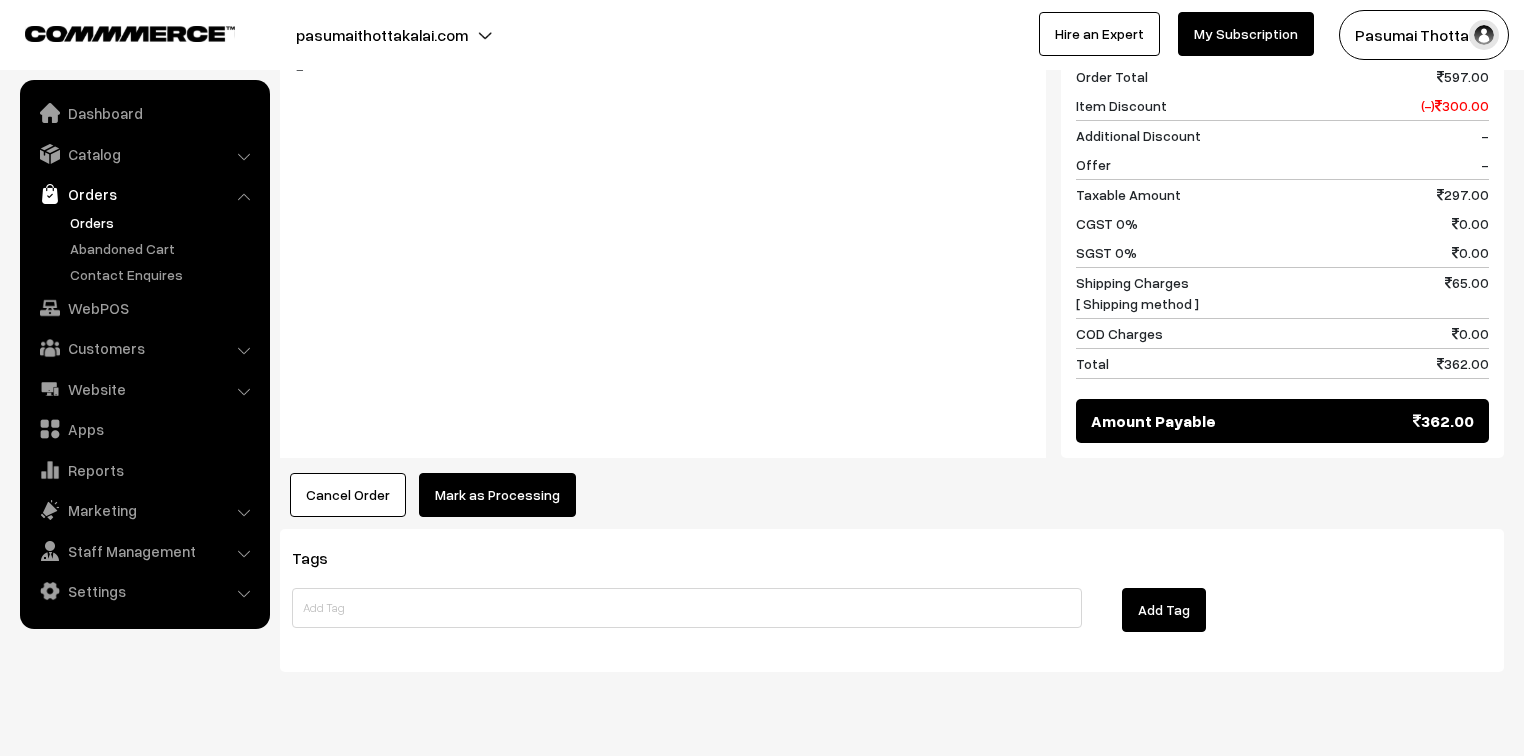 drag, startPoint x: 456, startPoint y: 448, endPoint x: 472, endPoint y: 465, distance: 23.345236 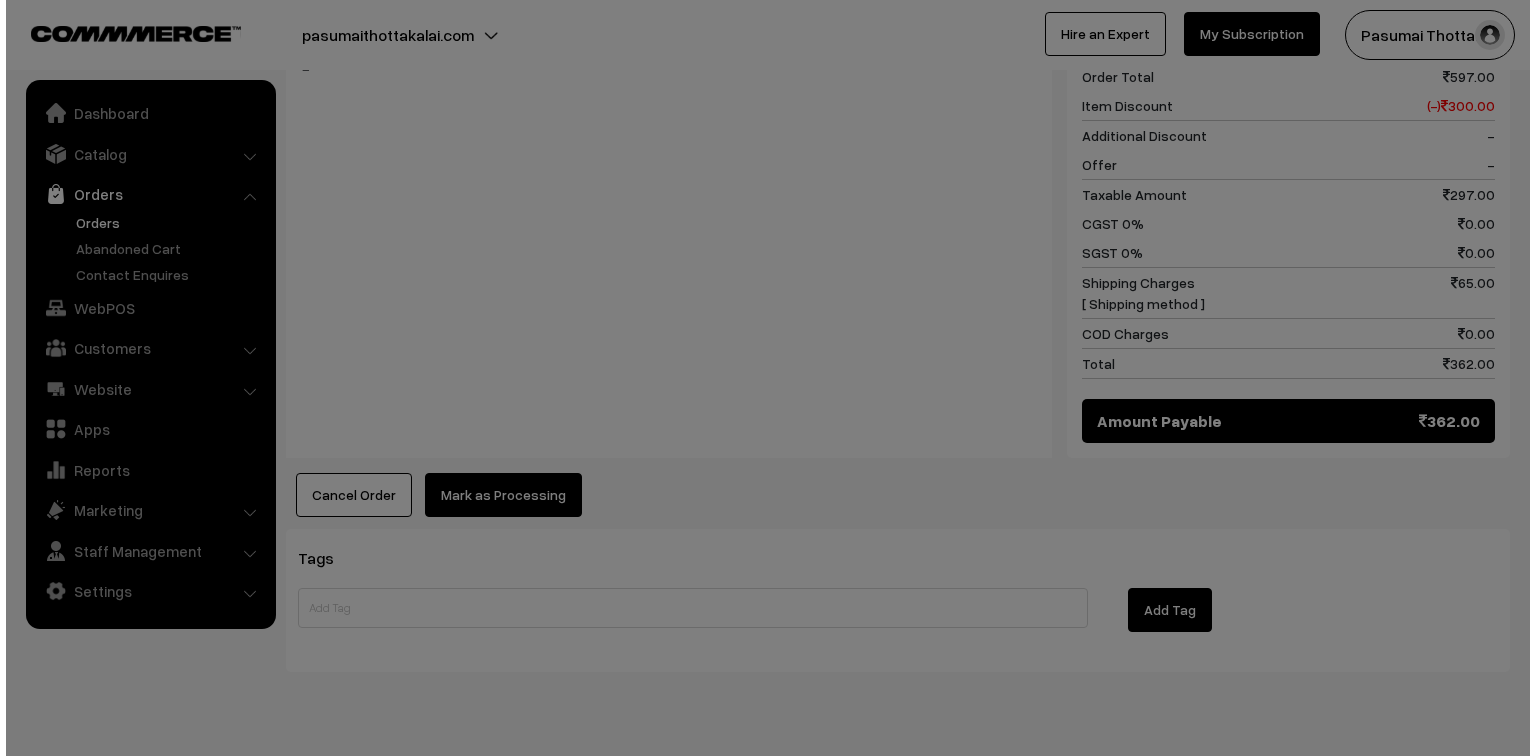scroll, scrollTop: 881, scrollLeft: 0, axis: vertical 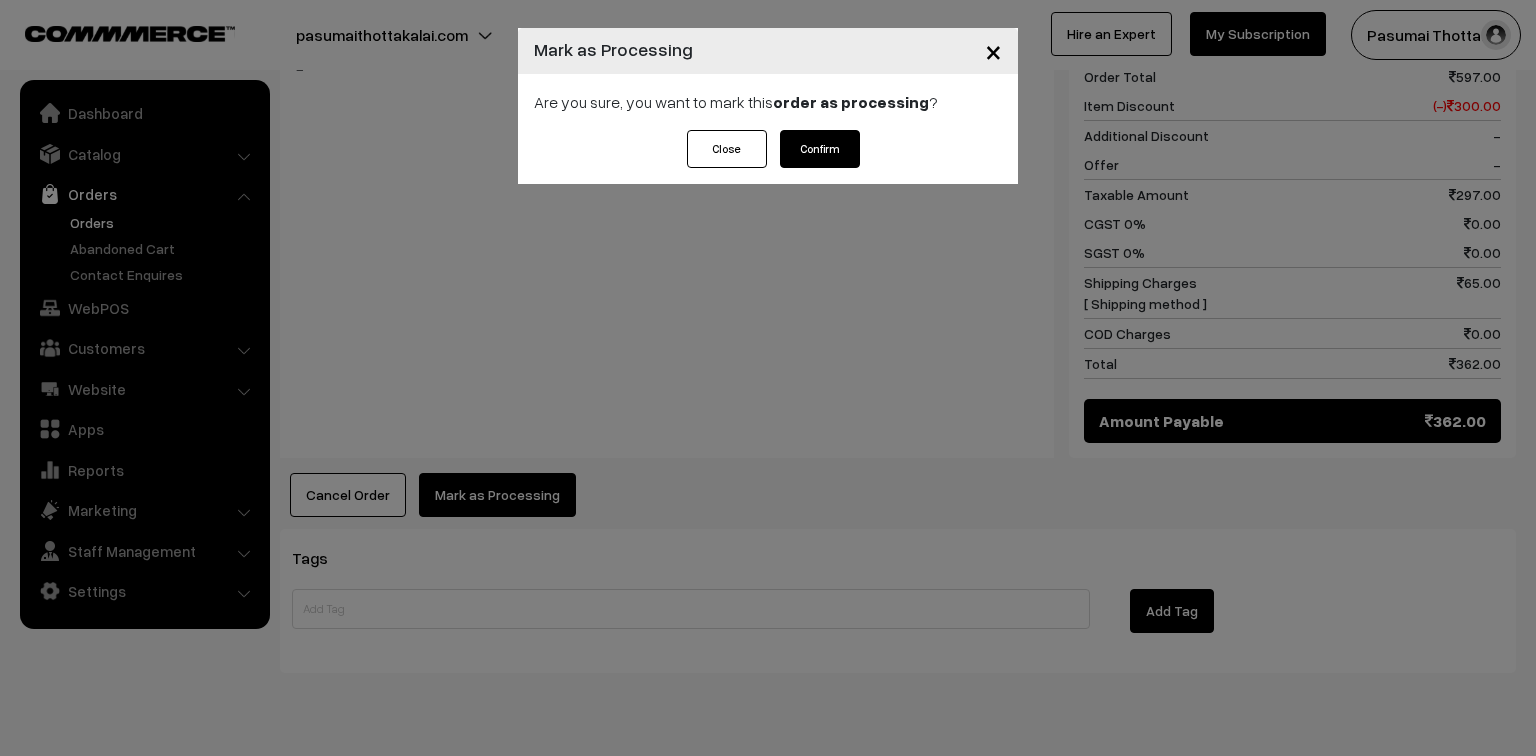 click on "Confirm" at bounding box center [820, 149] 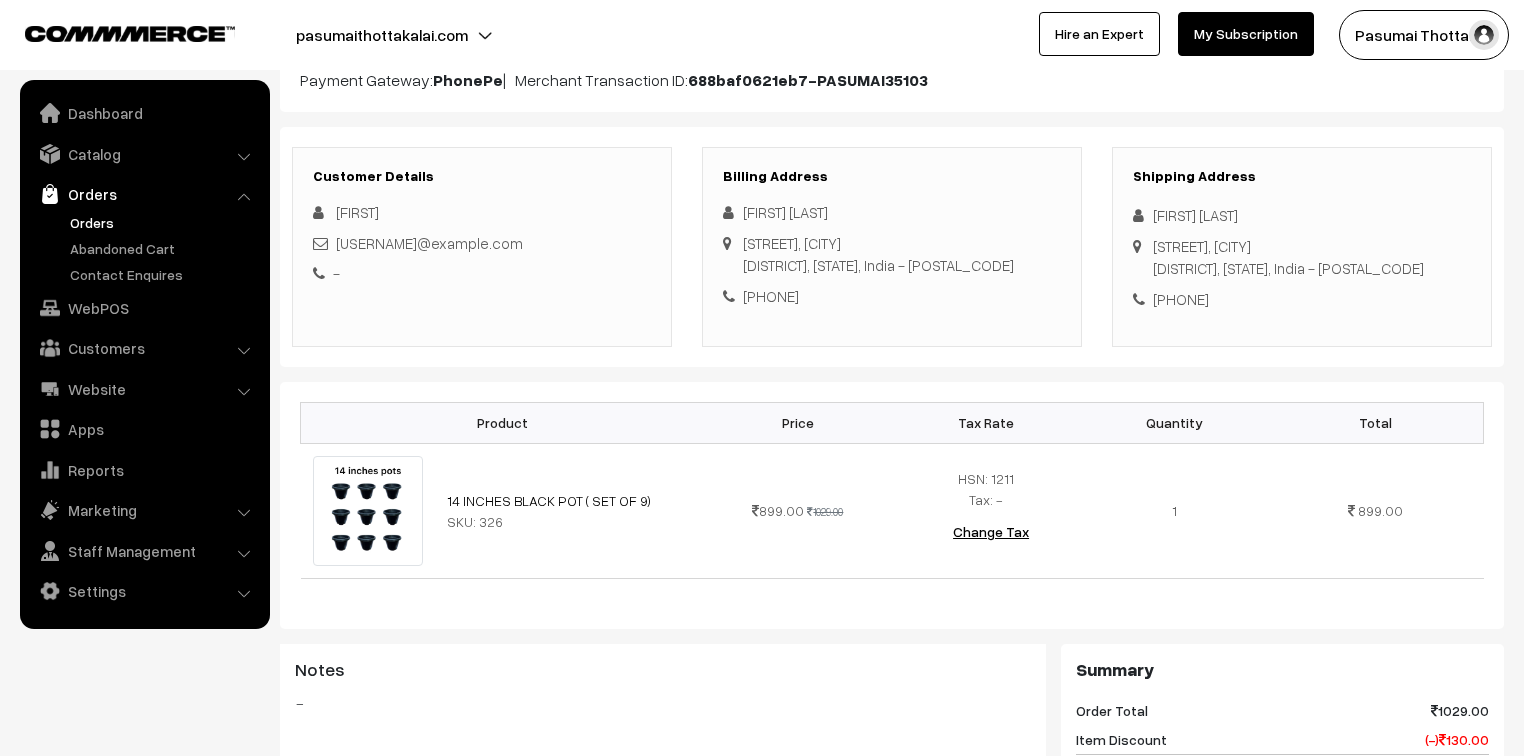 scroll, scrollTop: 240, scrollLeft: 0, axis: vertical 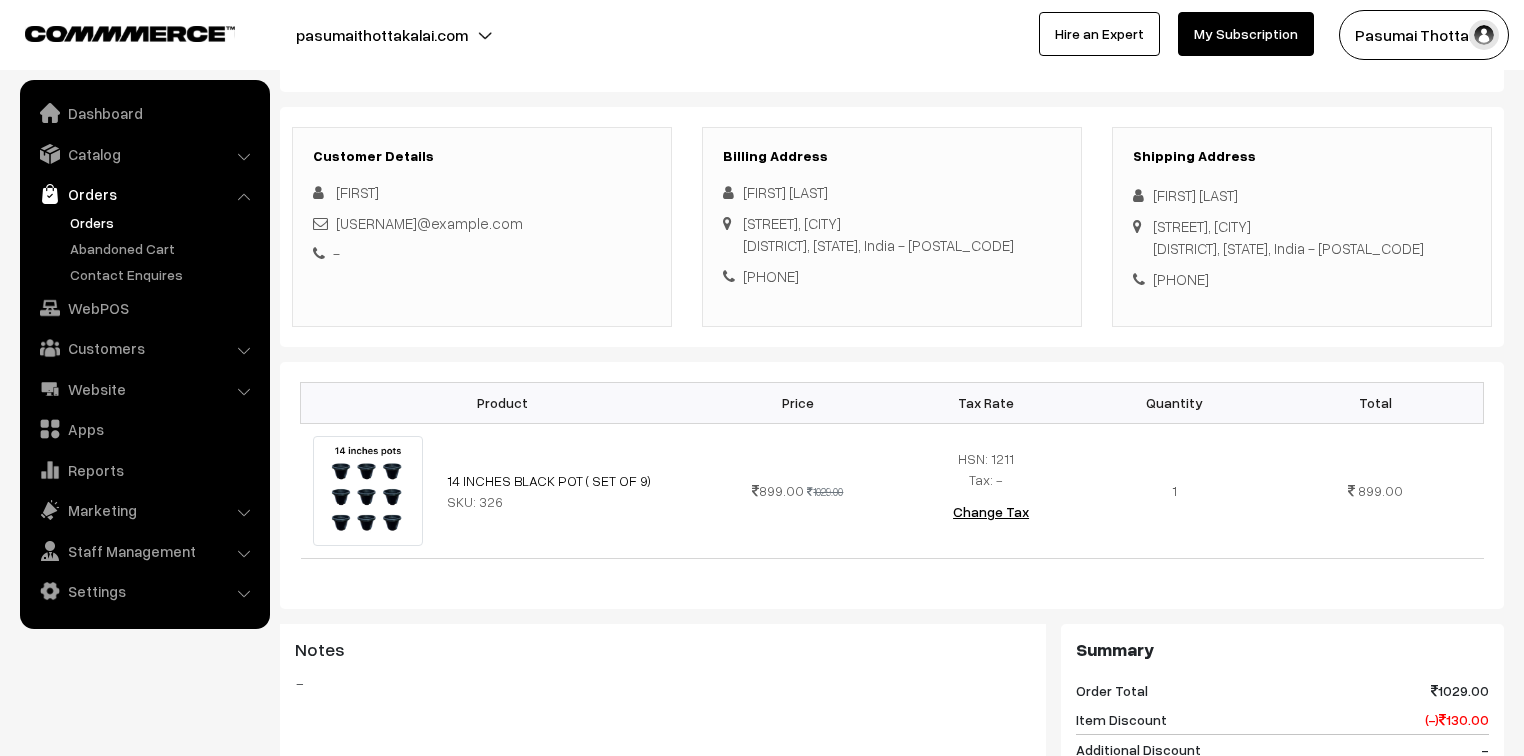 drag, startPoint x: 1152, startPoint y: 188, endPoint x: 1287, endPoint y: 281, distance: 163.9329 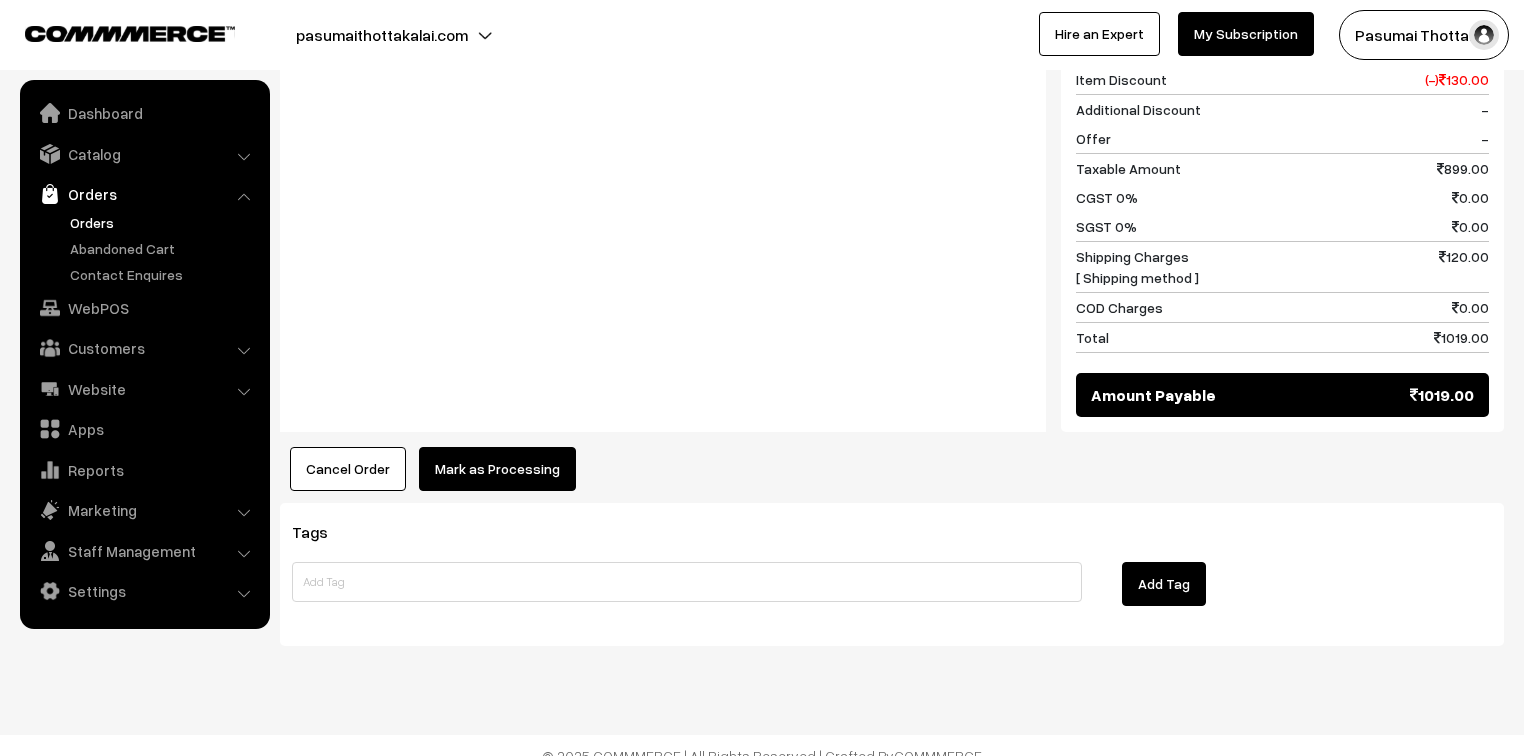 click on "Mark as Processing" at bounding box center (497, 469) 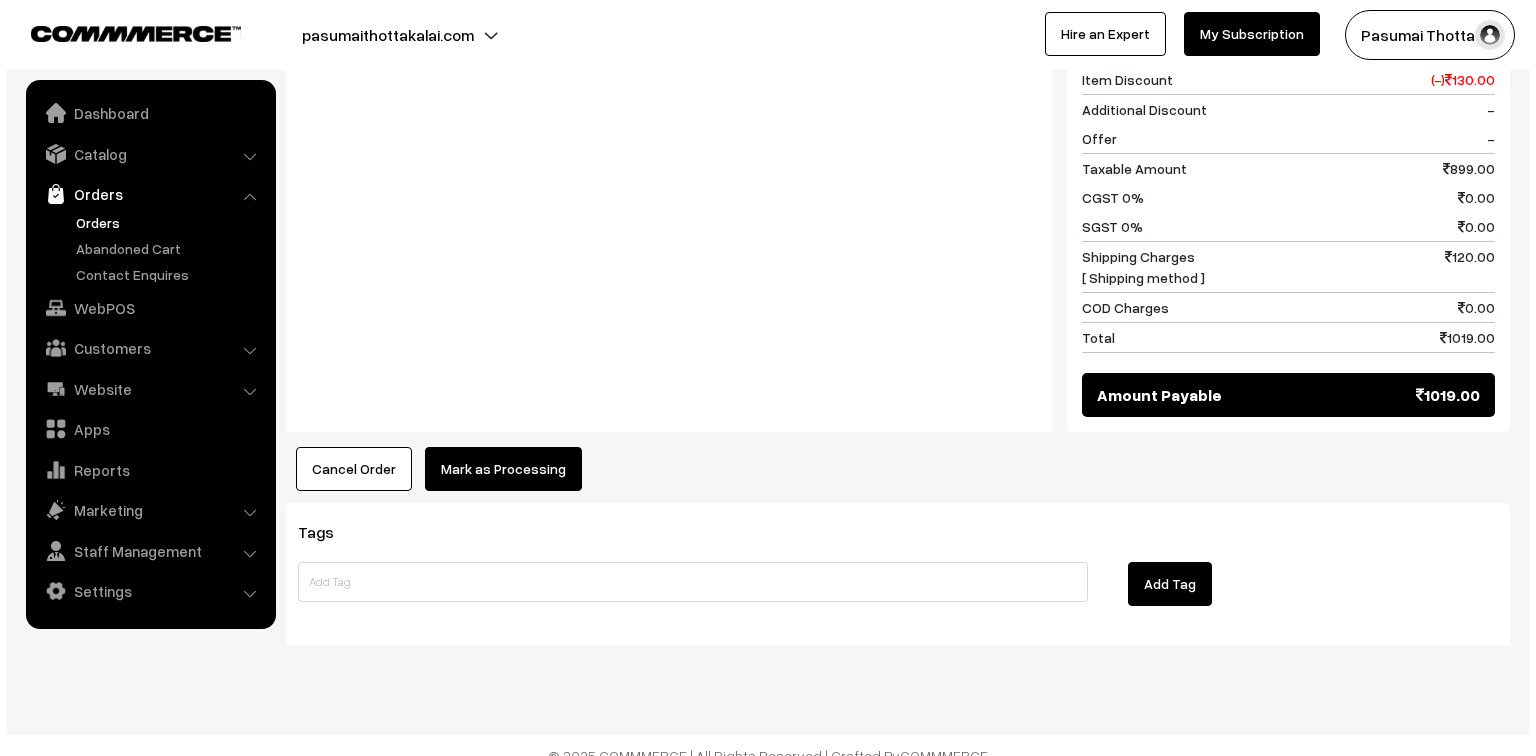 scroll, scrollTop: 881, scrollLeft: 0, axis: vertical 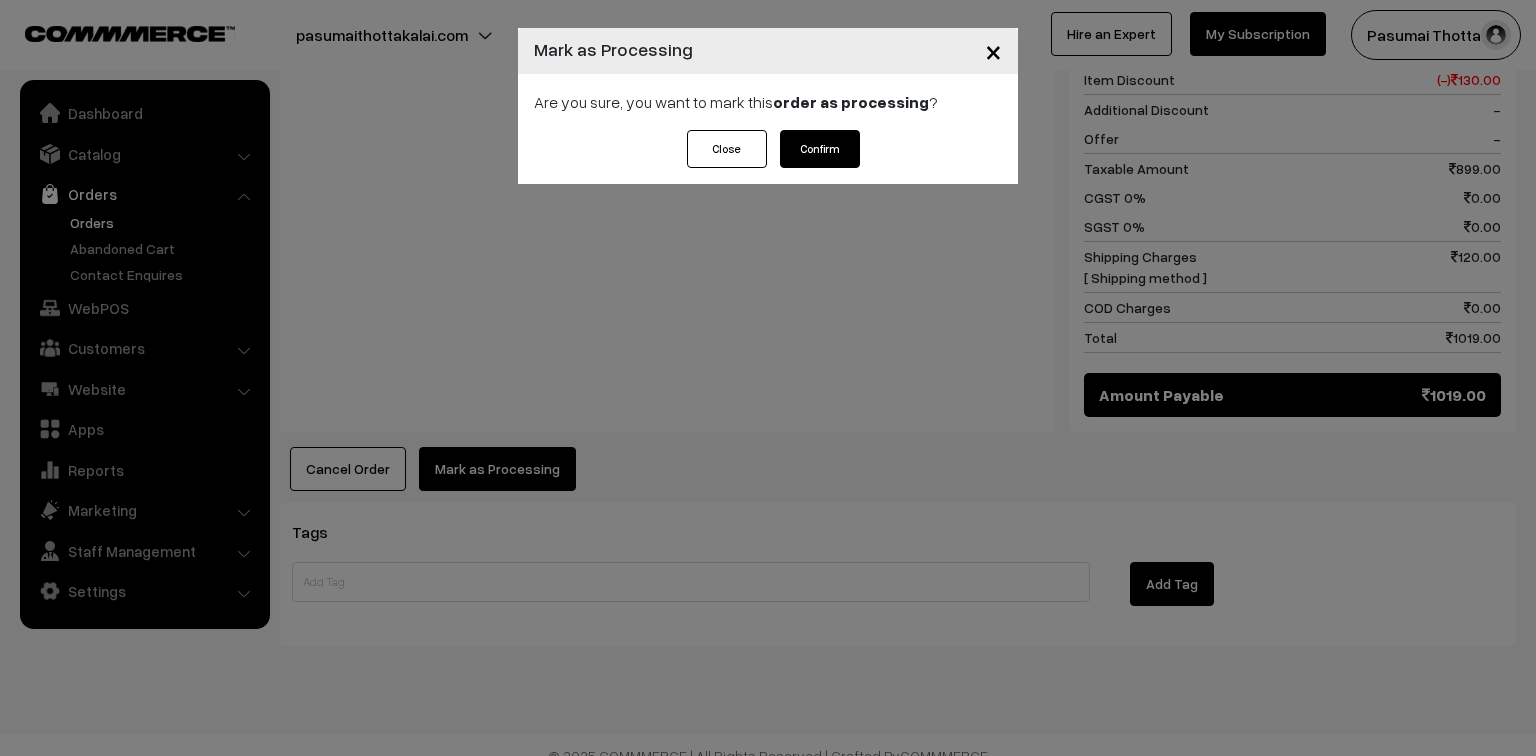 click on "Confirm" at bounding box center (820, 149) 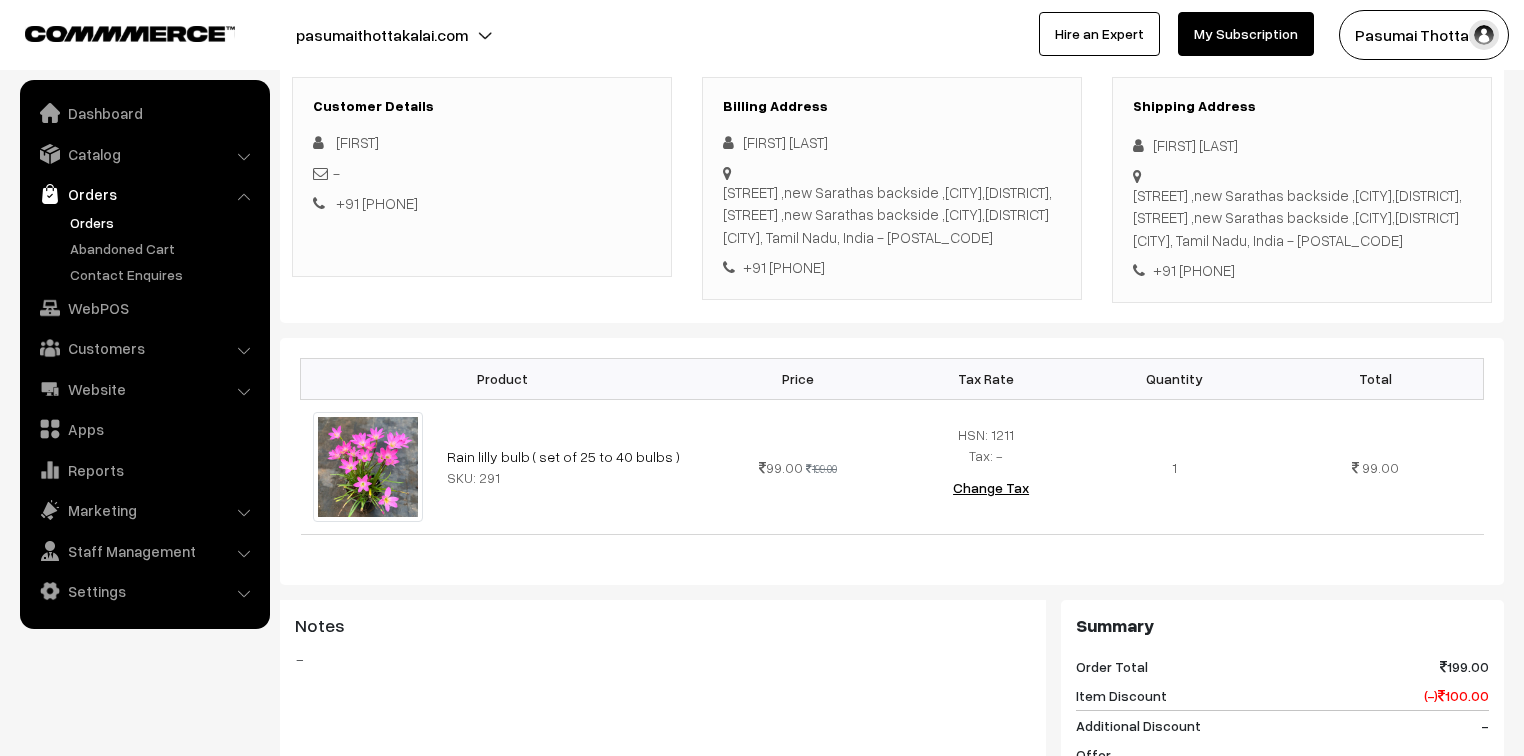 scroll, scrollTop: 320, scrollLeft: 0, axis: vertical 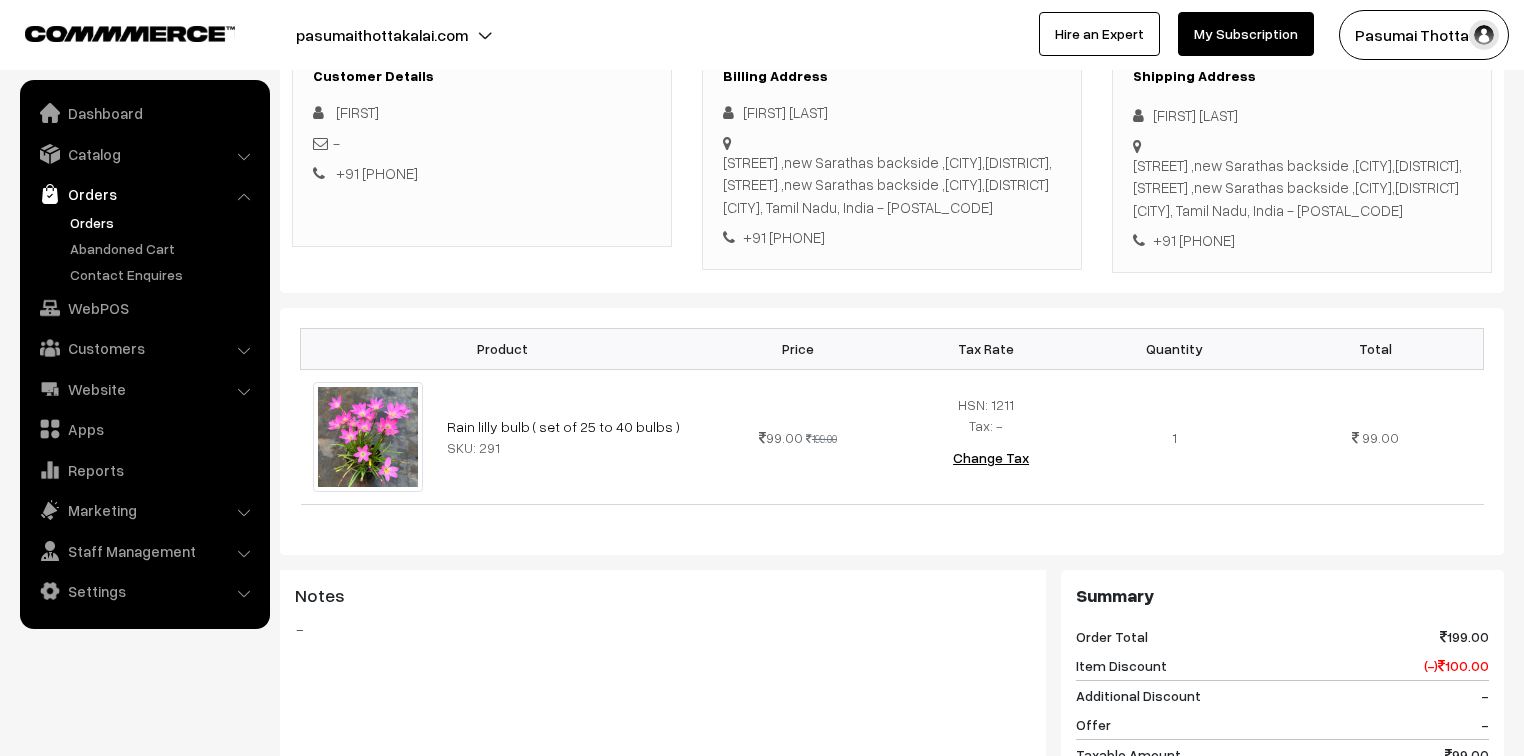 drag, startPoint x: 1148, startPoint y: 111, endPoint x: 1287, endPoint y: 276, distance: 215.74522 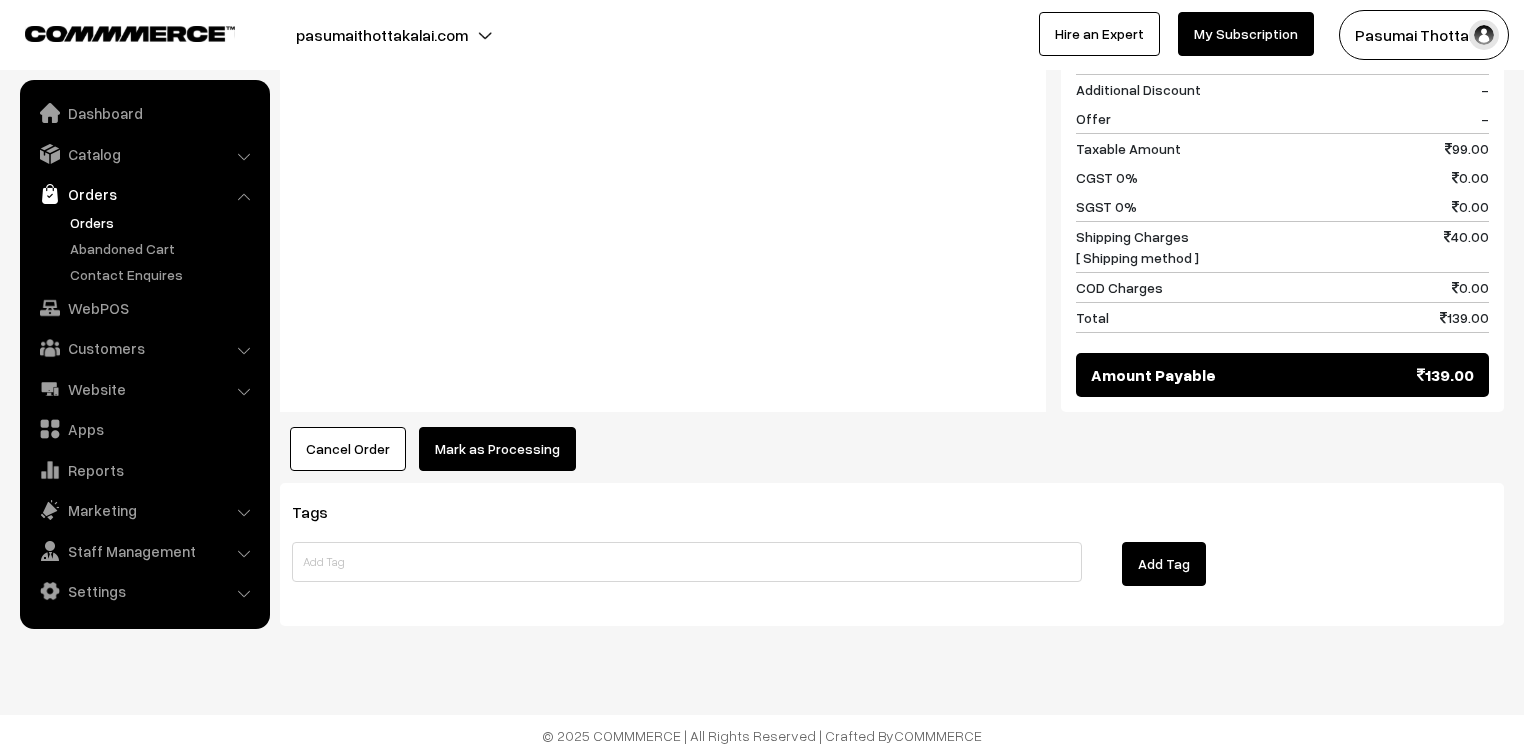 click on "Mark as Processing" at bounding box center (497, 449) 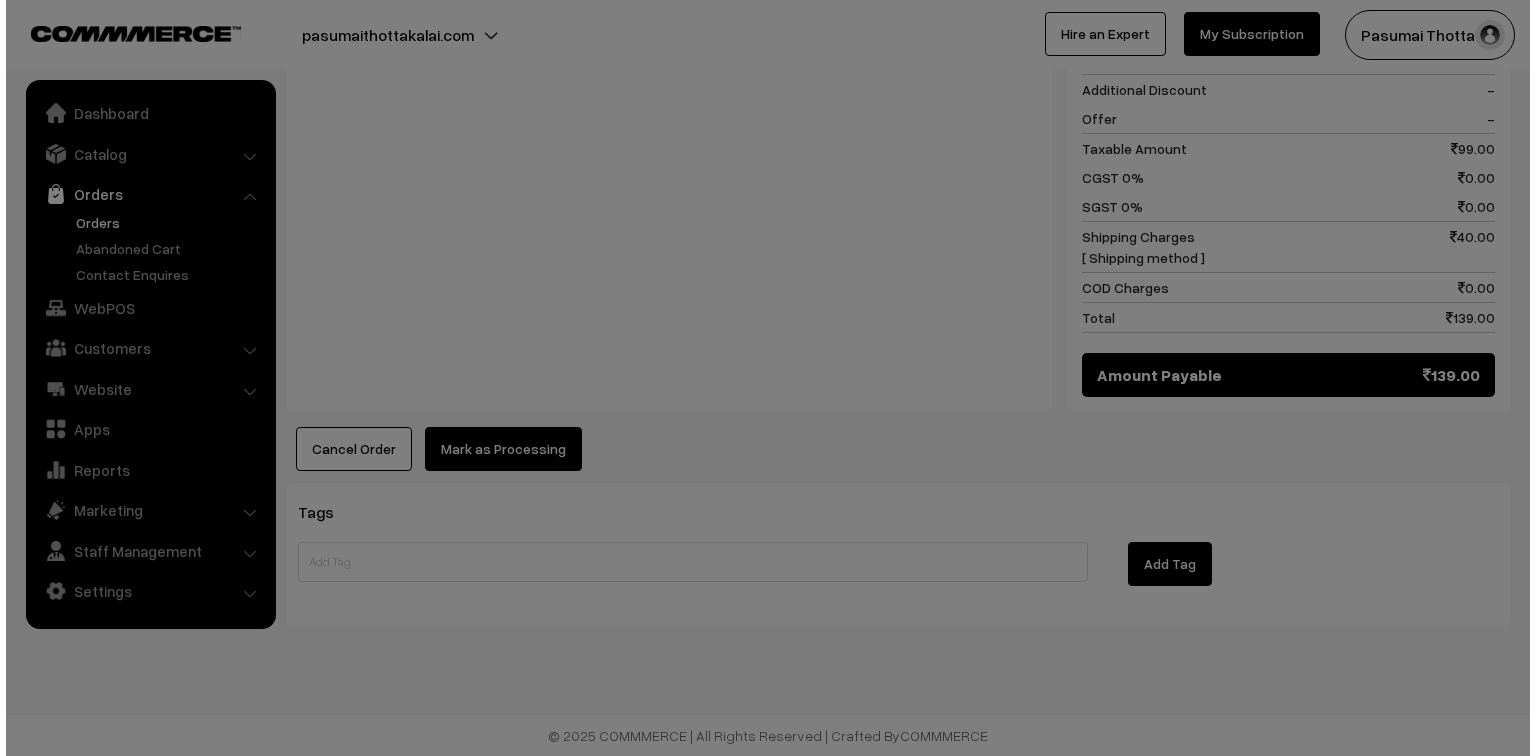 scroll, scrollTop: 947, scrollLeft: 0, axis: vertical 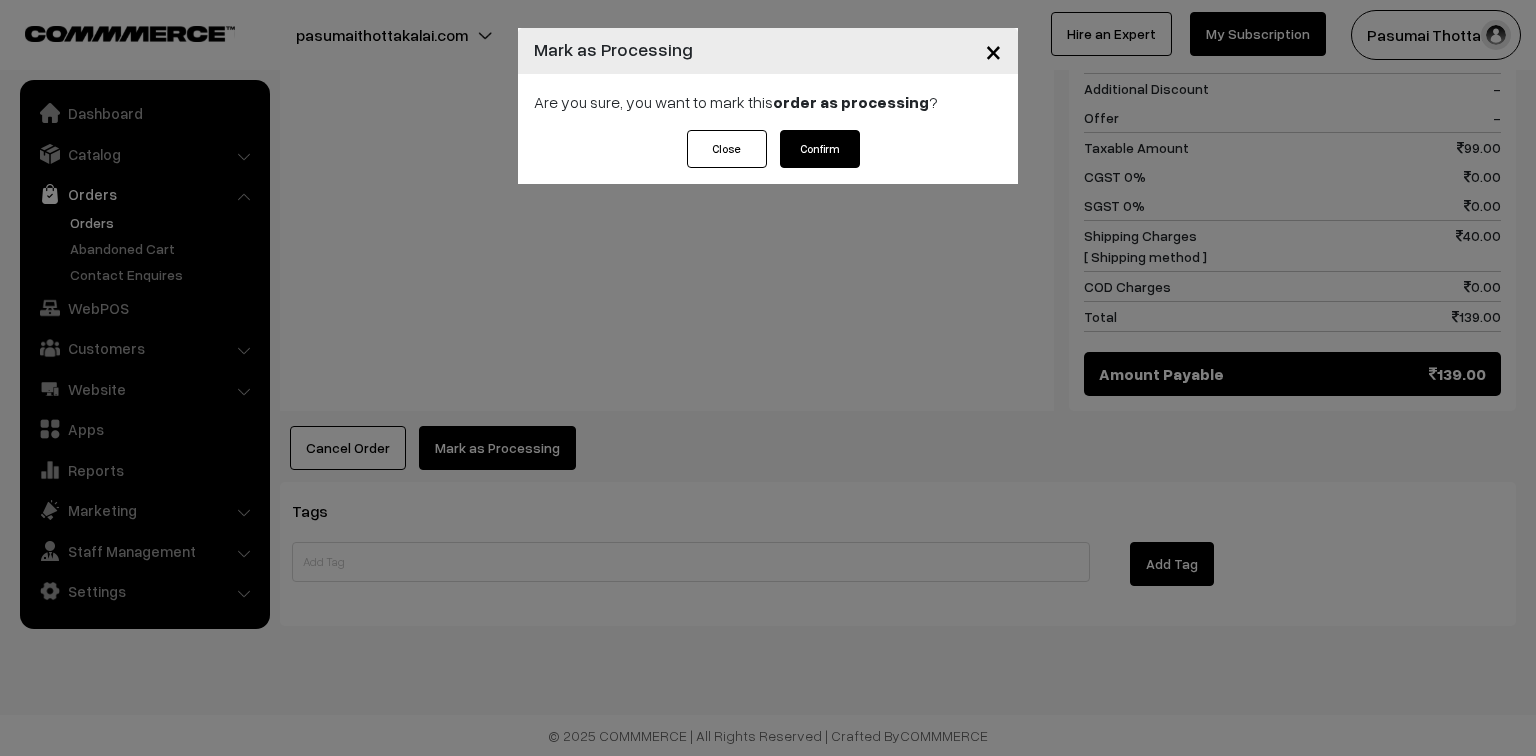 click on "Confirm" at bounding box center (820, 149) 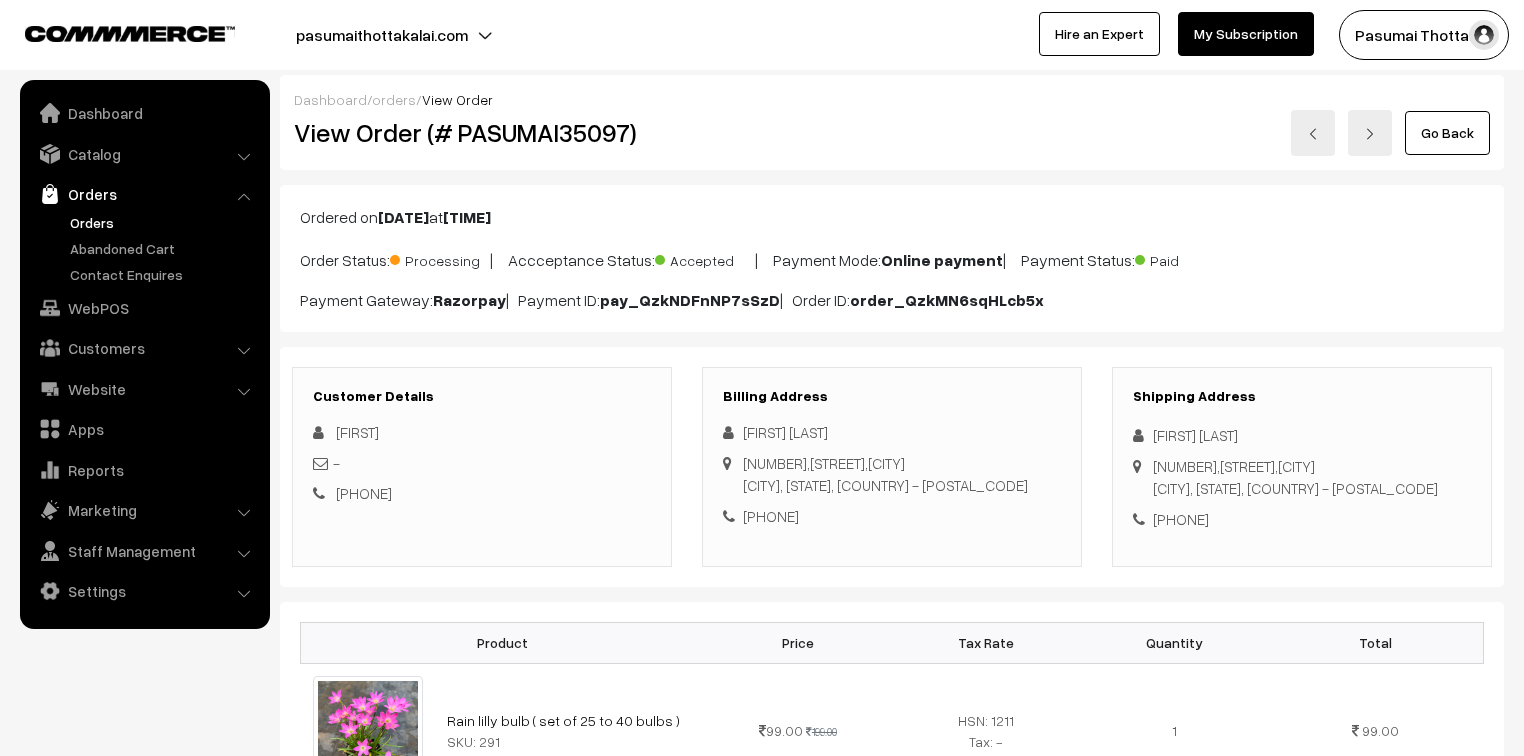 scroll, scrollTop: 0, scrollLeft: 0, axis: both 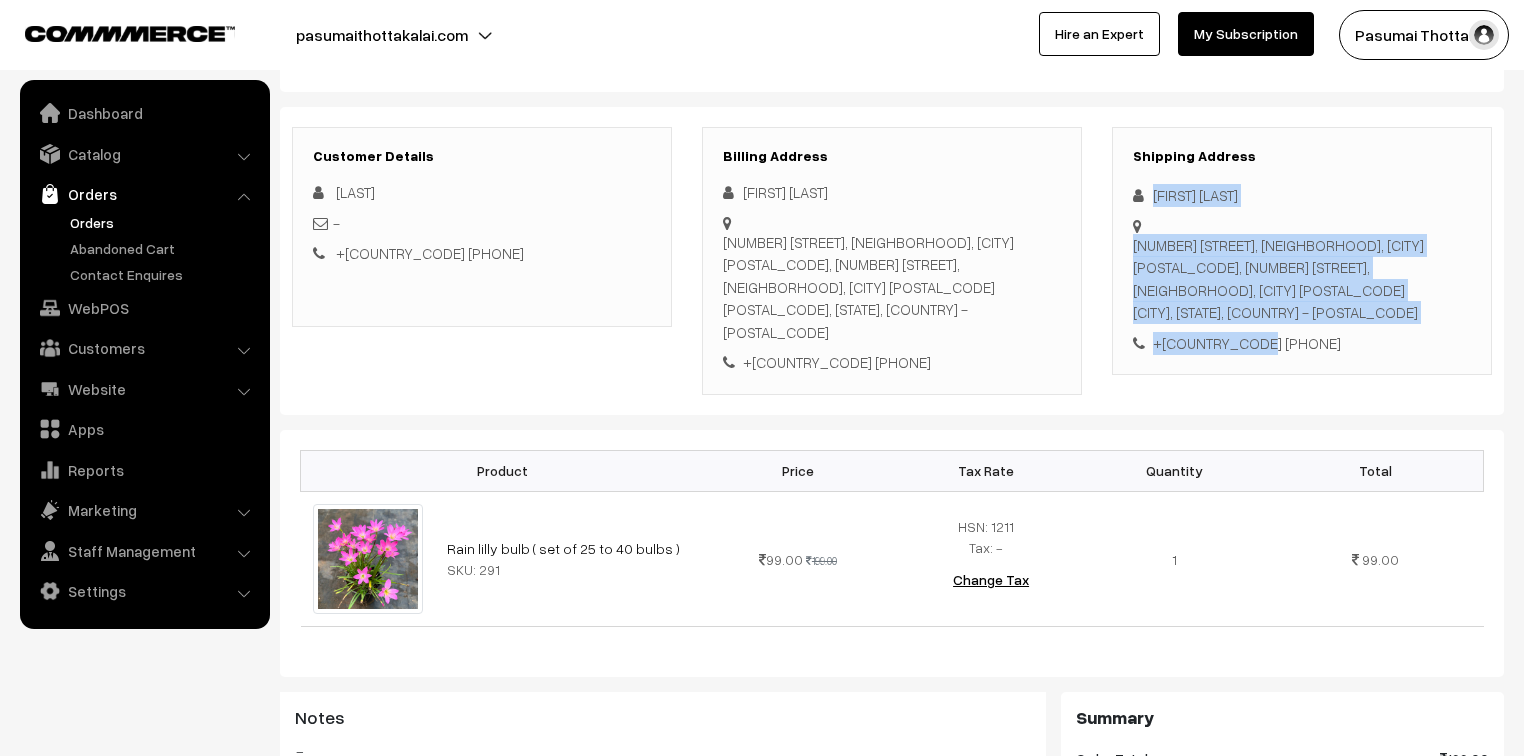drag, startPoint x: 1148, startPoint y: 200, endPoint x: 1260, endPoint y: 324, distance: 167.09279 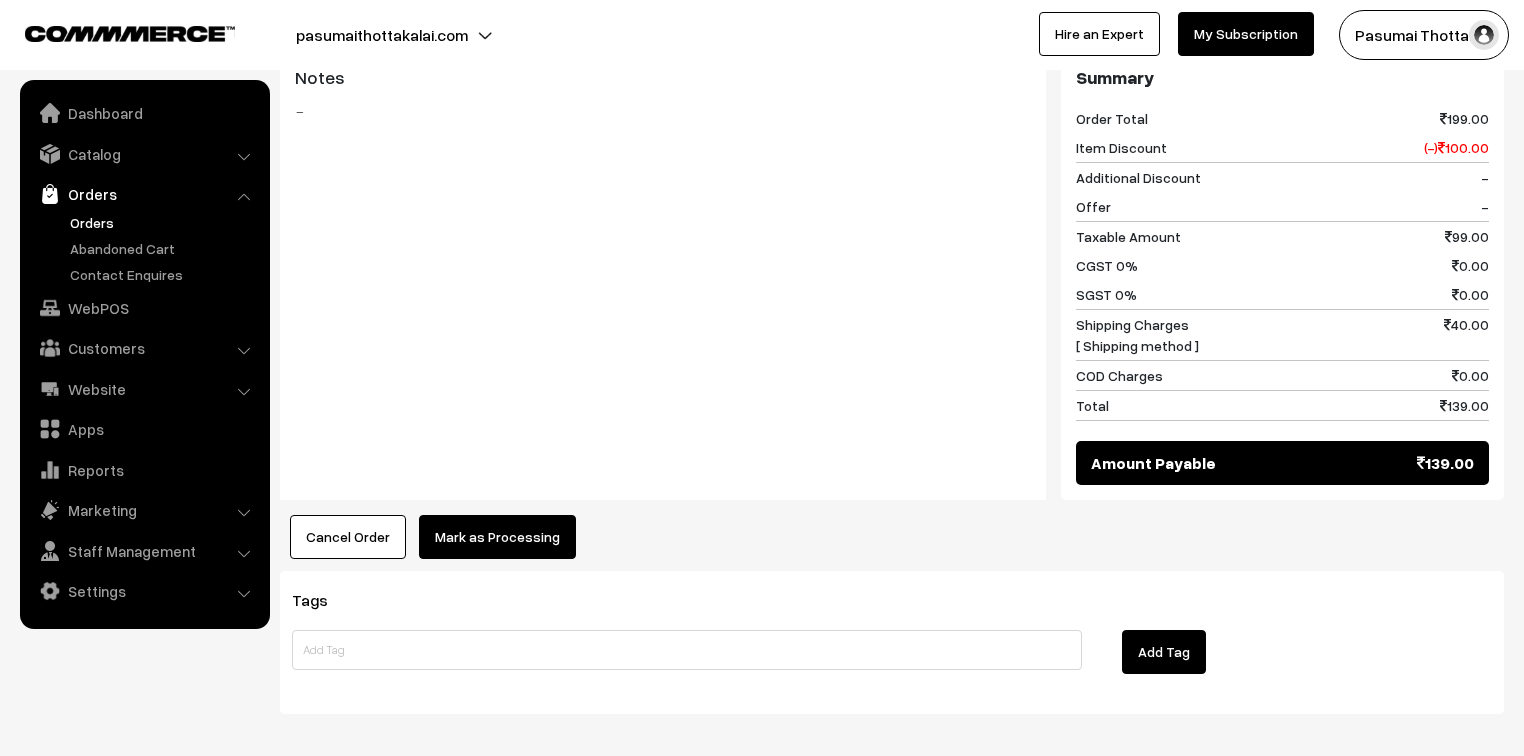 click on "Mark as Processing" at bounding box center (497, 537) 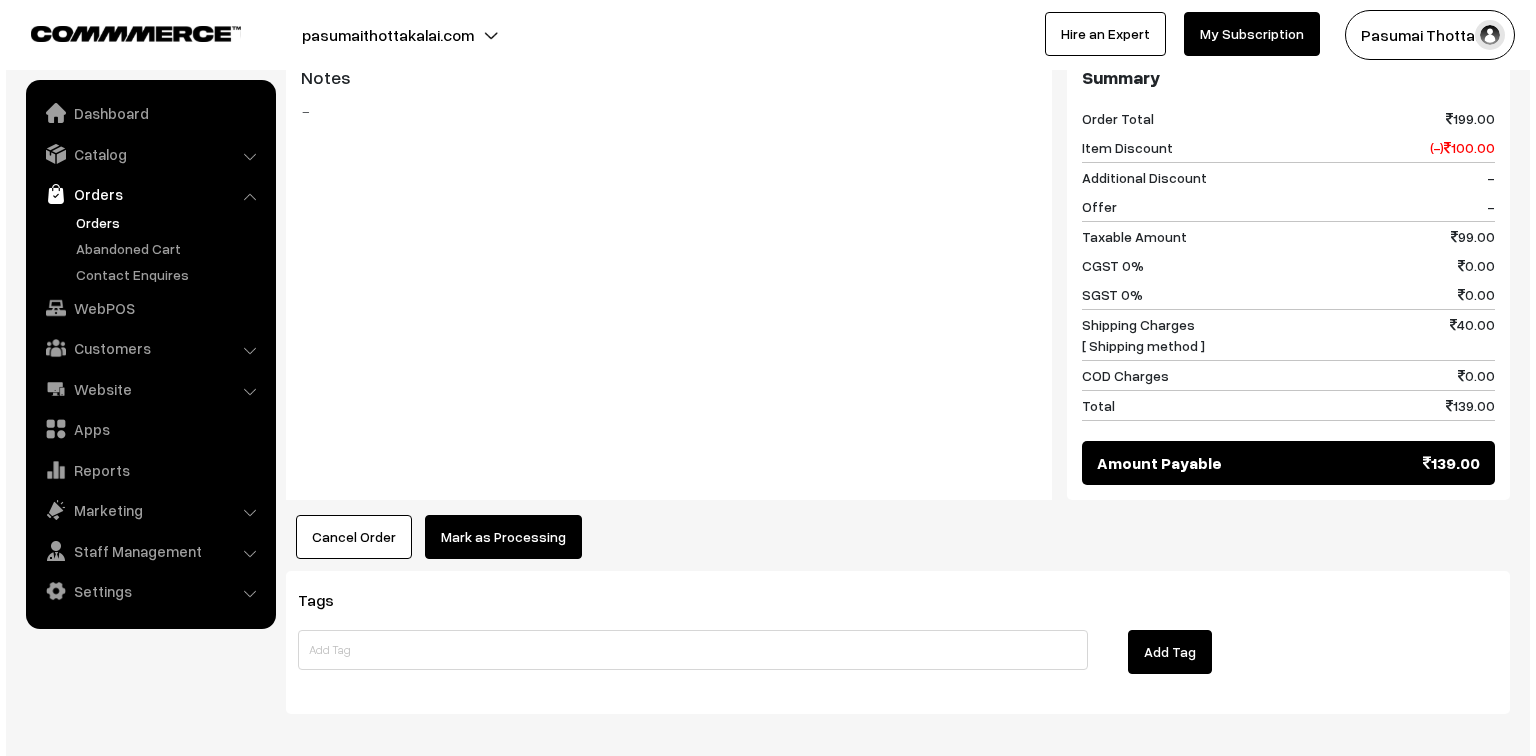 scroll, scrollTop: 881, scrollLeft: 0, axis: vertical 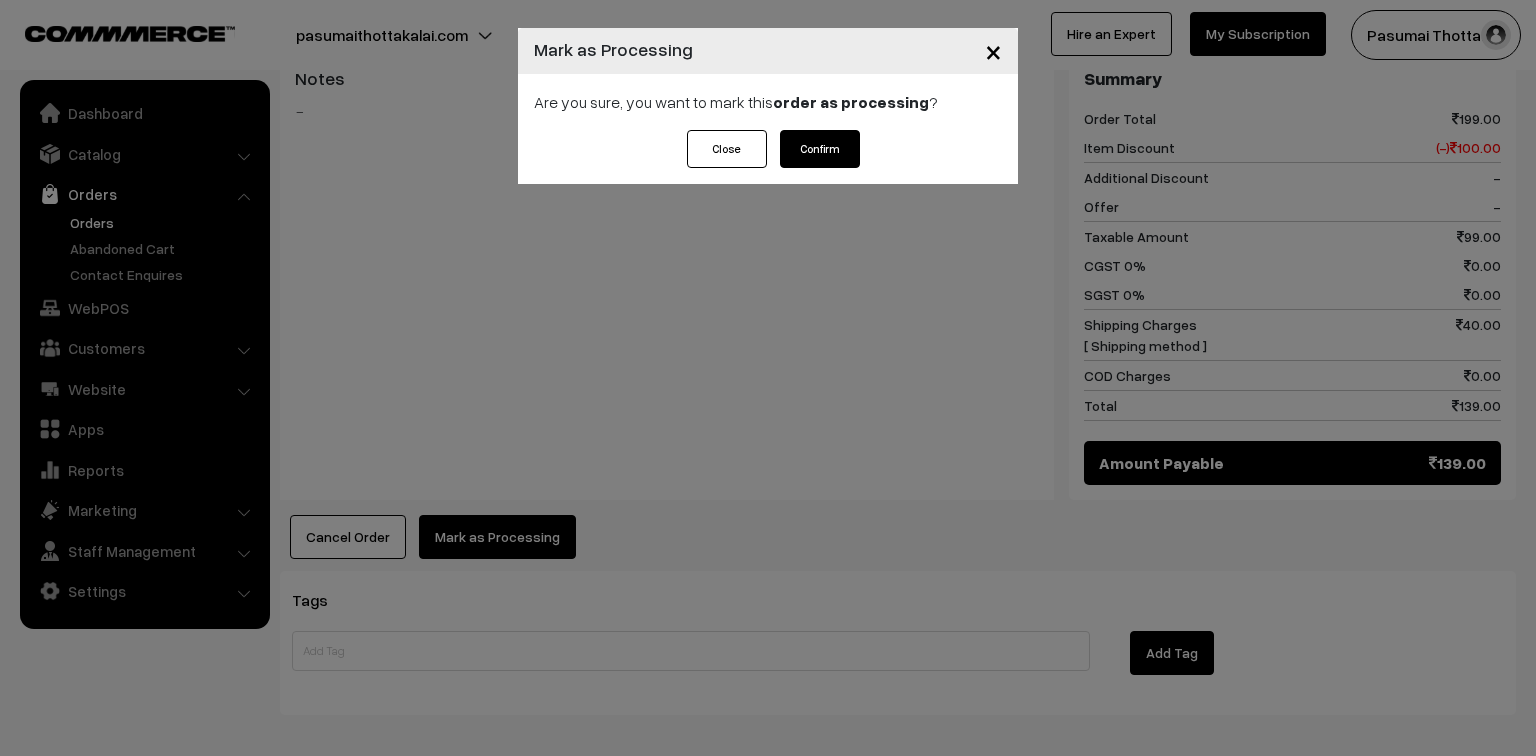 click on "Confirm" at bounding box center (820, 149) 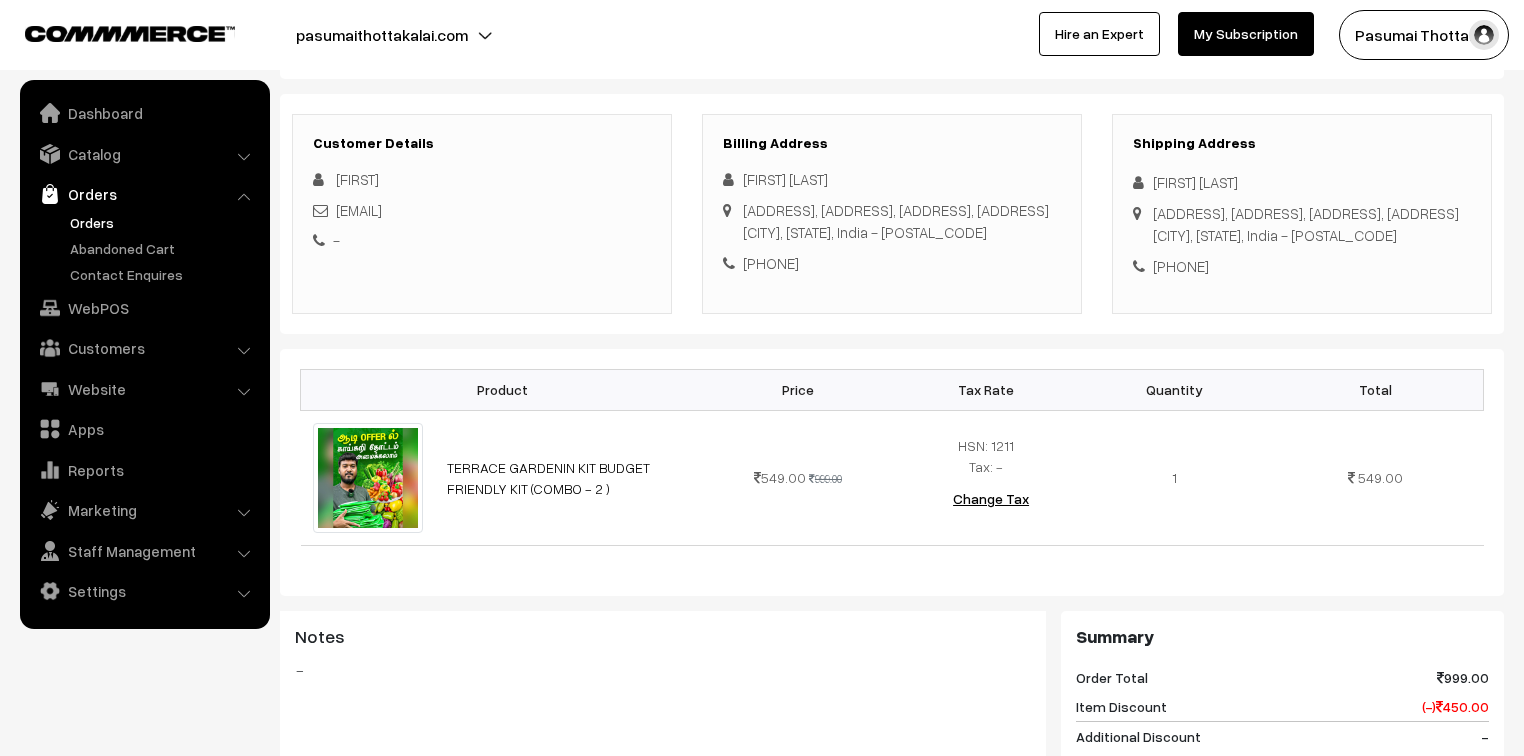 scroll, scrollTop: 320, scrollLeft: 0, axis: vertical 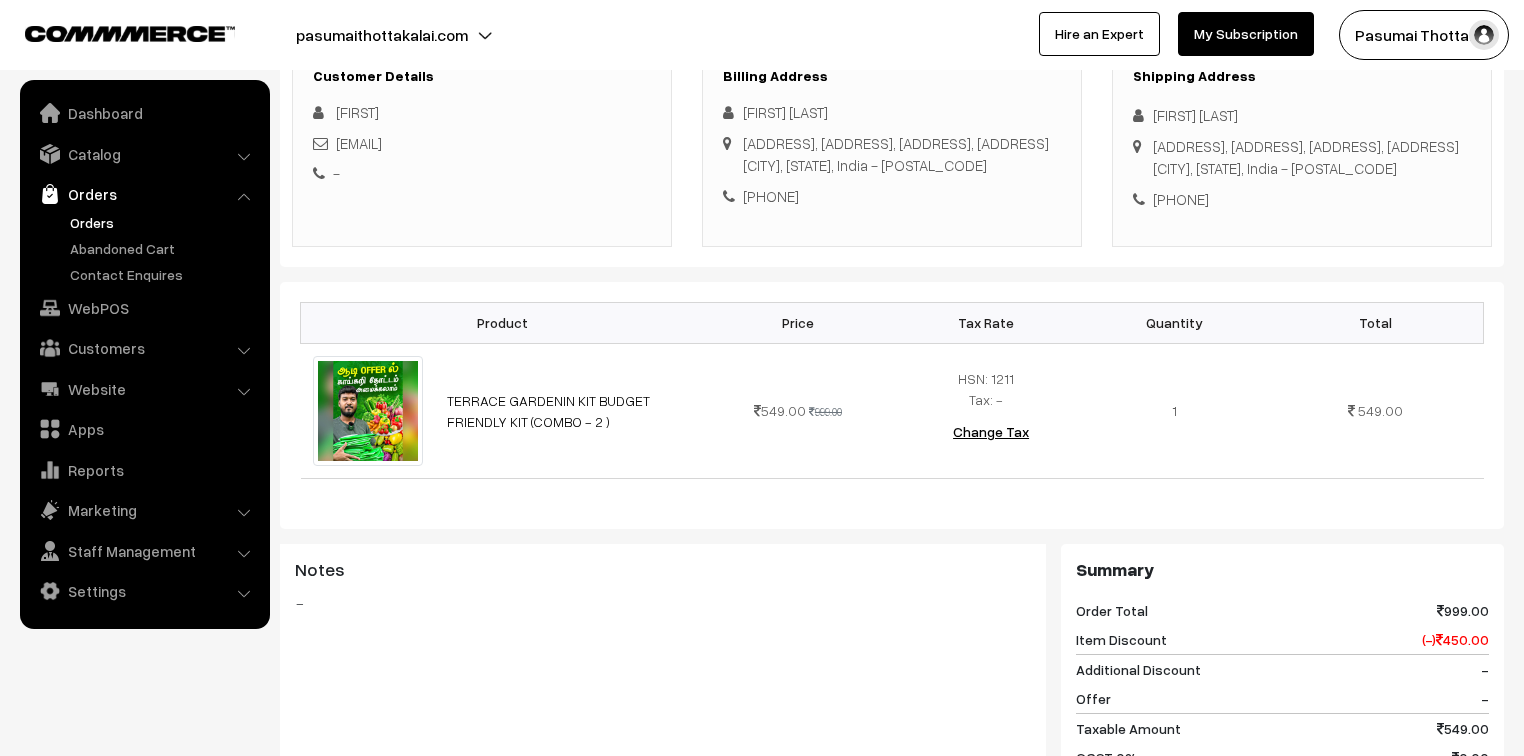 drag, startPoint x: 1144, startPoint y: 111, endPoint x: 1293, endPoint y: 247, distance: 201.73497 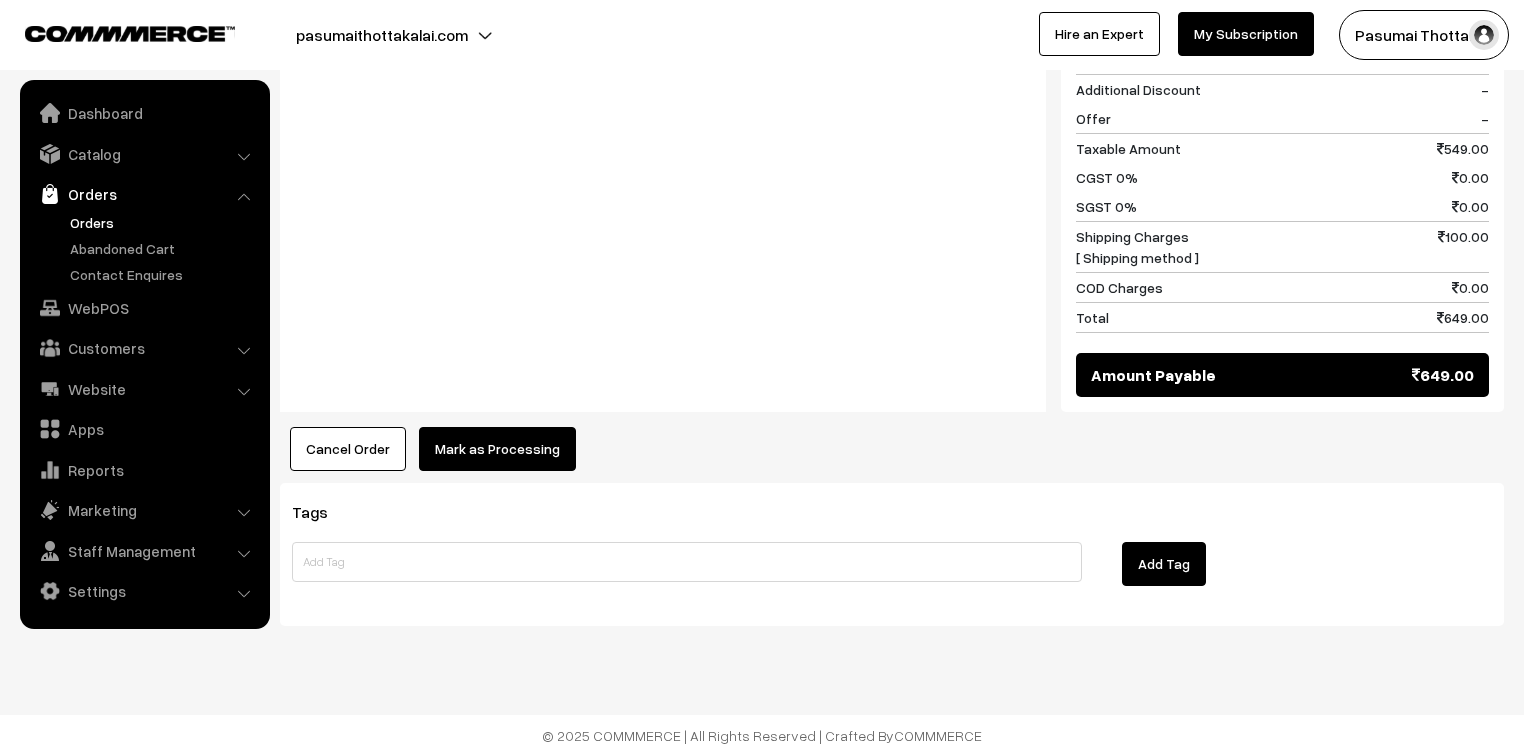click on "Mark as Processing" at bounding box center (497, 449) 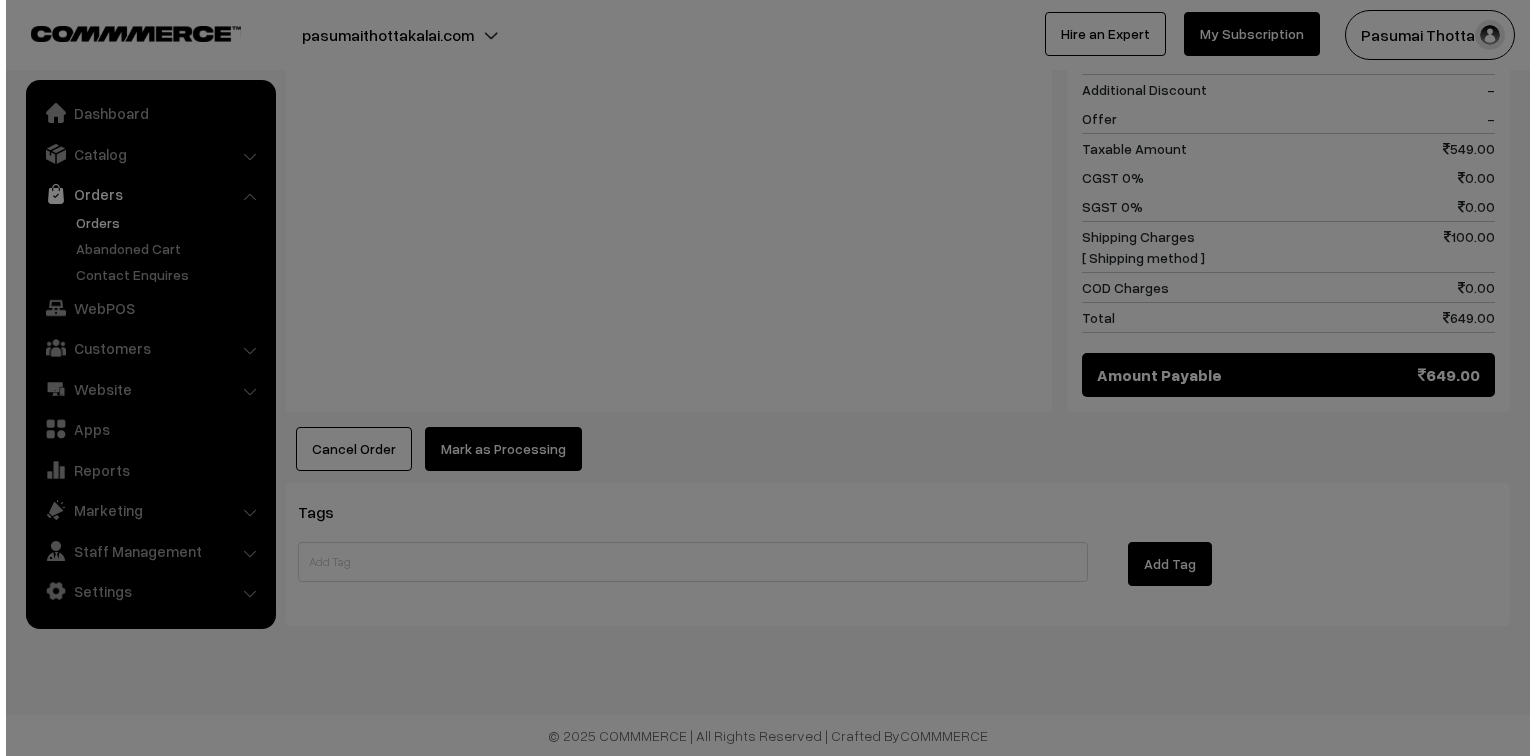 scroll, scrollTop: 924, scrollLeft: 0, axis: vertical 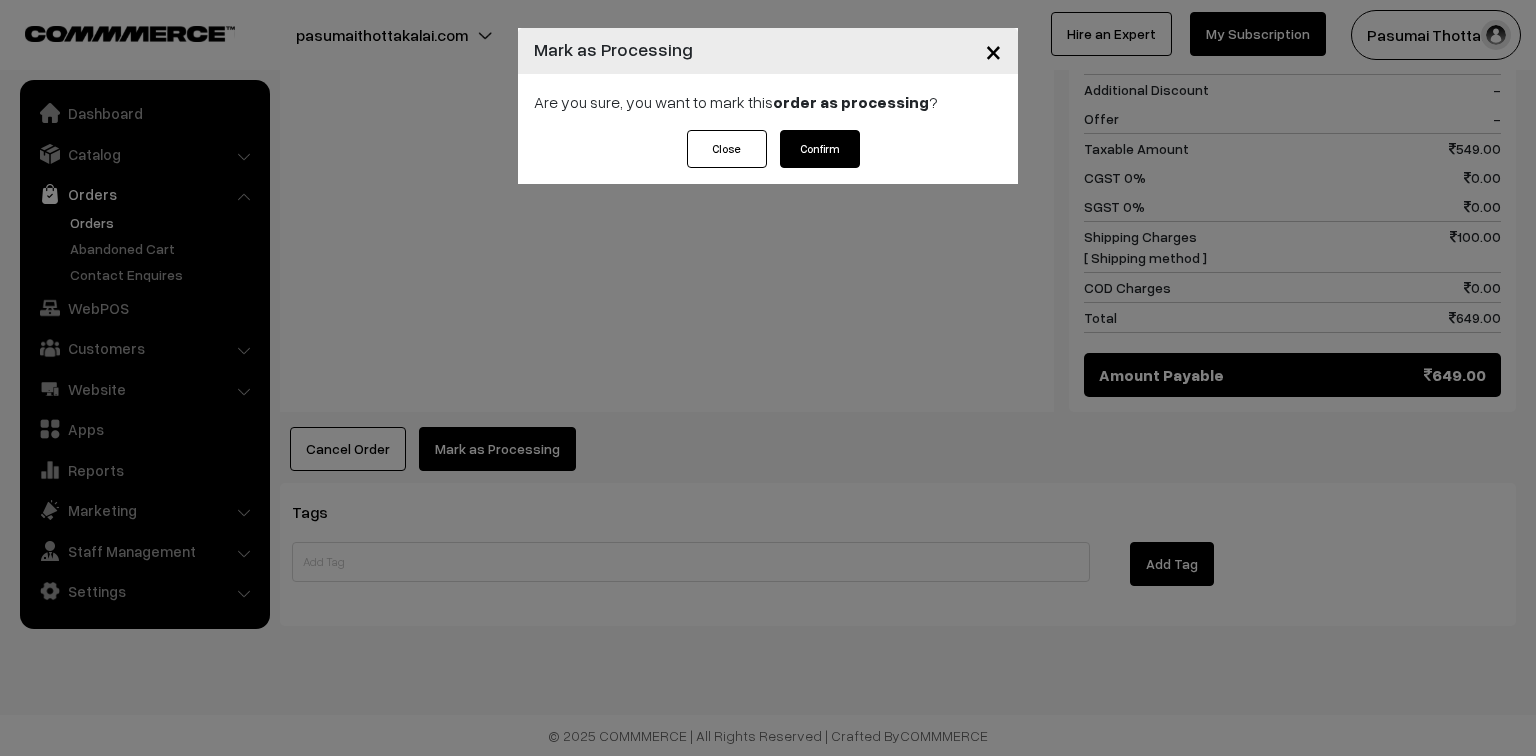 click on "Confirm" at bounding box center [820, 149] 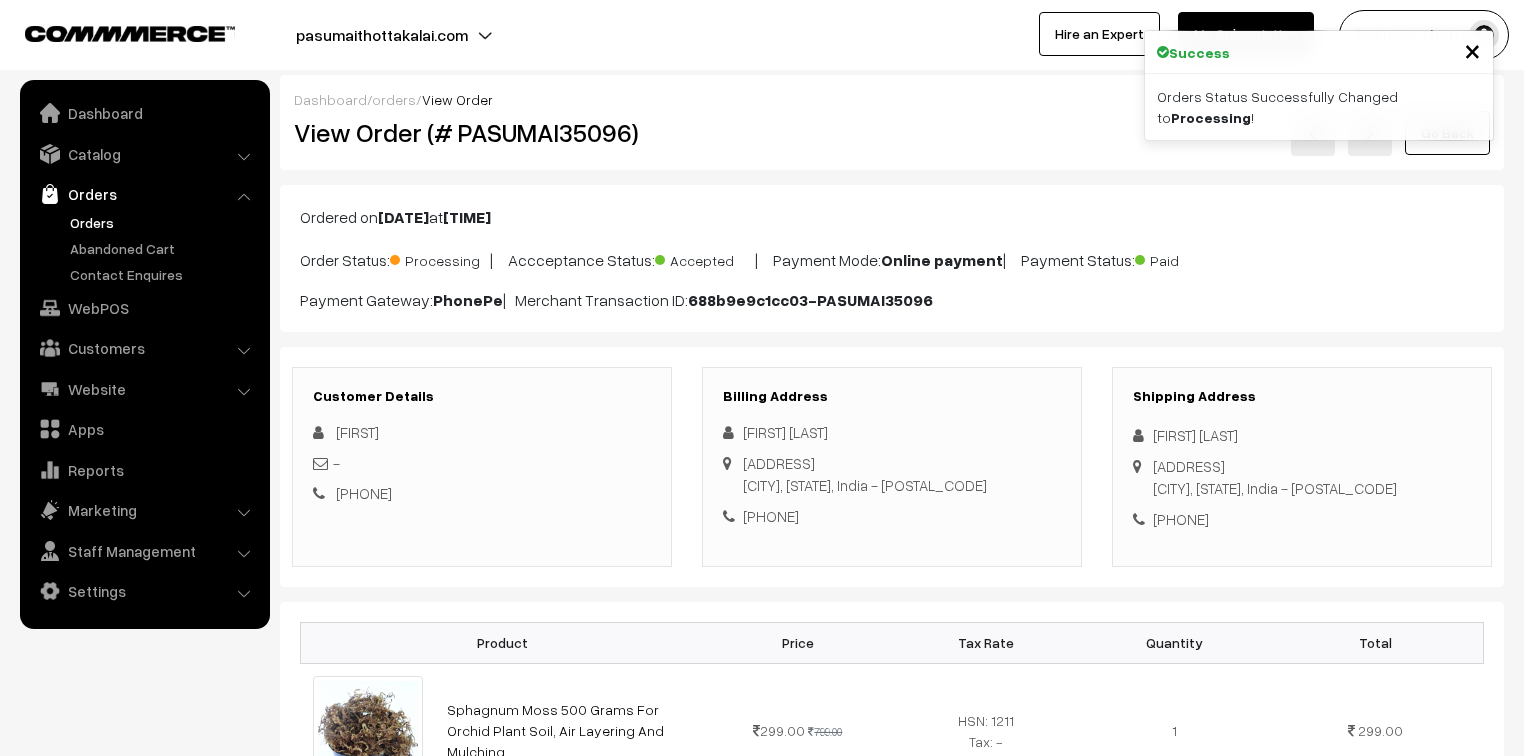 scroll, scrollTop: 0, scrollLeft: 0, axis: both 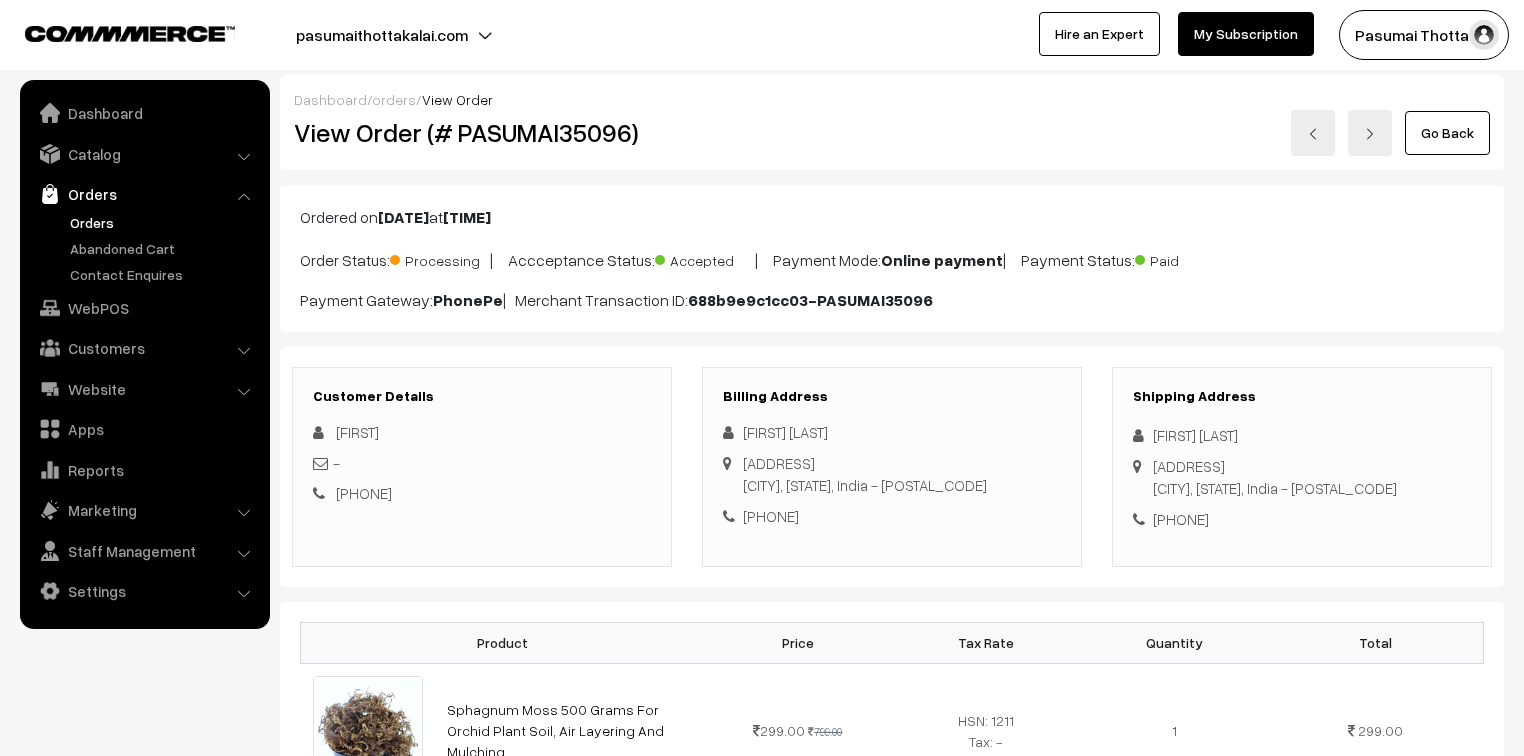 click on "+91 9791310019" at bounding box center (482, 493) 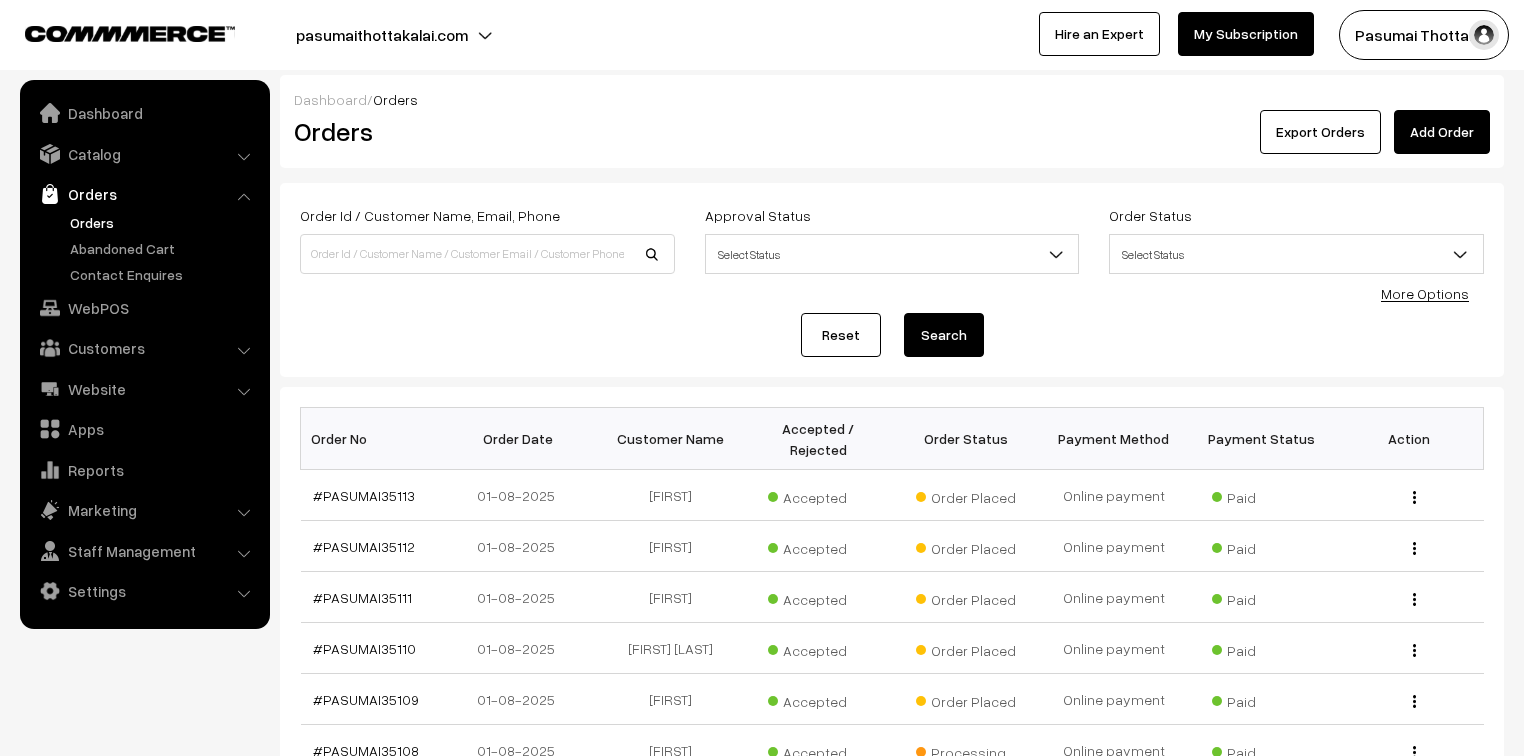 scroll, scrollTop: 160, scrollLeft: 0, axis: vertical 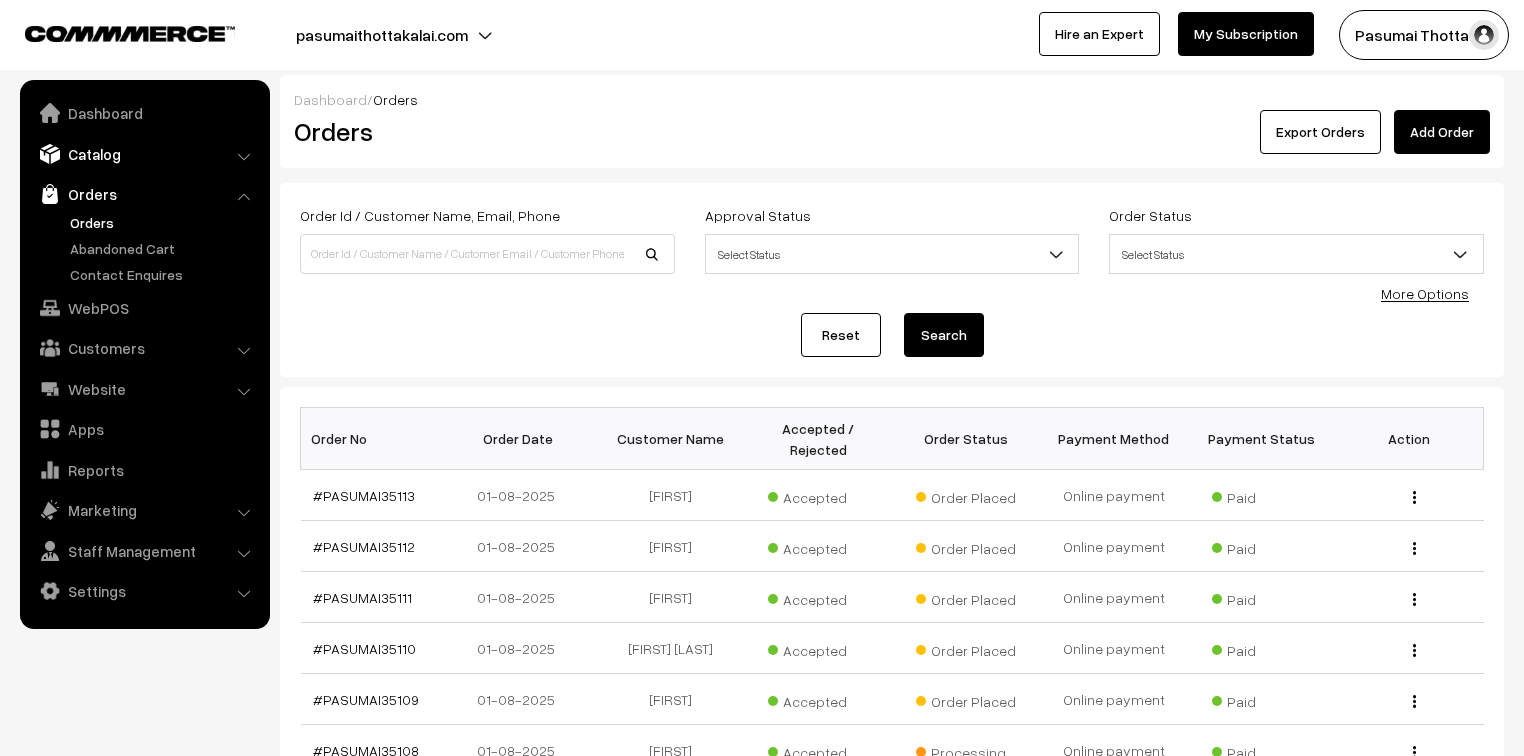 click on "Catalog" at bounding box center [144, 154] 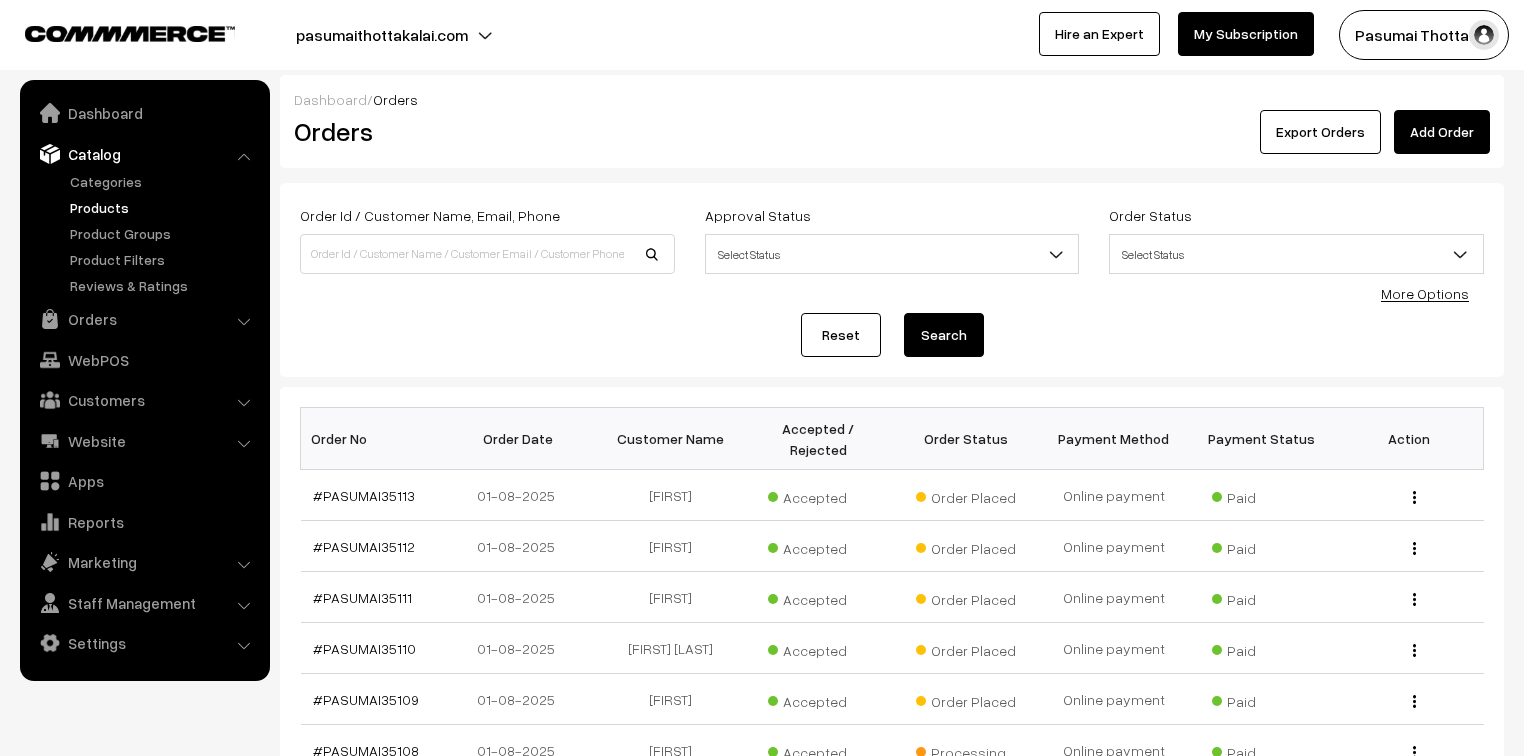 click on "Products" at bounding box center [164, 207] 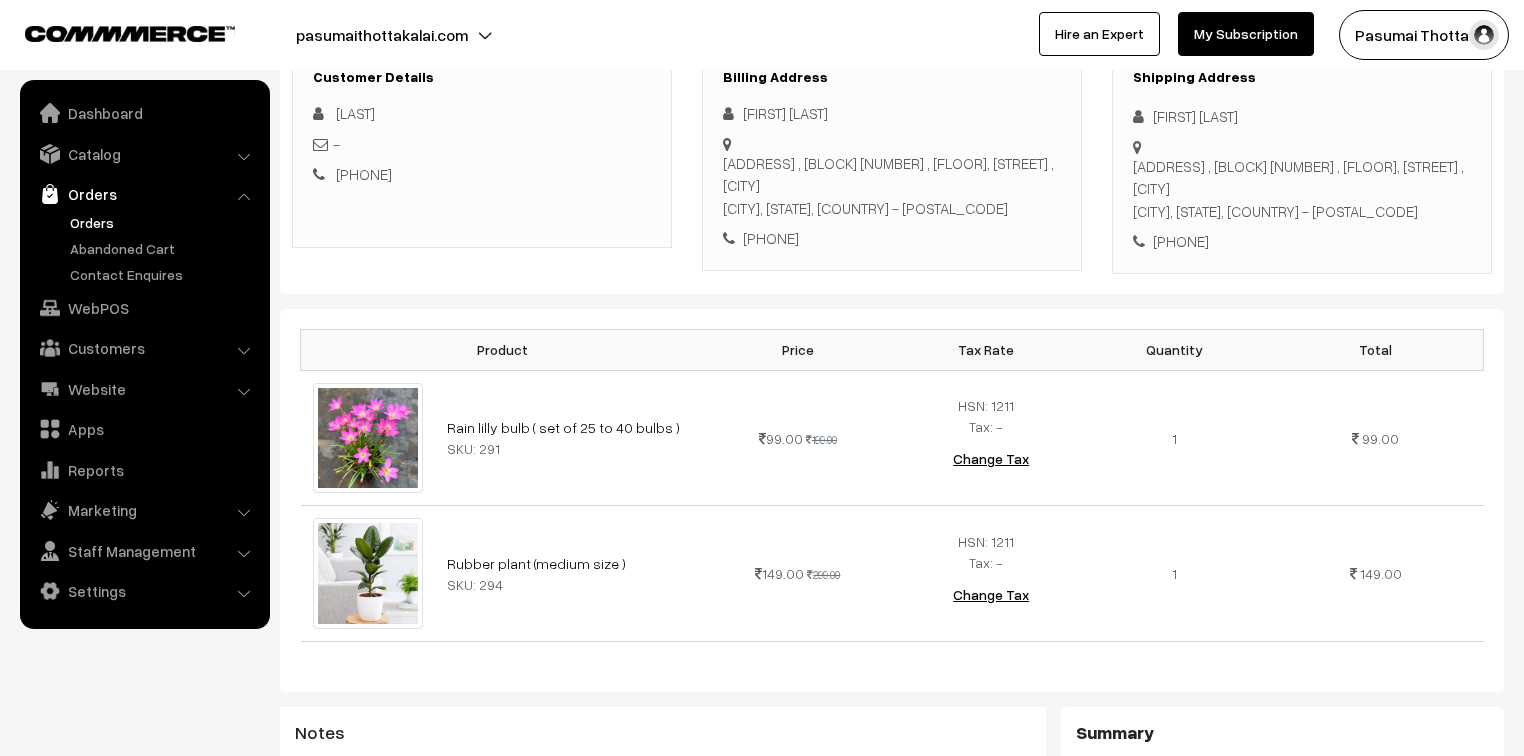 scroll, scrollTop: 320, scrollLeft: 0, axis: vertical 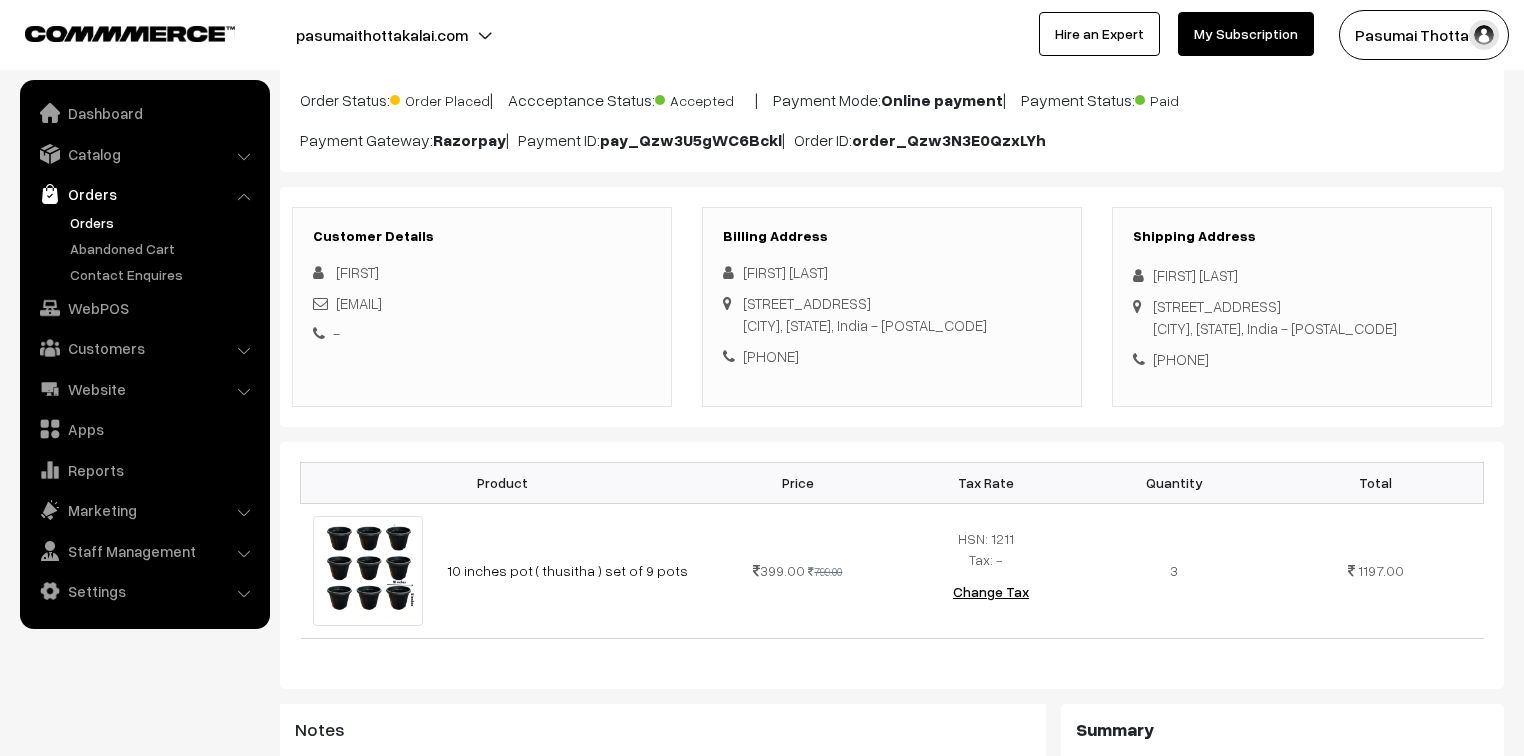 drag, startPoint x: 1151, startPoint y: 273, endPoint x: 1260, endPoint y: 400, distance: 167.36188 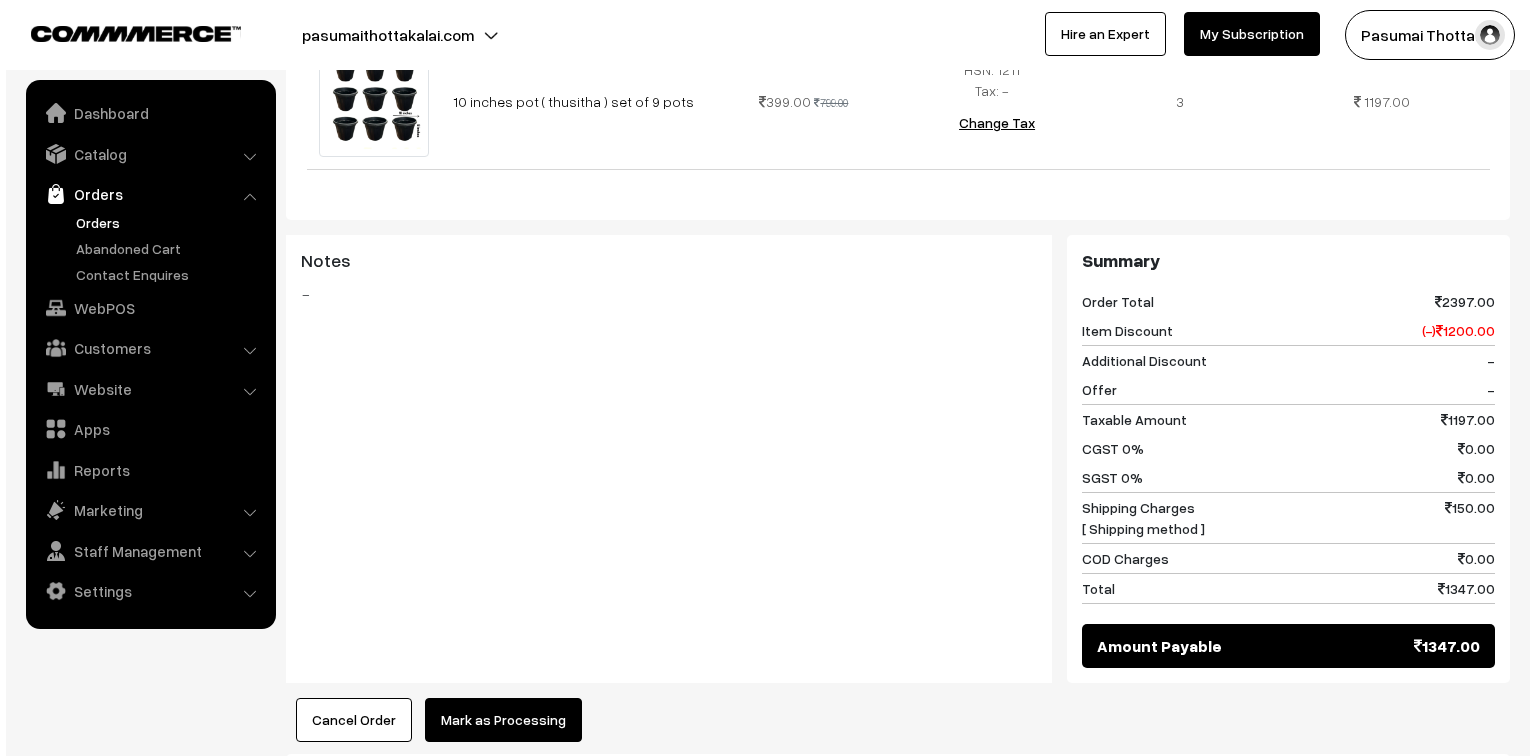 scroll, scrollTop: 800, scrollLeft: 0, axis: vertical 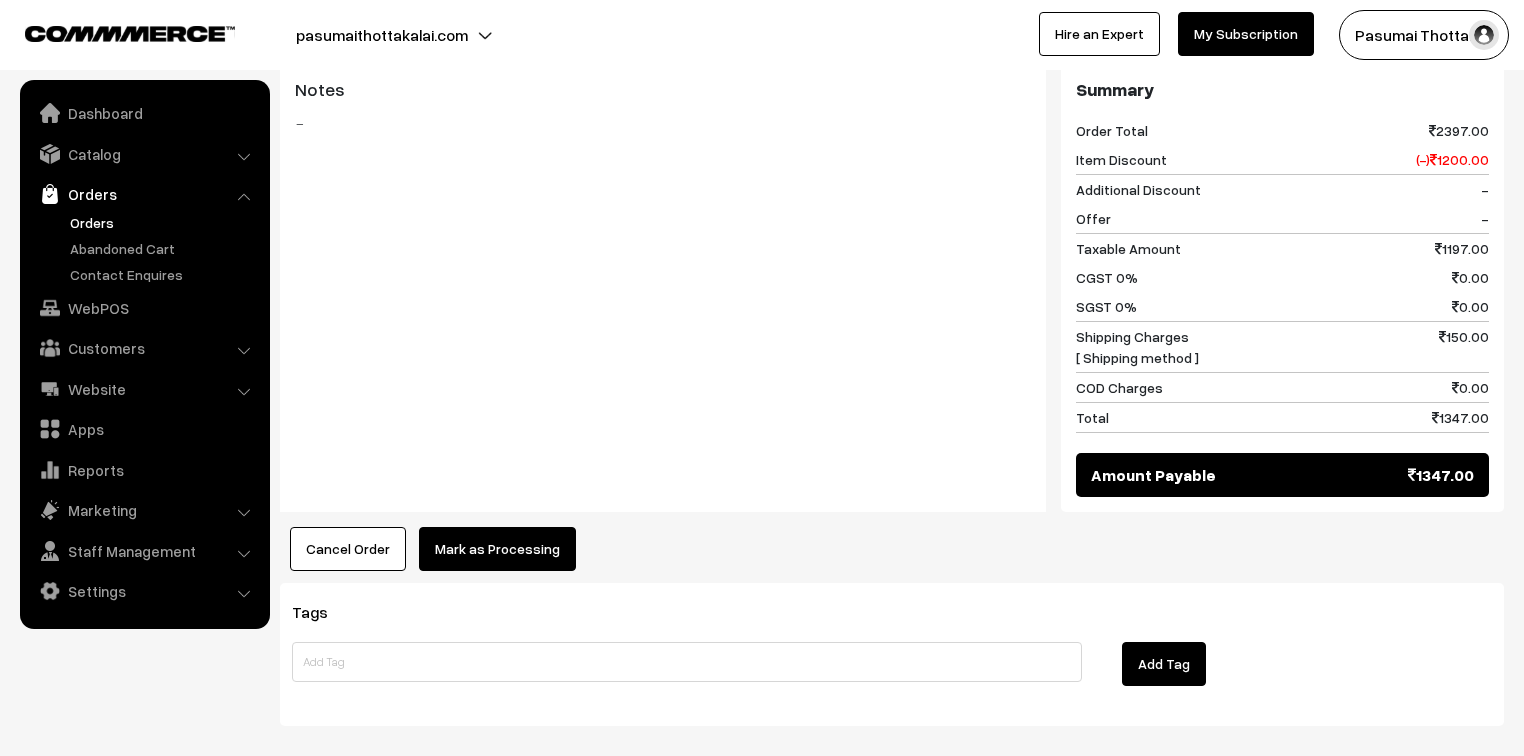click on "Mark as Processing" at bounding box center (497, 549) 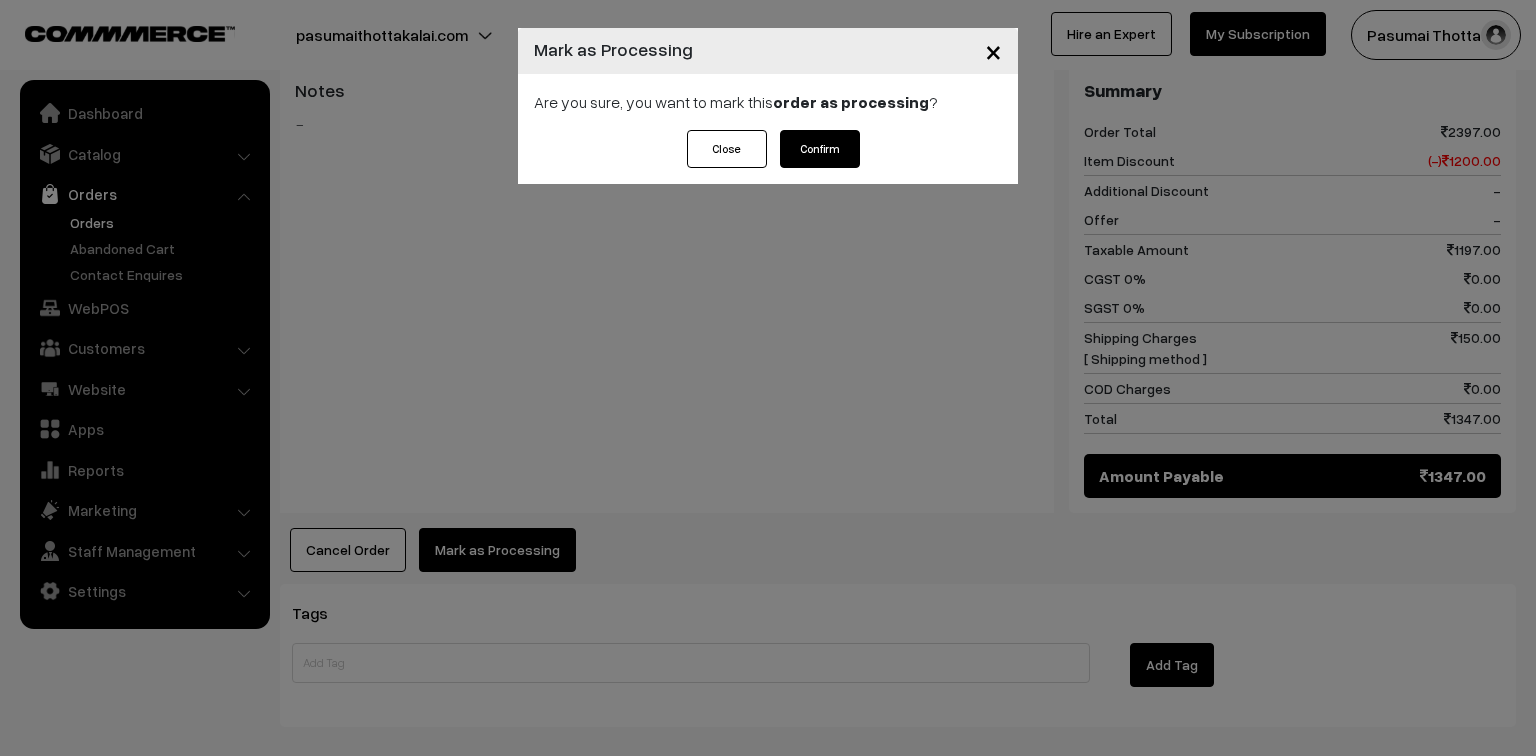 drag, startPoint x: 822, startPoint y: 143, endPoint x: 840, endPoint y: 148, distance: 18.681541 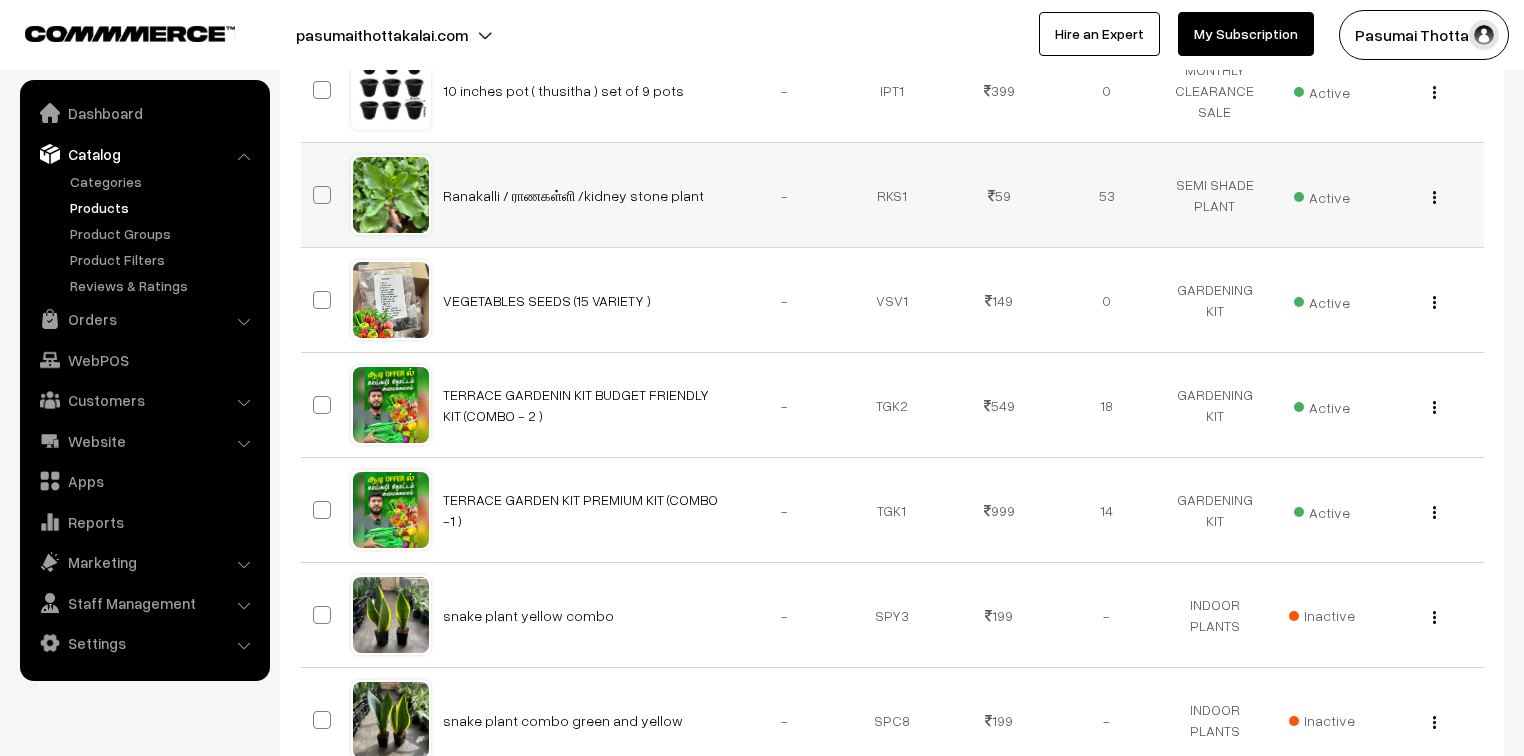 scroll, scrollTop: 640, scrollLeft: 0, axis: vertical 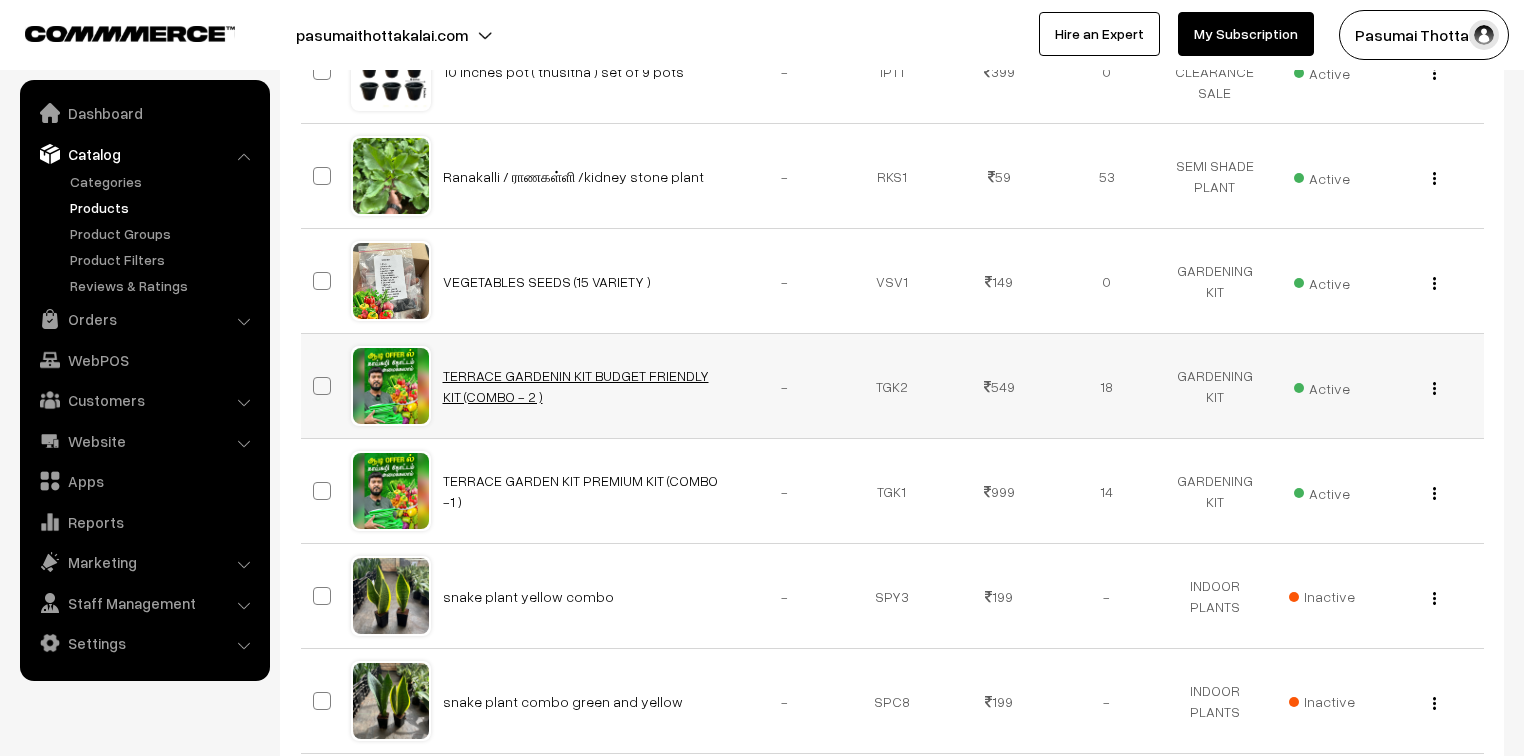 drag, startPoint x: 611, startPoint y: 480, endPoint x: 618, endPoint y: 375, distance: 105.23308 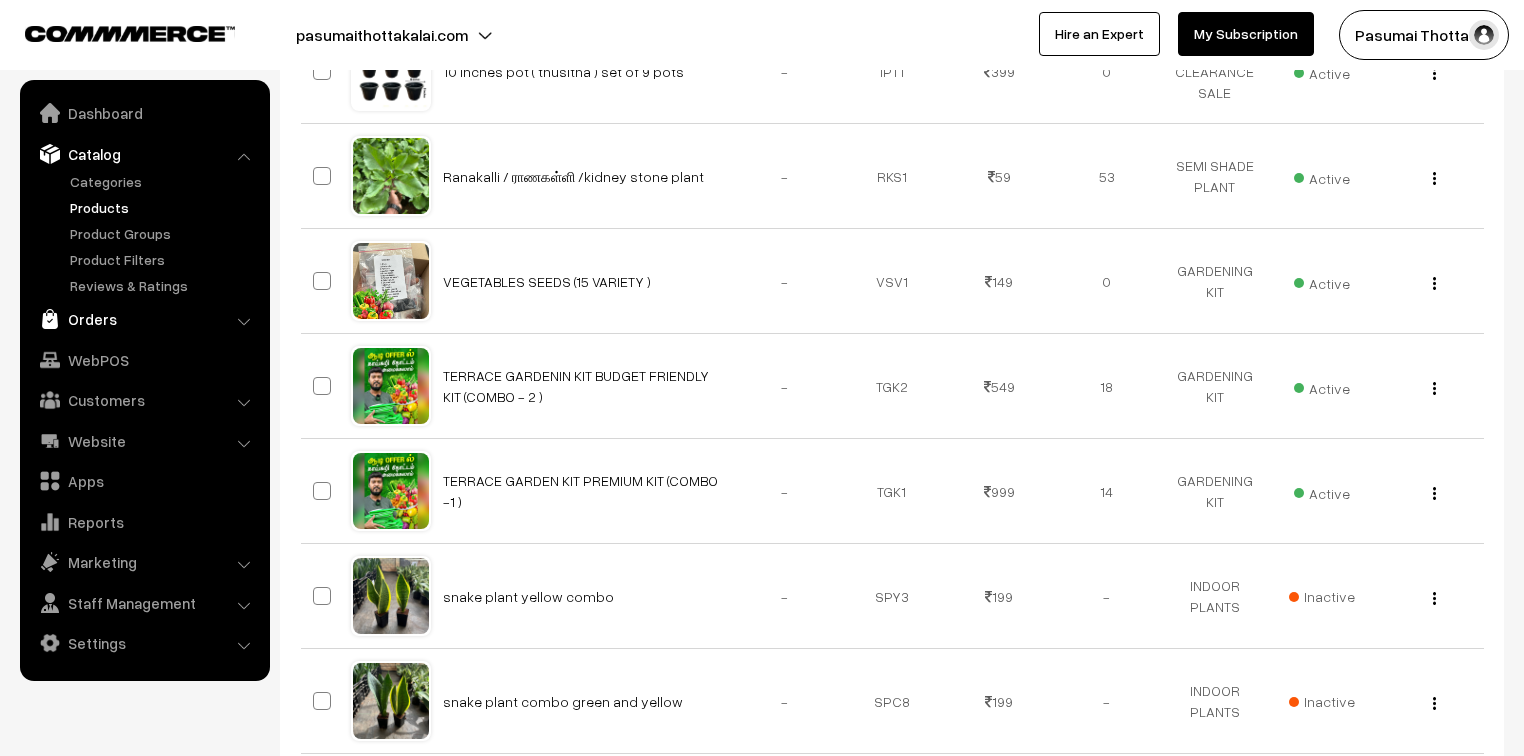 click on "Orders" at bounding box center [144, 319] 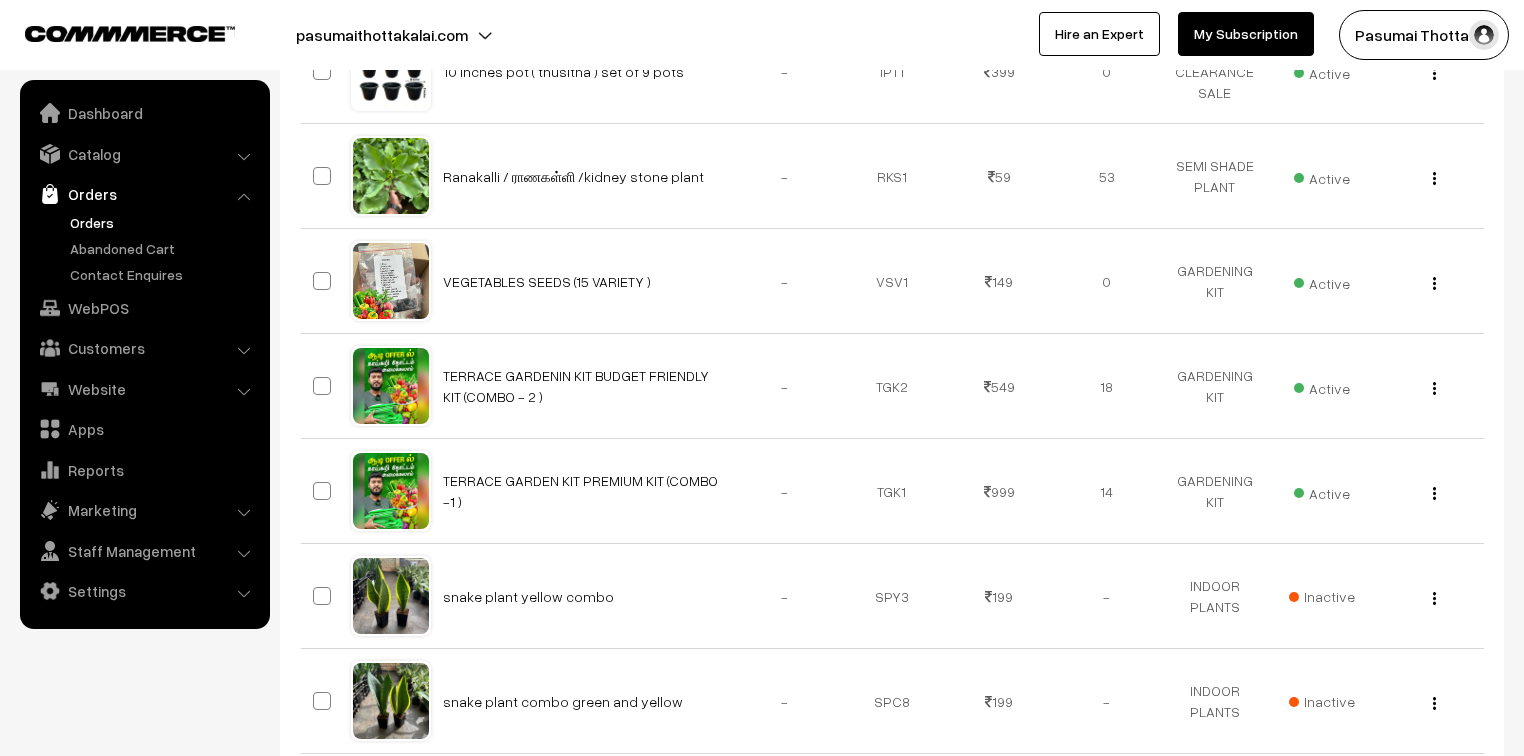 click on "Orders" at bounding box center (164, 222) 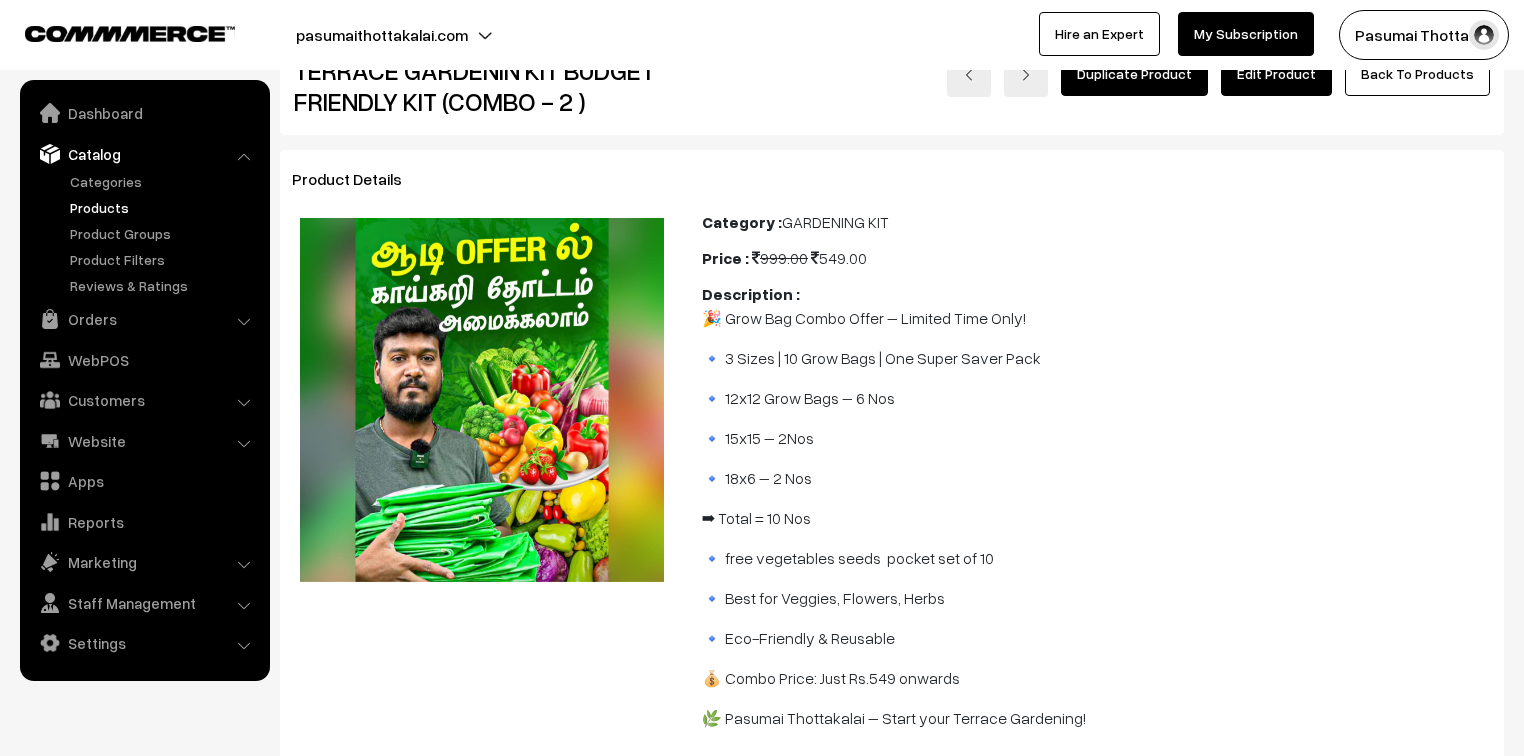 scroll, scrollTop: 160, scrollLeft: 0, axis: vertical 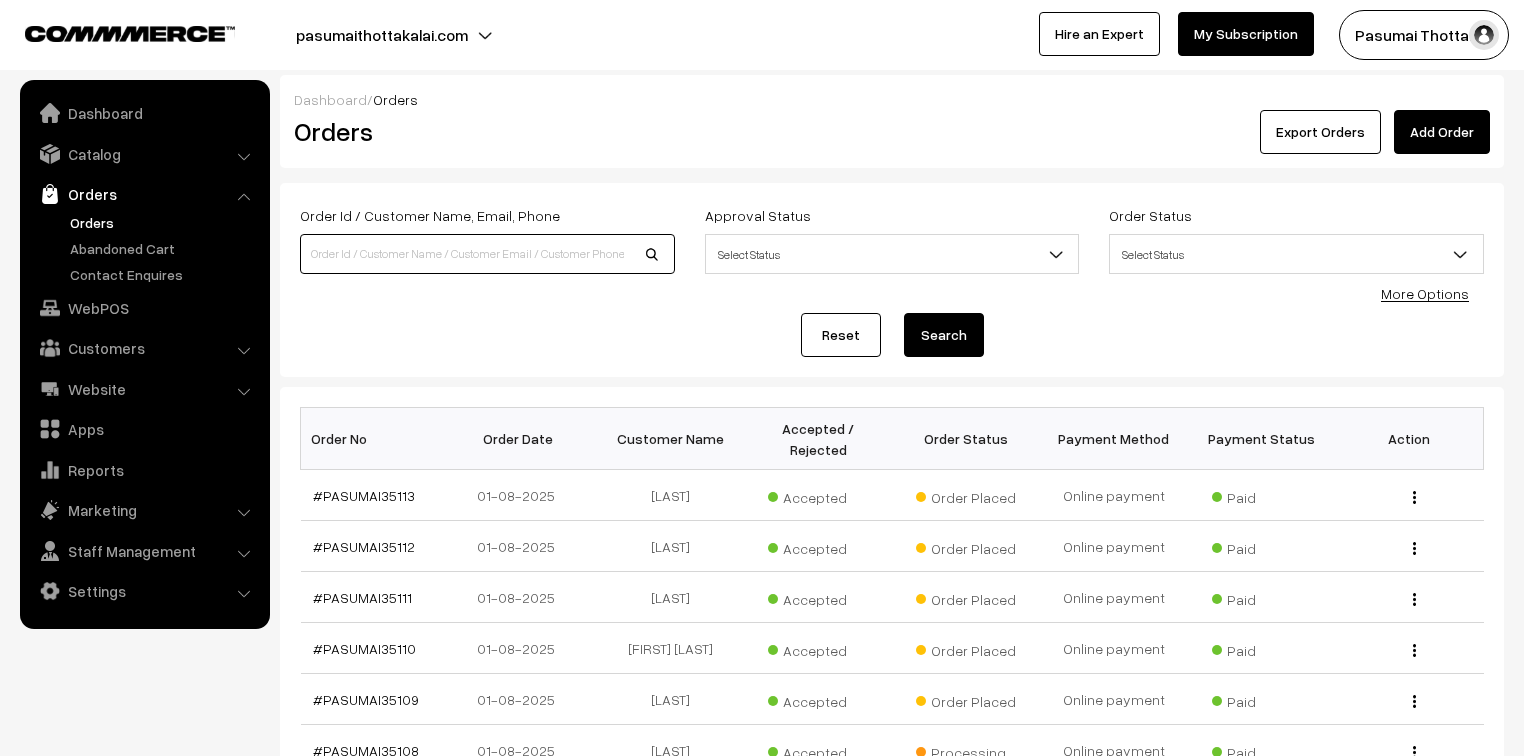 click at bounding box center [487, 254] 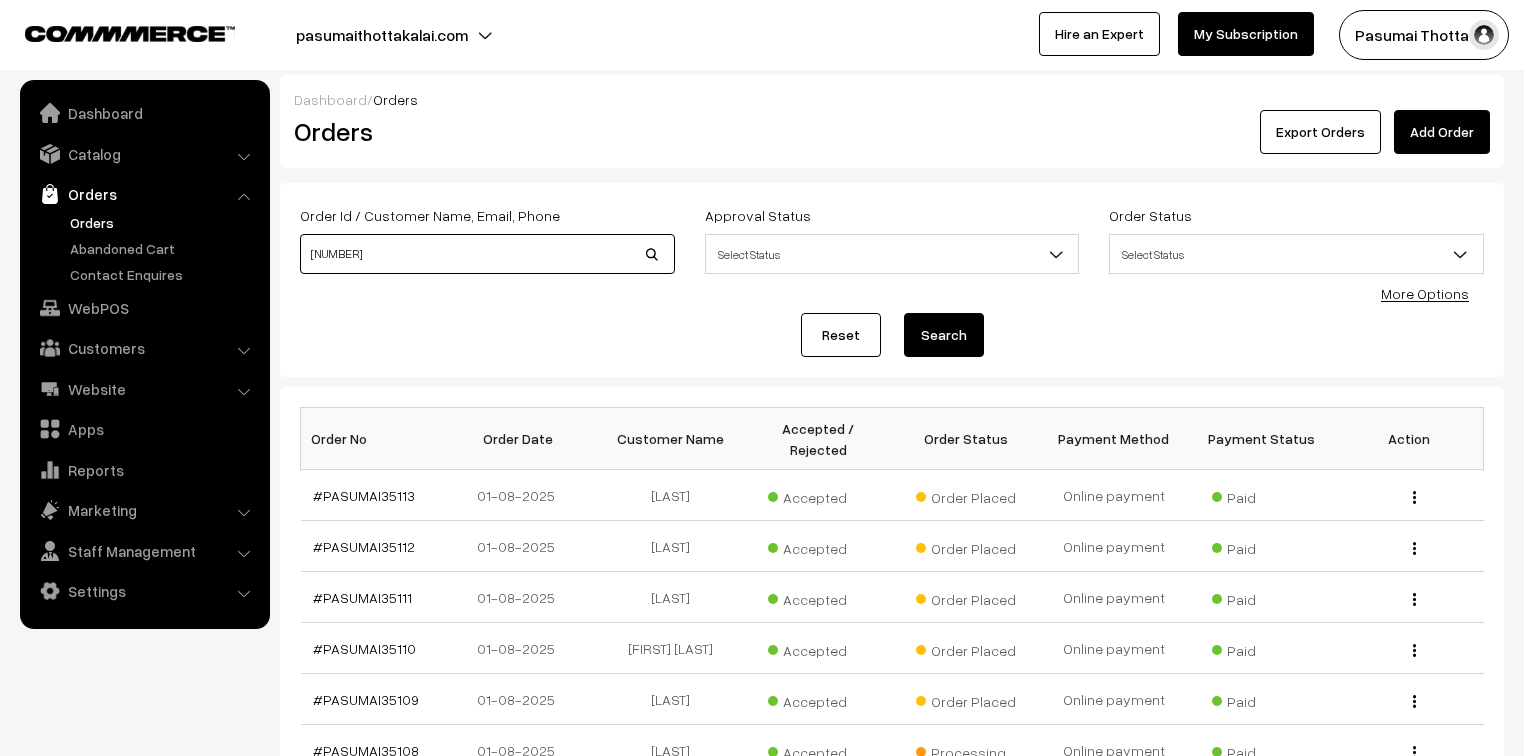 type on "[NUMBER]" 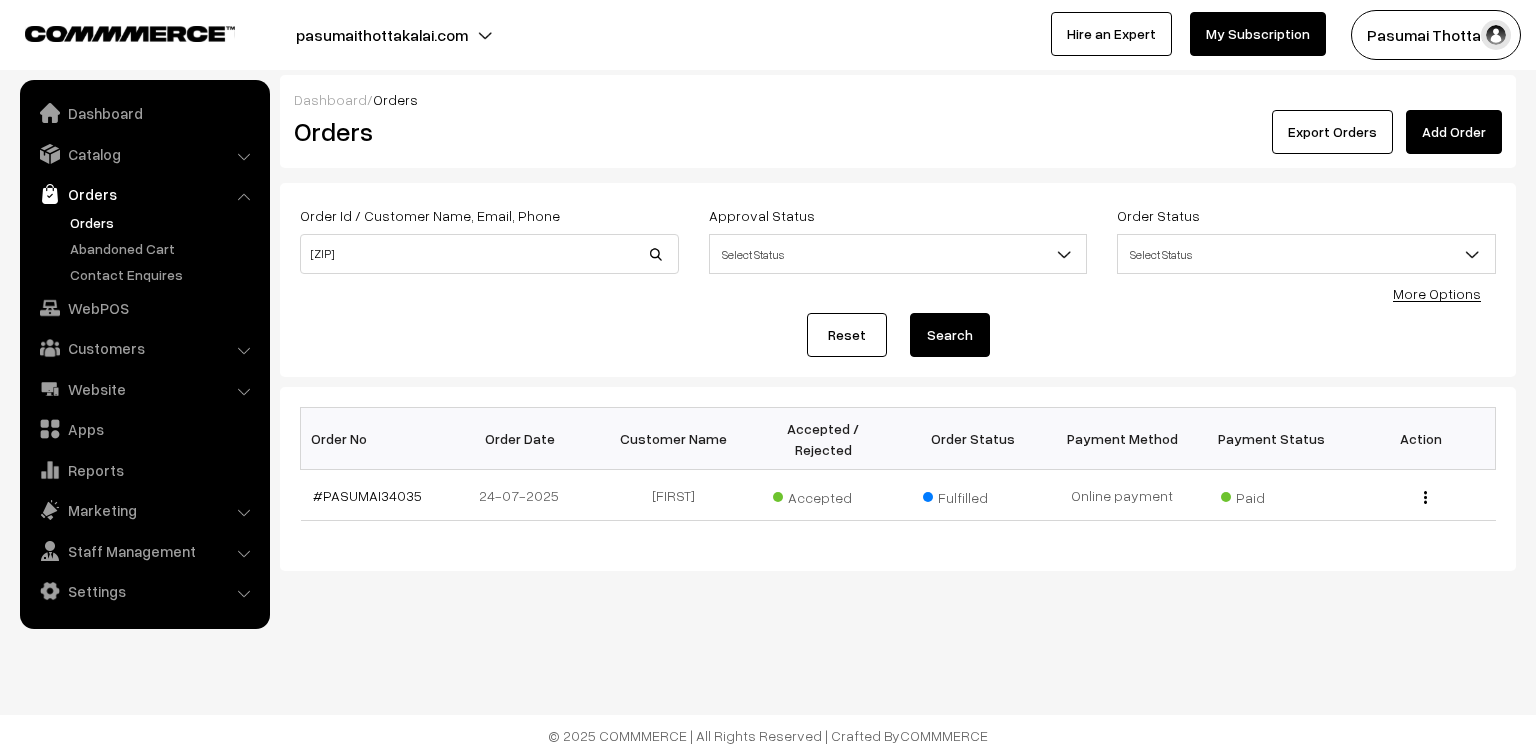 scroll, scrollTop: 0, scrollLeft: 0, axis: both 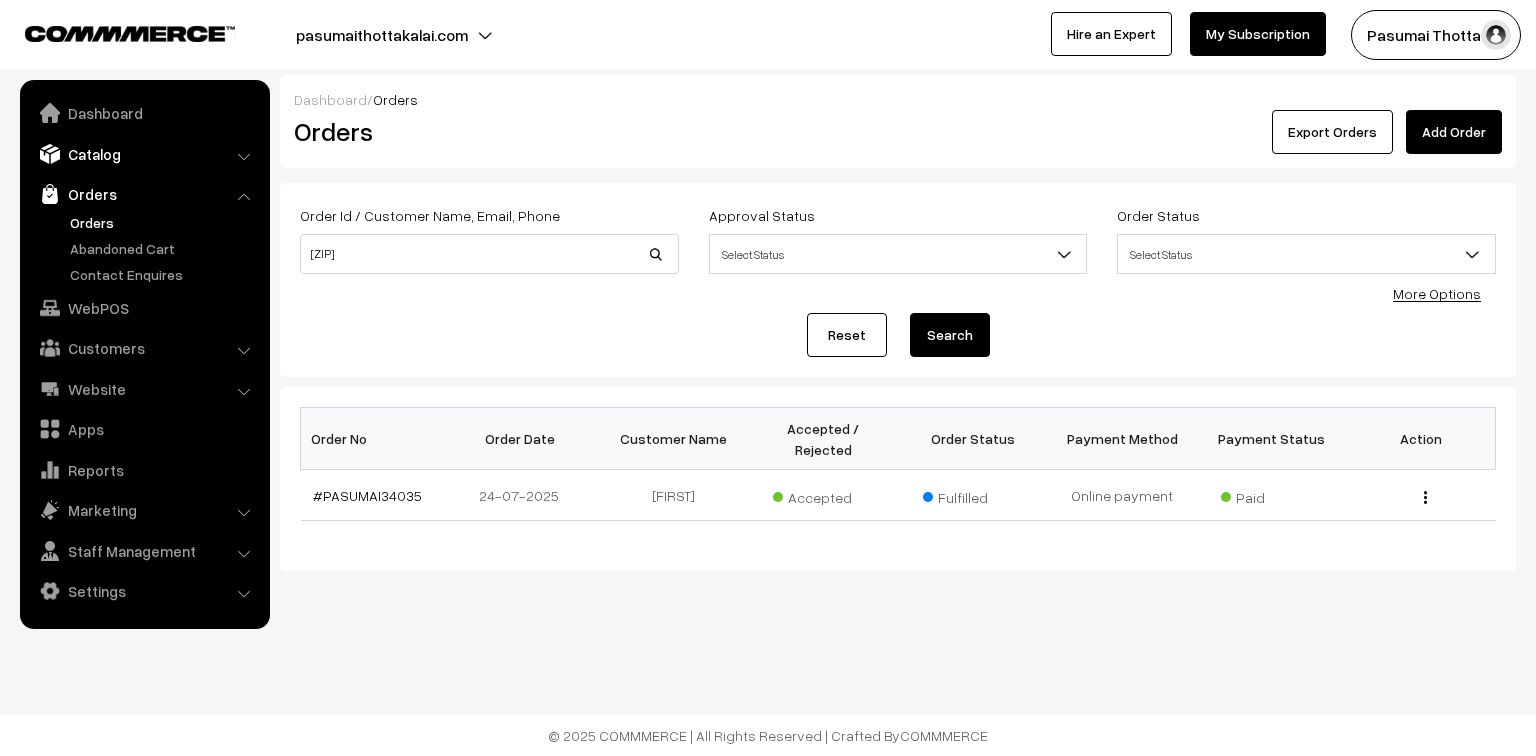 click on "Catalog" at bounding box center [144, 154] 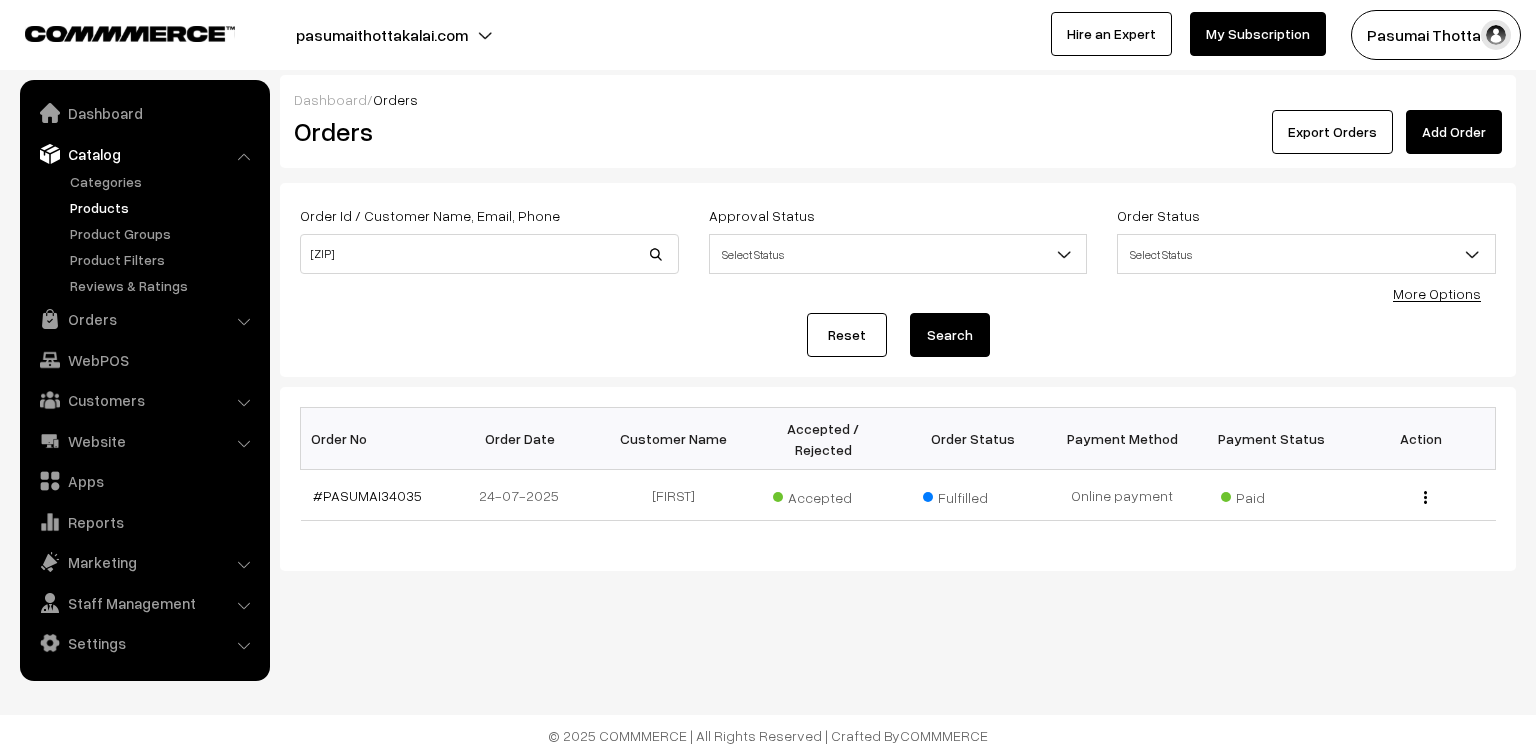 click on "Products" at bounding box center (164, 207) 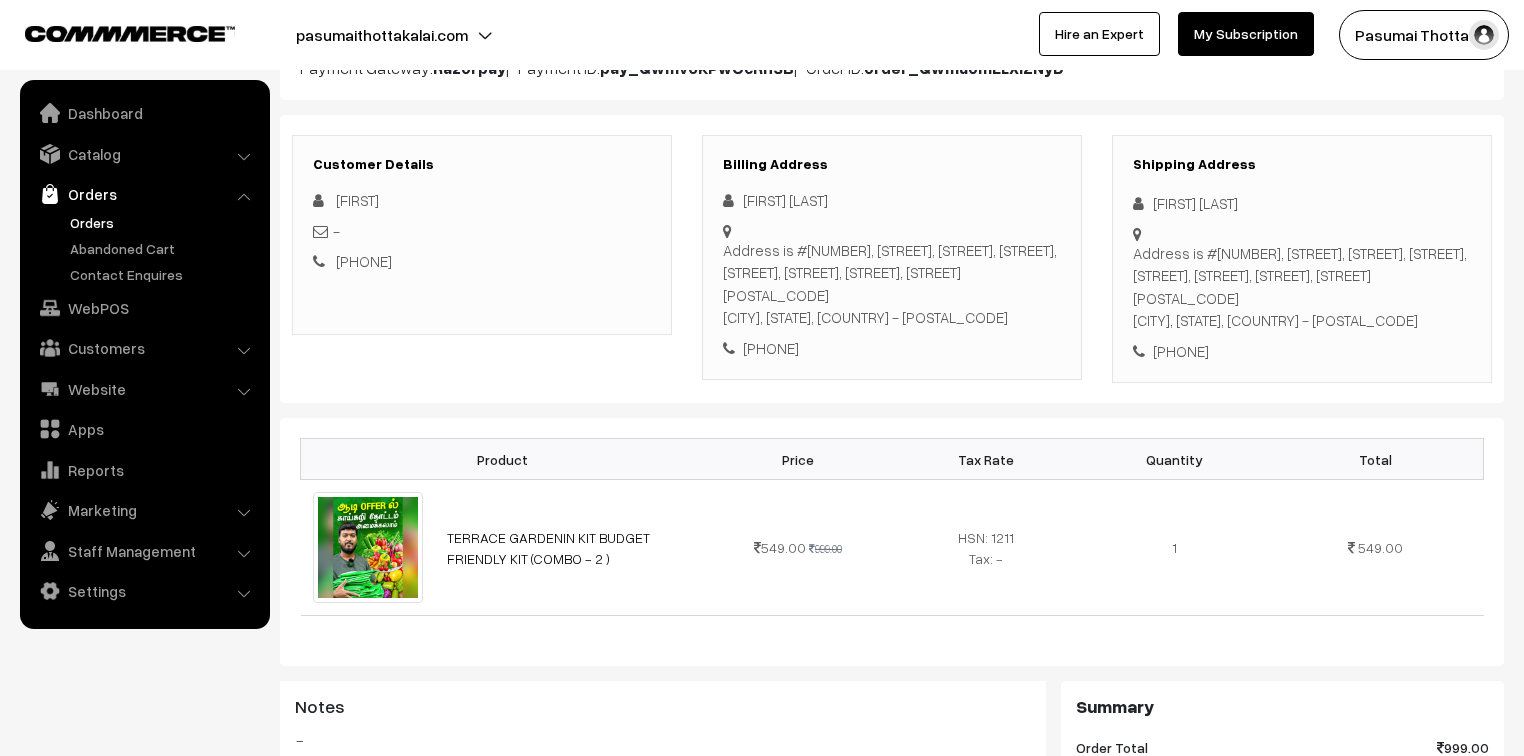 scroll, scrollTop: 240, scrollLeft: 0, axis: vertical 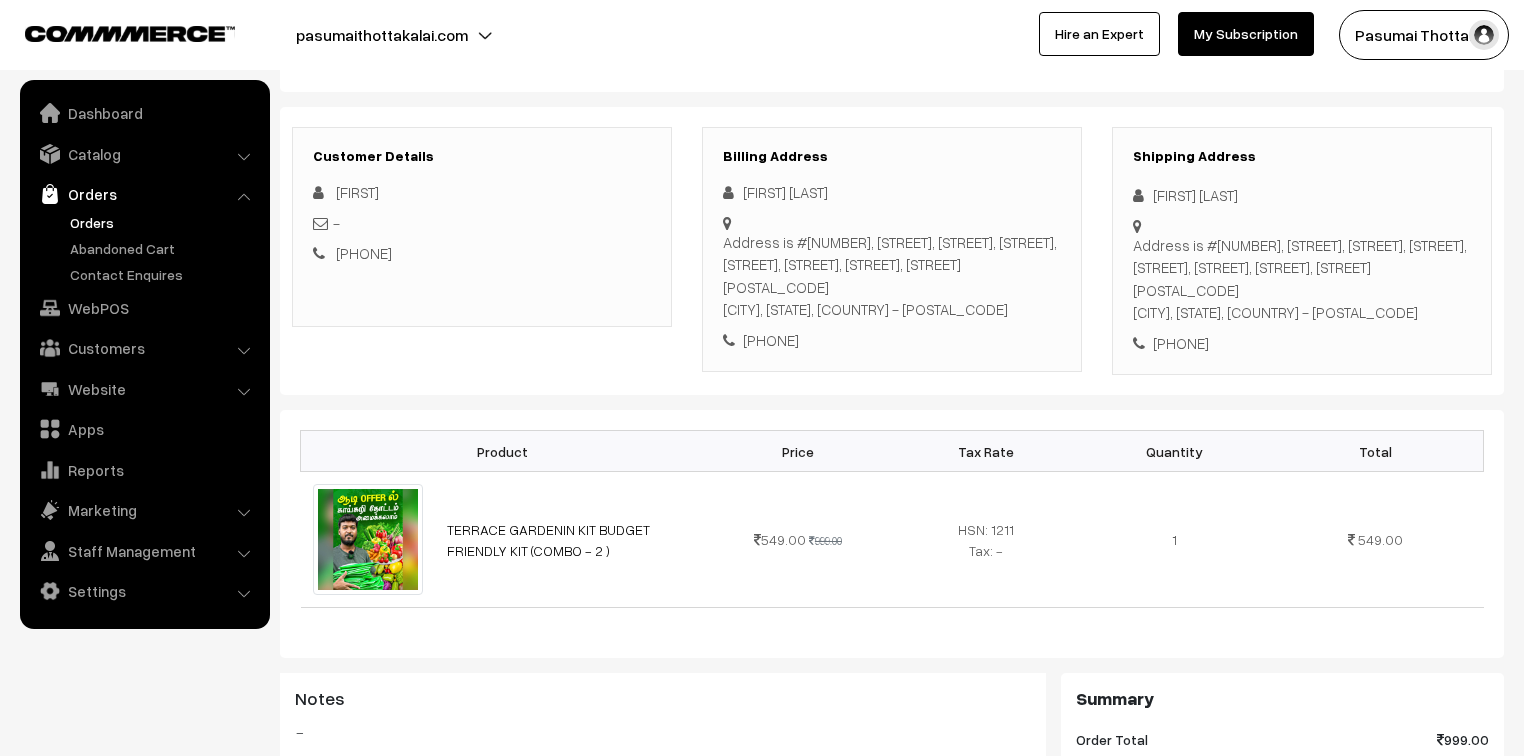 drag, startPoint x: 1180, startPoint y: 348, endPoint x: 1293, endPoint y: 352, distance: 113.07078 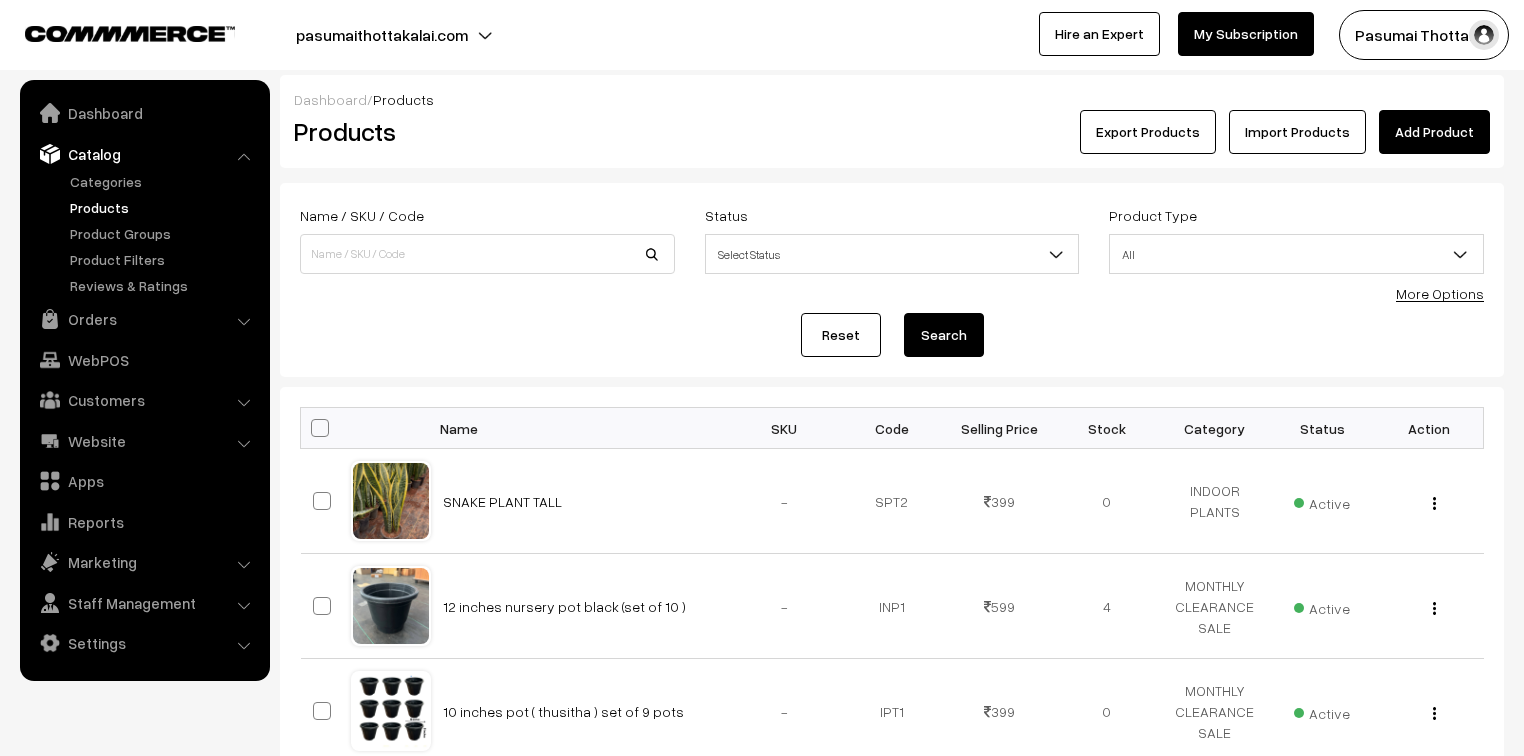 scroll, scrollTop: 0, scrollLeft: 0, axis: both 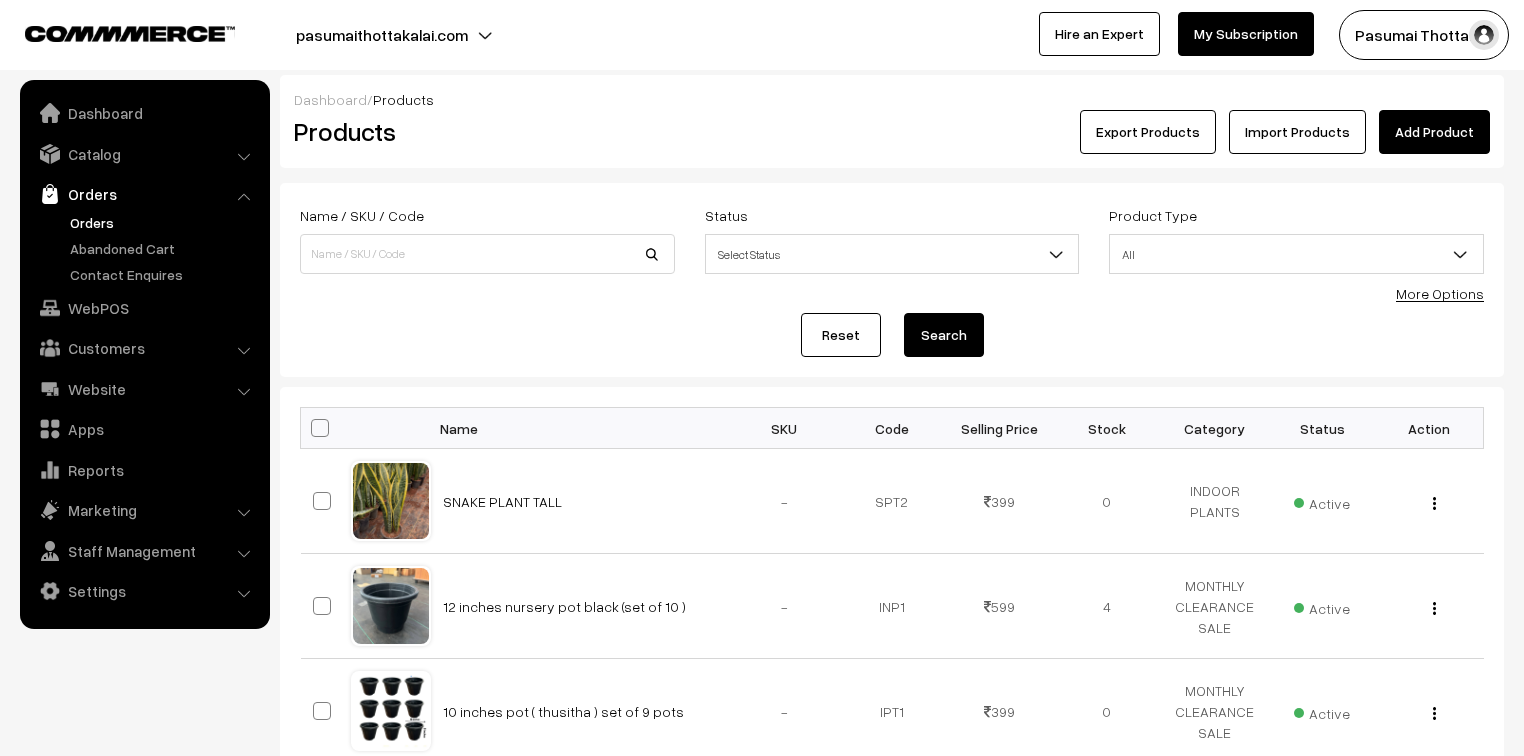 click on "Orders" at bounding box center (164, 222) 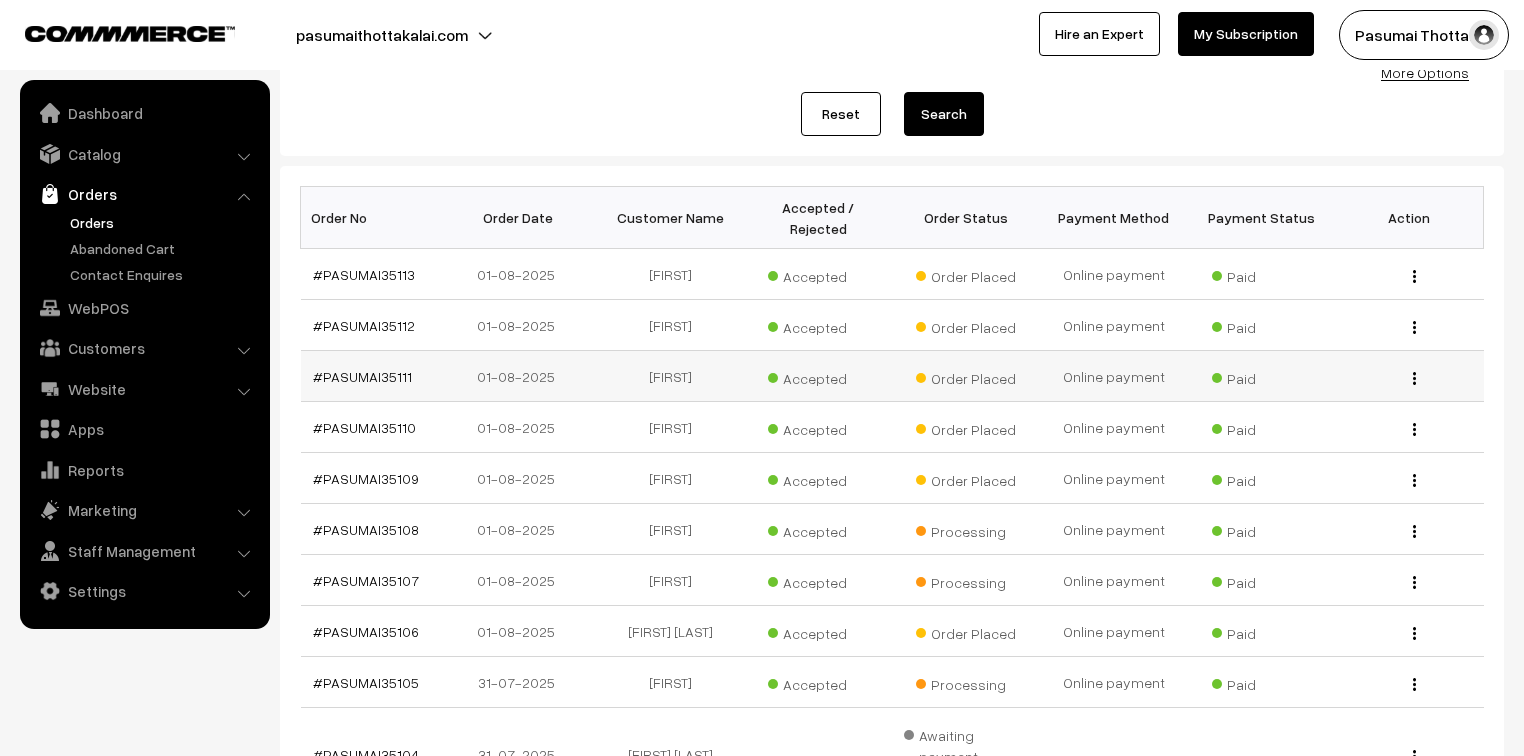 scroll, scrollTop: 240, scrollLeft: 0, axis: vertical 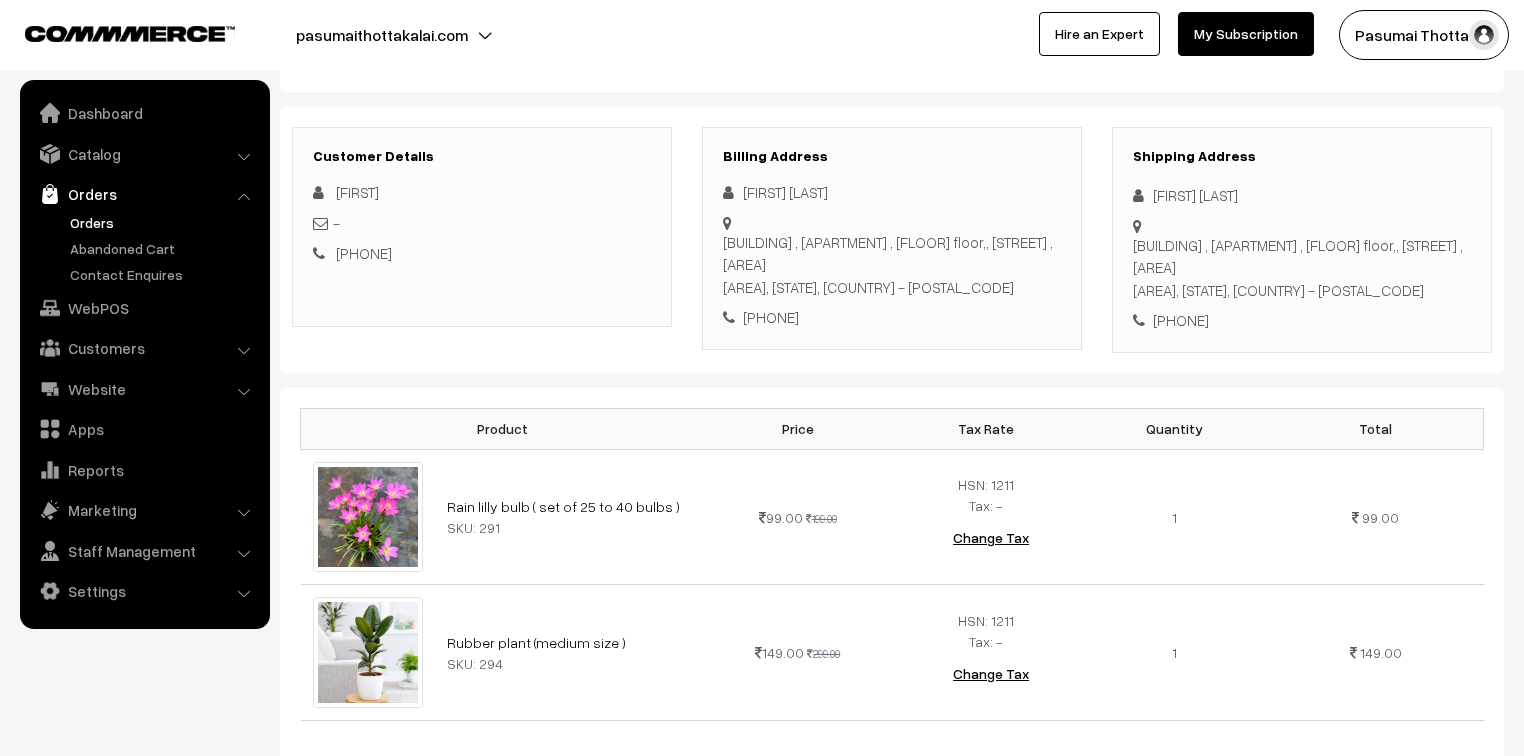 drag, startPoint x: 1152, startPoint y: 198, endPoint x: 1247, endPoint y: 328, distance: 161.01242 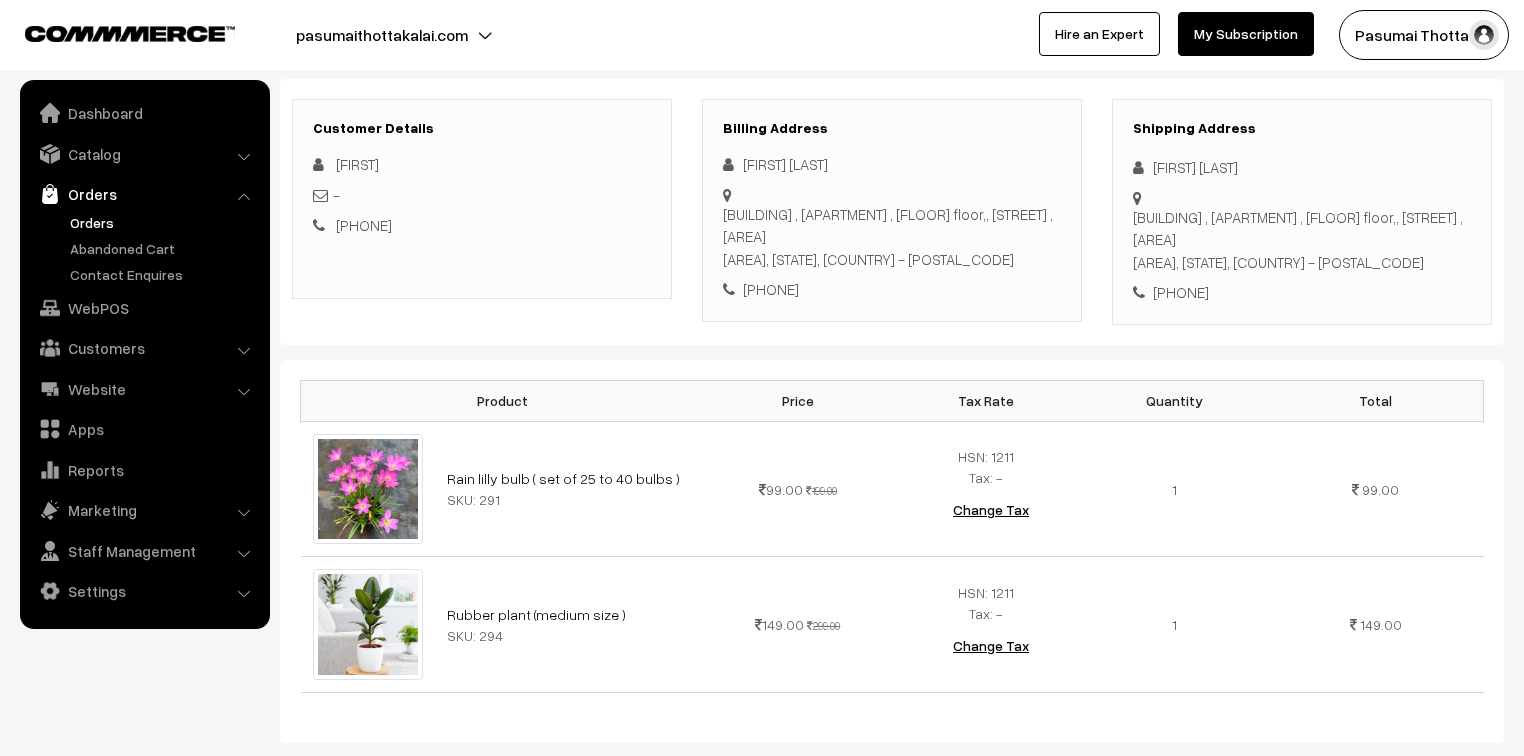 scroll, scrollTop: 240, scrollLeft: 0, axis: vertical 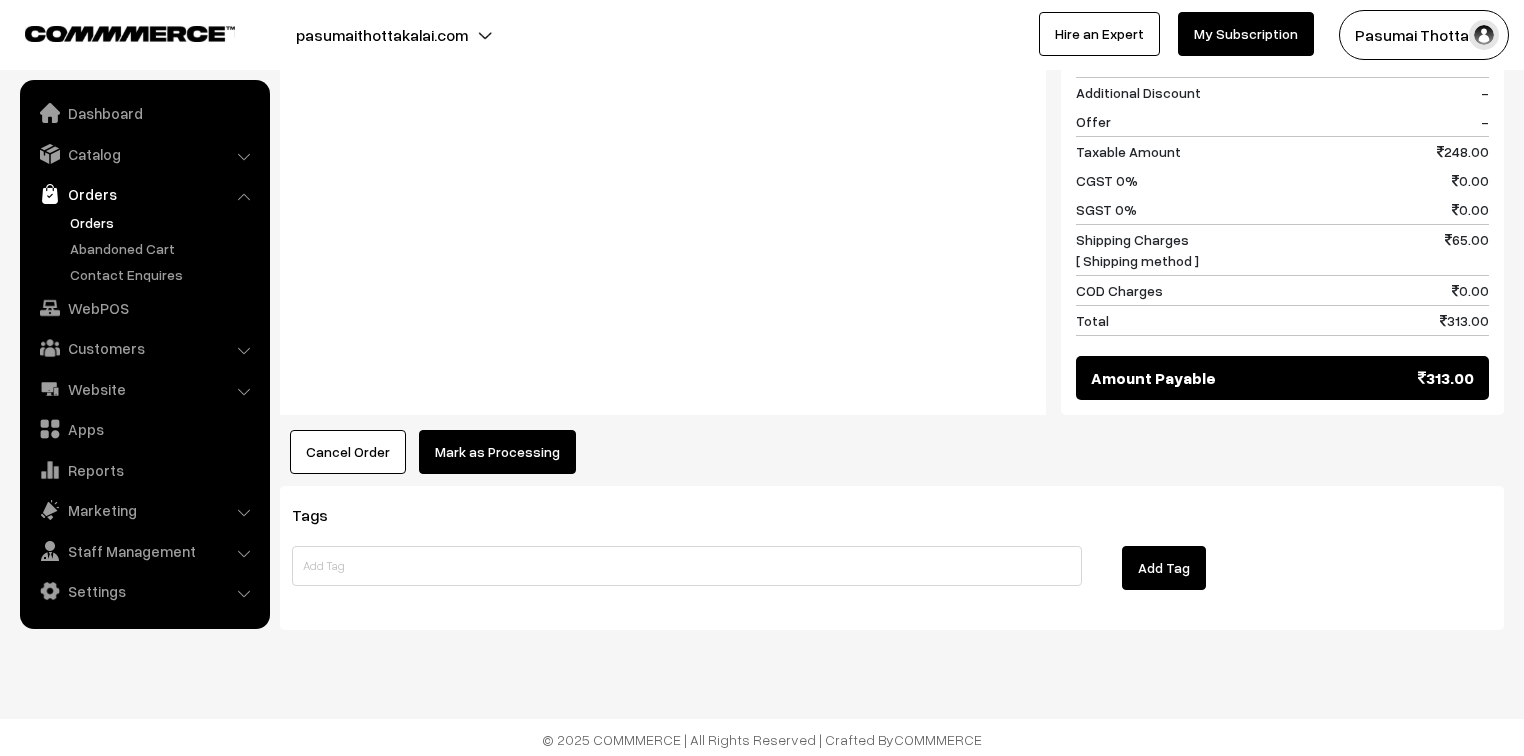 click on "Mark as Processing" at bounding box center (497, 452) 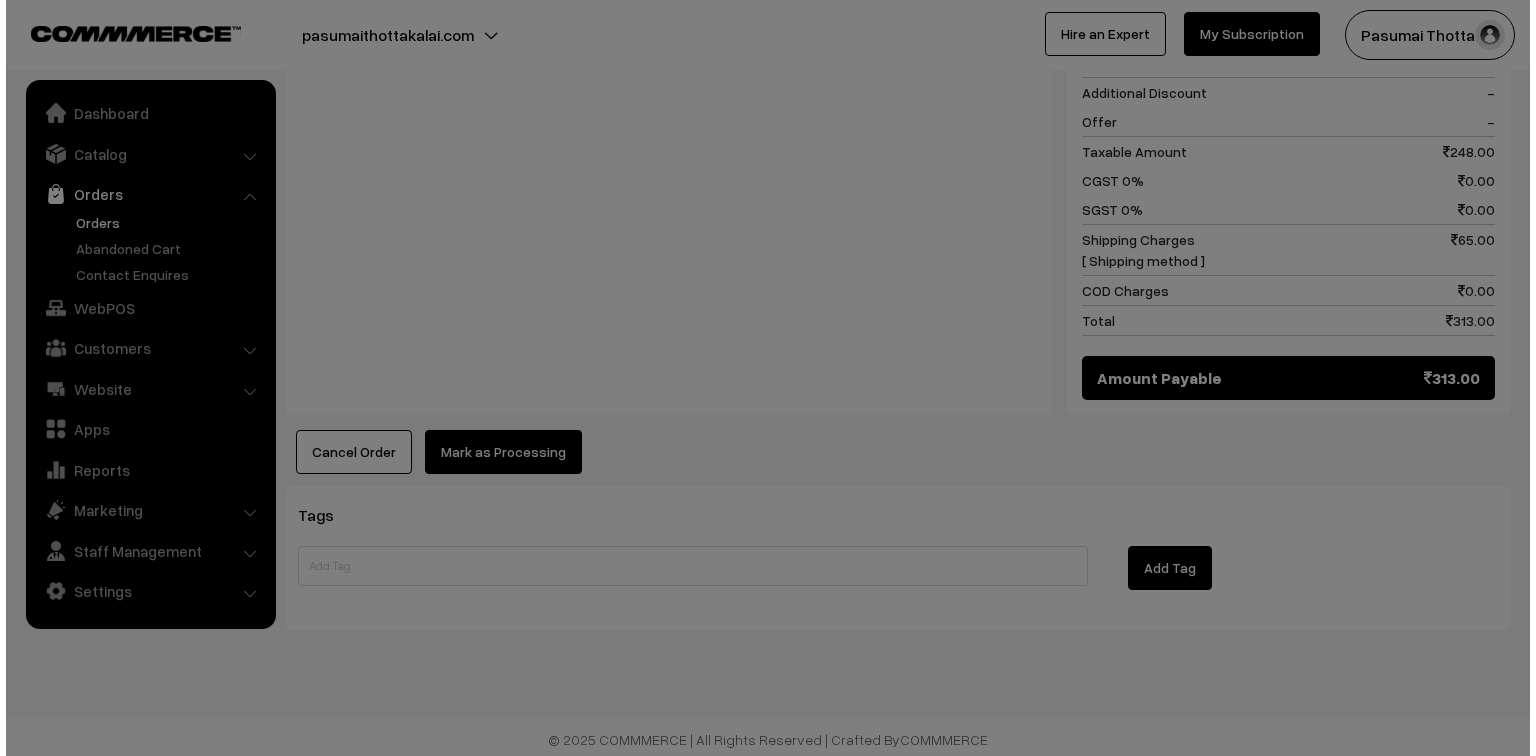 scroll, scrollTop: 1060, scrollLeft: 0, axis: vertical 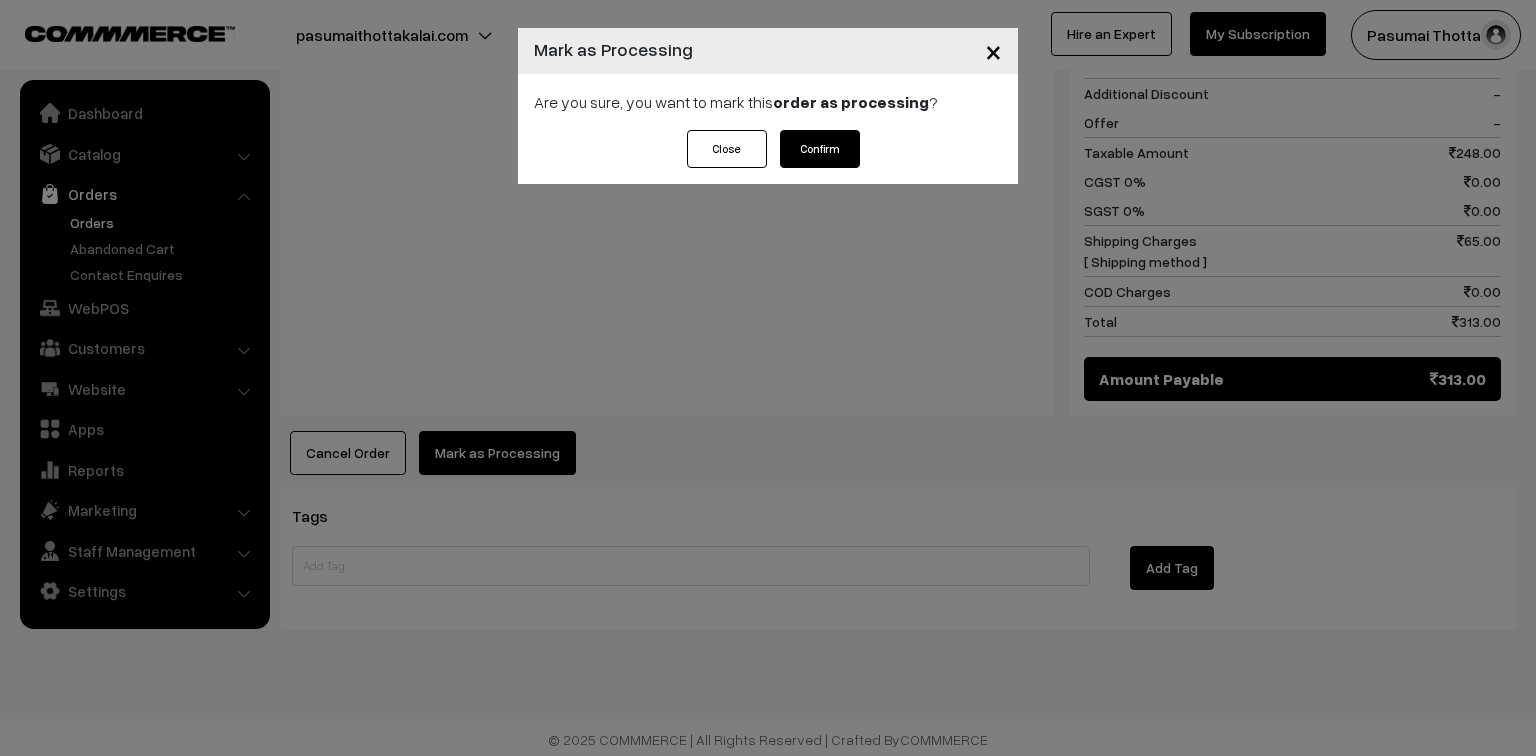 click on "Confirm" at bounding box center [820, 149] 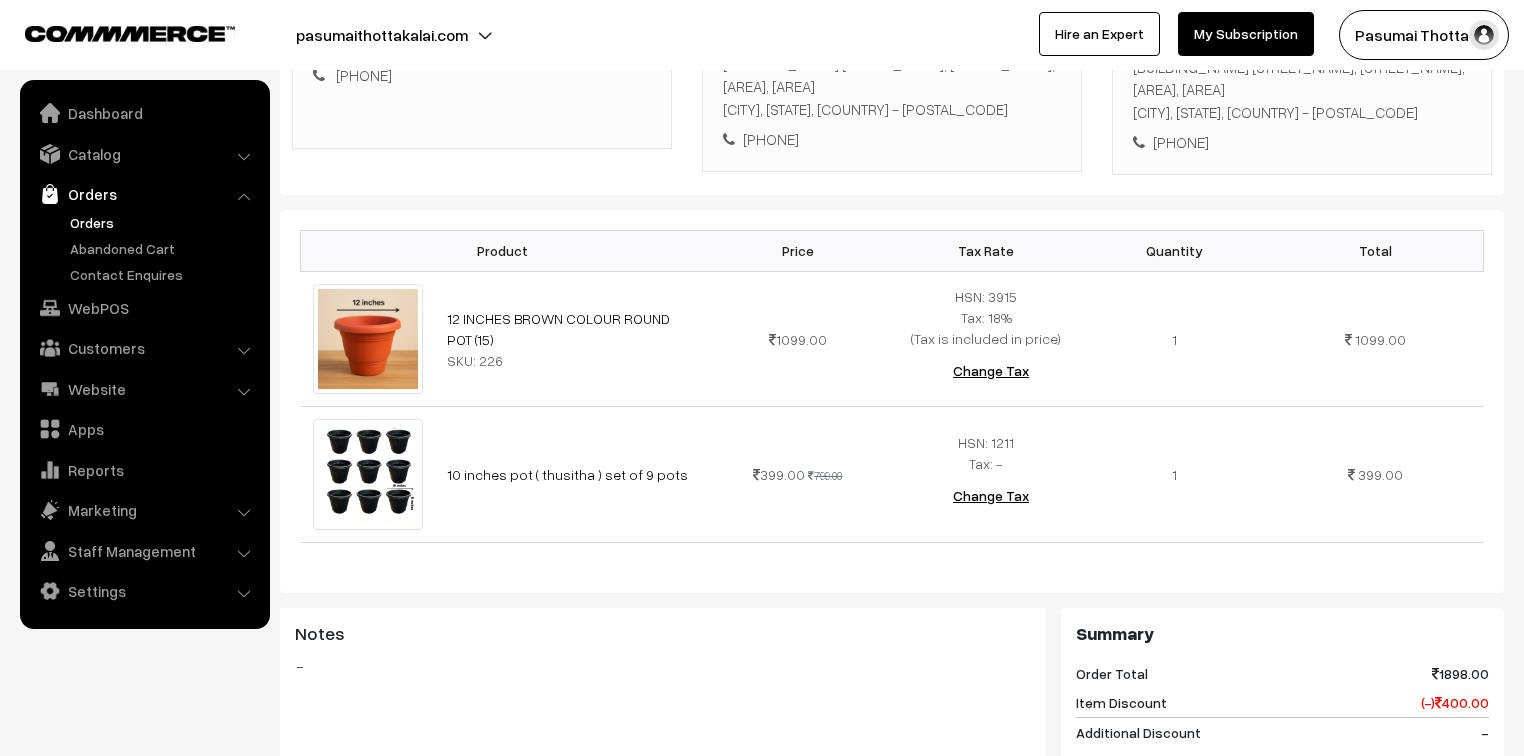 scroll, scrollTop: 240, scrollLeft: 0, axis: vertical 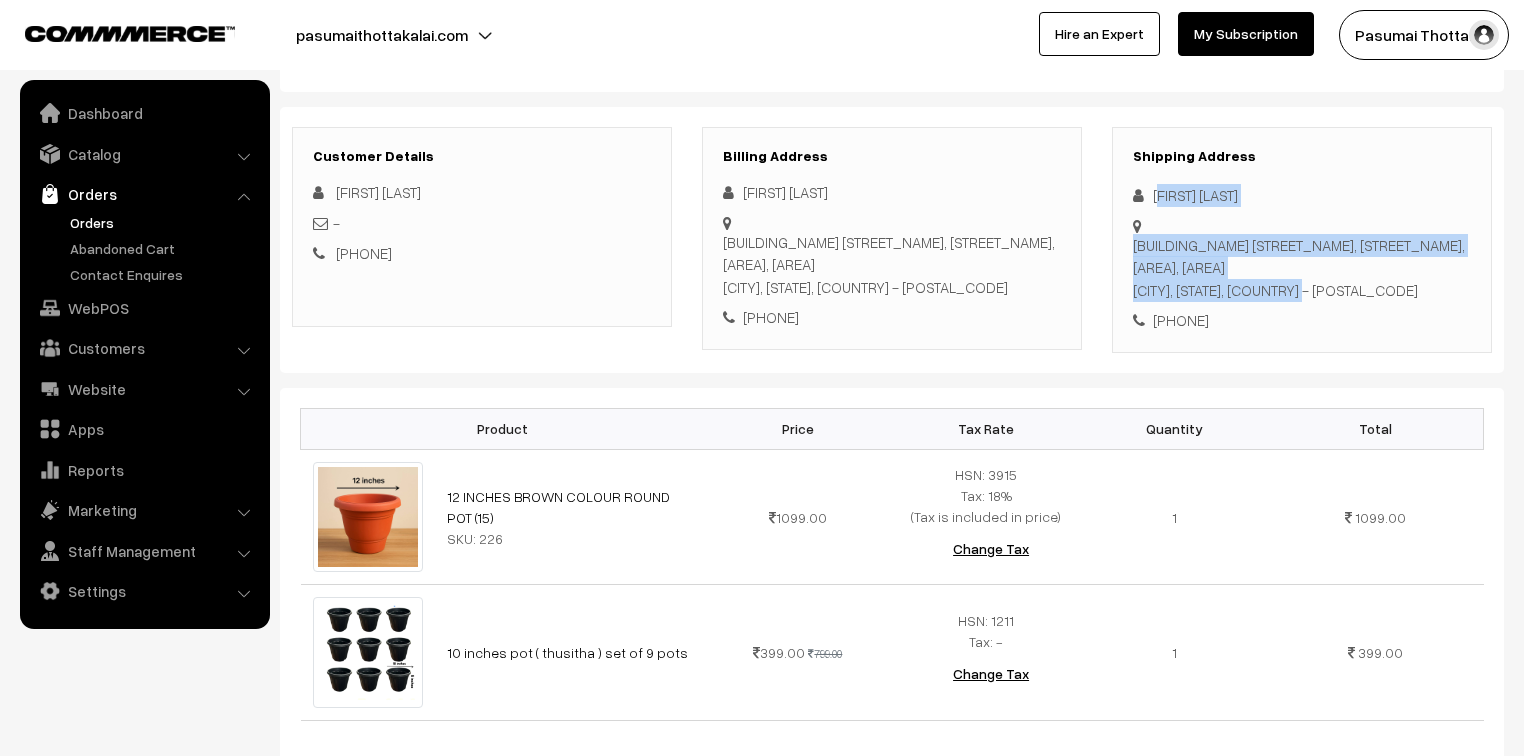 drag, startPoint x: 1157, startPoint y: 196, endPoint x: 1223, endPoint y: 288, distance: 113.22544 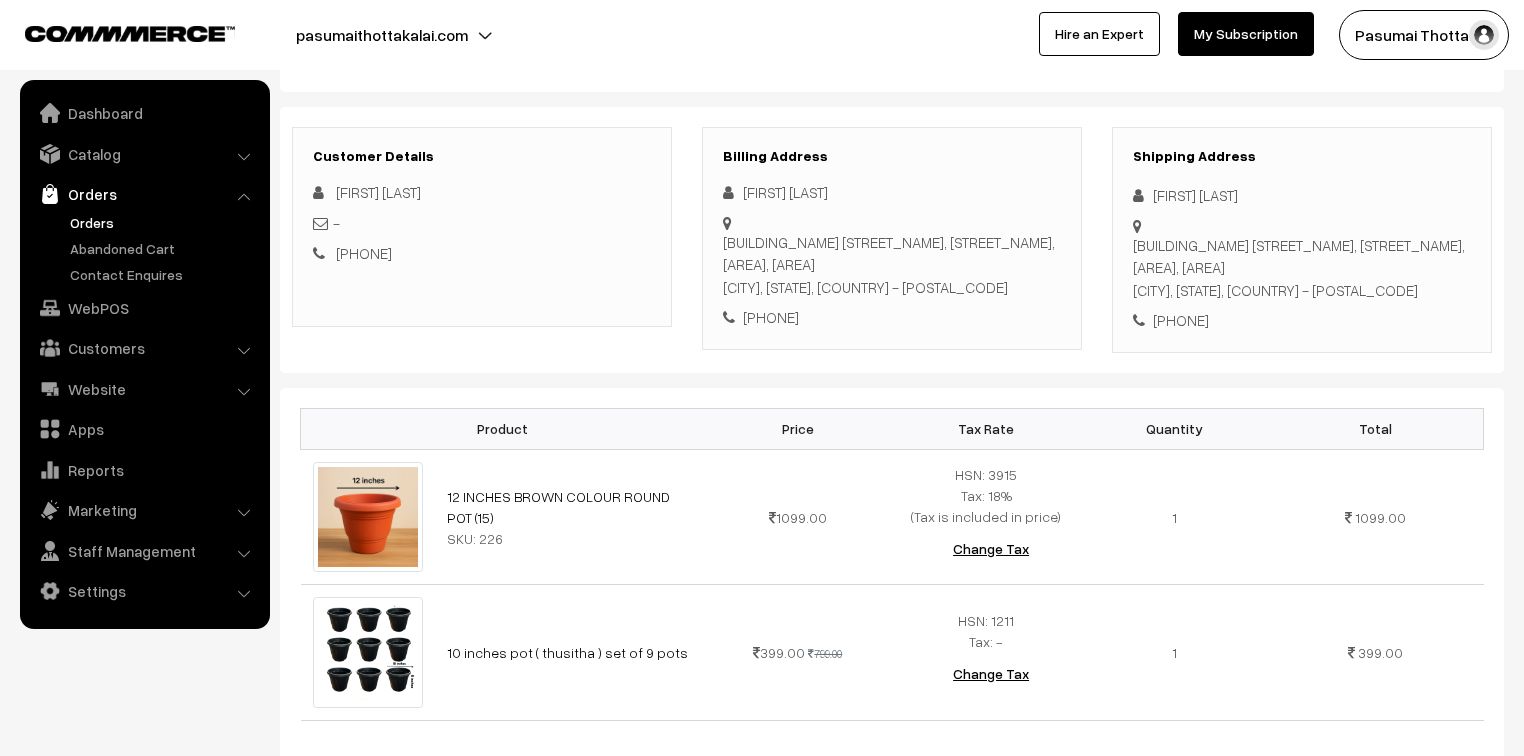 click on "Casa Del Sol house, Areepuram Mukku,, Mannampoyil, Balussery
Kozhikode,                                 Kerala,  India                                 - 673612" at bounding box center (1302, 268) 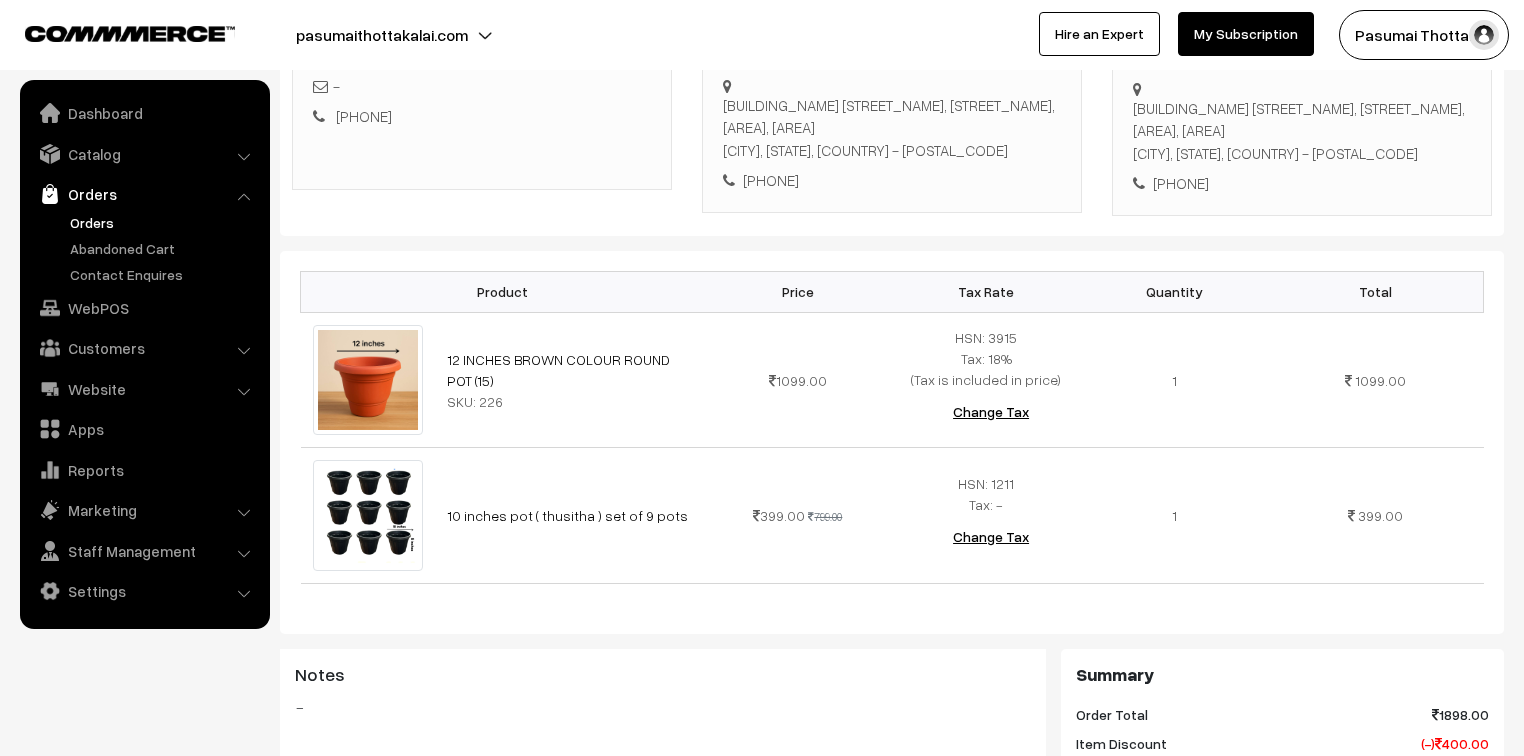 scroll, scrollTop: 400, scrollLeft: 0, axis: vertical 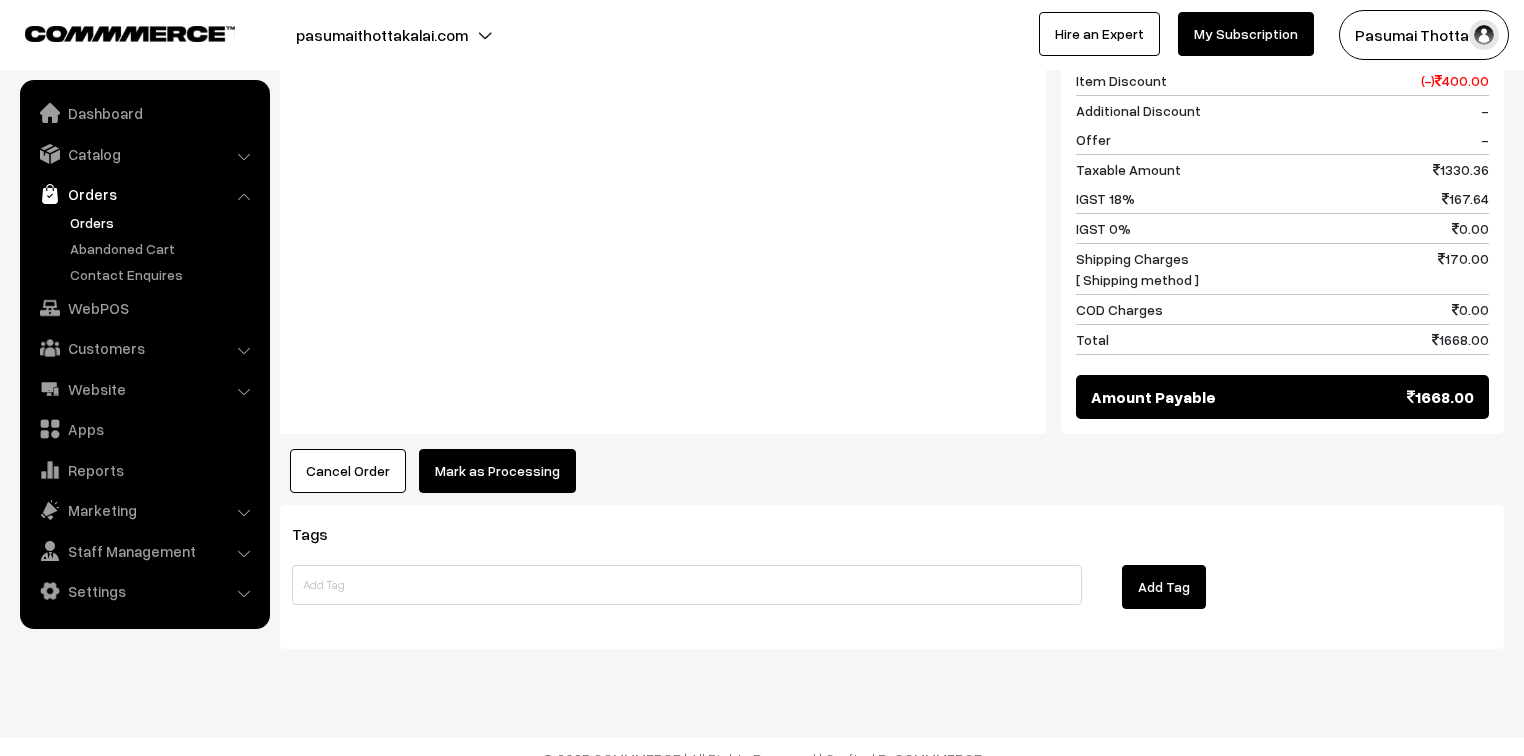 click on "Mark as Processing" at bounding box center (497, 471) 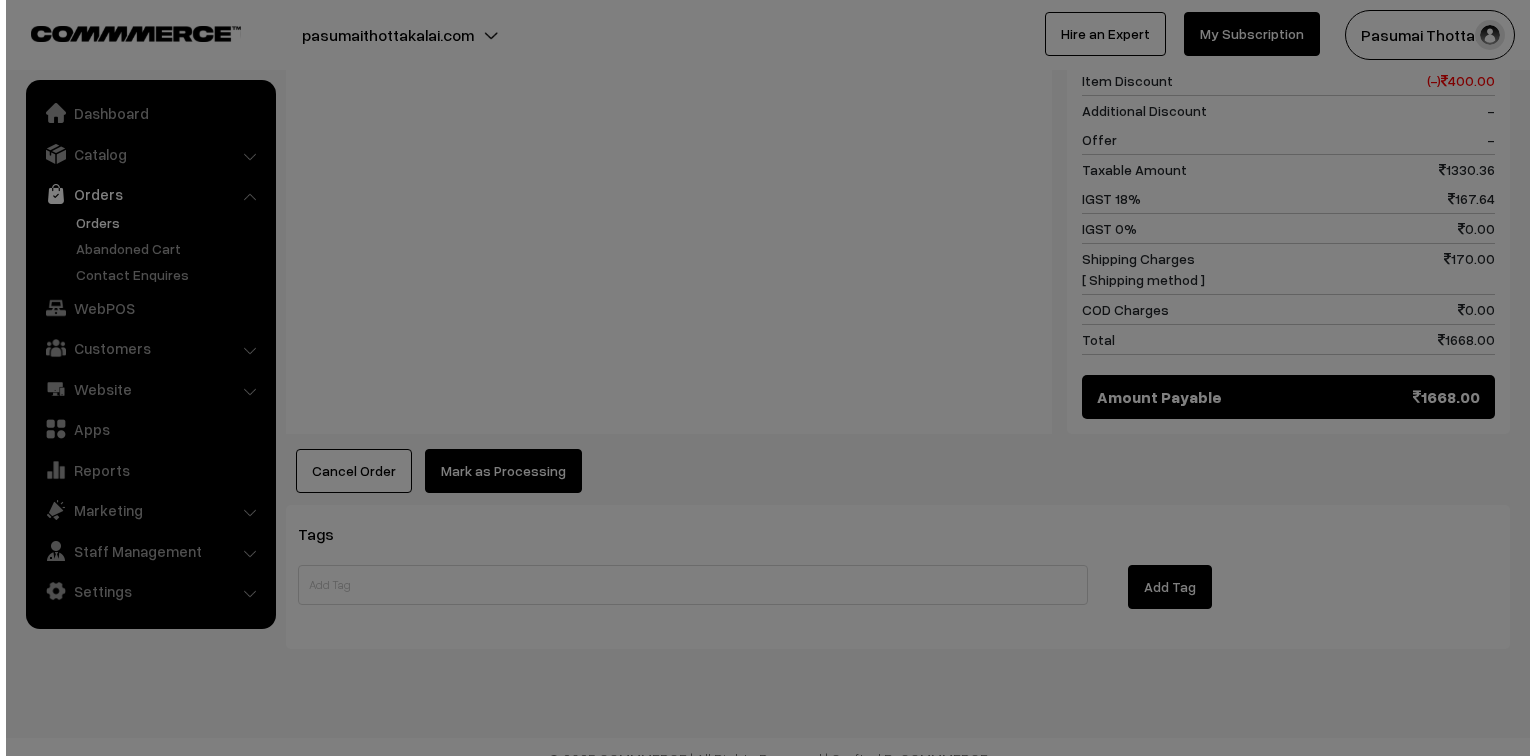 scroll, scrollTop: 1042, scrollLeft: 0, axis: vertical 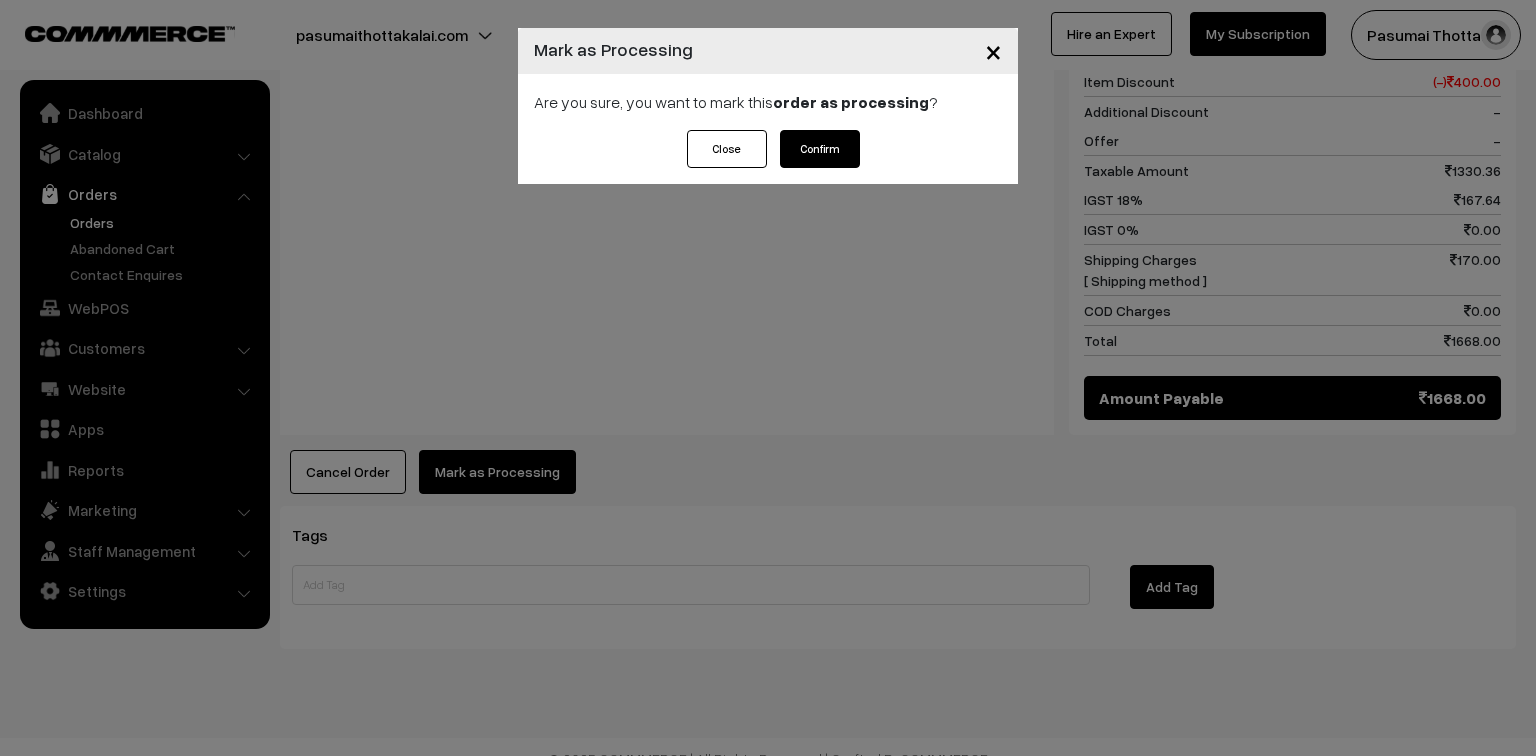 click on "Confirm" at bounding box center (820, 149) 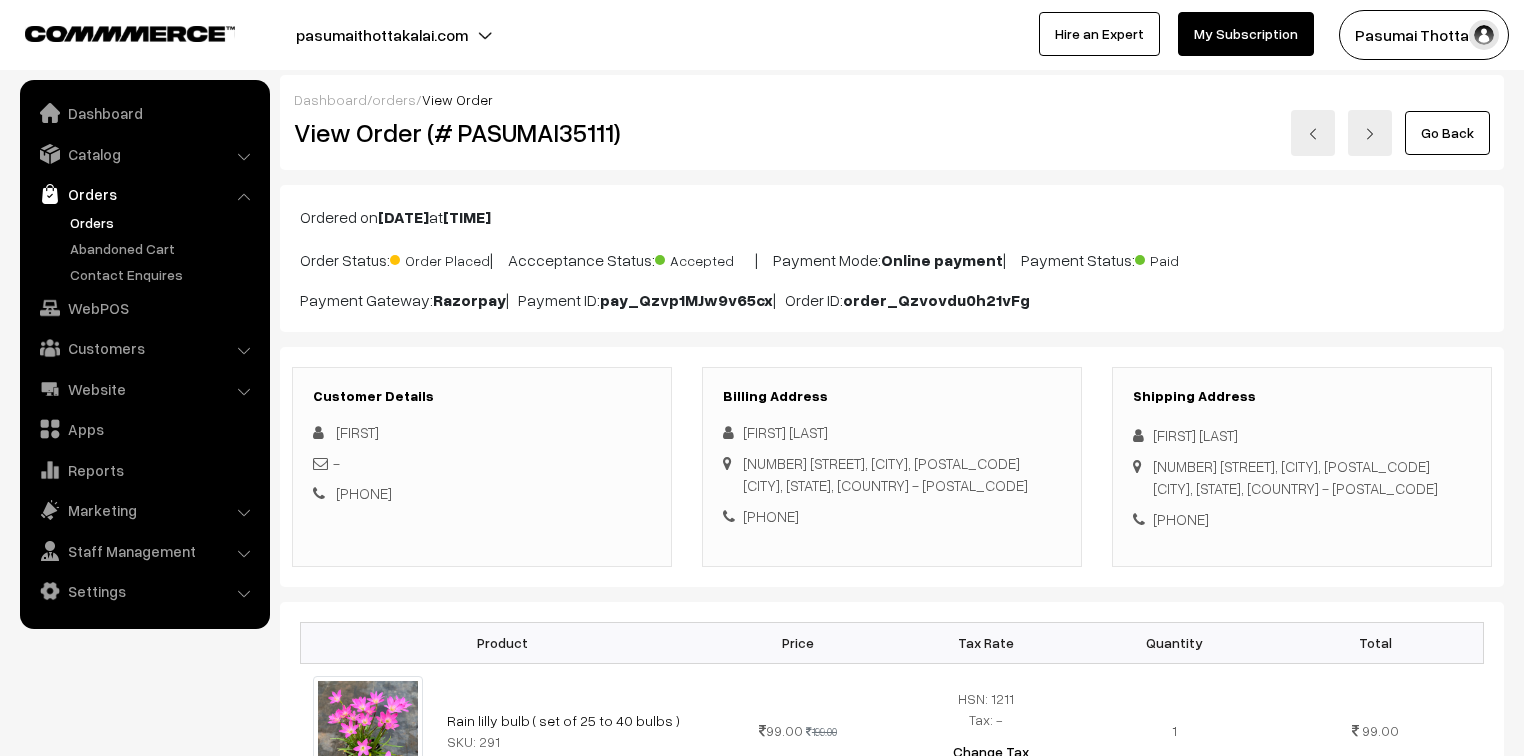 scroll, scrollTop: 160, scrollLeft: 0, axis: vertical 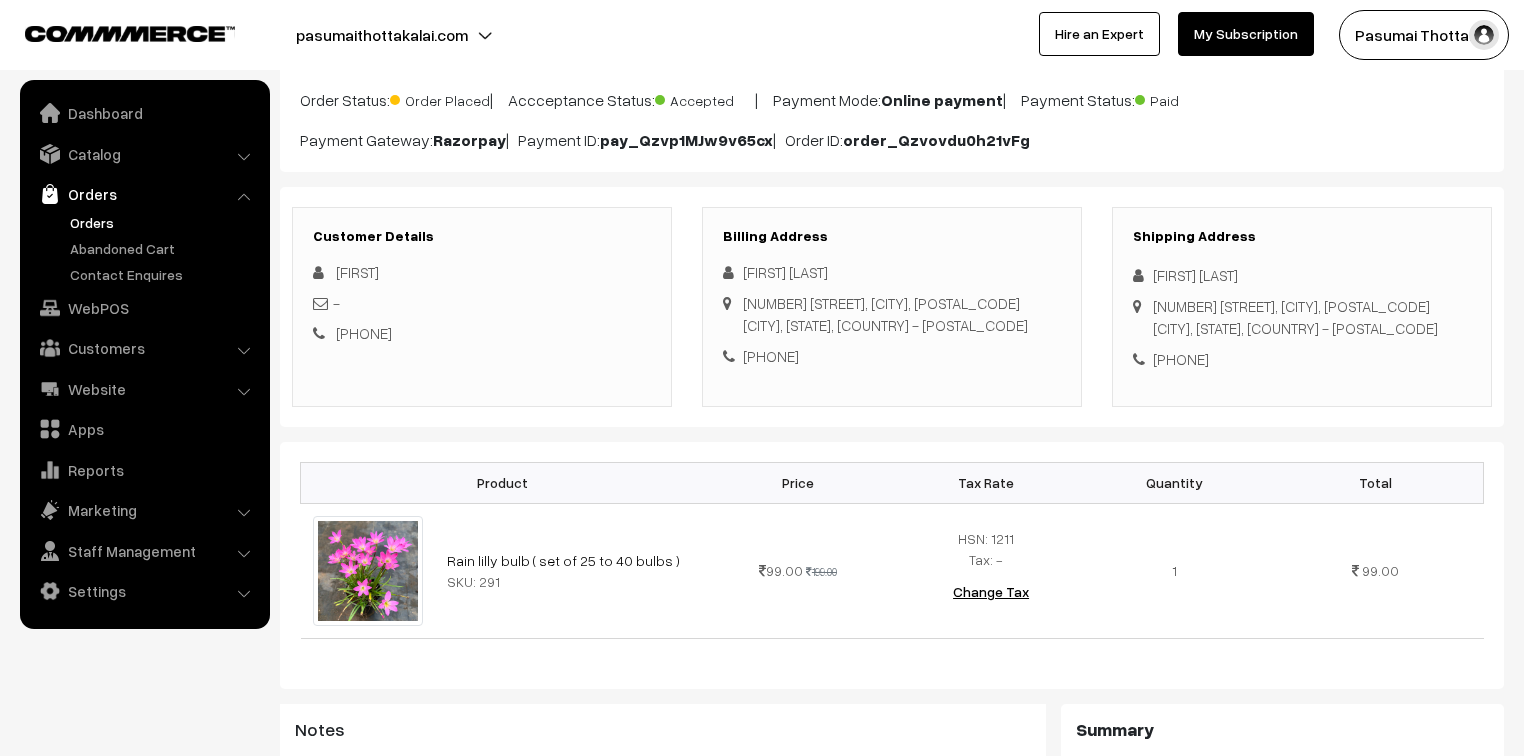 drag, startPoint x: 1150, startPoint y: 277, endPoint x: 1253, endPoint y: 364, distance: 134.82582 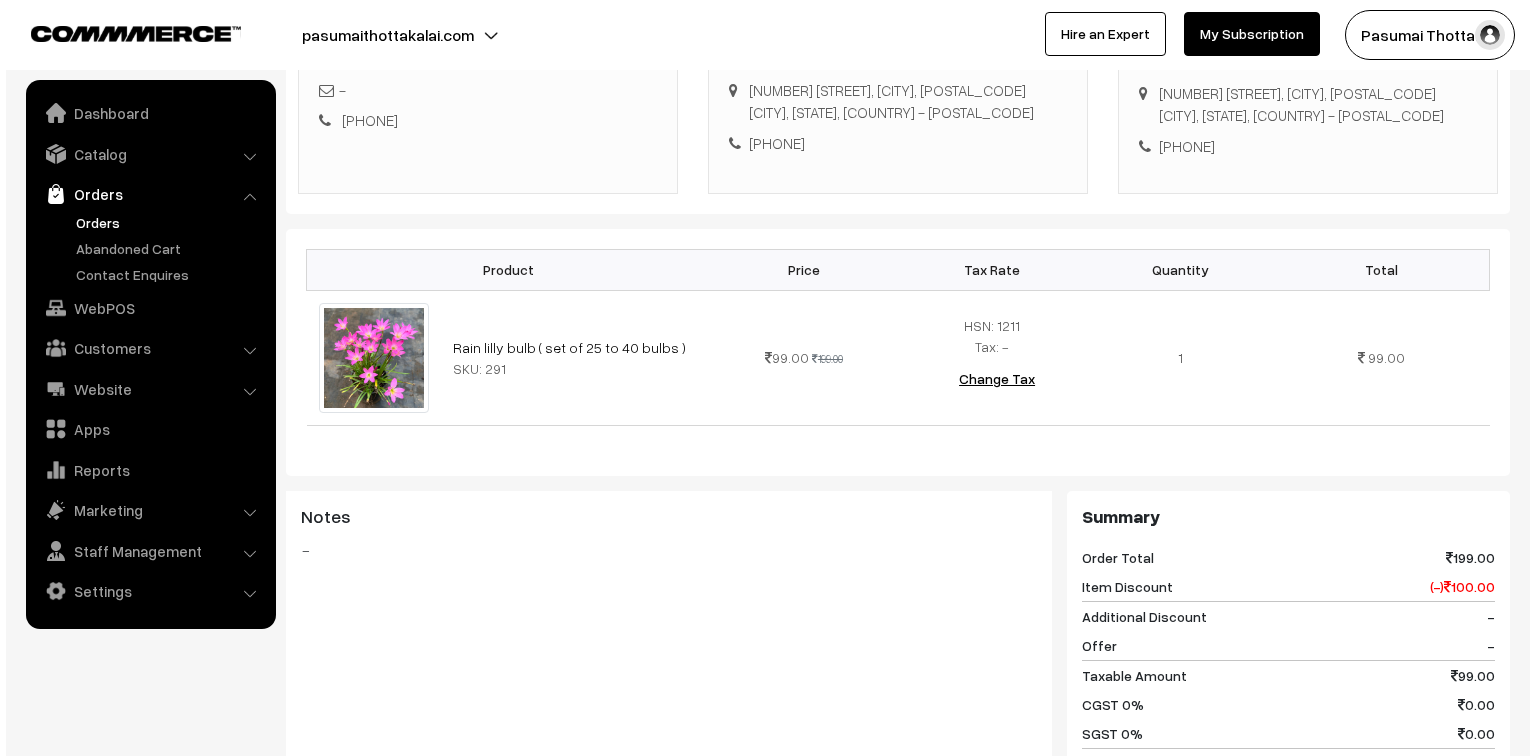 scroll, scrollTop: 800, scrollLeft: 0, axis: vertical 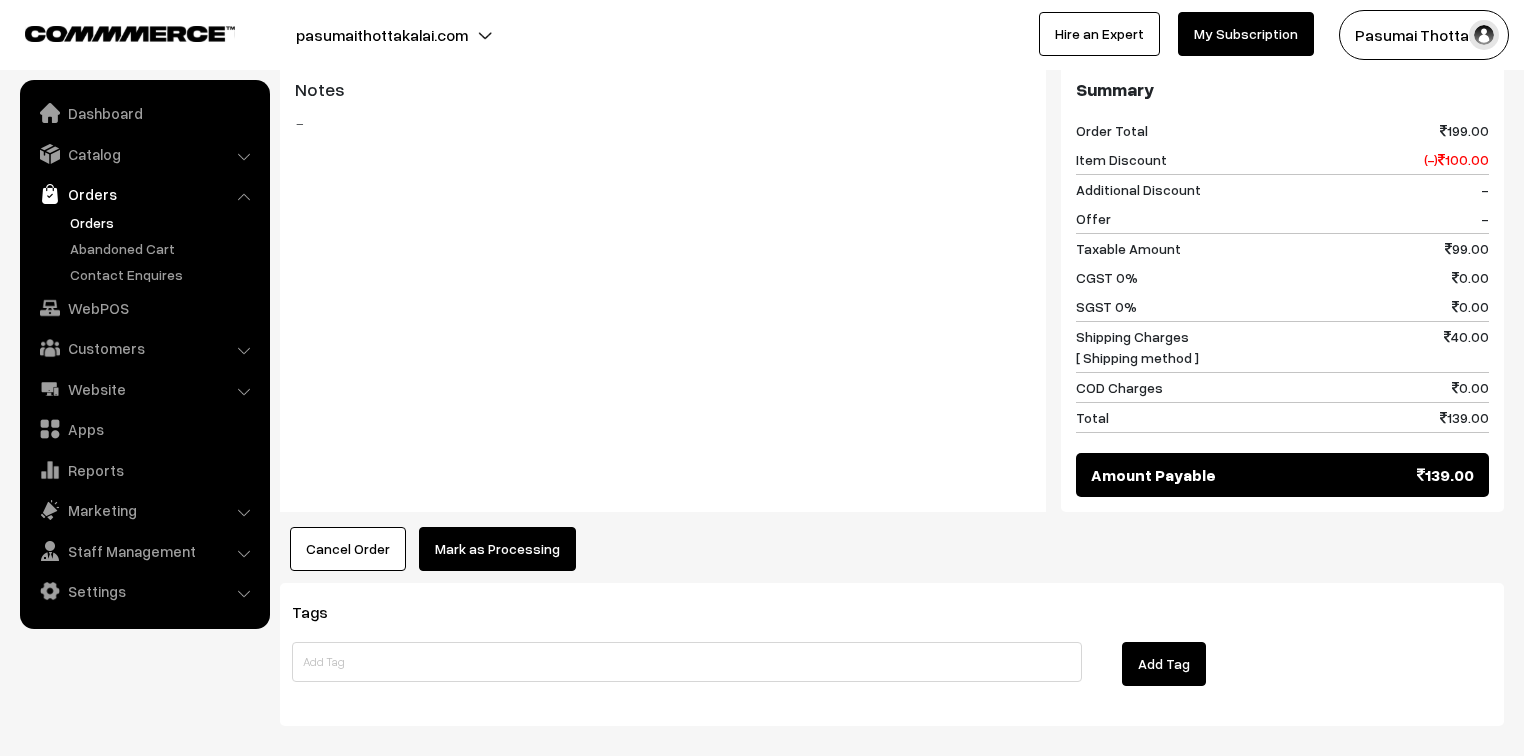 click on "Mark as Processing" at bounding box center (497, 549) 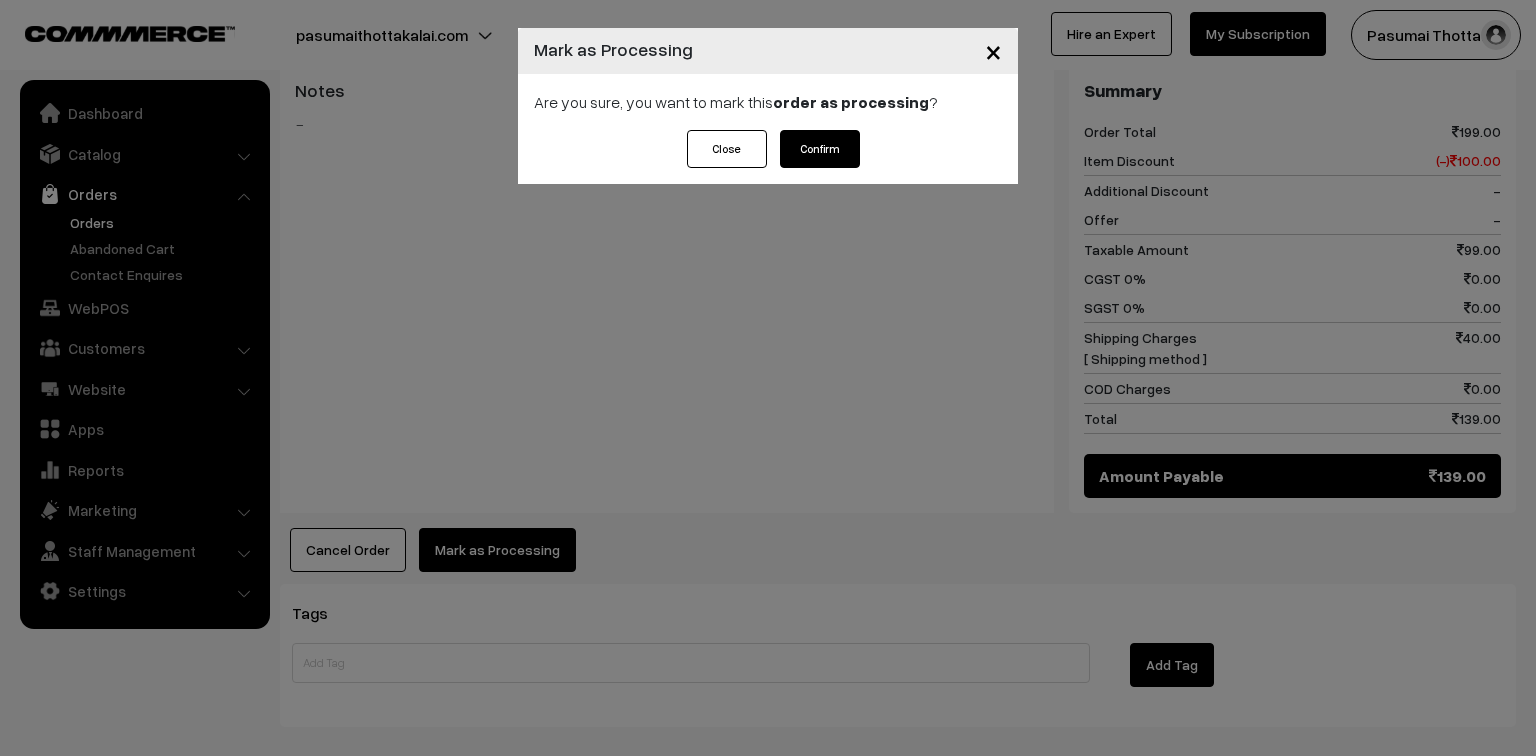 click on "Confirm" at bounding box center (820, 149) 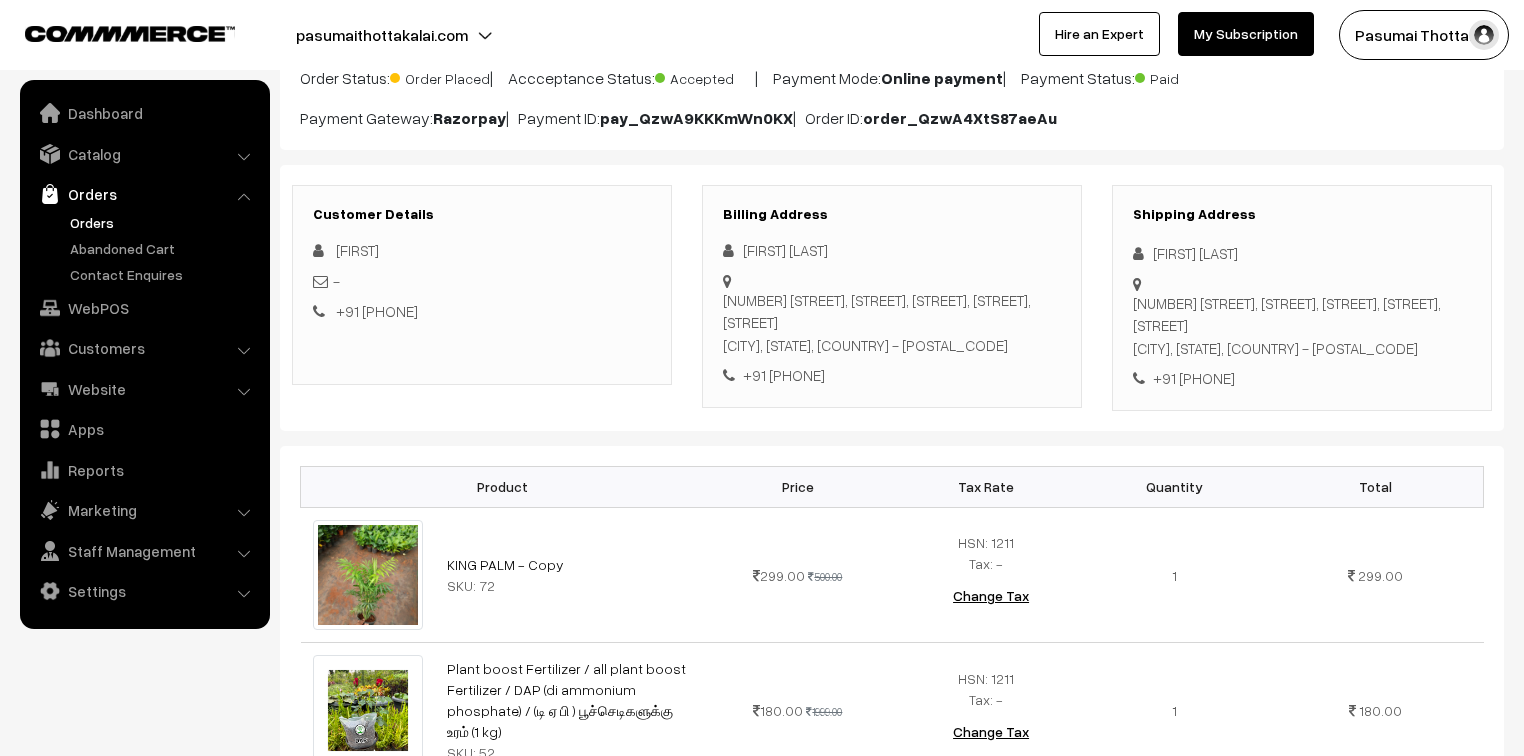 scroll, scrollTop: 160, scrollLeft: 0, axis: vertical 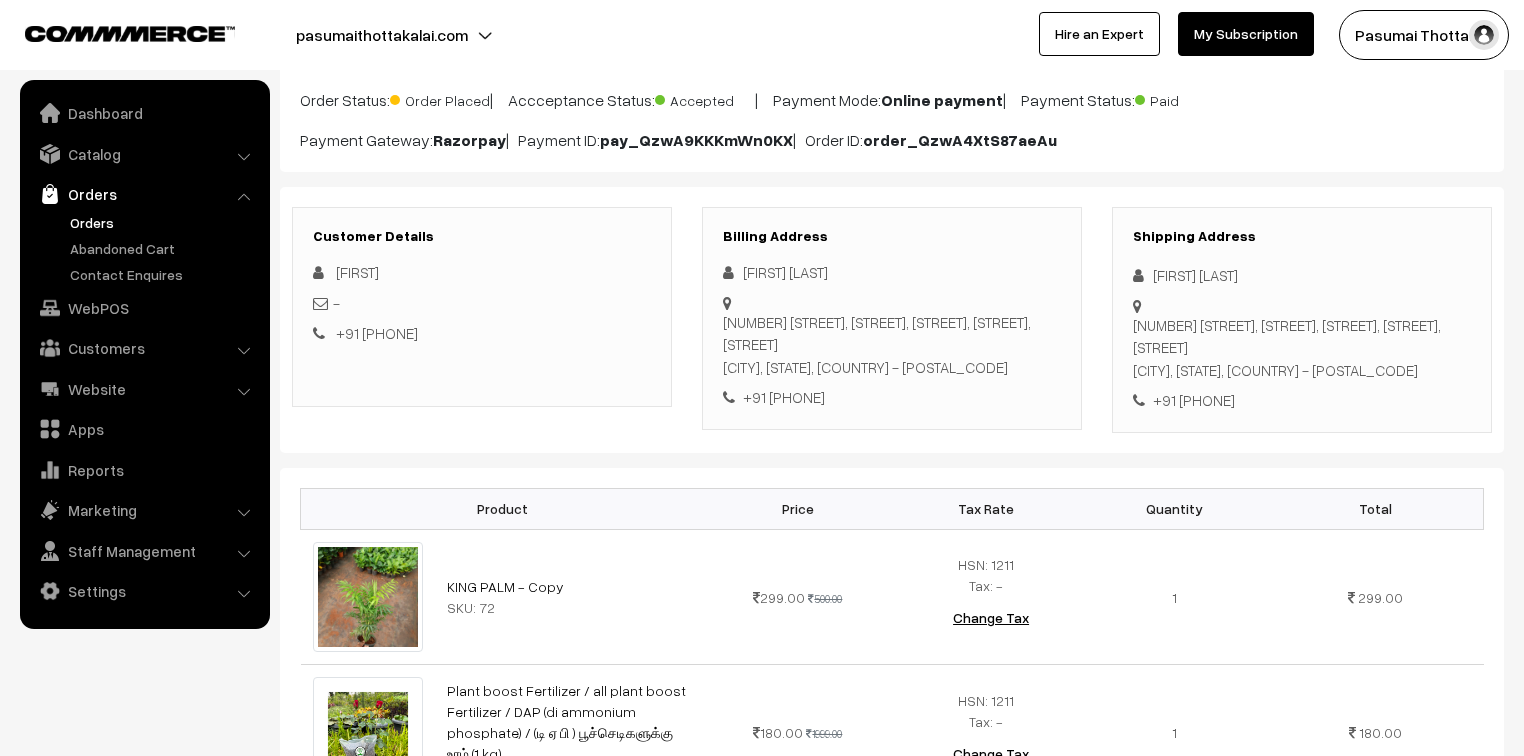 drag, startPoint x: 1149, startPoint y: 272, endPoint x: 1276, endPoint y: 400, distance: 180.31361 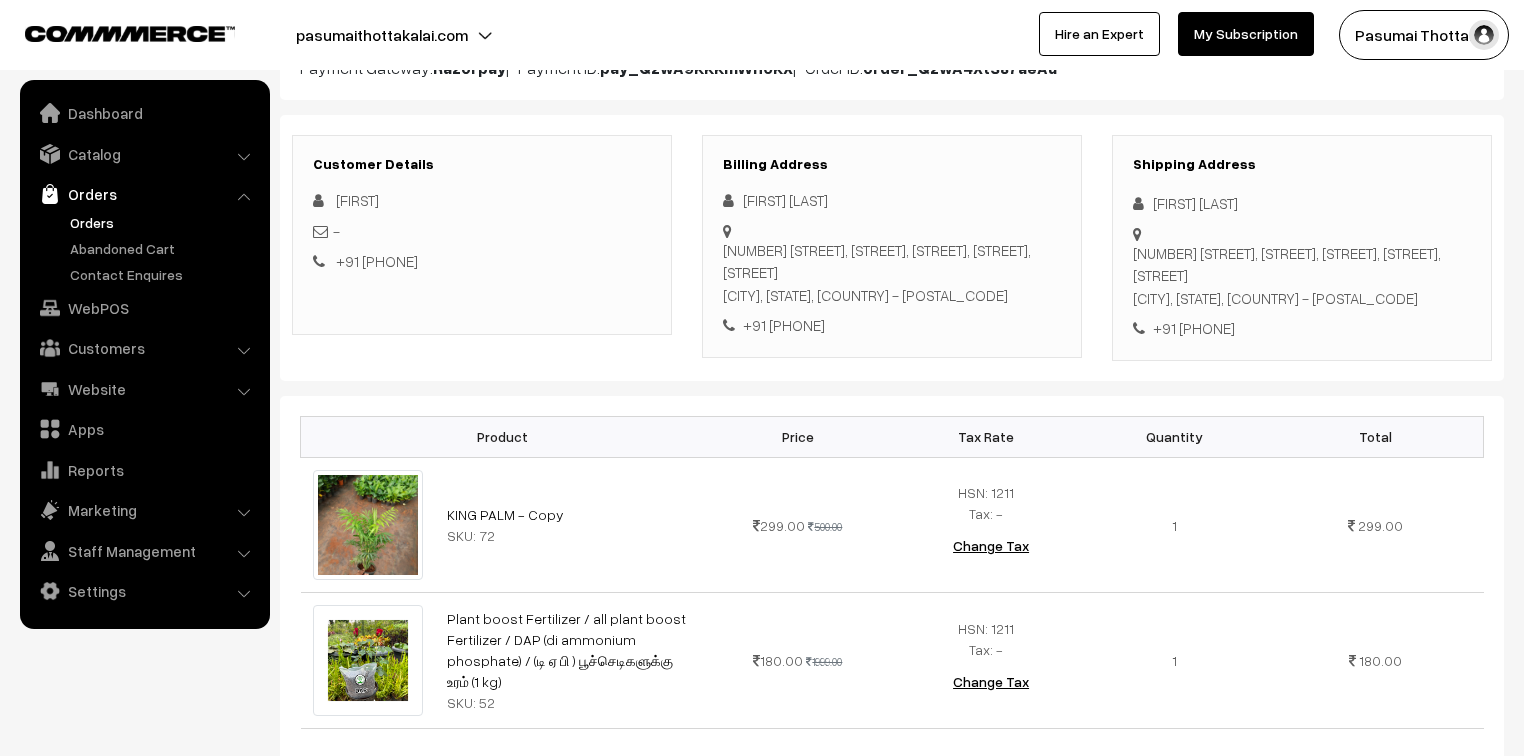 scroll, scrollTop: 320, scrollLeft: 0, axis: vertical 